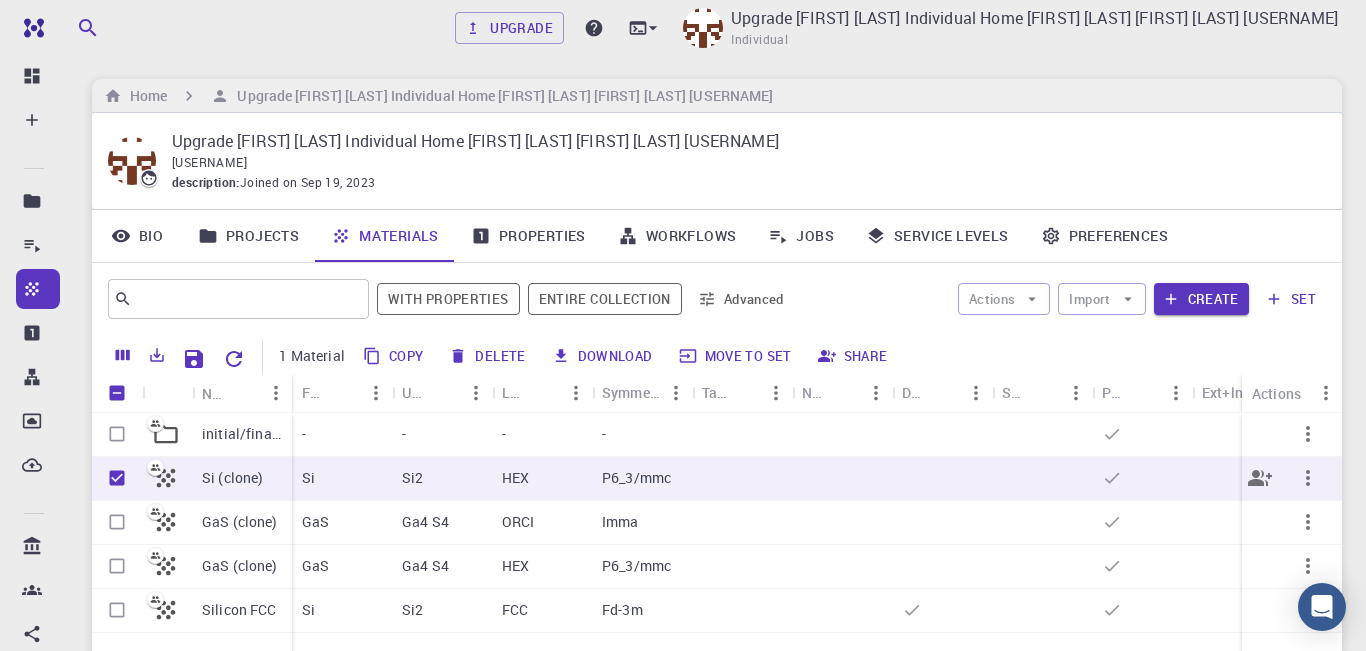 scroll, scrollTop: 0, scrollLeft: 0, axis: both 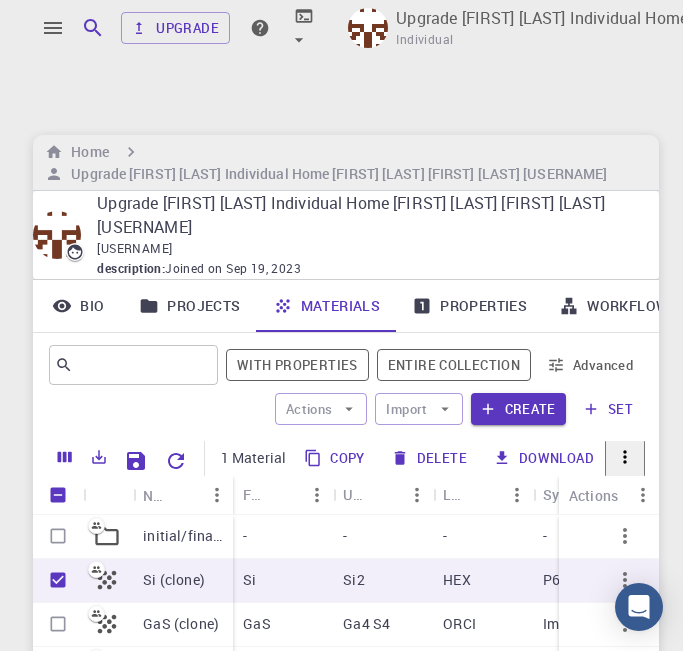 type 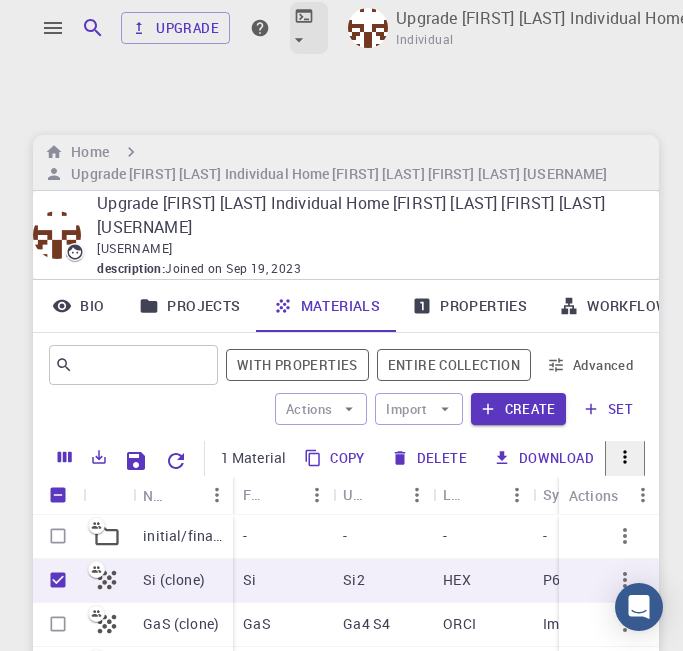 click 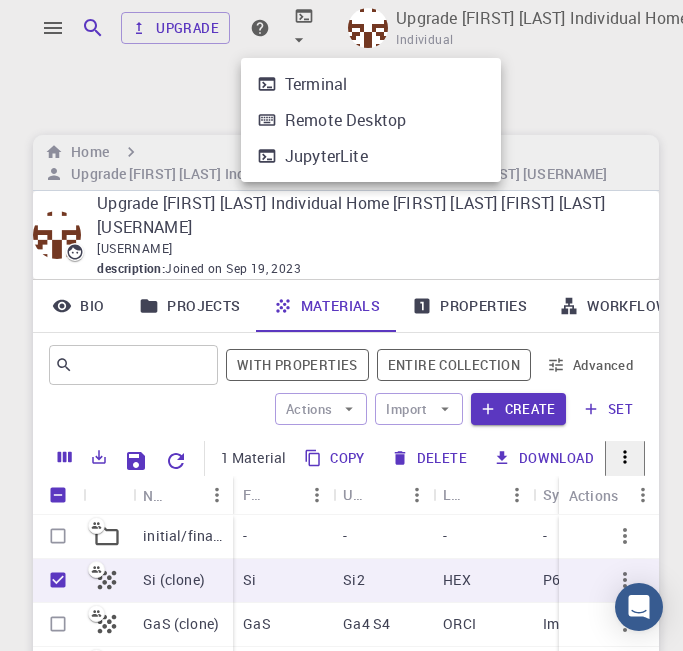 click on "Terminal" at bounding box center (316, 84) 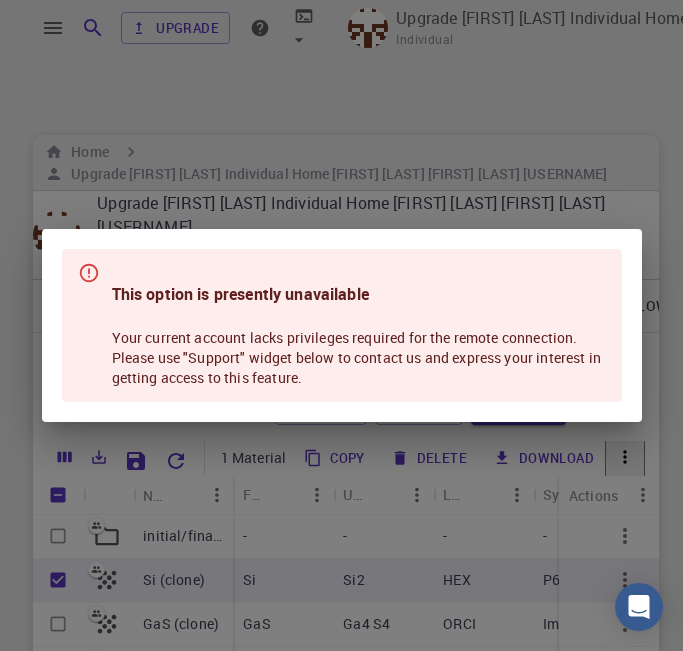 click on "This option is presently unavailable Your current account lacks privileges required for the remote connection. Please use "Support" widget below to contact us and express your interest in getting access to this feature." at bounding box center (342, 325) 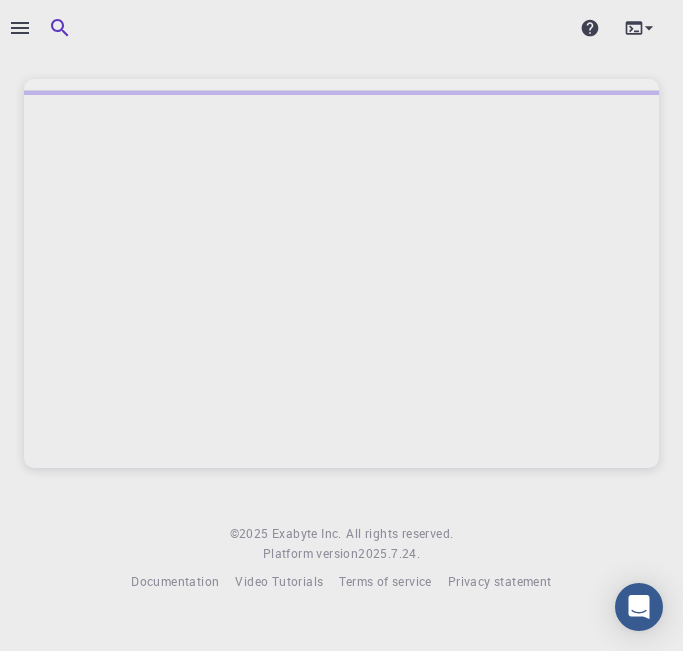 scroll, scrollTop: 0, scrollLeft: 0, axis: both 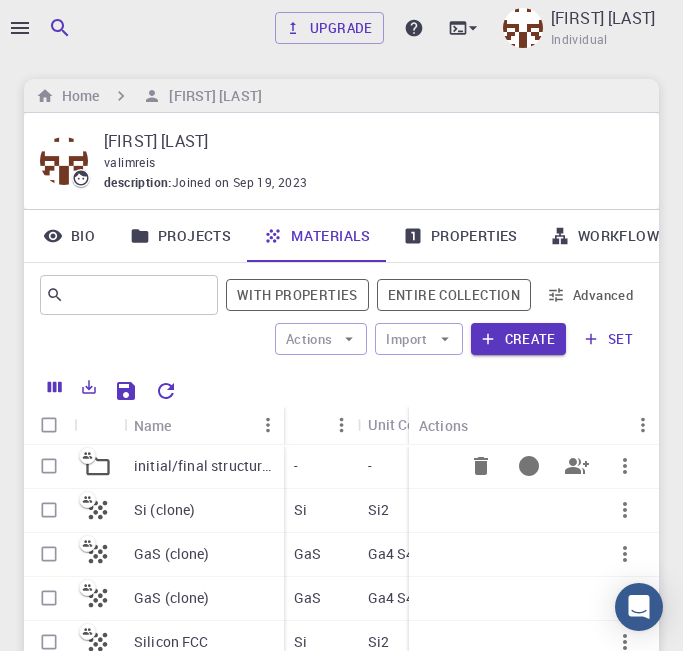 click on "initial/final structures" at bounding box center [204, 466] 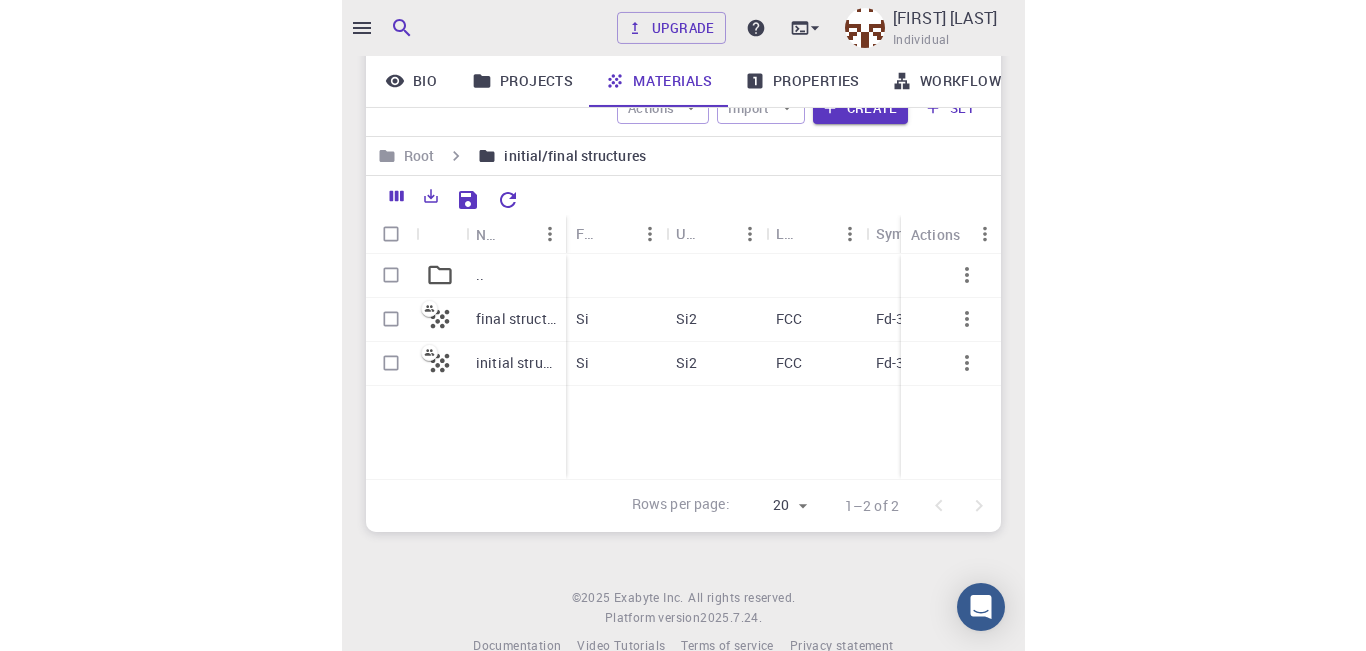 scroll, scrollTop: 276, scrollLeft: 0, axis: vertical 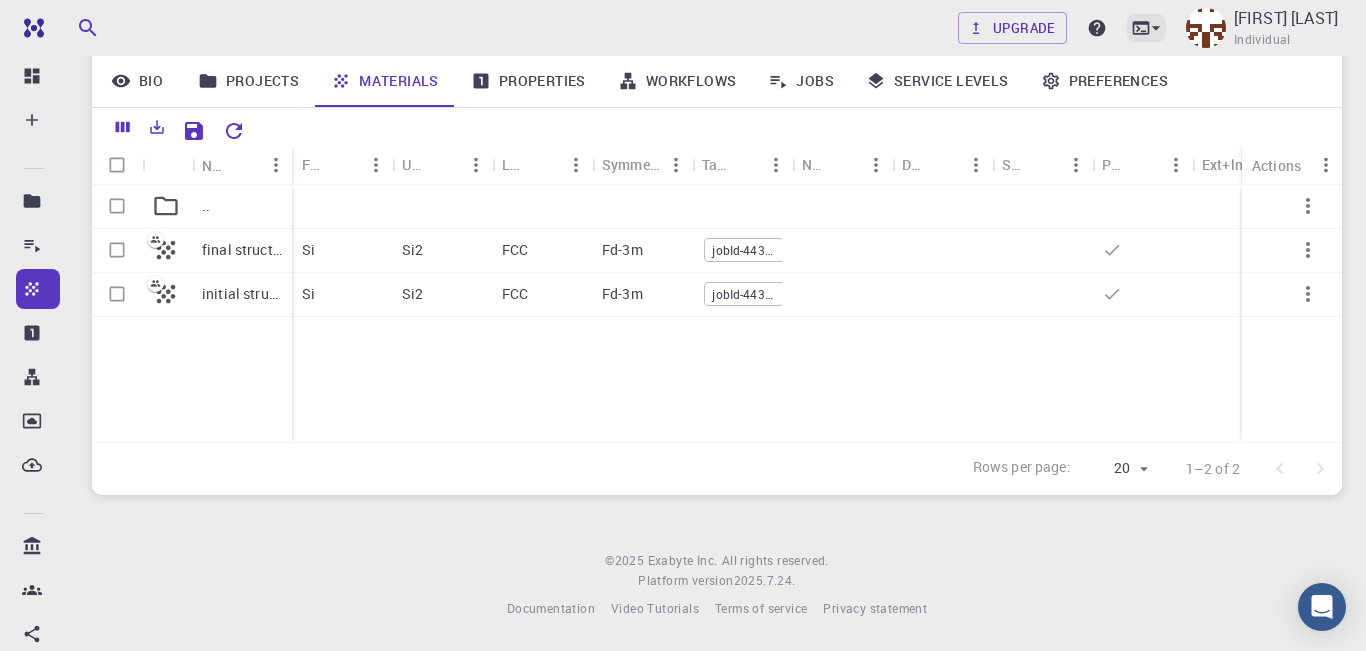 click 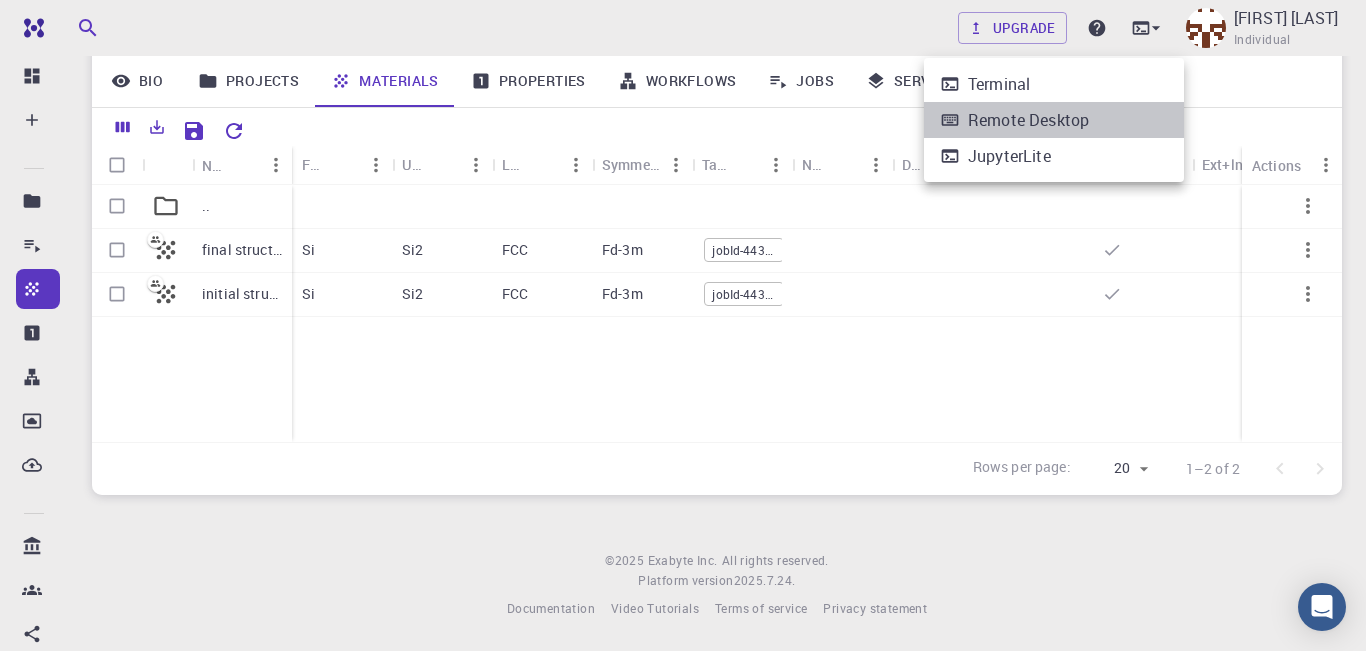 click on "Remote Desktop" at bounding box center (1028, 120) 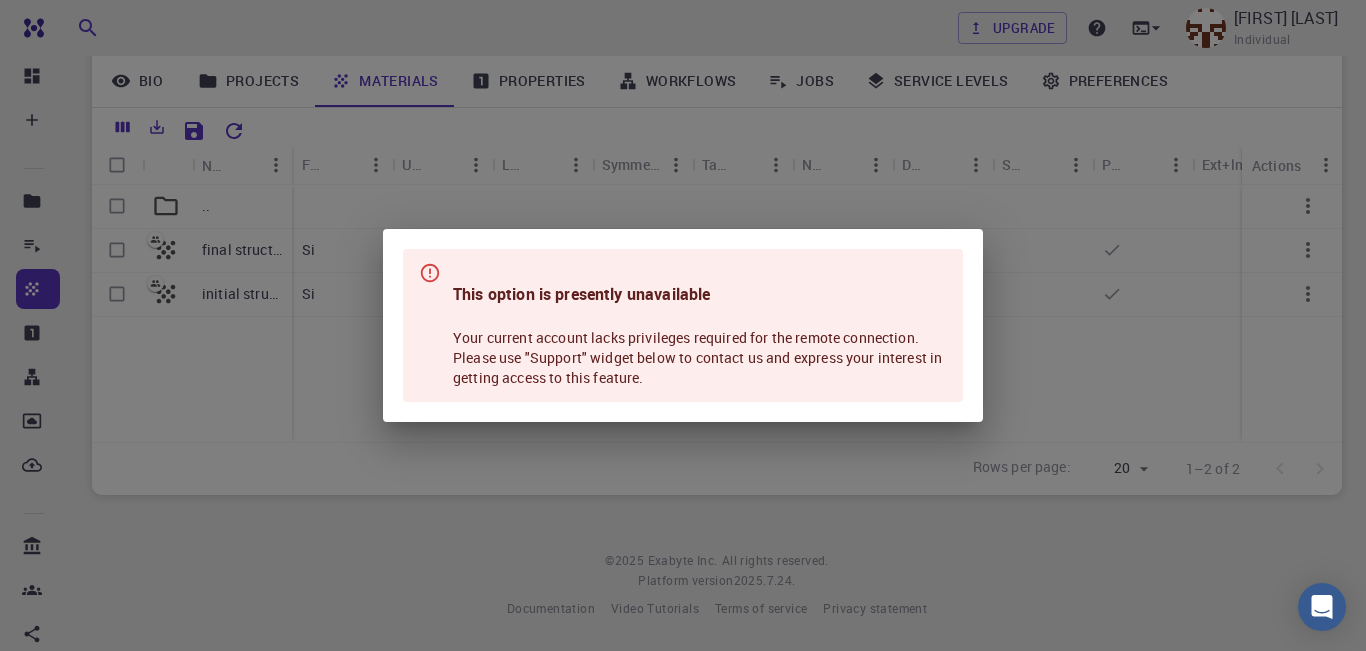 click on "This option is presently unavailable Your current account lacks privileges required for the remote connection. Please use "Support" widget below to contact us and express your interest in getting access to this feature." at bounding box center [683, 325] 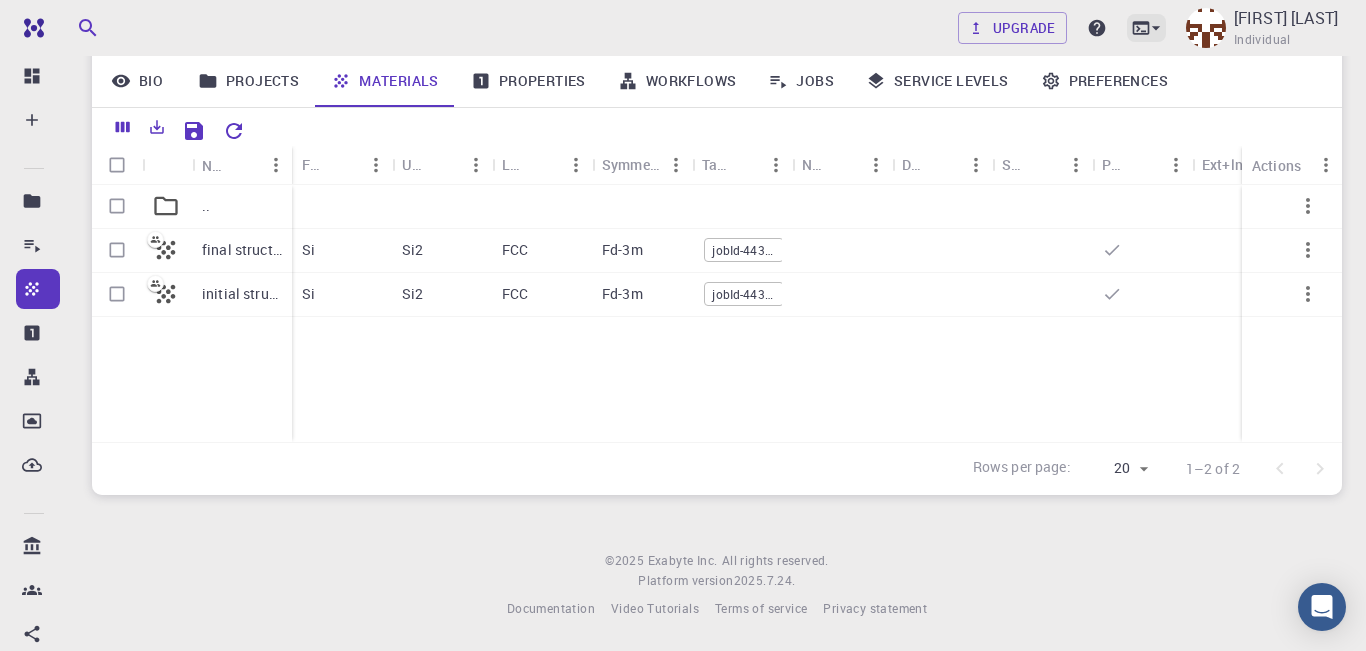 click 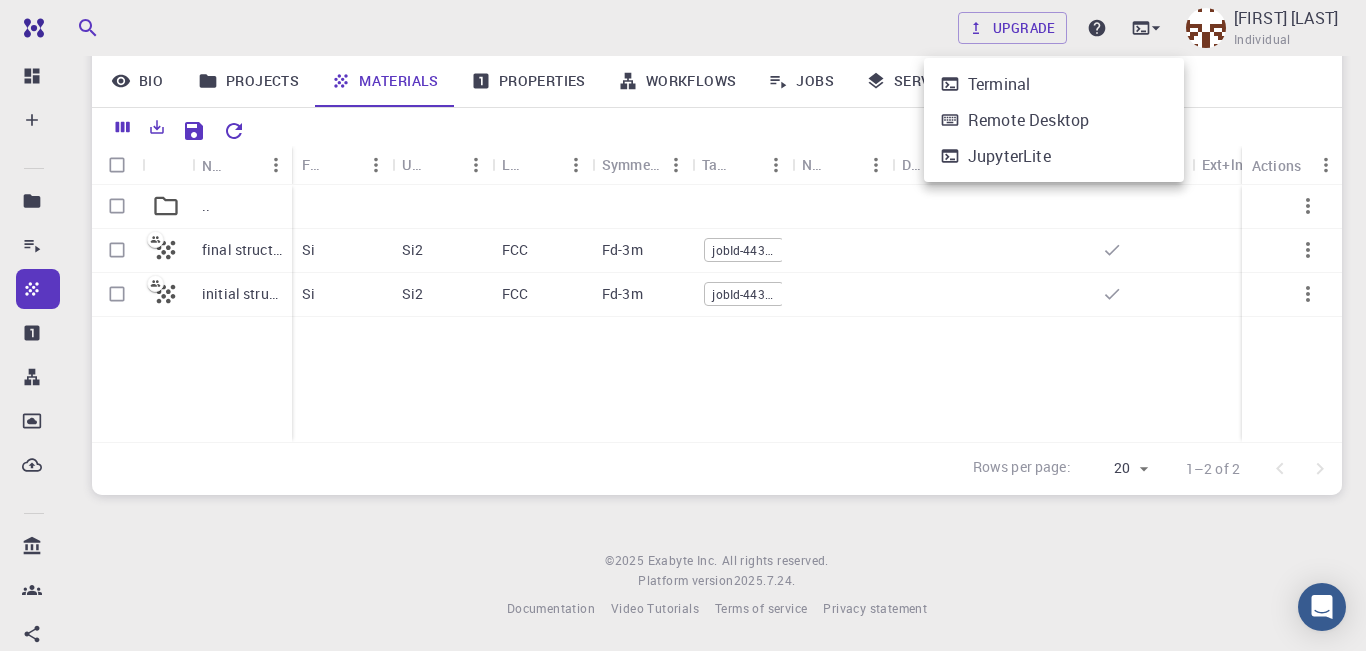 click on "JupyterLite" at bounding box center [1009, 156] 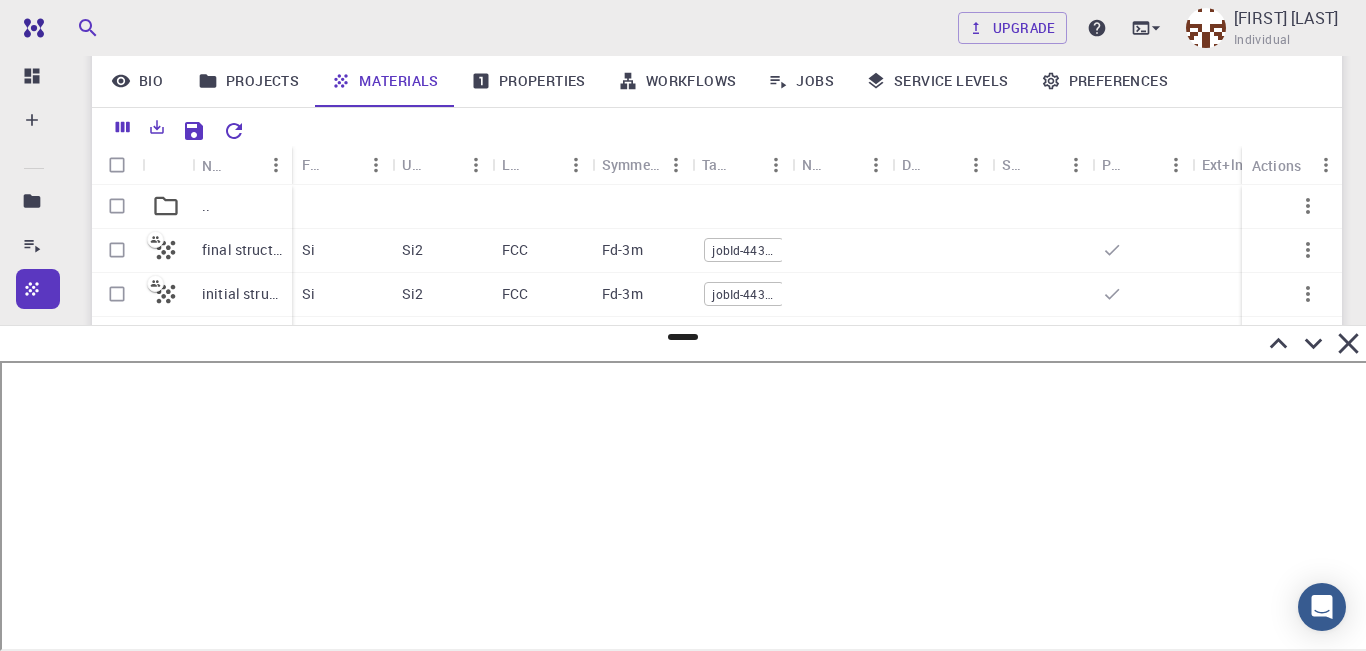 click 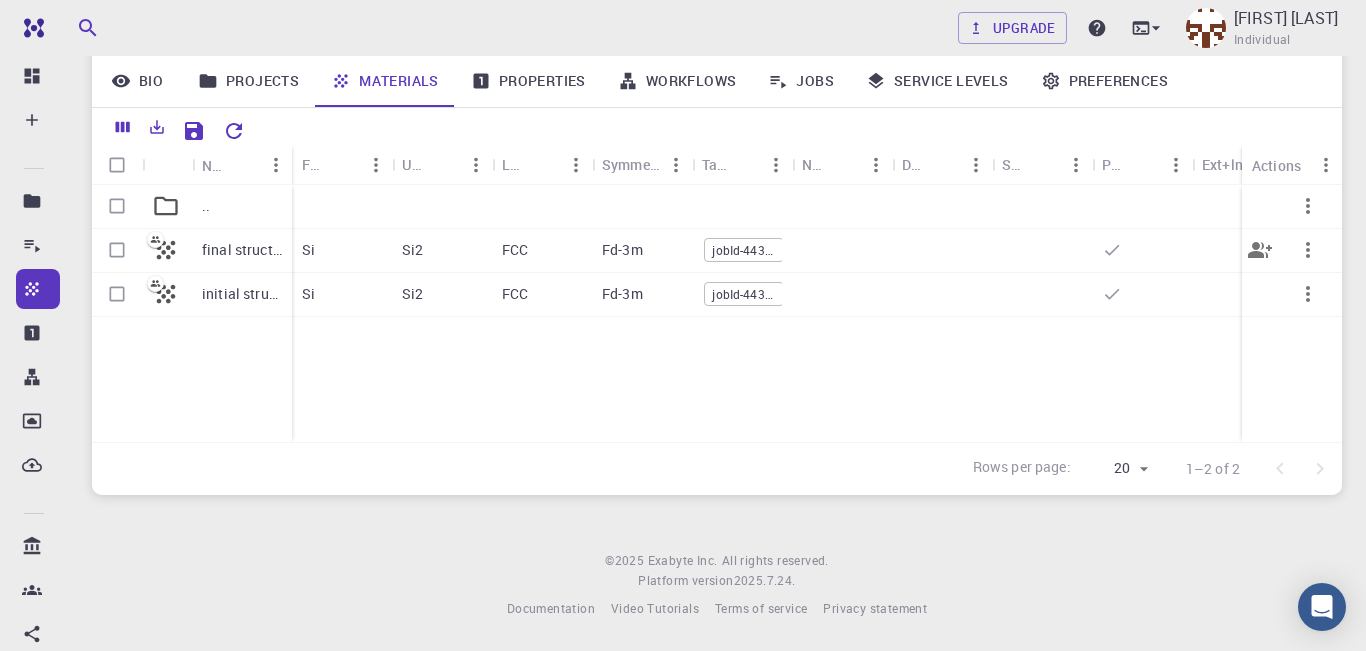 click on "final structure" at bounding box center (242, 250) 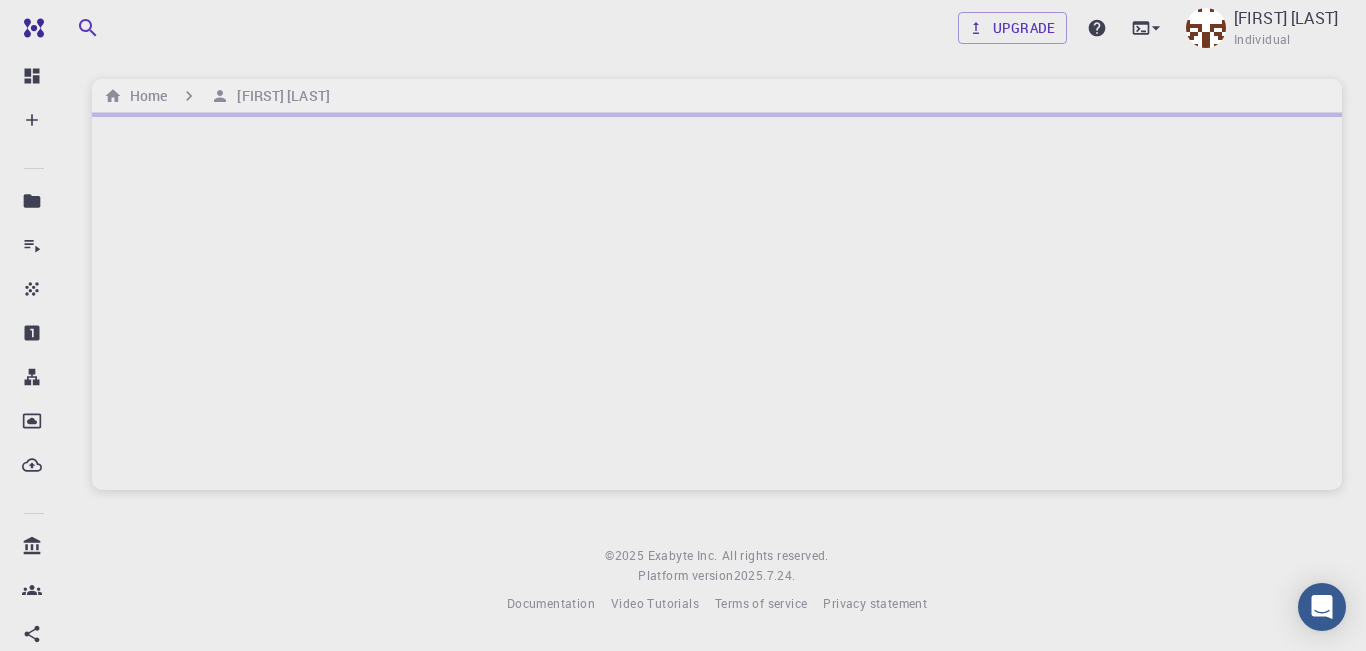 scroll, scrollTop: 6, scrollLeft: 0, axis: vertical 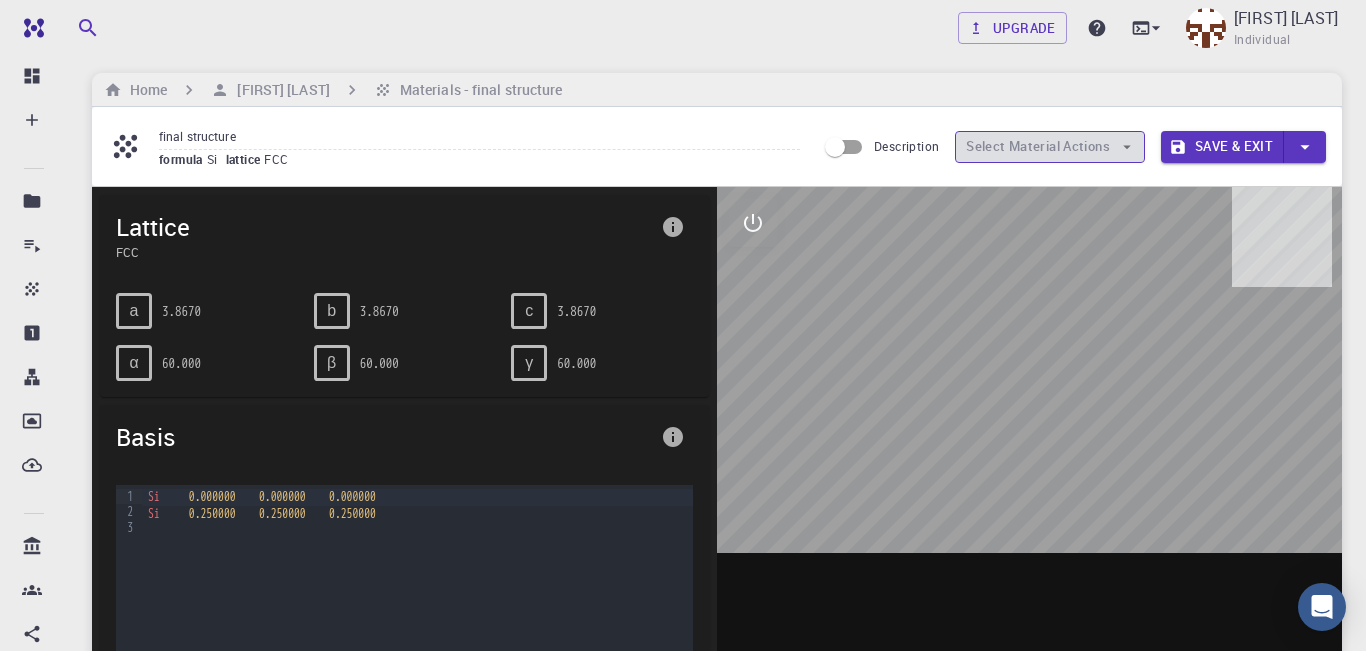 click 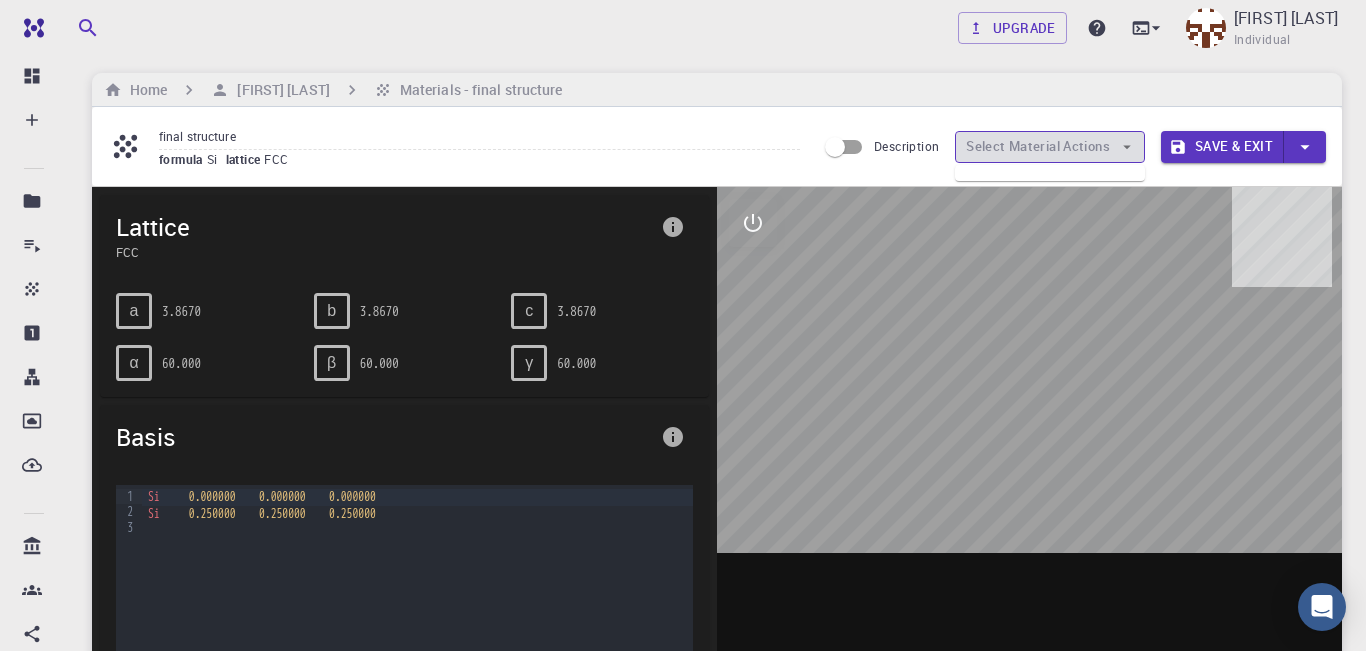 click 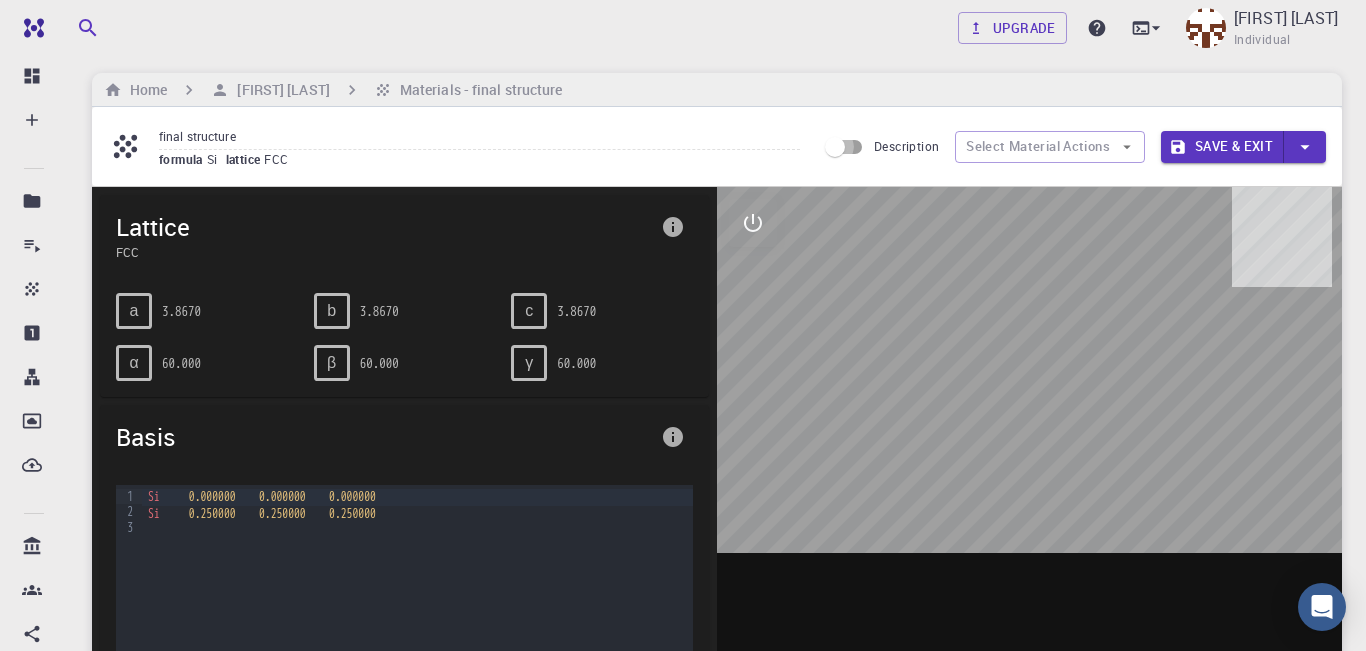 click on "Description" at bounding box center [835, 147] 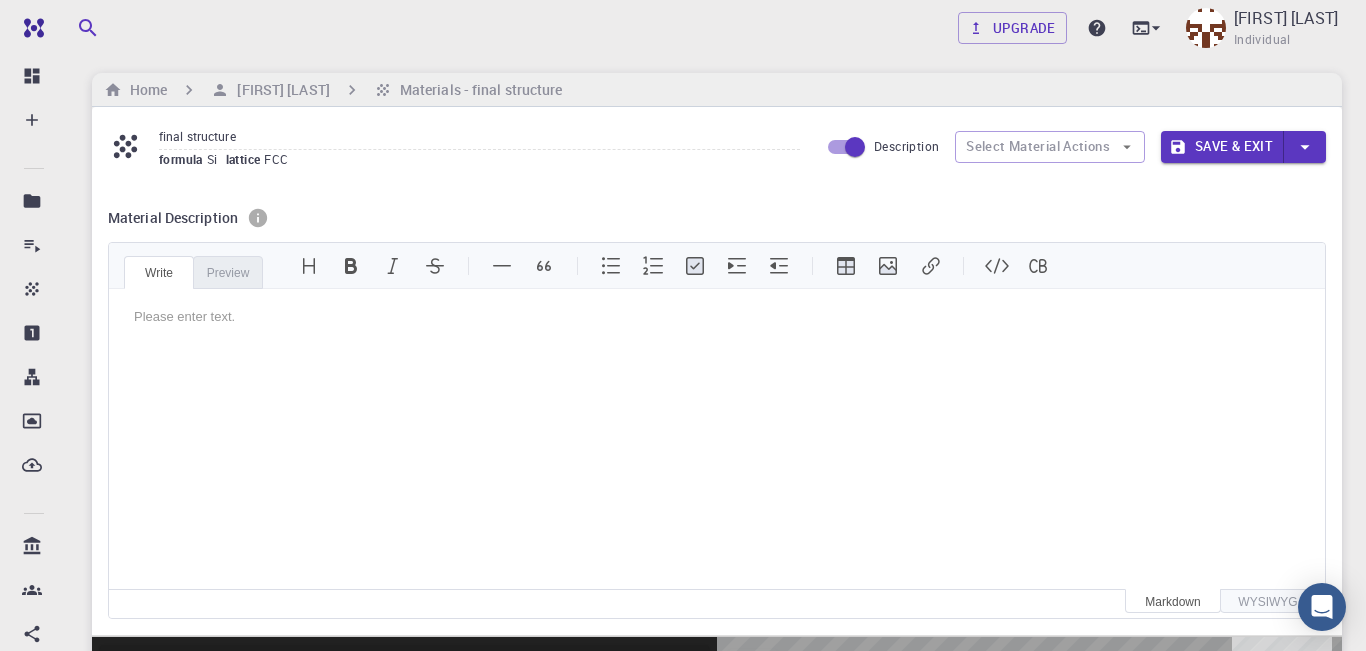 scroll, scrollTop: 0, scrollLeft: 0, axis: both 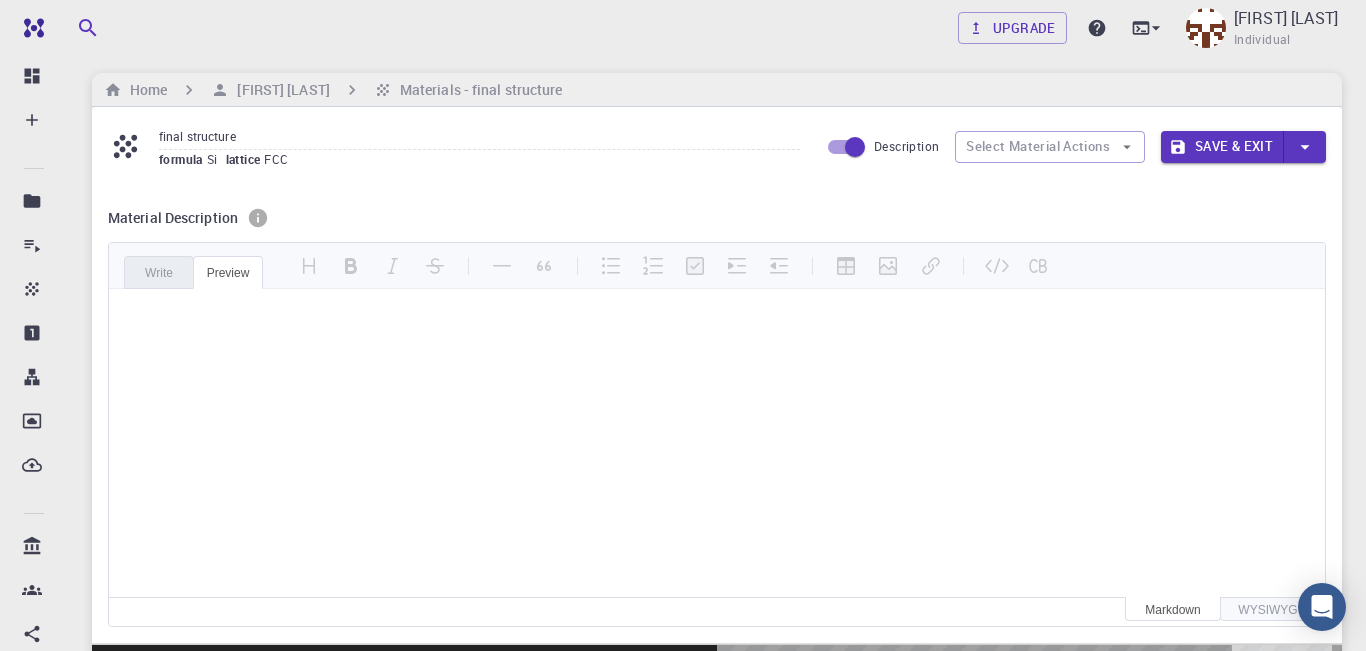 click on "Write" at bounding box center (159, 272) 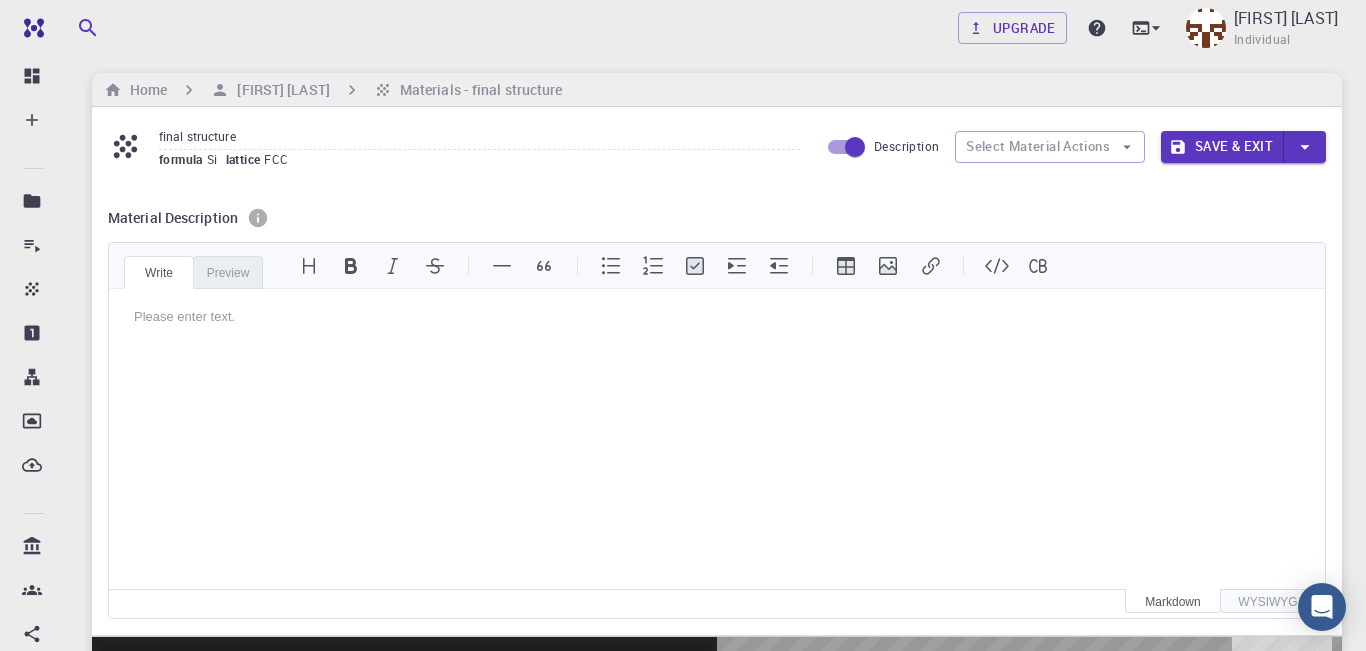 click on "Description" at bounding box center (855, 147) 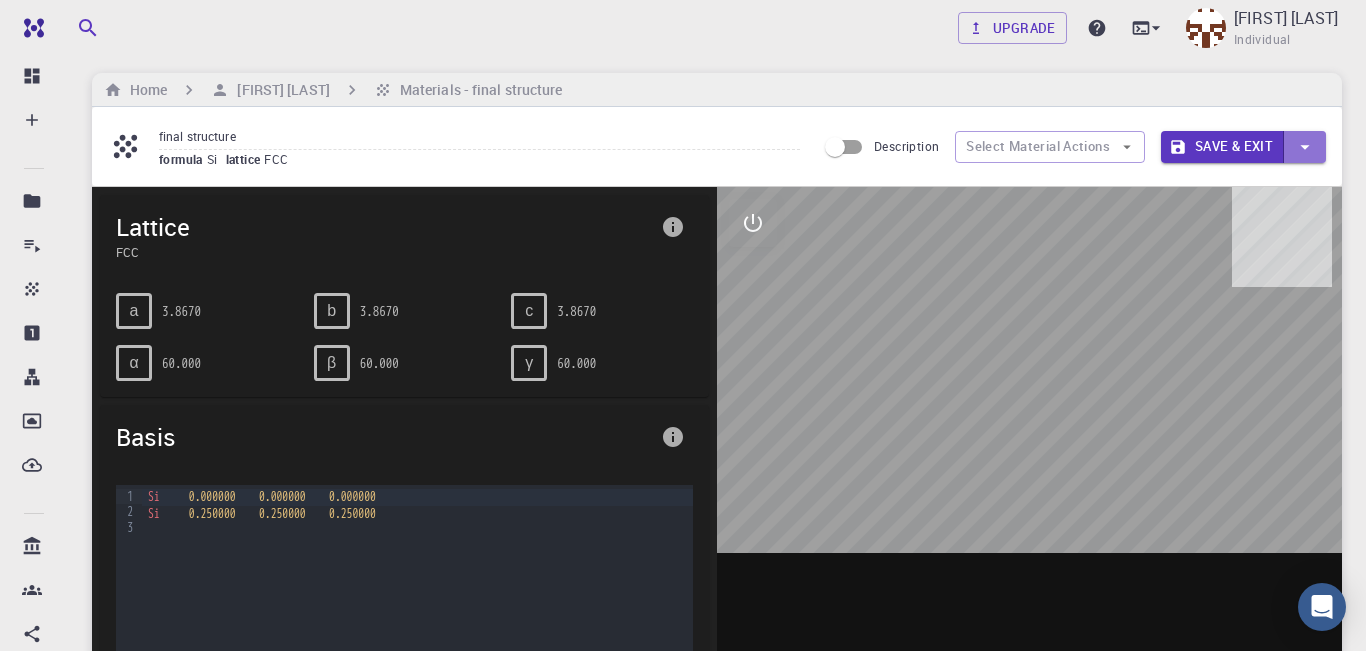 click 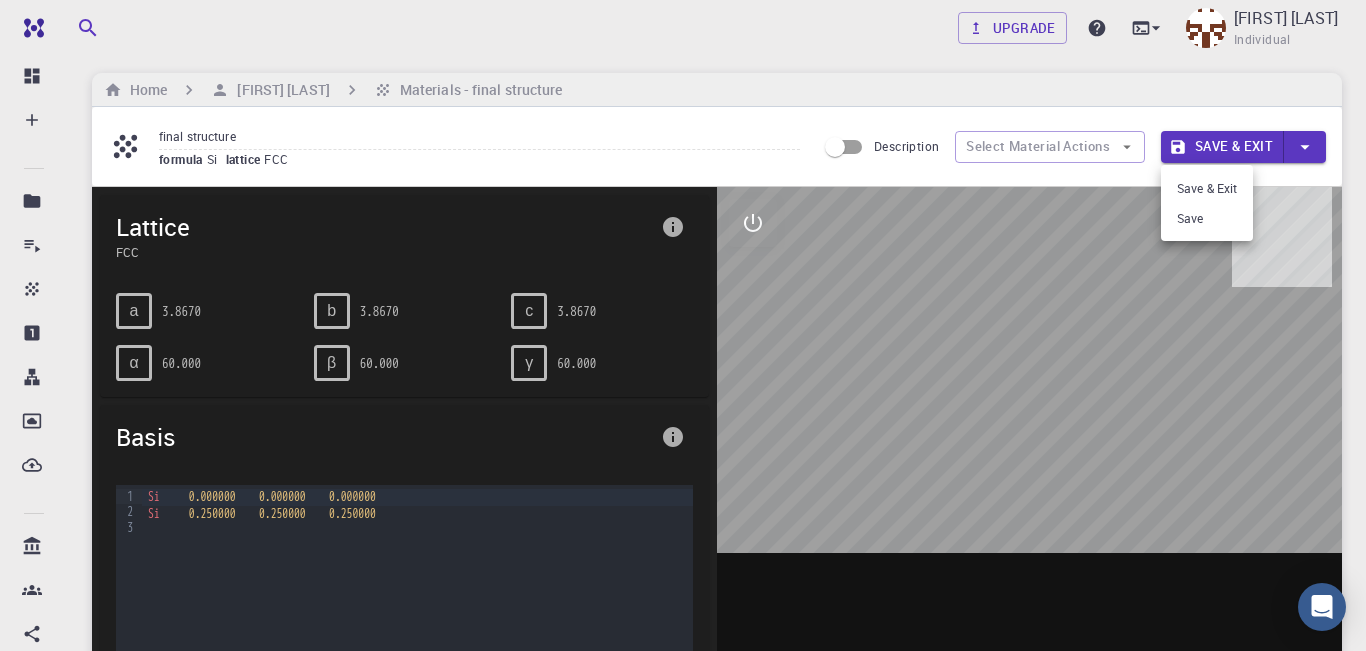 click on "Save & Exit" at bounding box center (1207, 188) 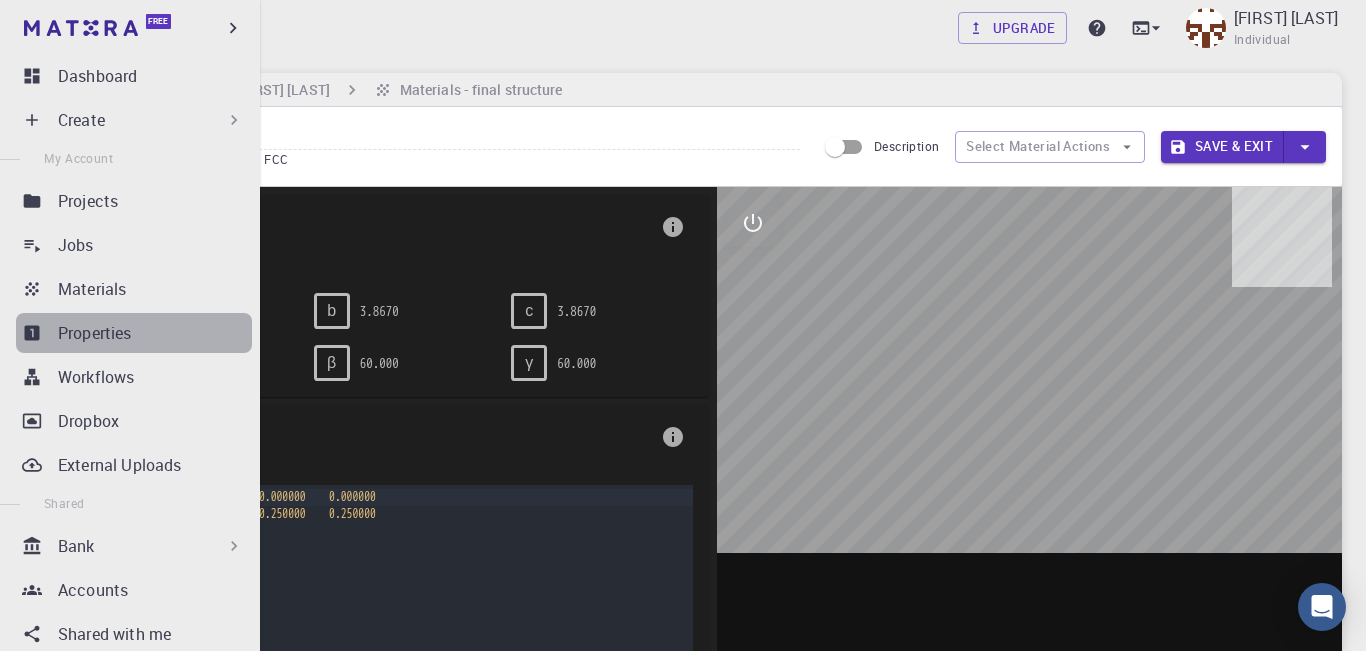 click on "Properties" at bounding box center (95, 333) 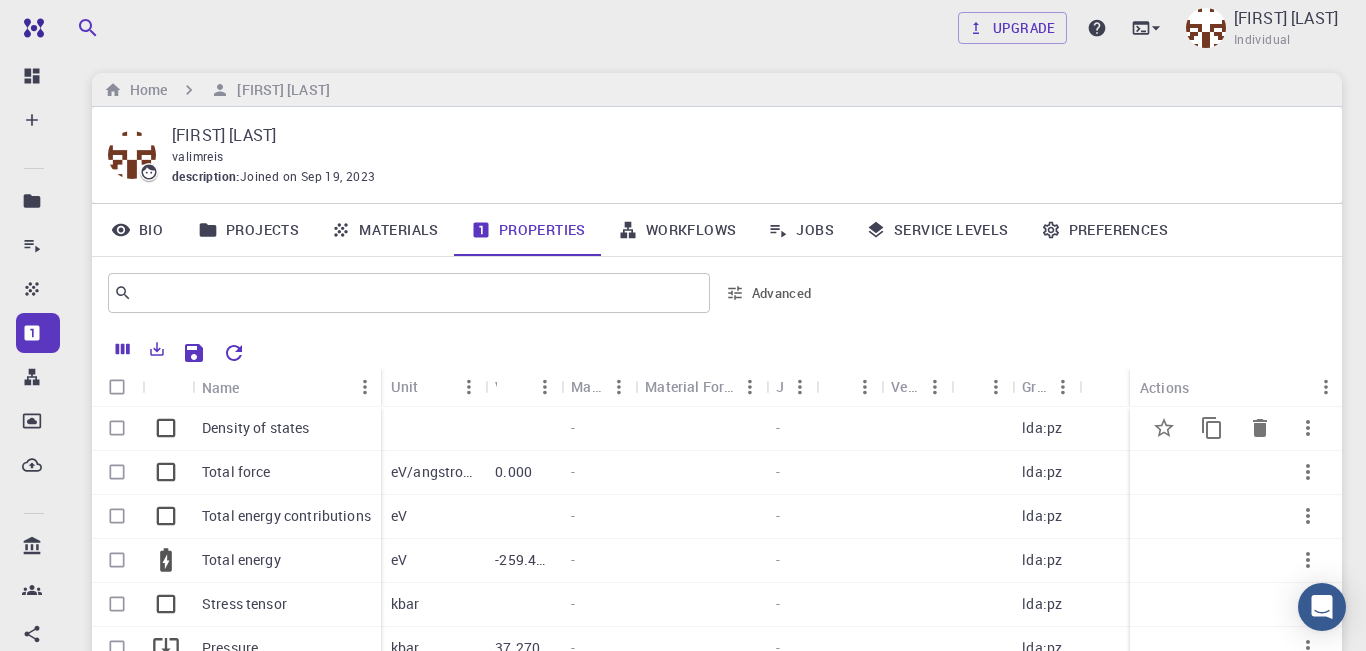 click 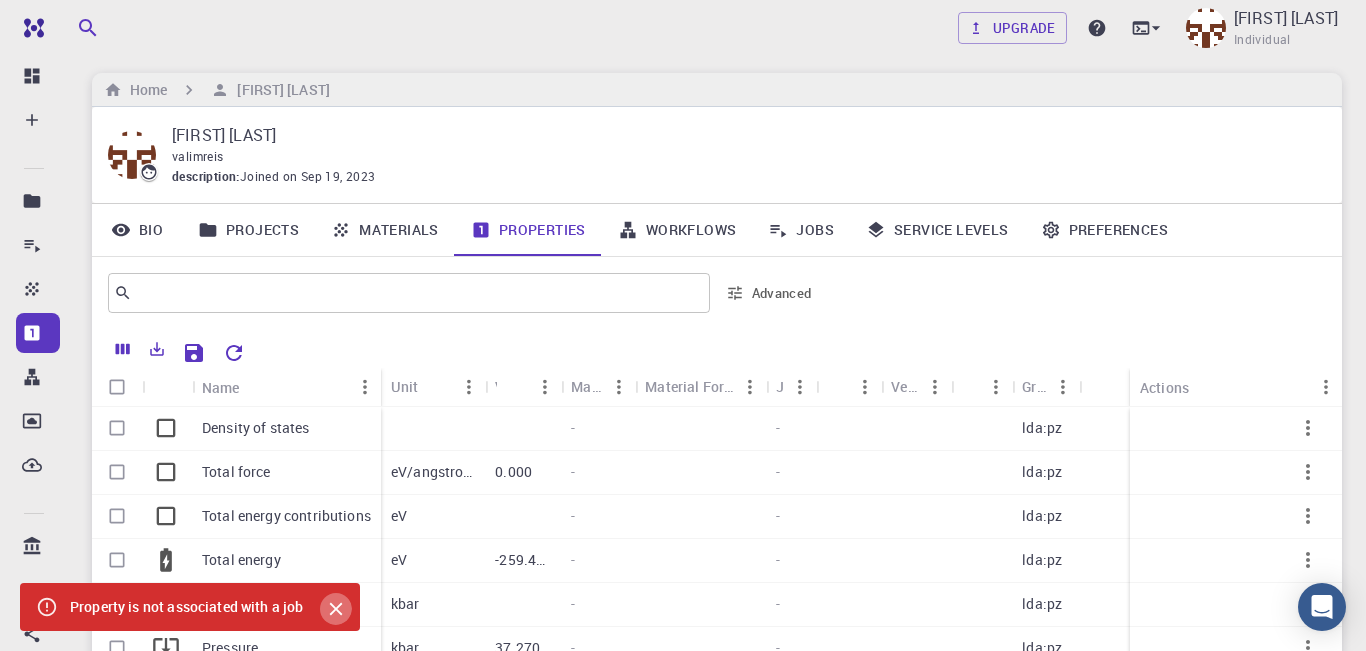 click 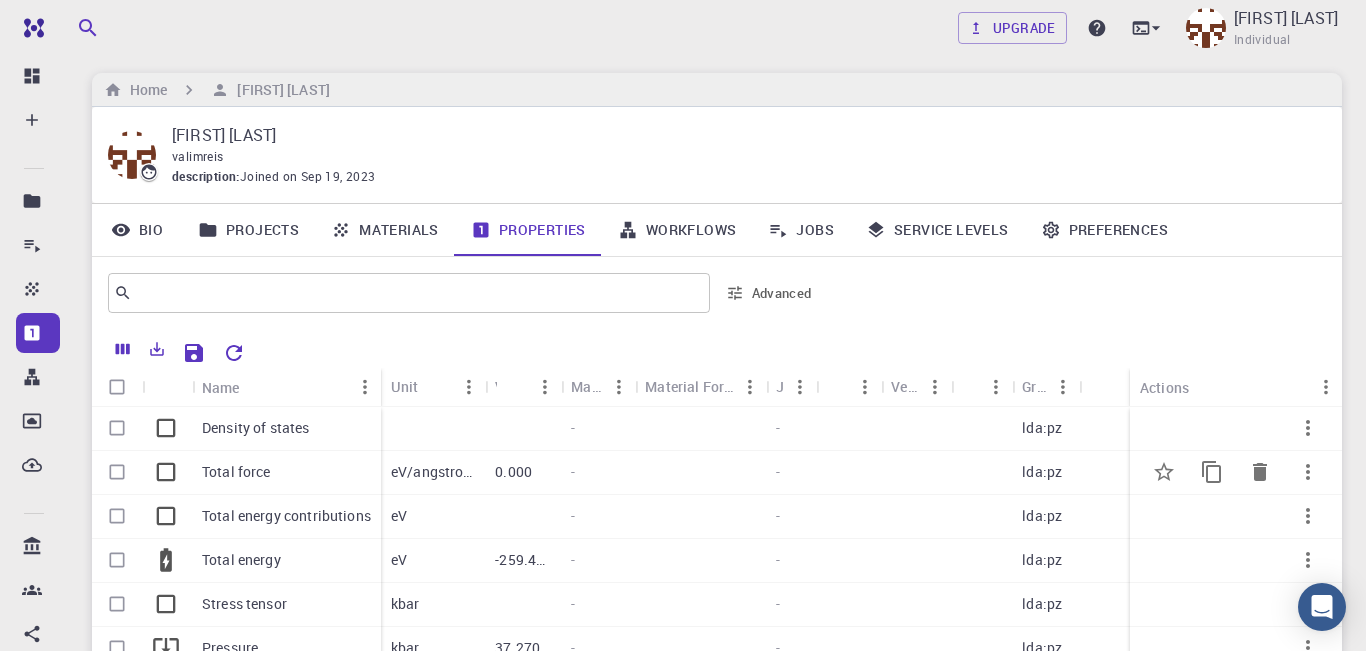 click 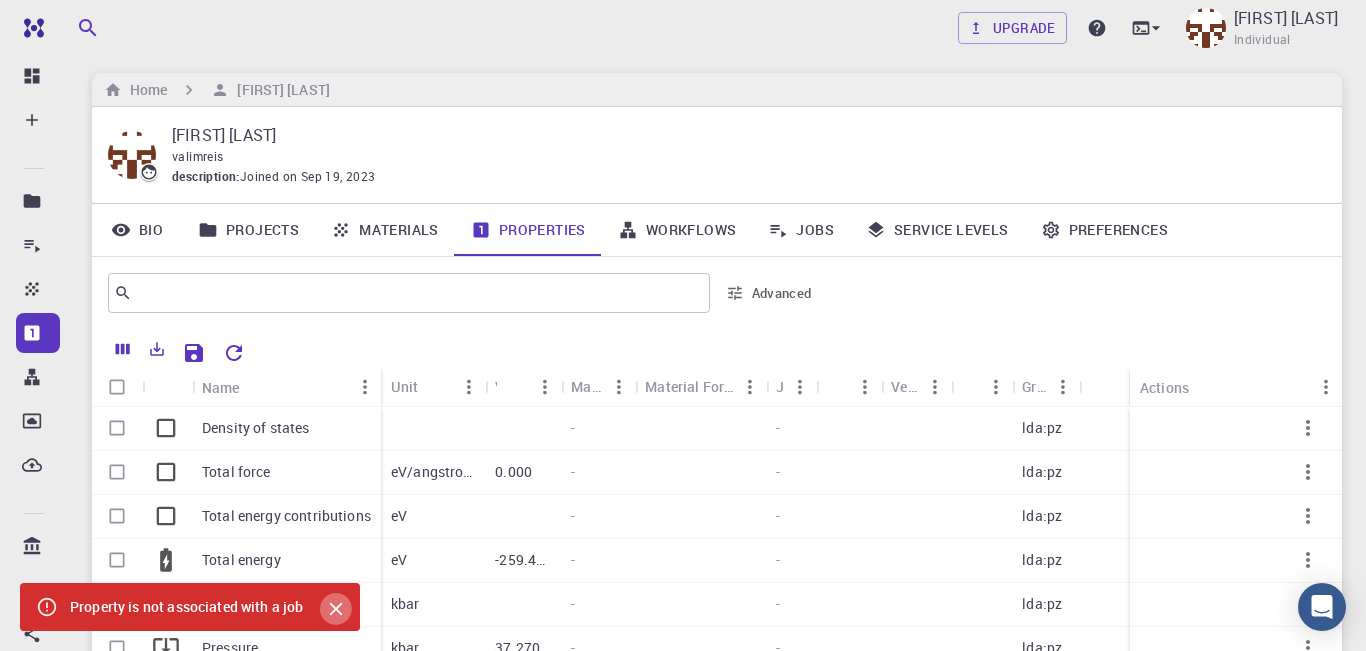 click 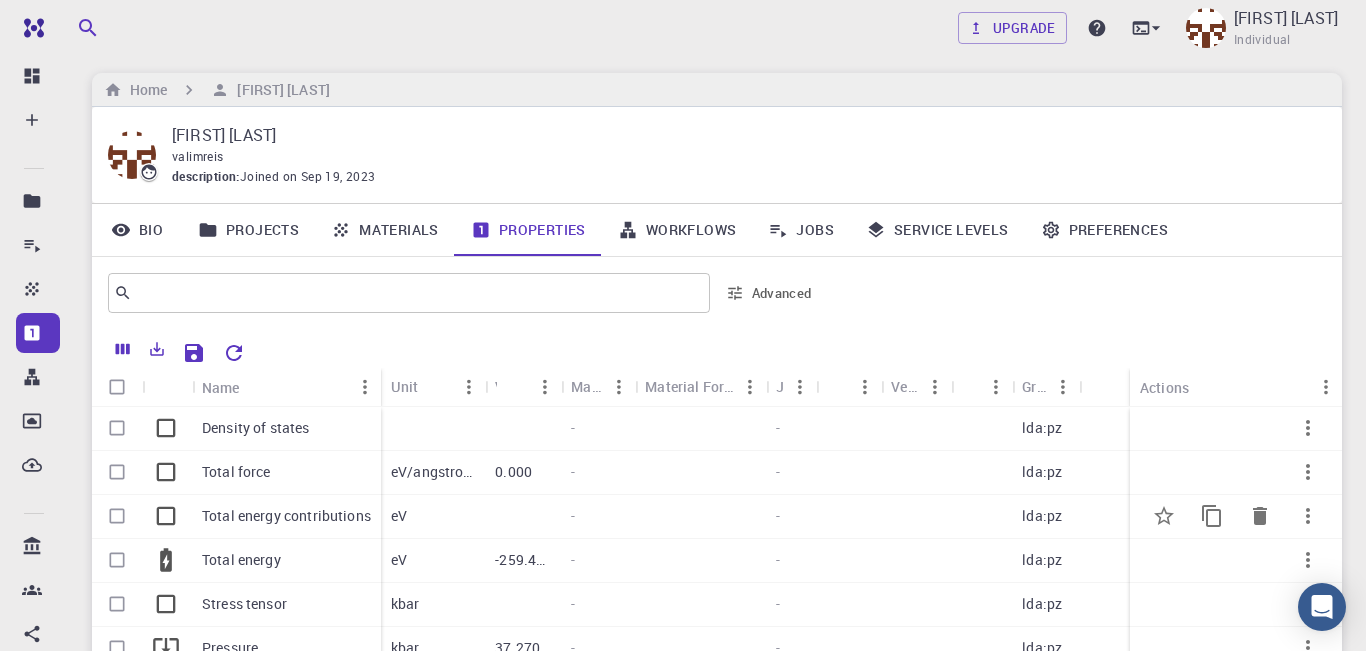 click 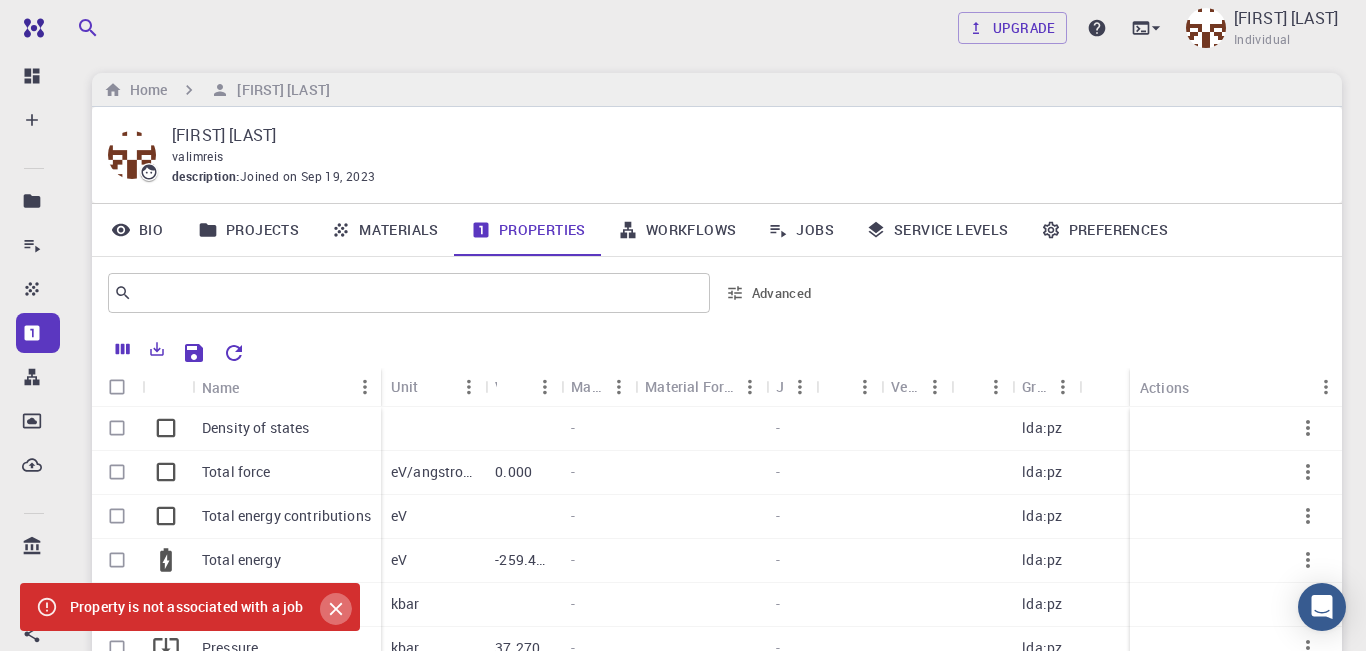 click 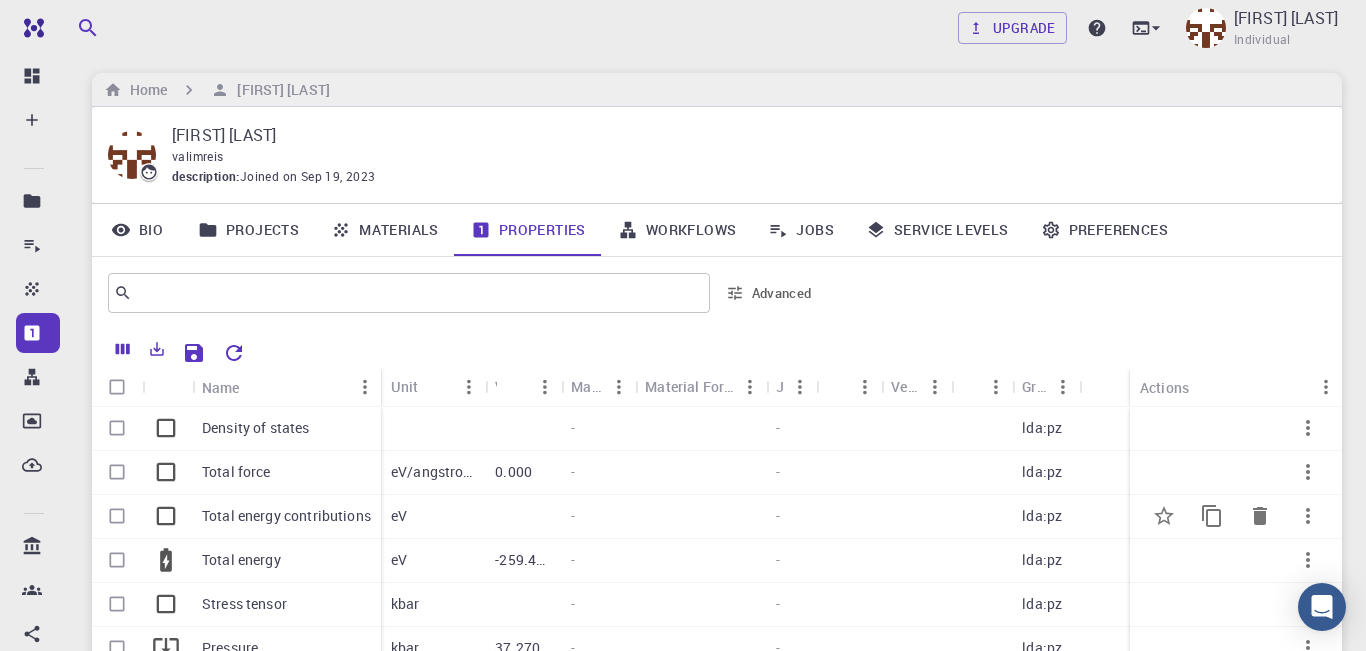 scroll, scrollTop: 120, scrollLeft: 0, axis: vertical 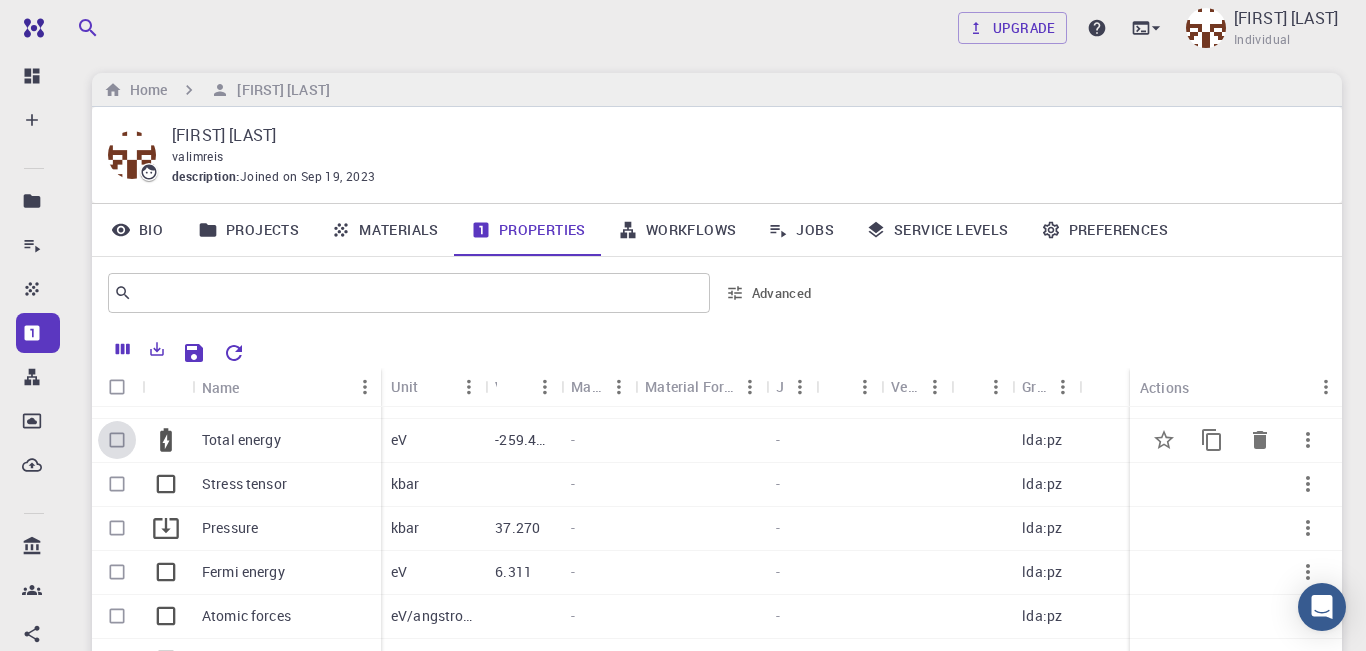 click at bounding box center (117, 440) 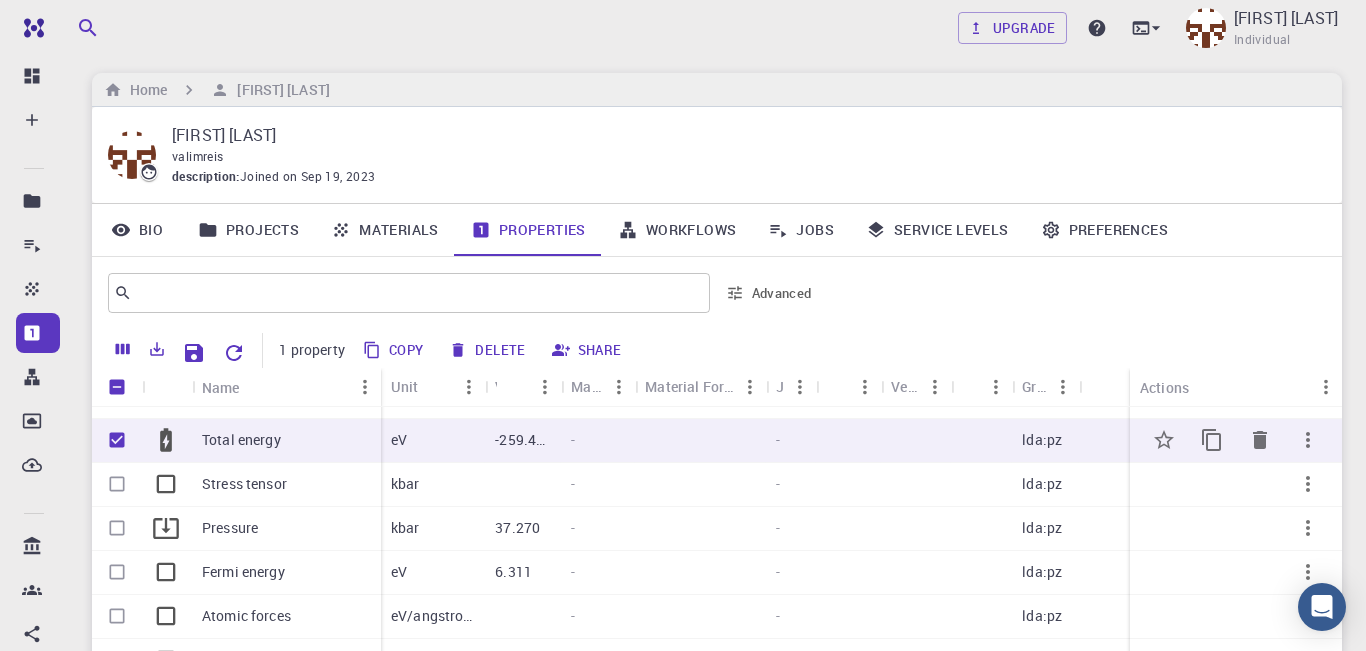 checkbox on "true" 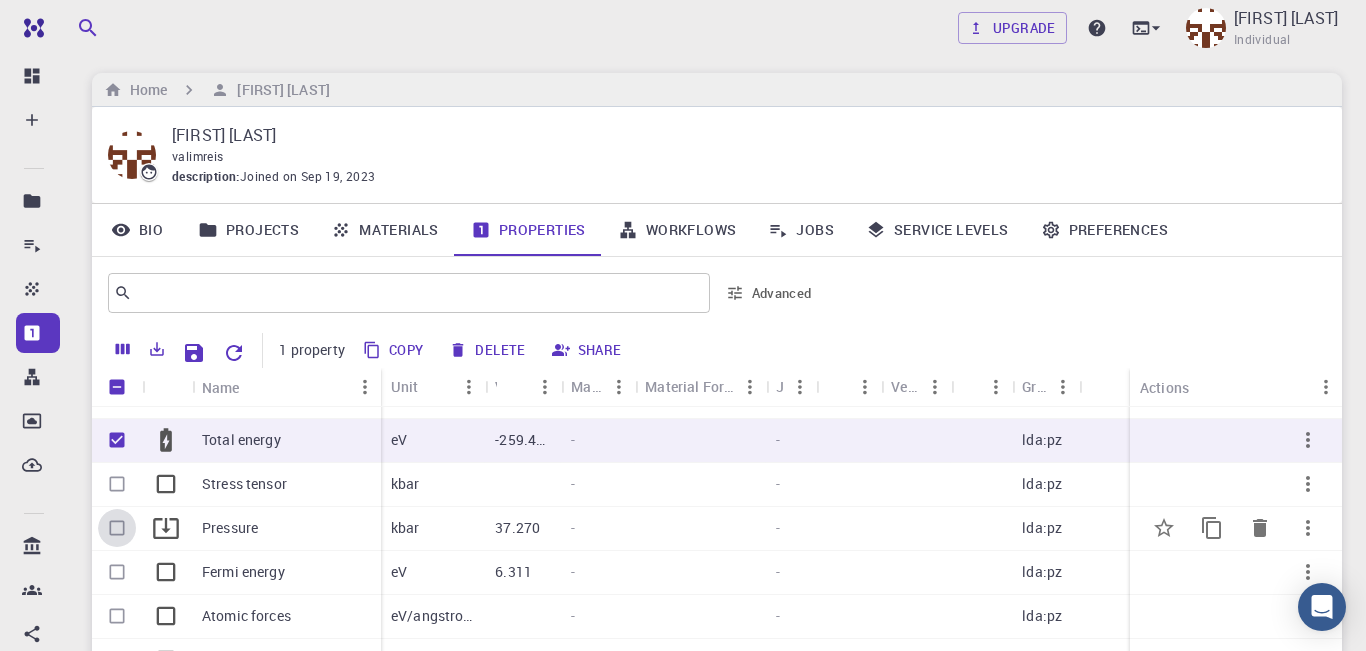click at bounding box center [117, 528] 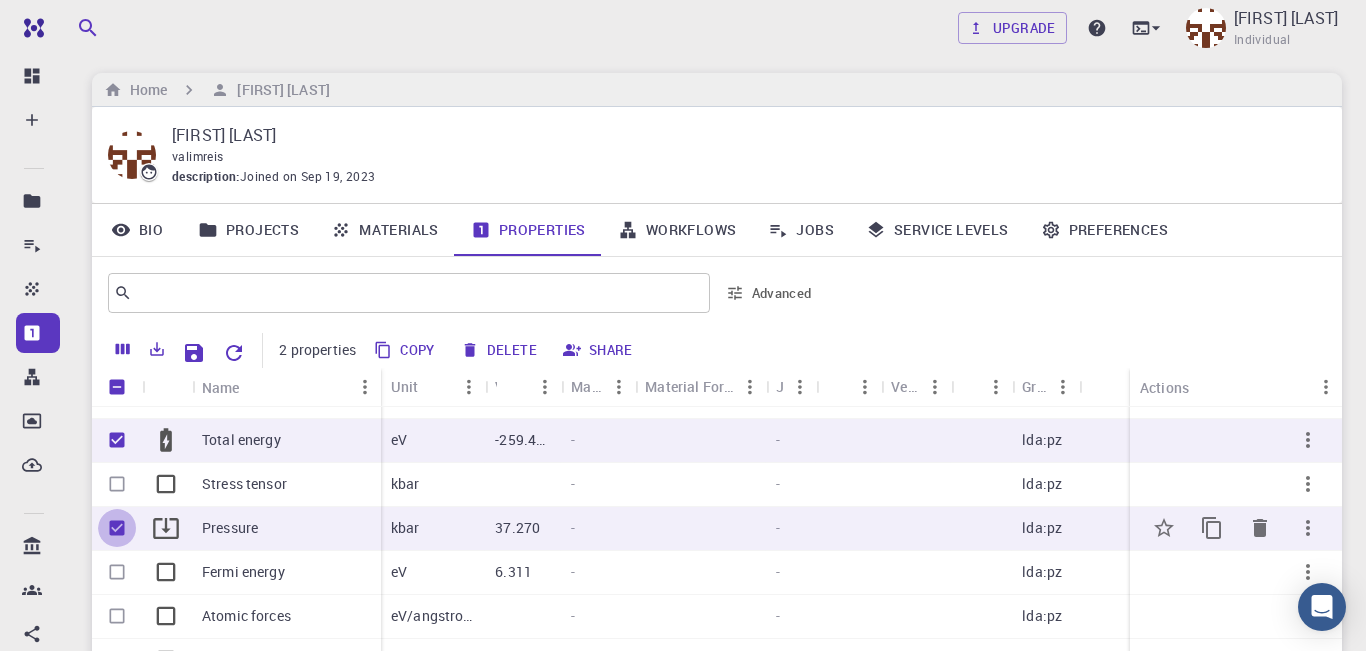 click at bounding box center [117, 528] 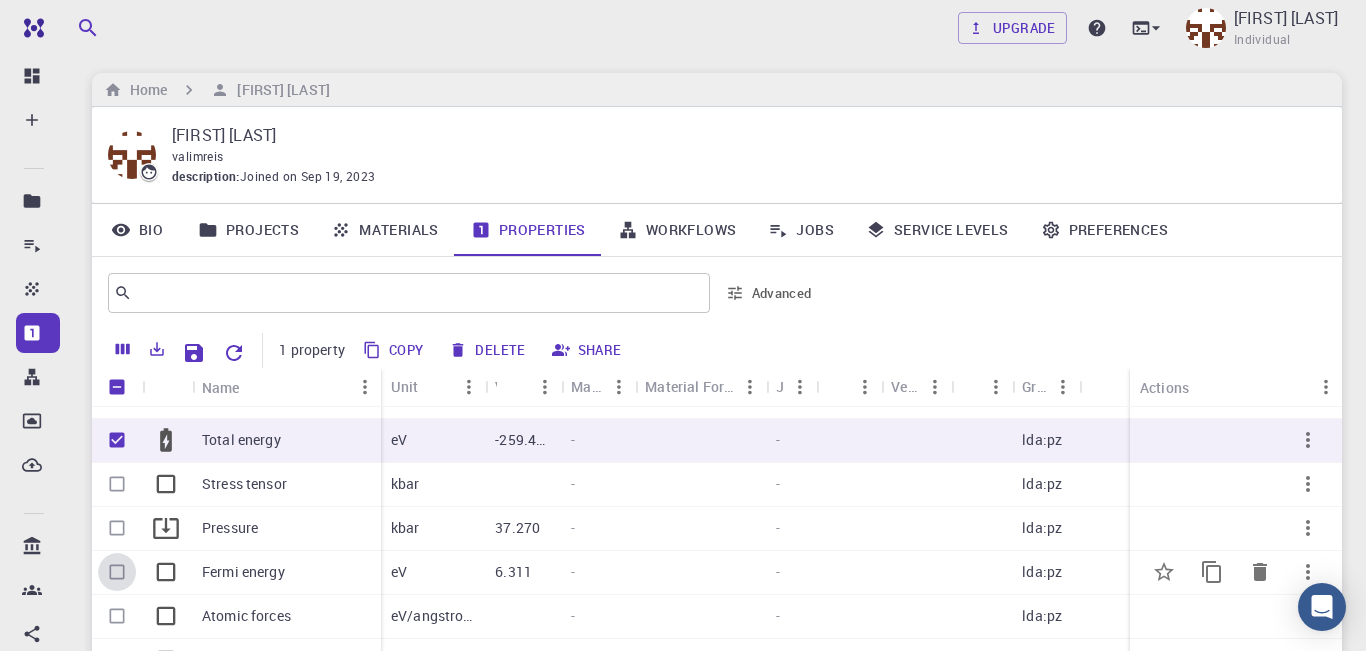click at bounding box center (117, 572) 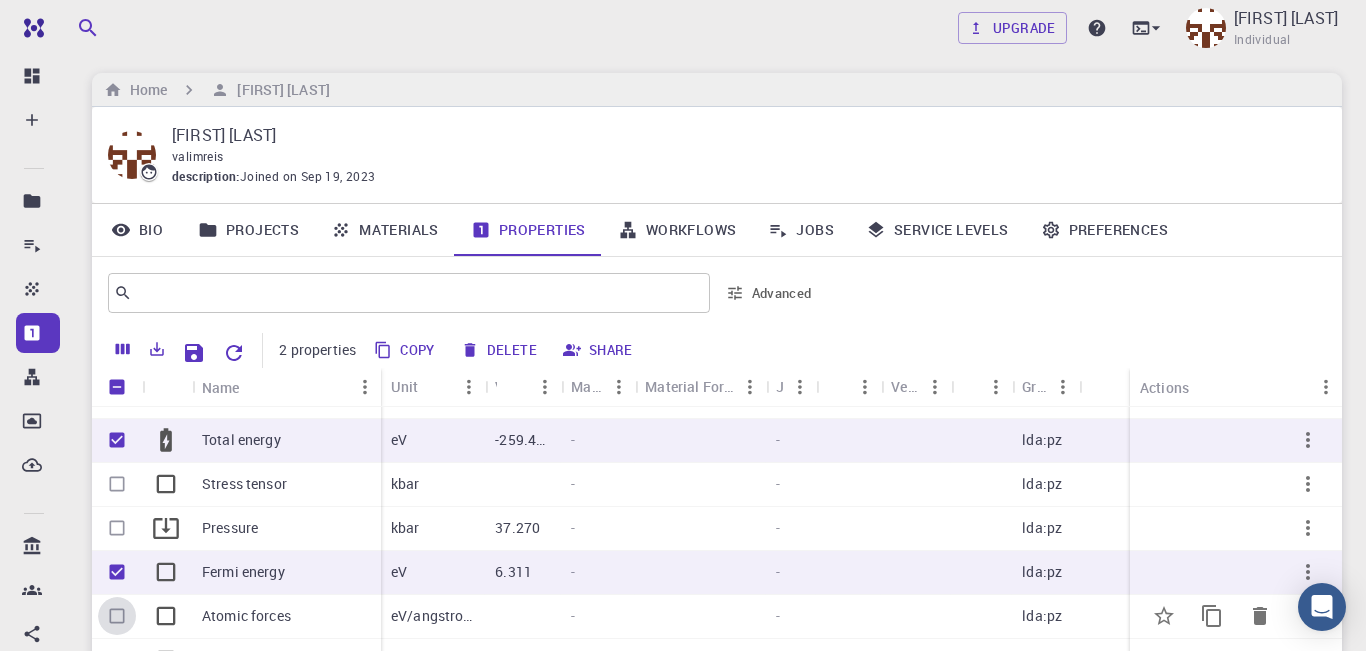 click at bounding box center (117, 616) 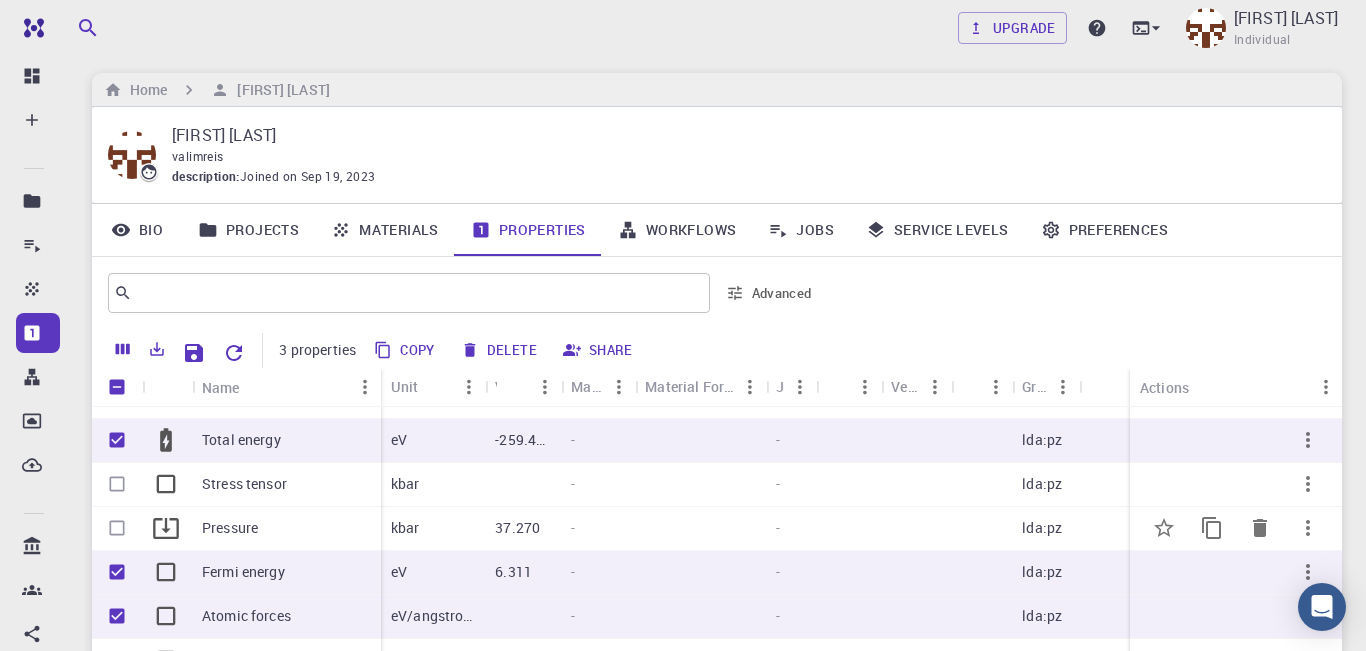 scroll, scrollTop: 143, scrollLeft: 0, axis: vertical 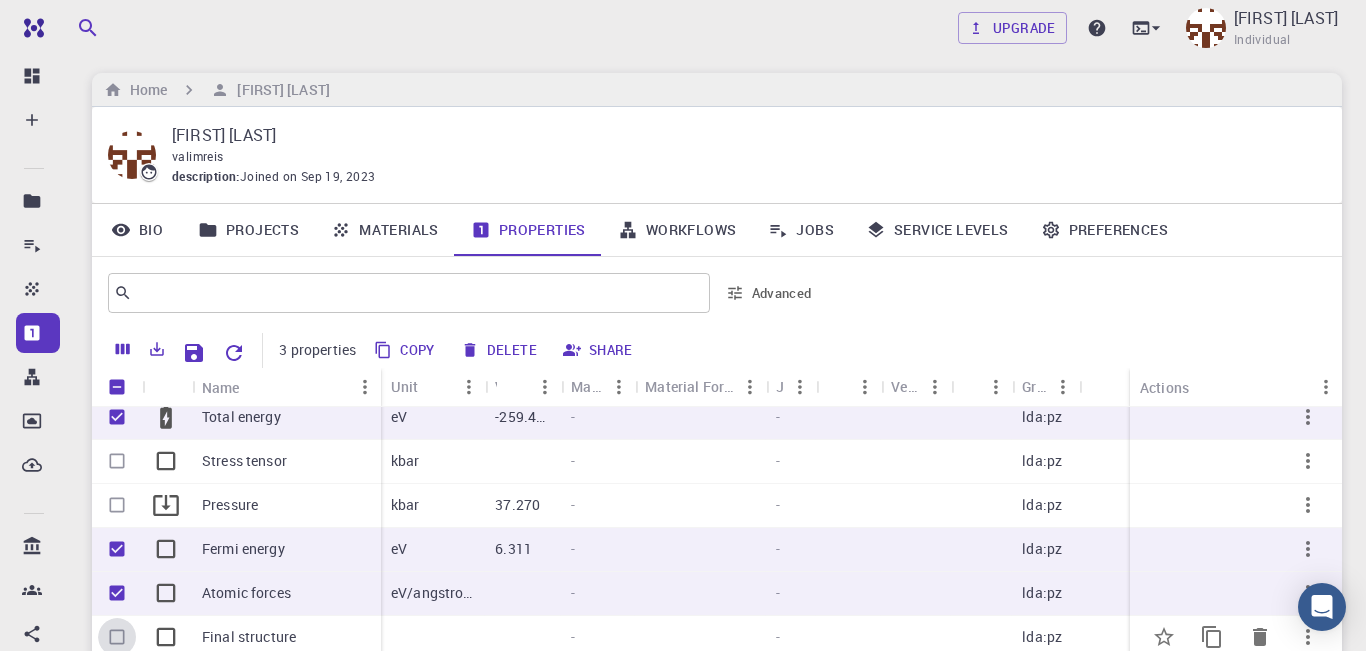 click at bounding box center [117, 637] 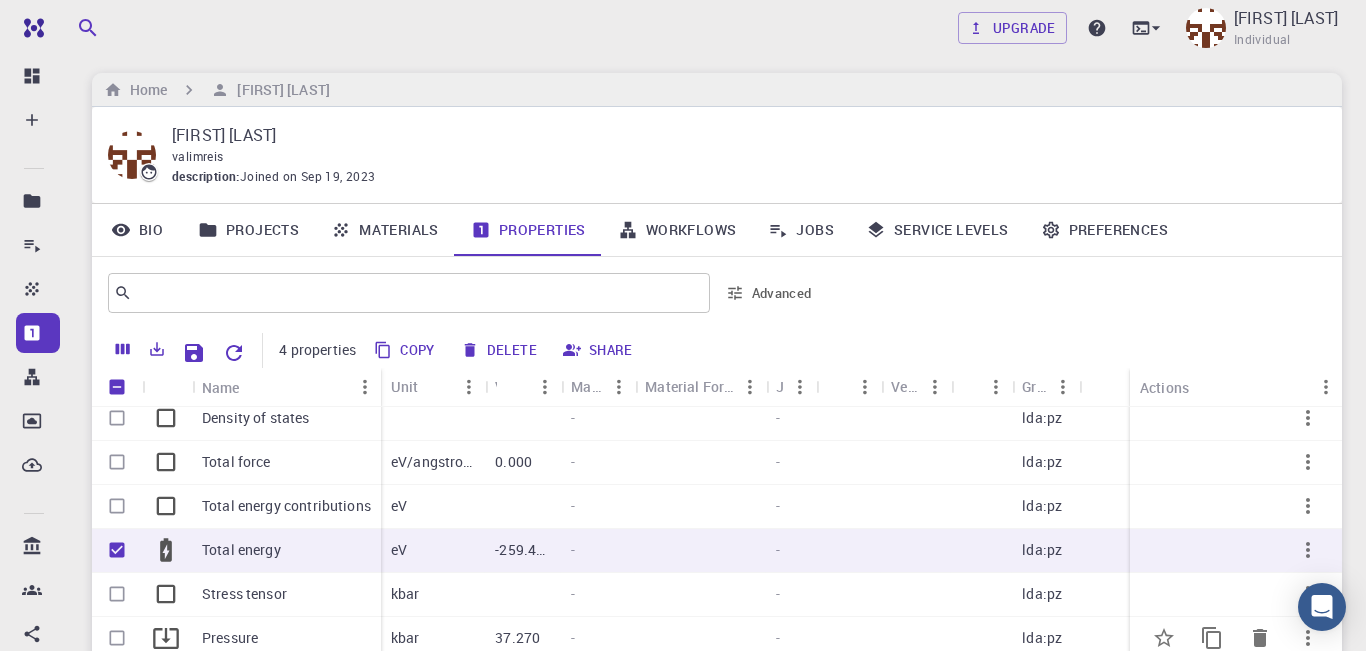 scroll, scrollTop: 0, scrollLeft: 0, axis: both 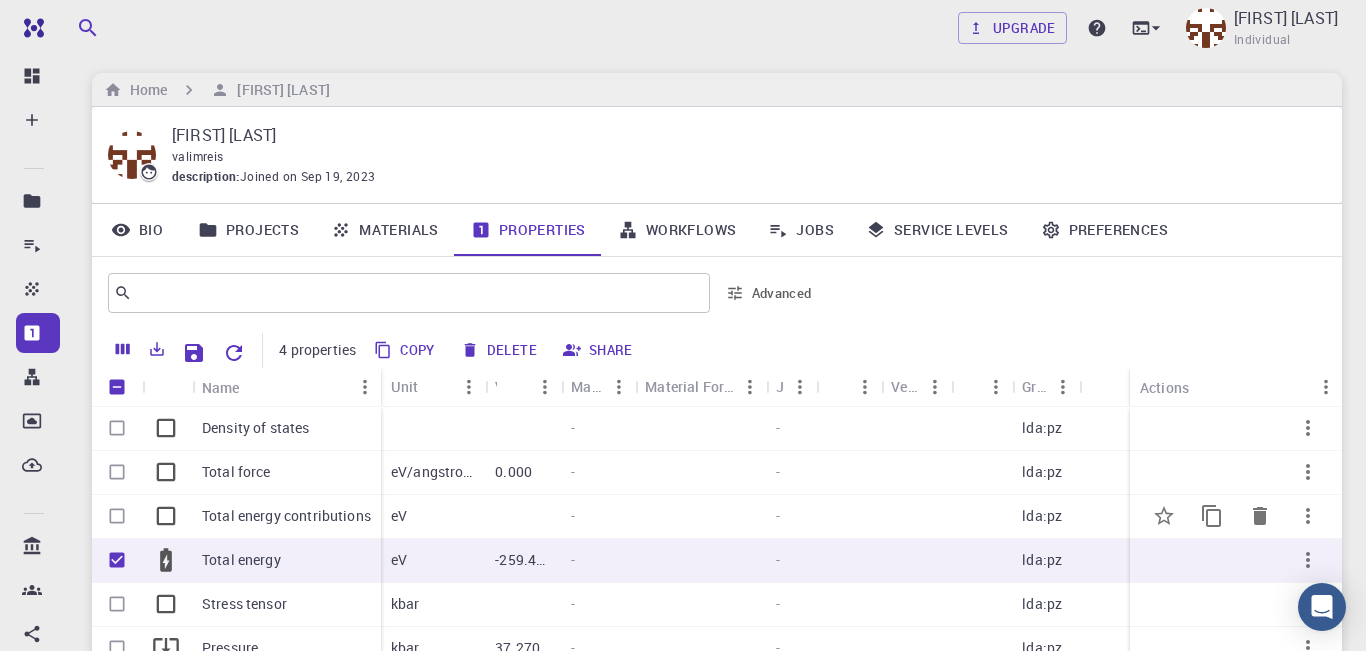 click at bounding box center [117, 516] 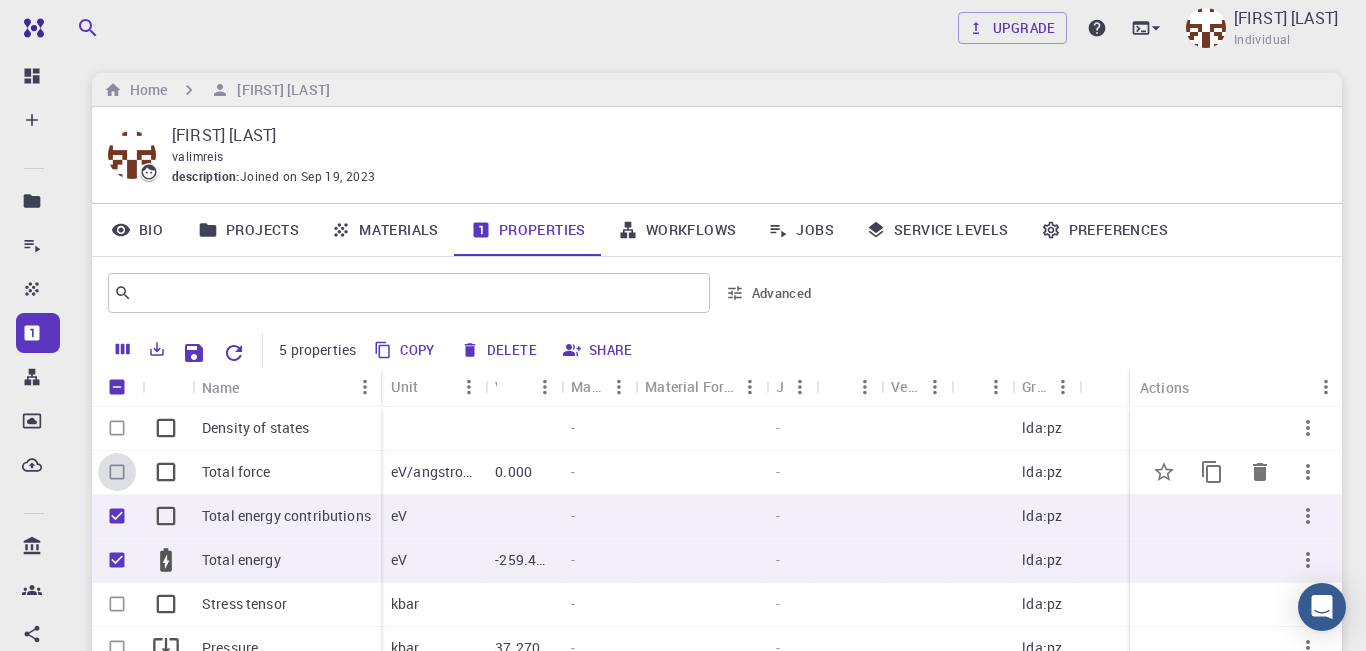 click at bounding box center (117, 472) 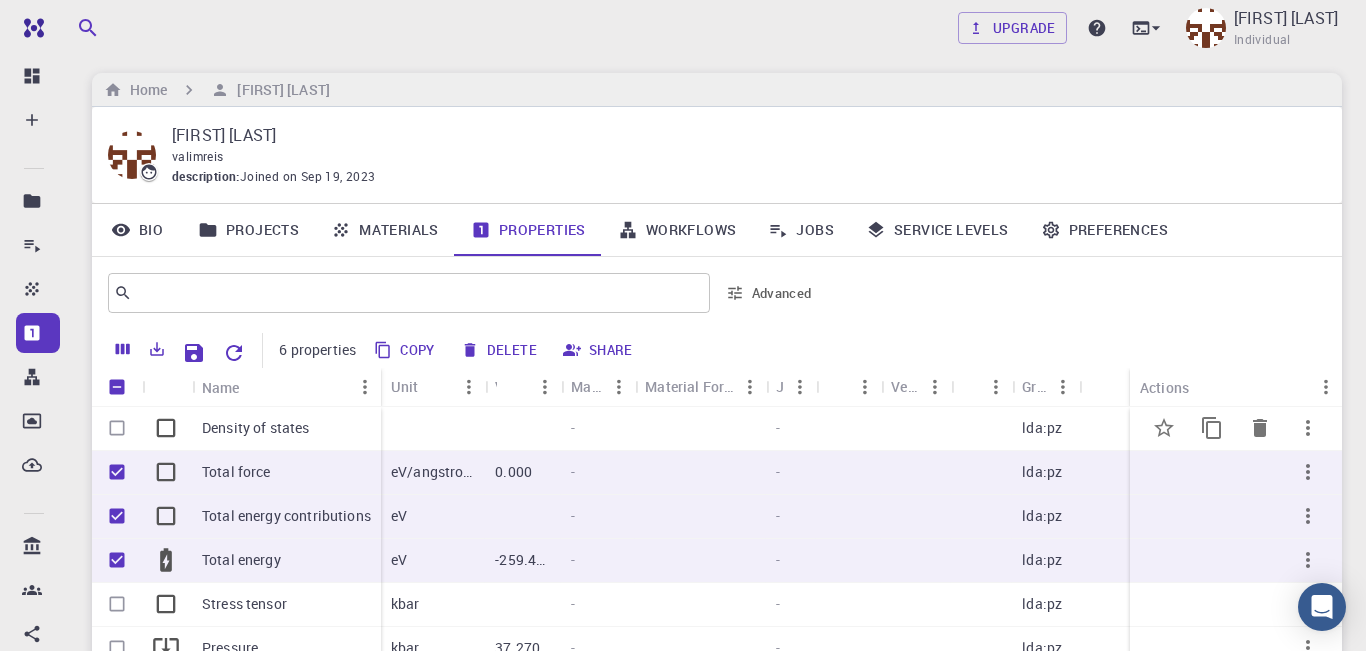 click at bounding box center [117, 428] 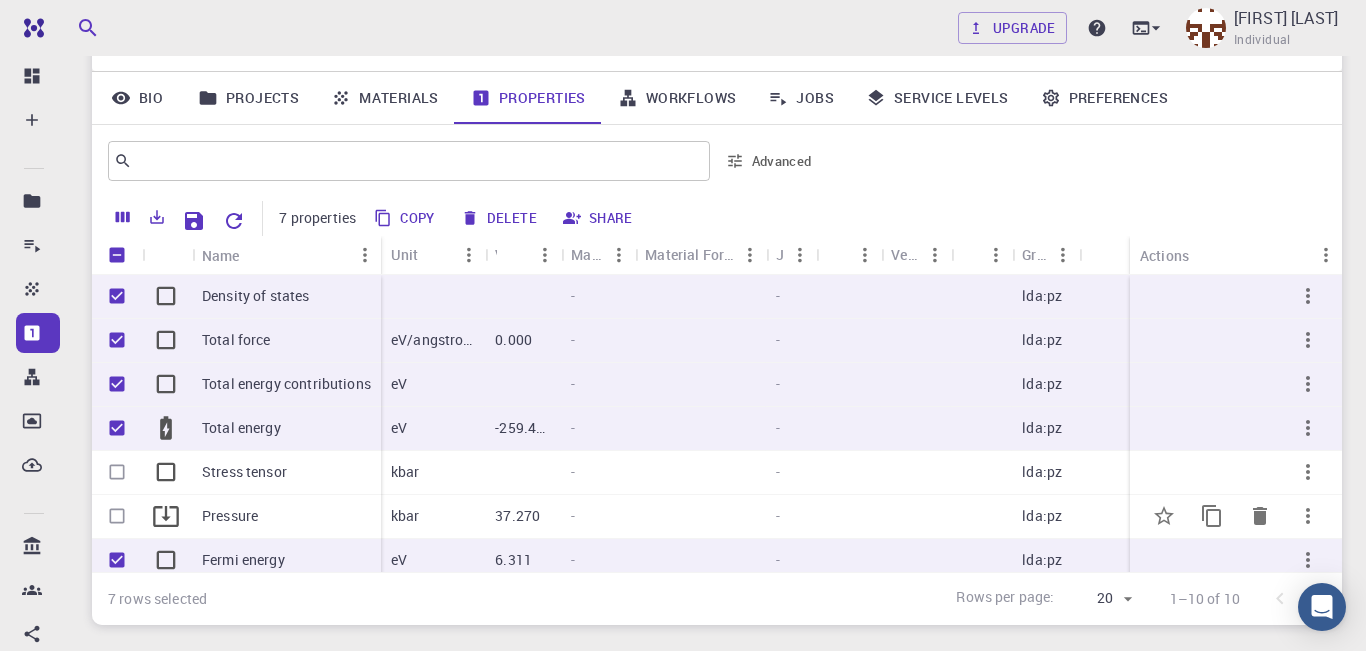 scroll, scrollTop: 0, scrollLeft: 0, axis: both 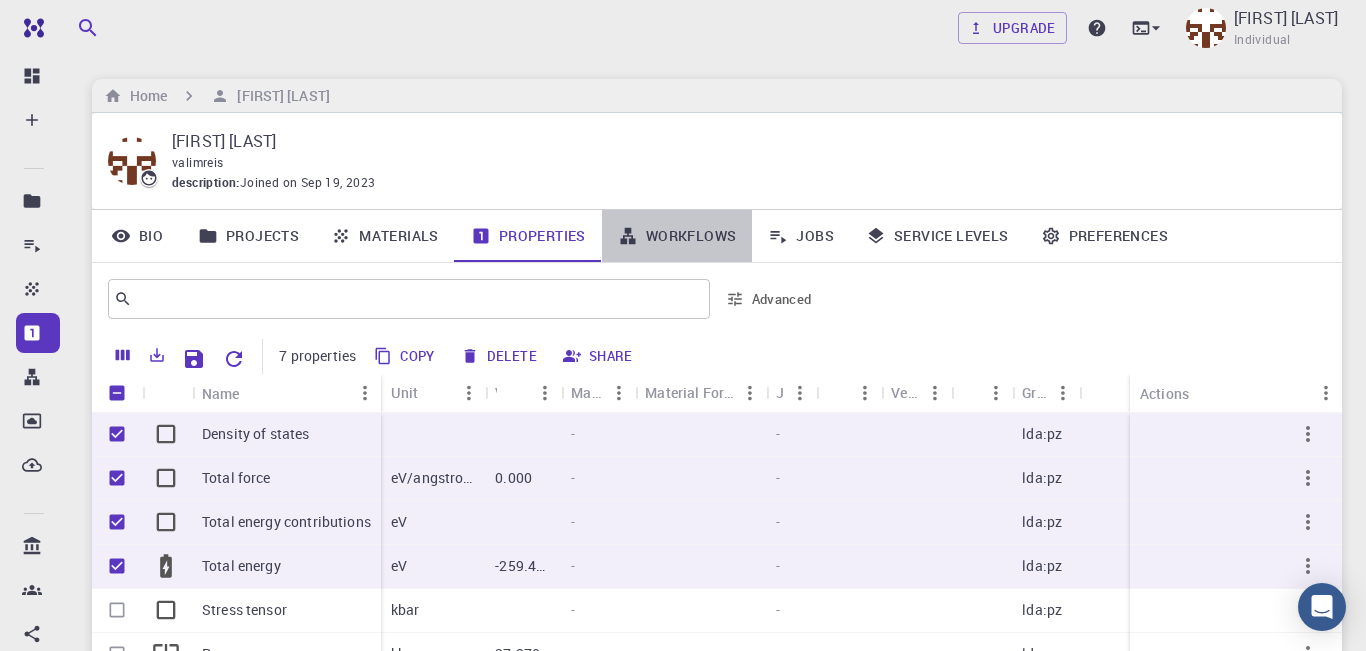 click on "Workflows" at bounding box center [677, 236] 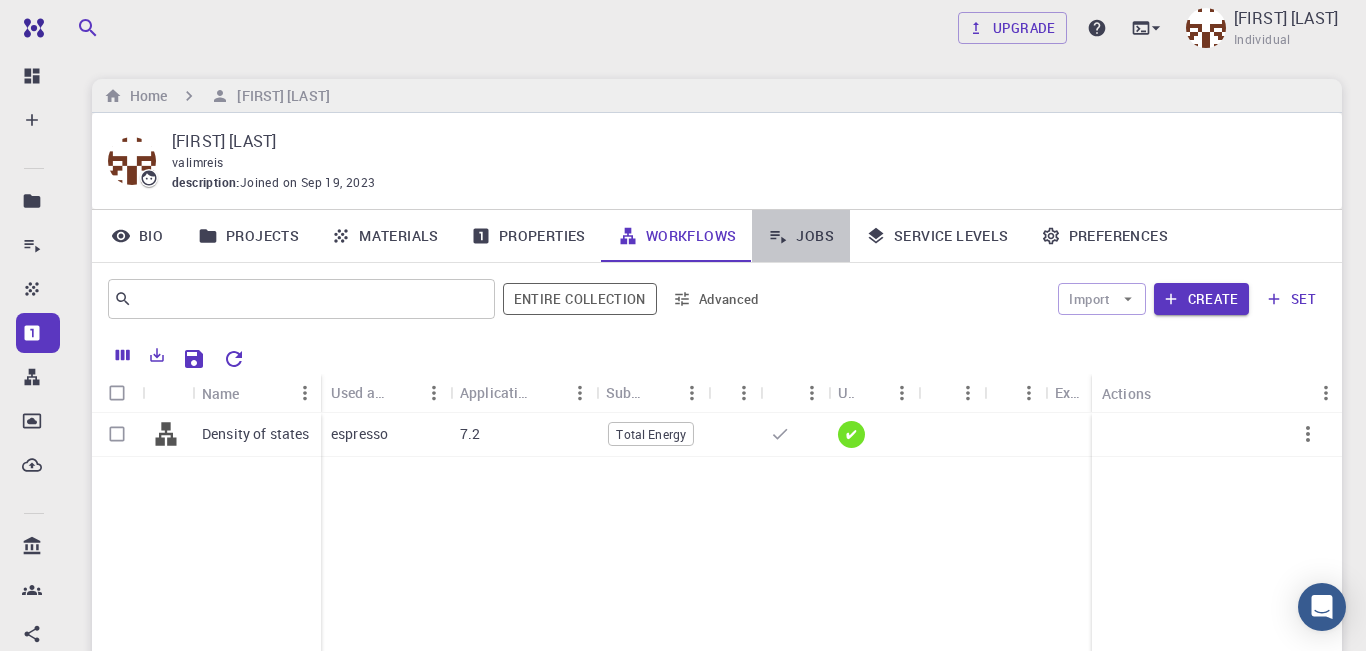click on "Jobs" at bounding box center (801, 236) 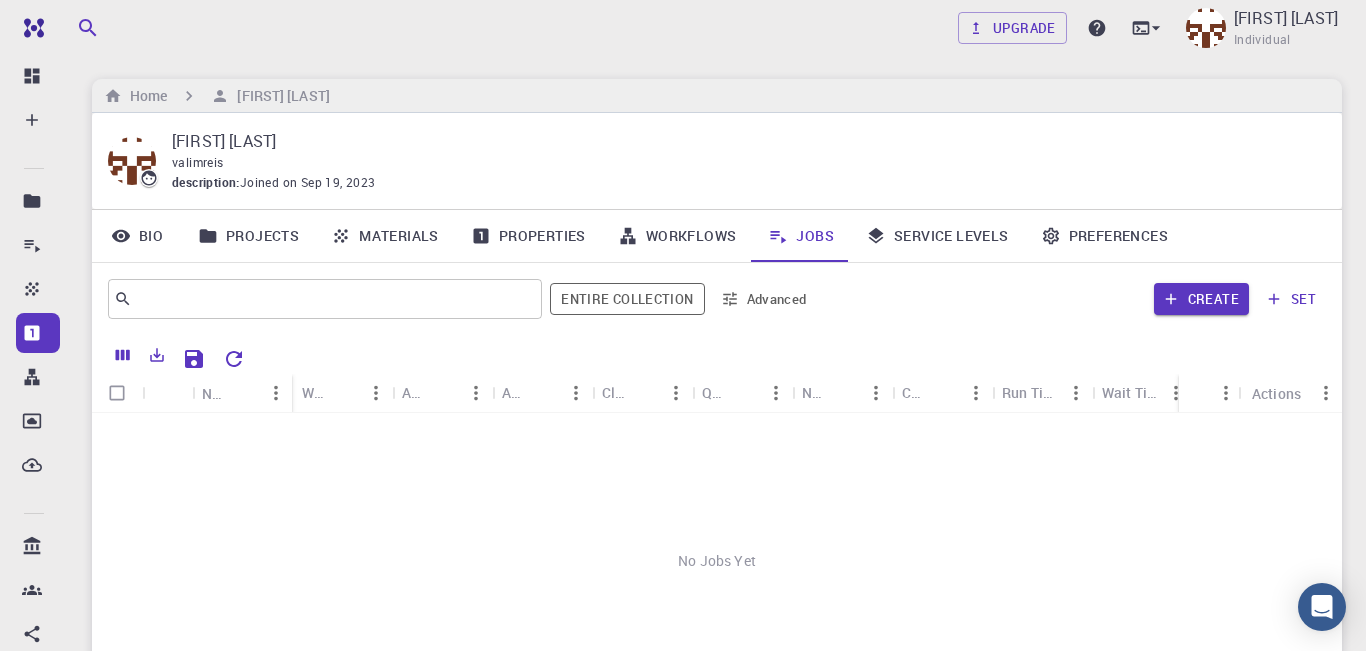 click on "Properties" at bounding box center (528, 236) 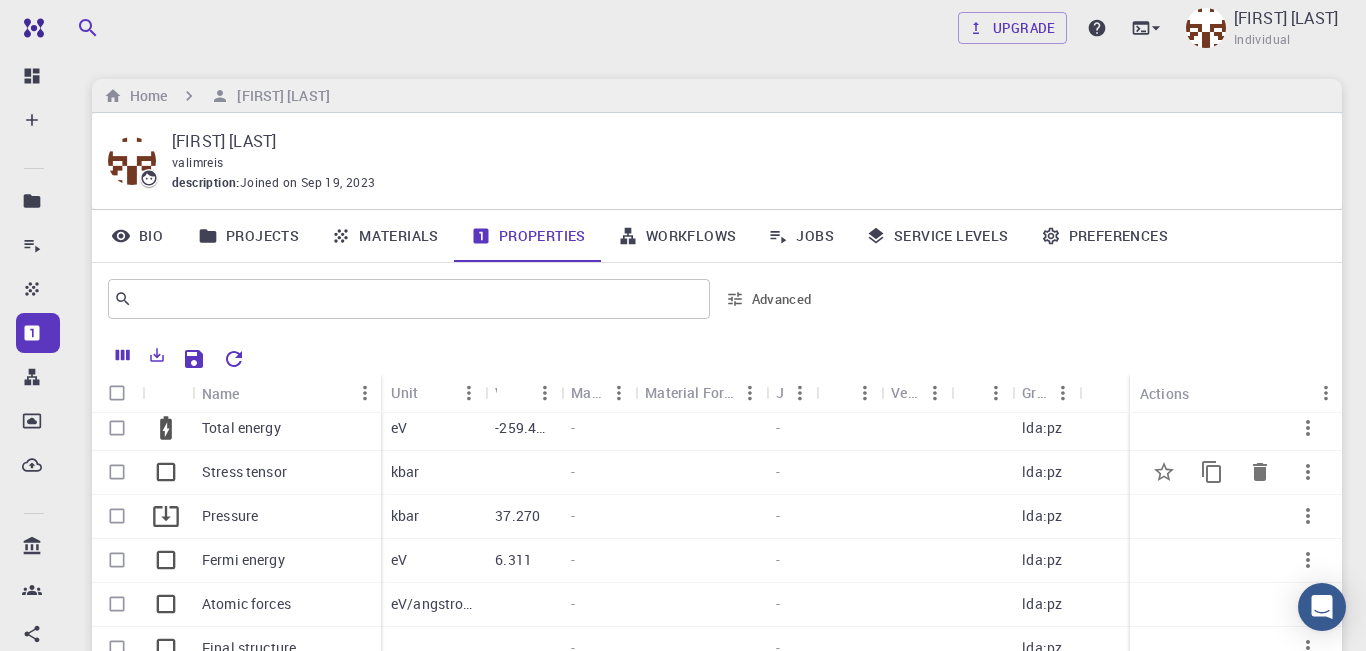 scroll, scrollTop: 143, scrollLeft: 0, axis: vertical 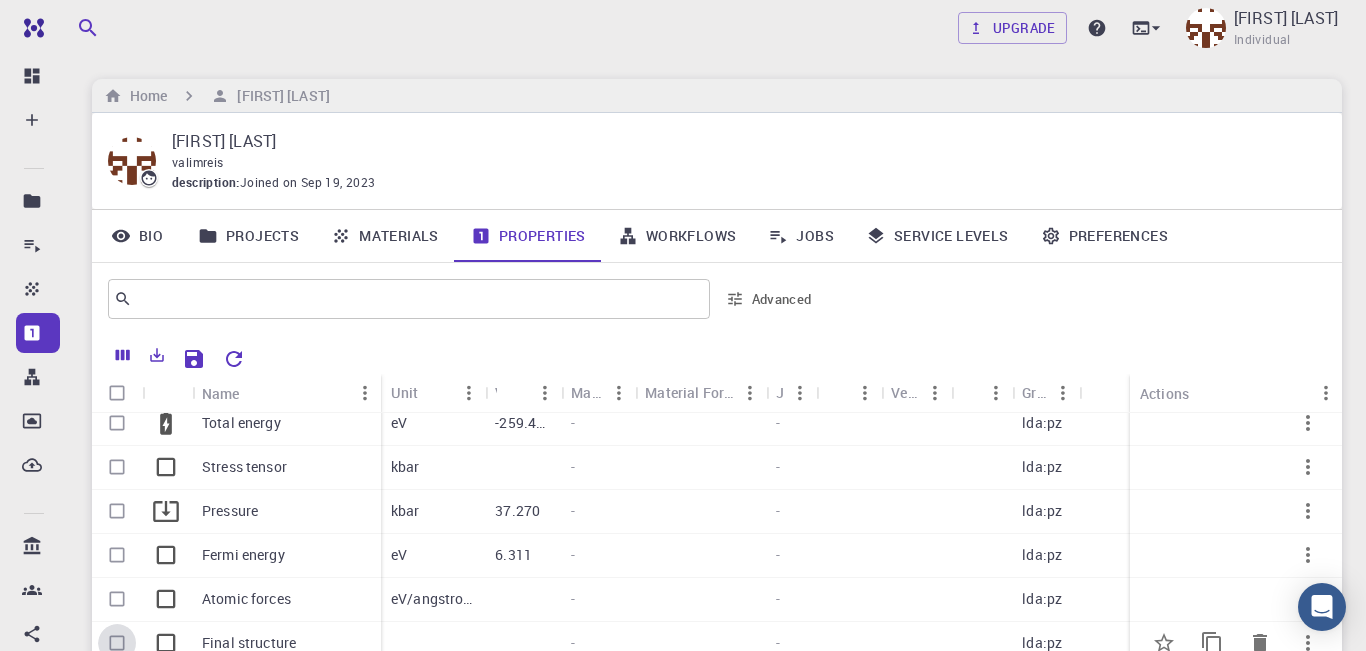 click at bounding box center [117, 643] 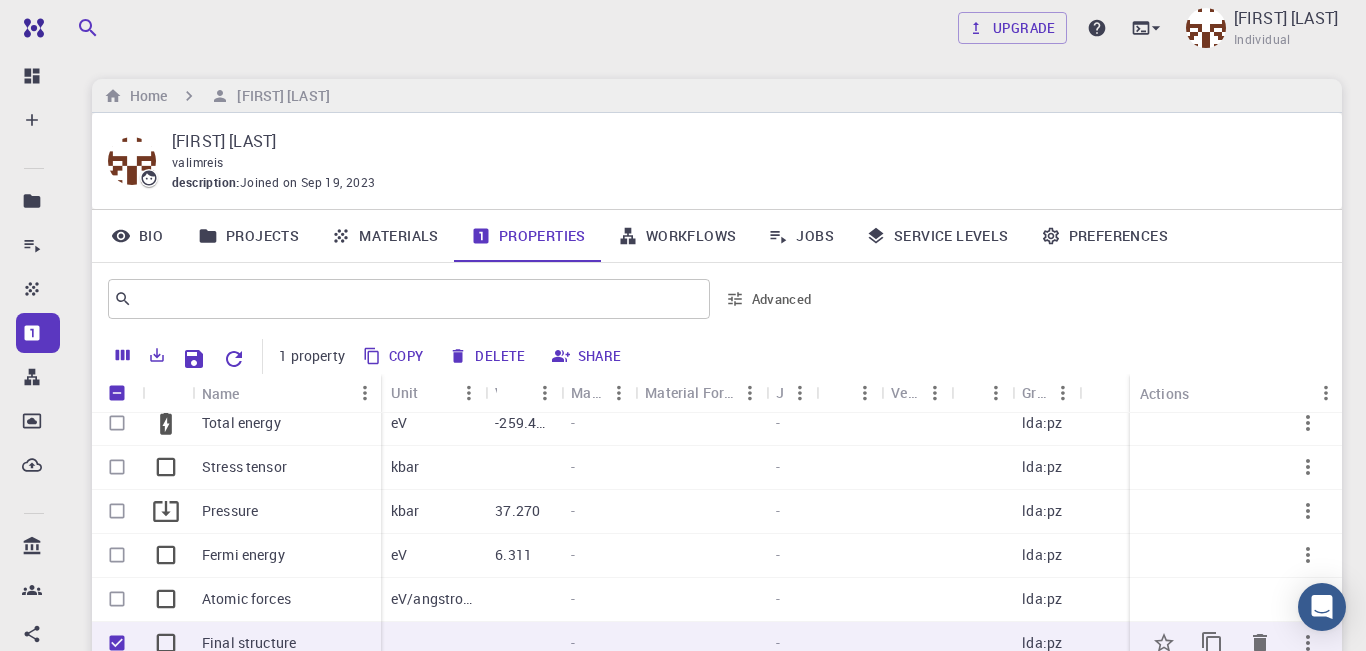 checkbox on "true" 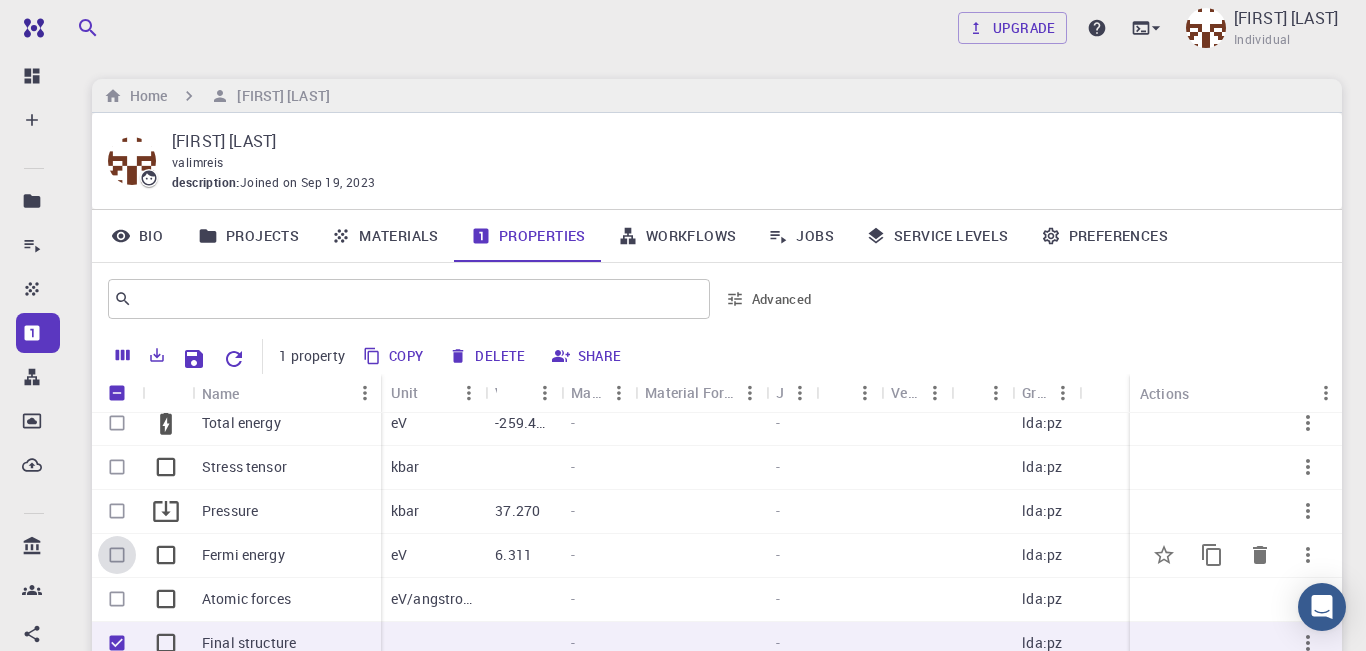 click at bounding box center [117, 555] 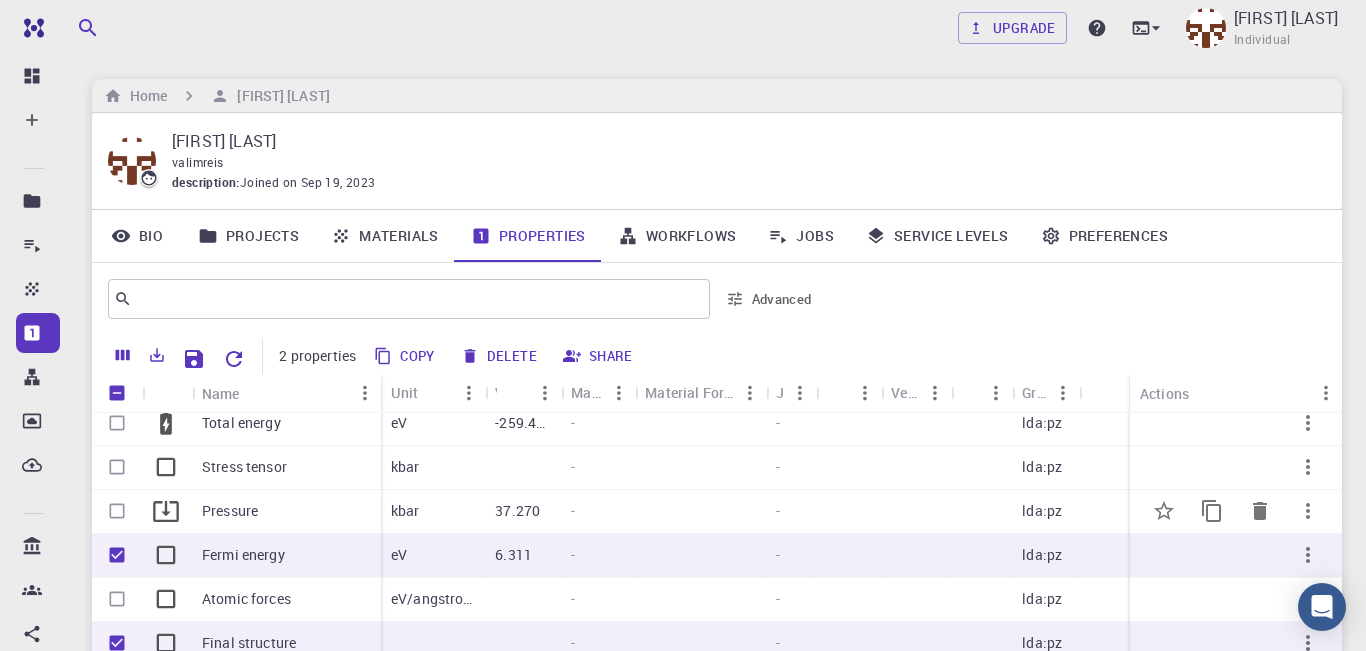 scroll, scrollTop: 23, scrollLeft: 0, axis: vertical 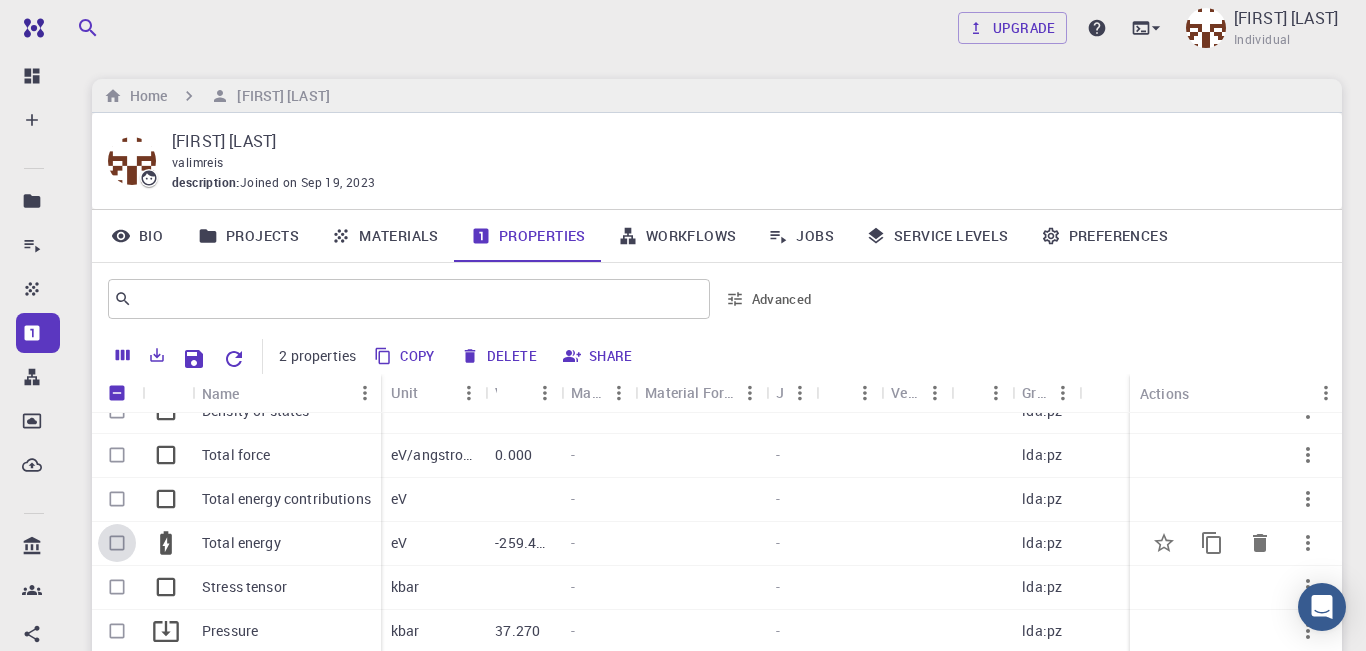 click at bounding box center (117, 543) 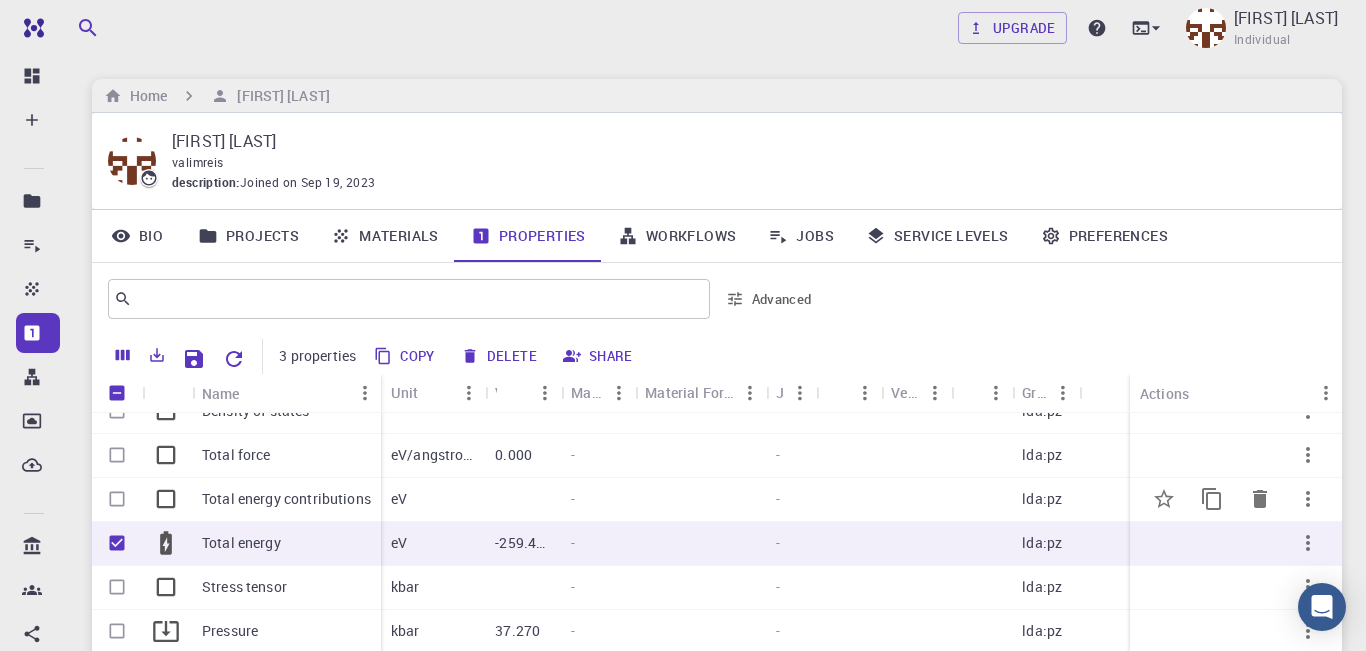 scroll, scrollTop: 0, scrollLeft: 0, axis: both 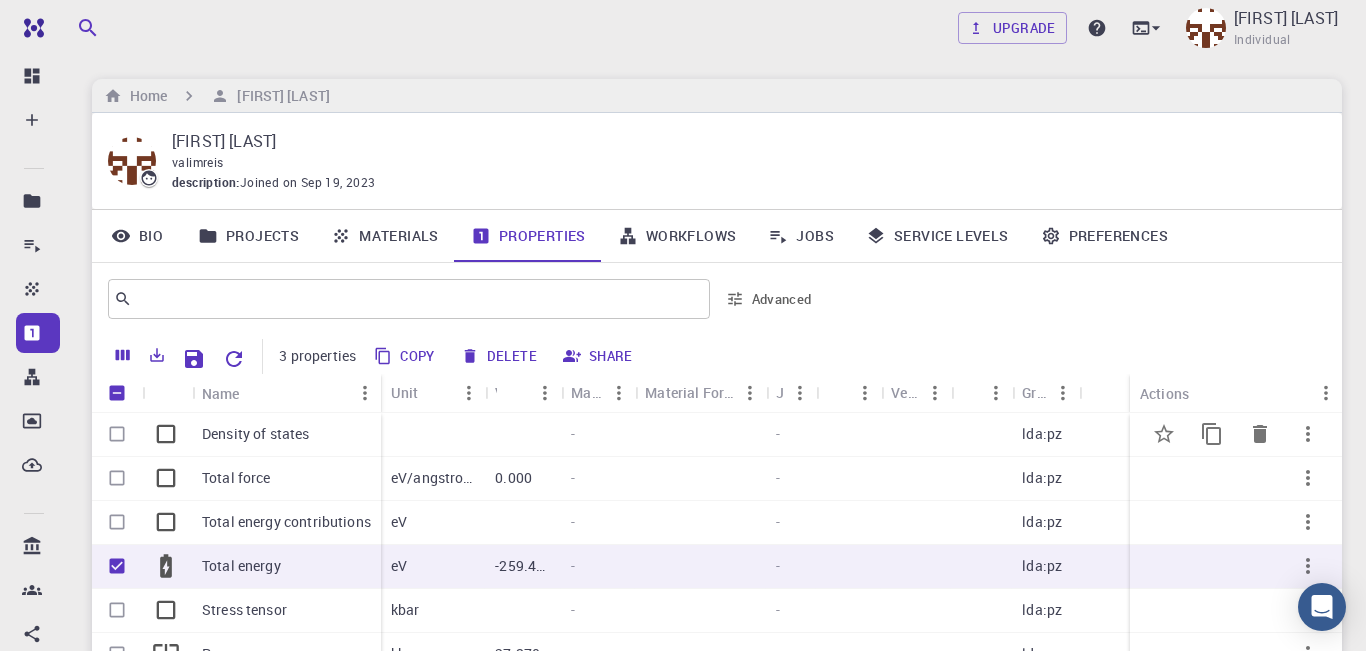 click at bounding box center (117, 434) 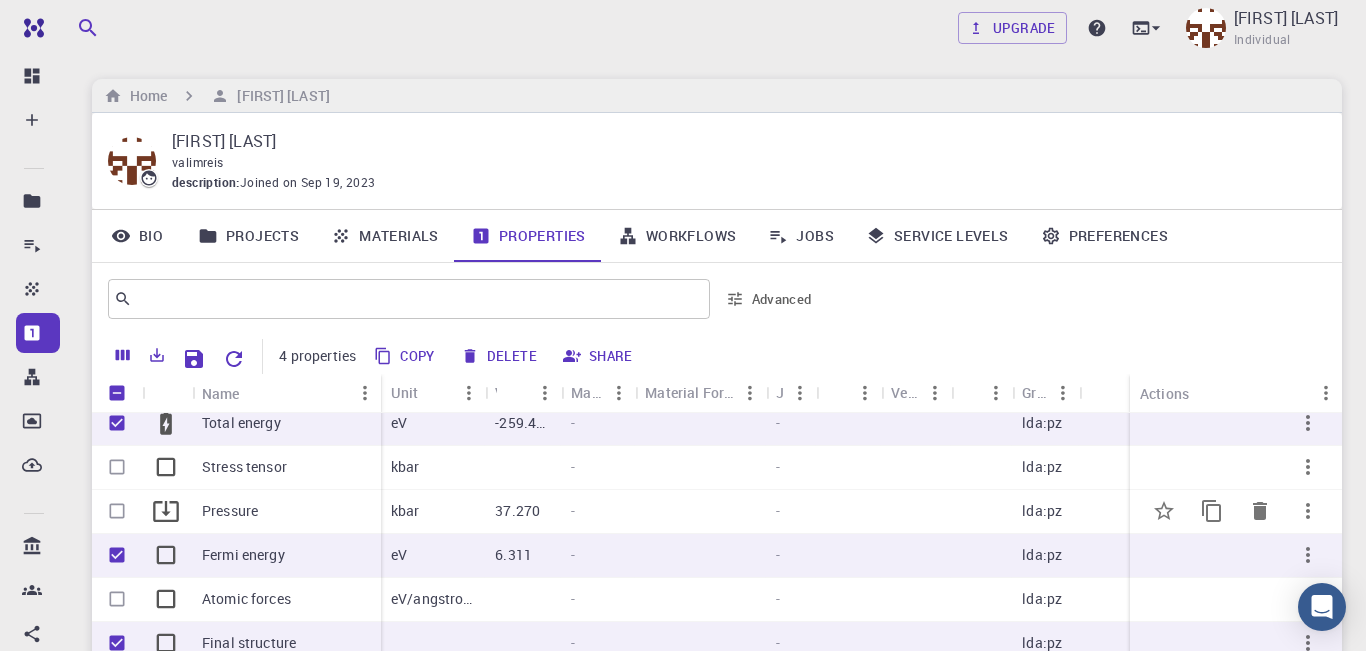 scroll, scrollTop: 0, scrollLeft: 0, axis: both 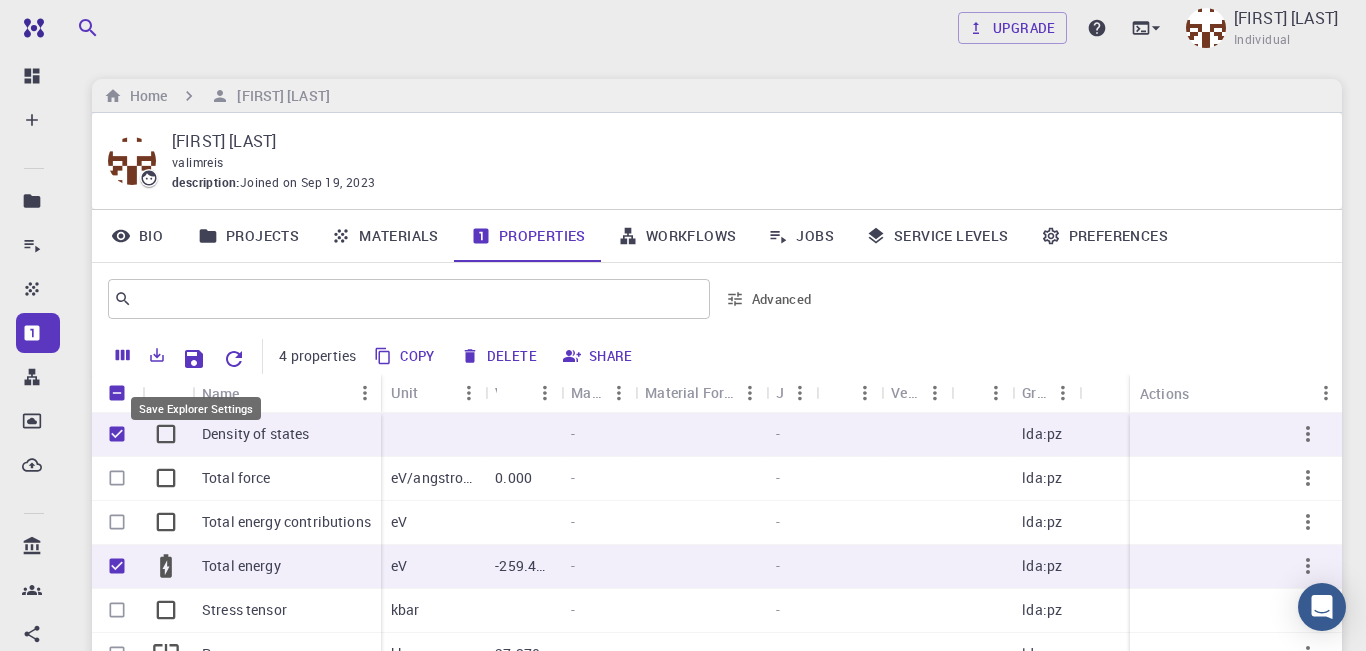 click 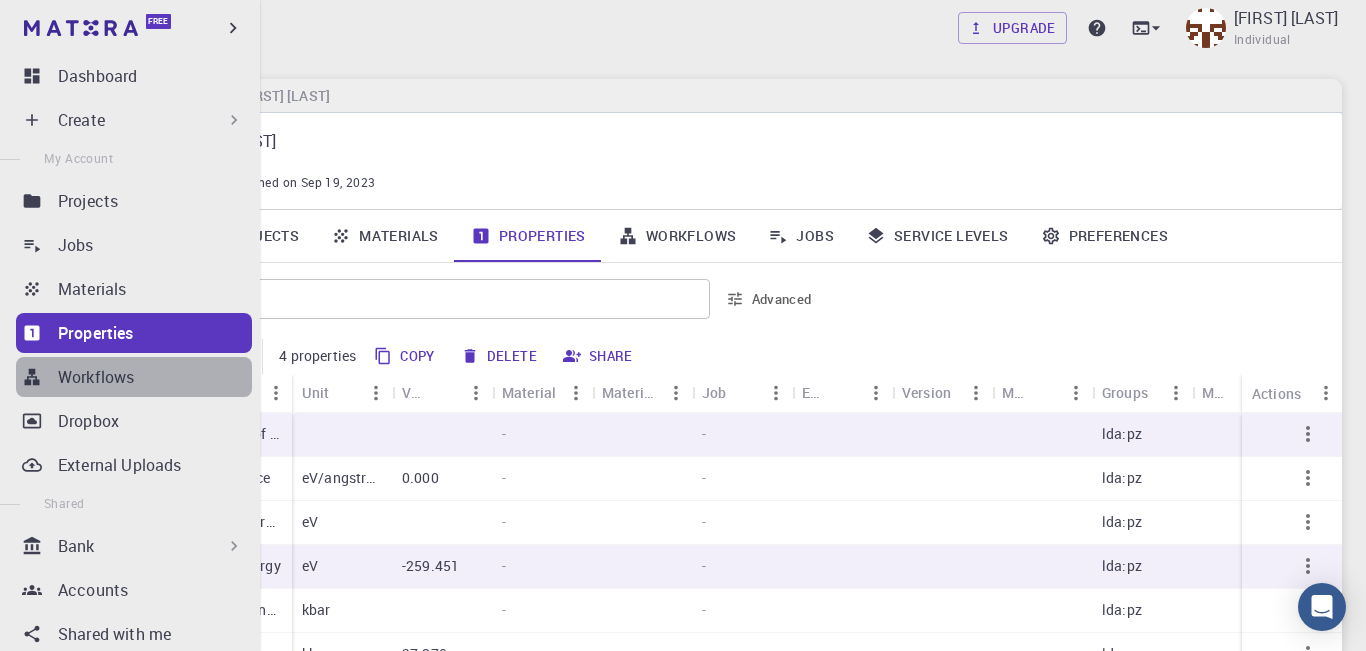 click on "Workflows" at bounding box center (134, 377) 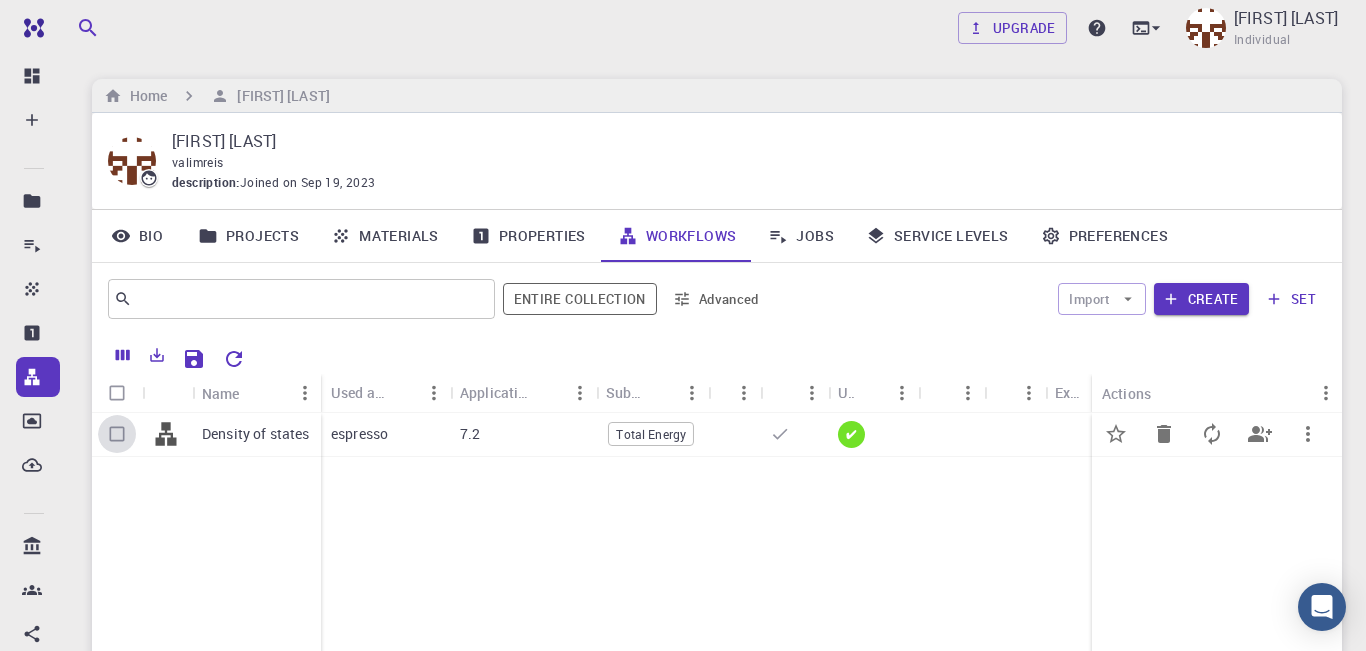 click at bounding box center (117, 434) 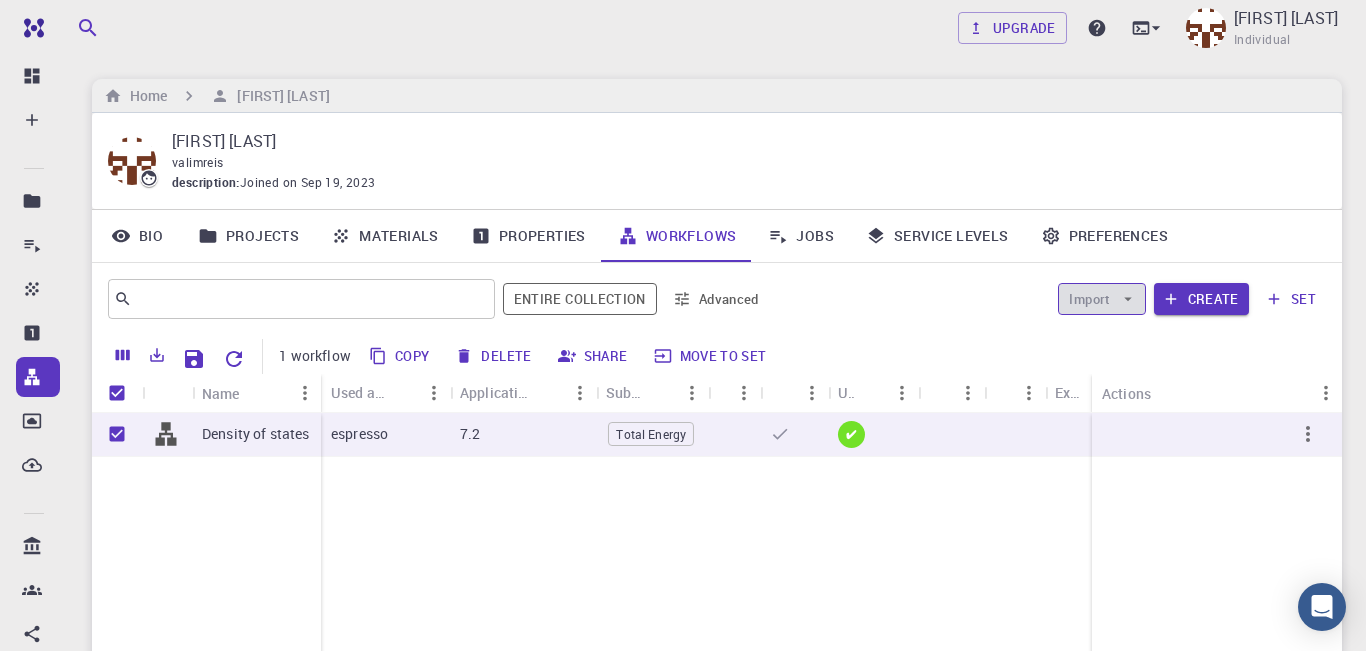 click 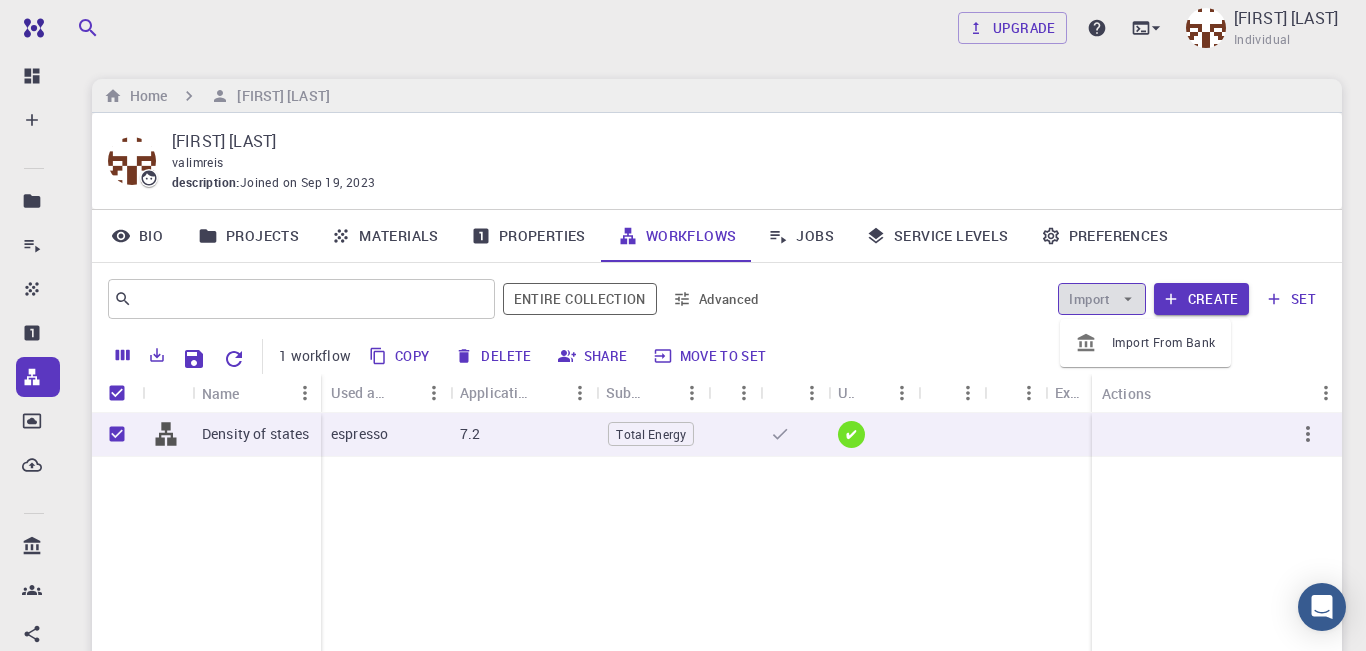 click 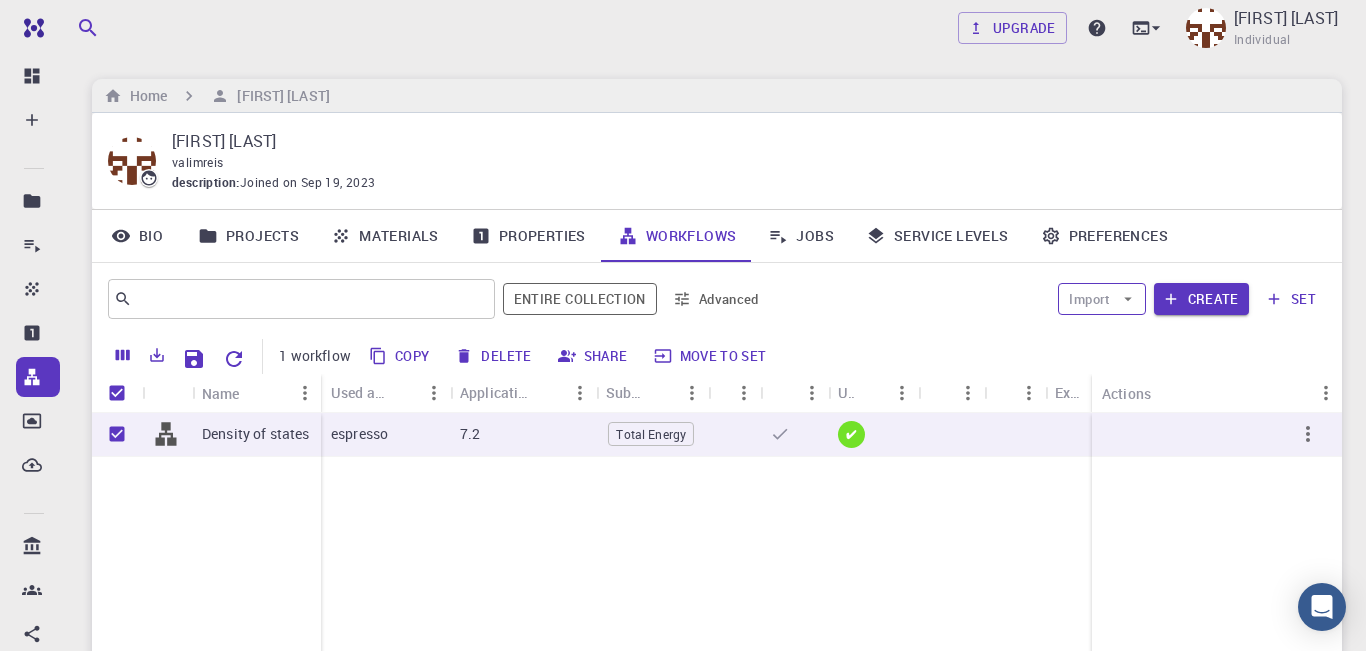 click on "Import" at bounding box center [1101, 299] 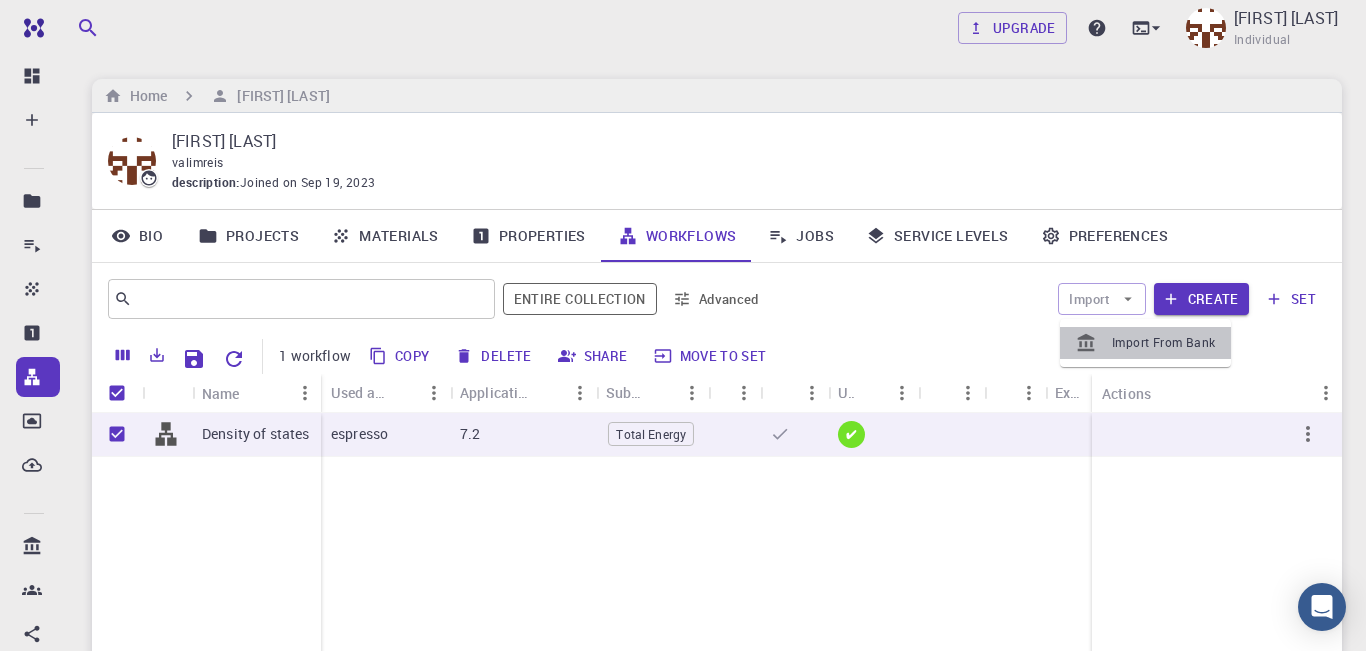 click on "Import From Bank" at bounding box center (1163, 343) 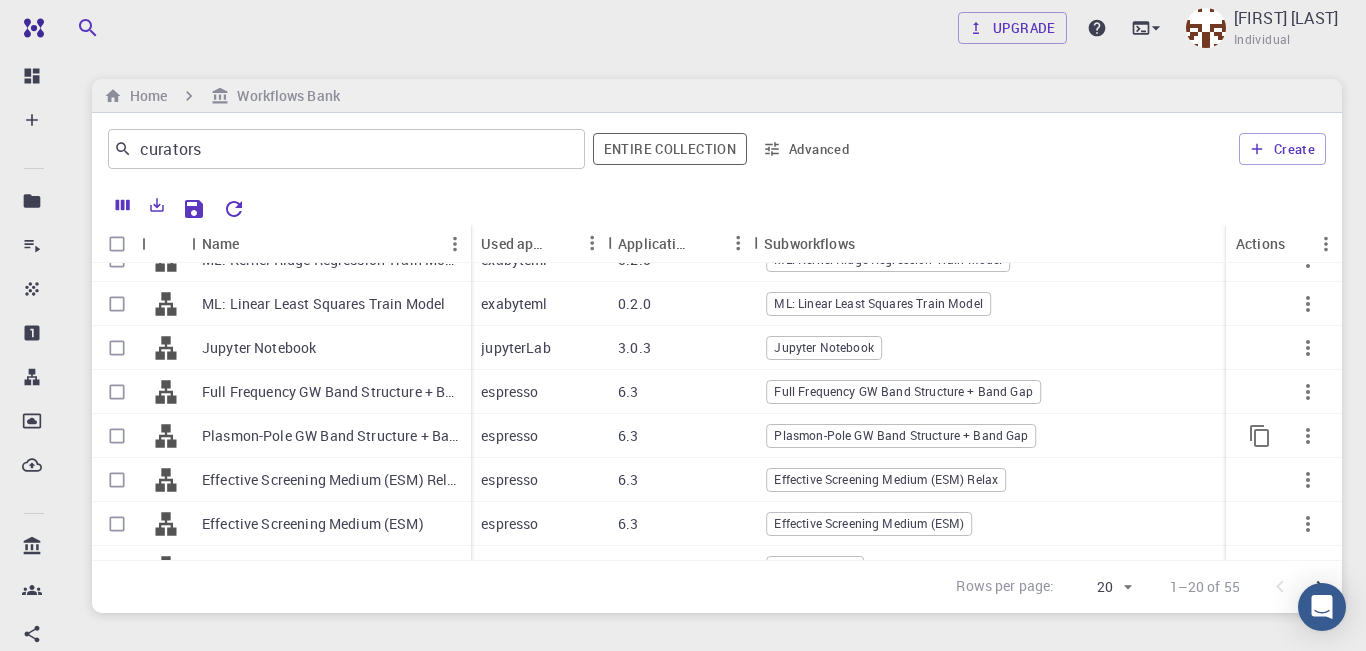 scroll, scrollTop: 583, scrollLeft: 0, axis: vertical 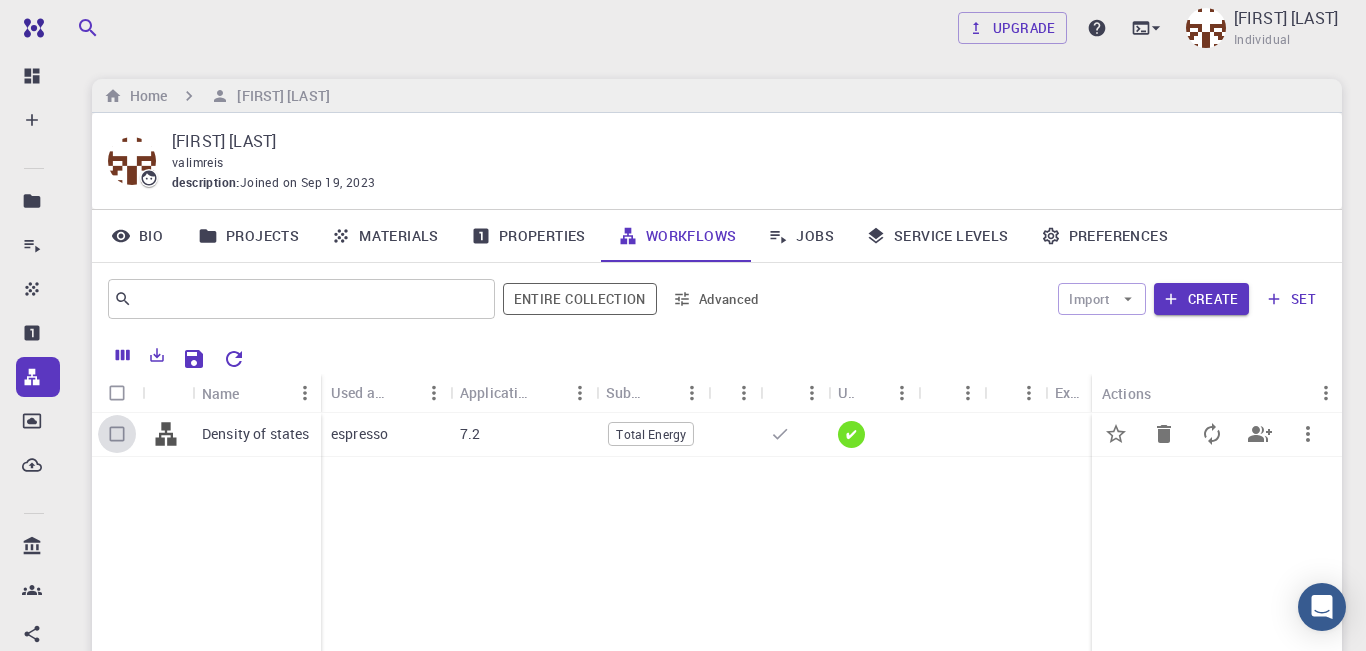 click at bounding box center (117, 434) 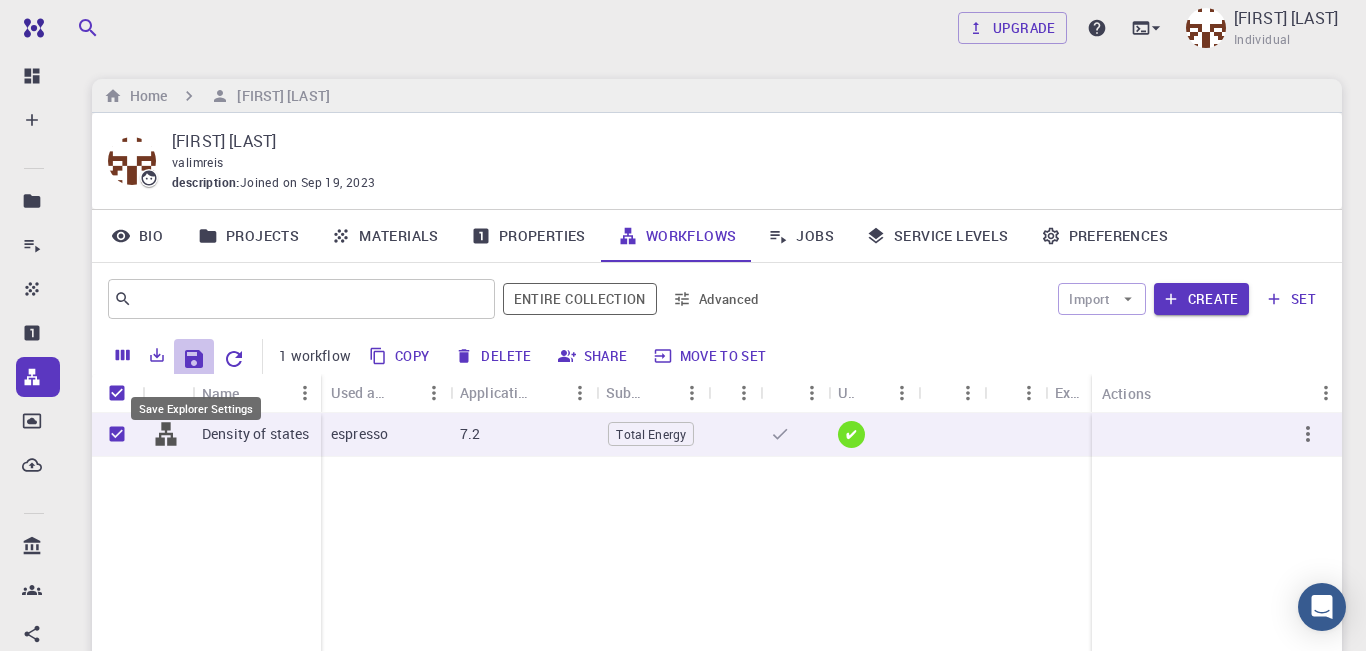 click 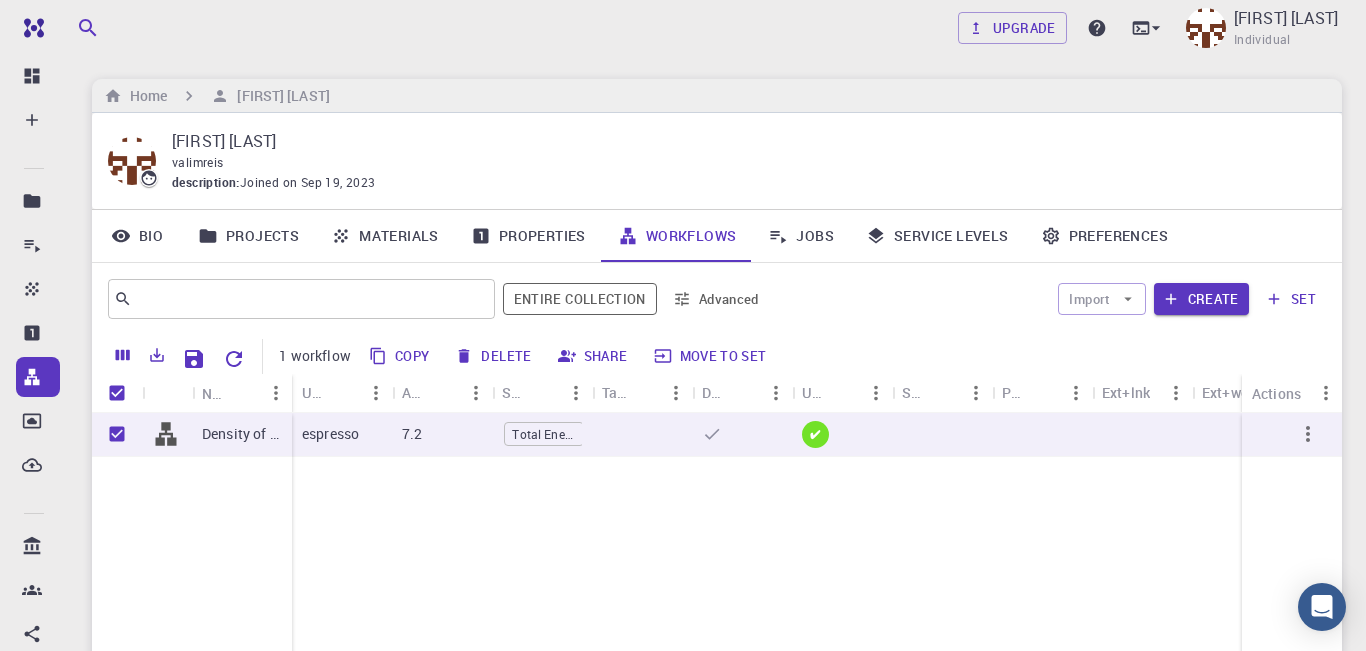 click 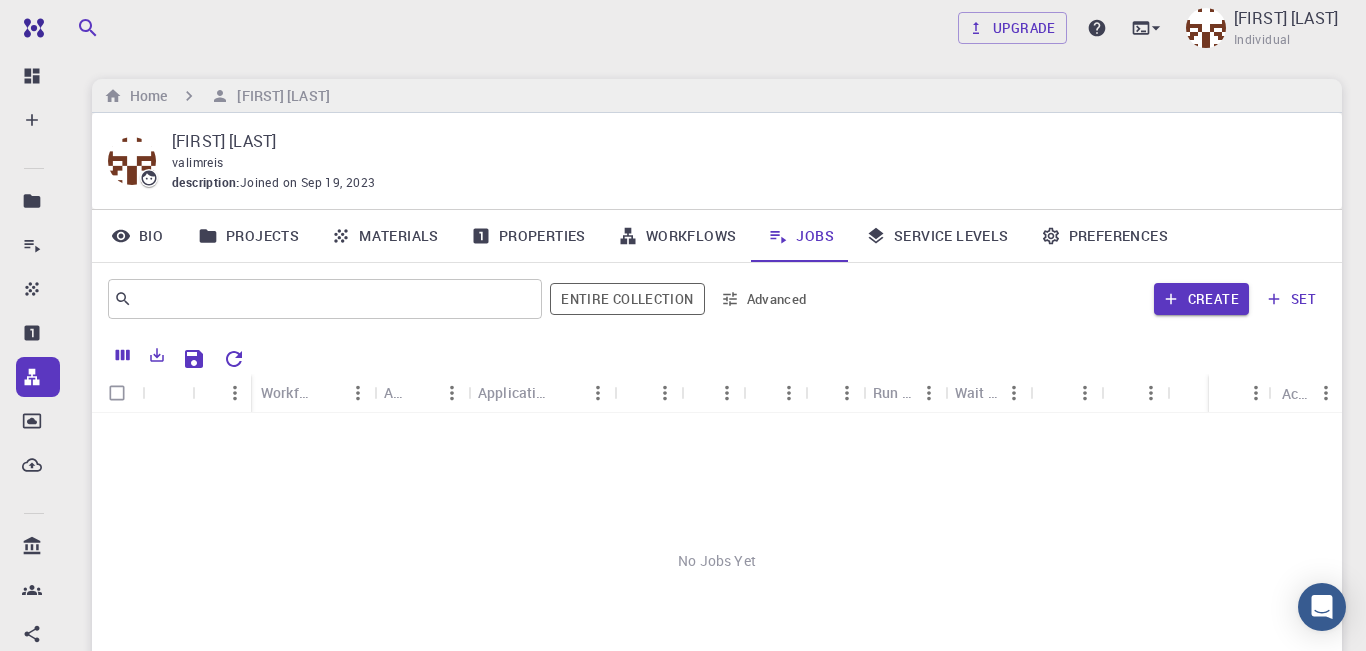 click on "Advanced" at bounding box center [765, 299] 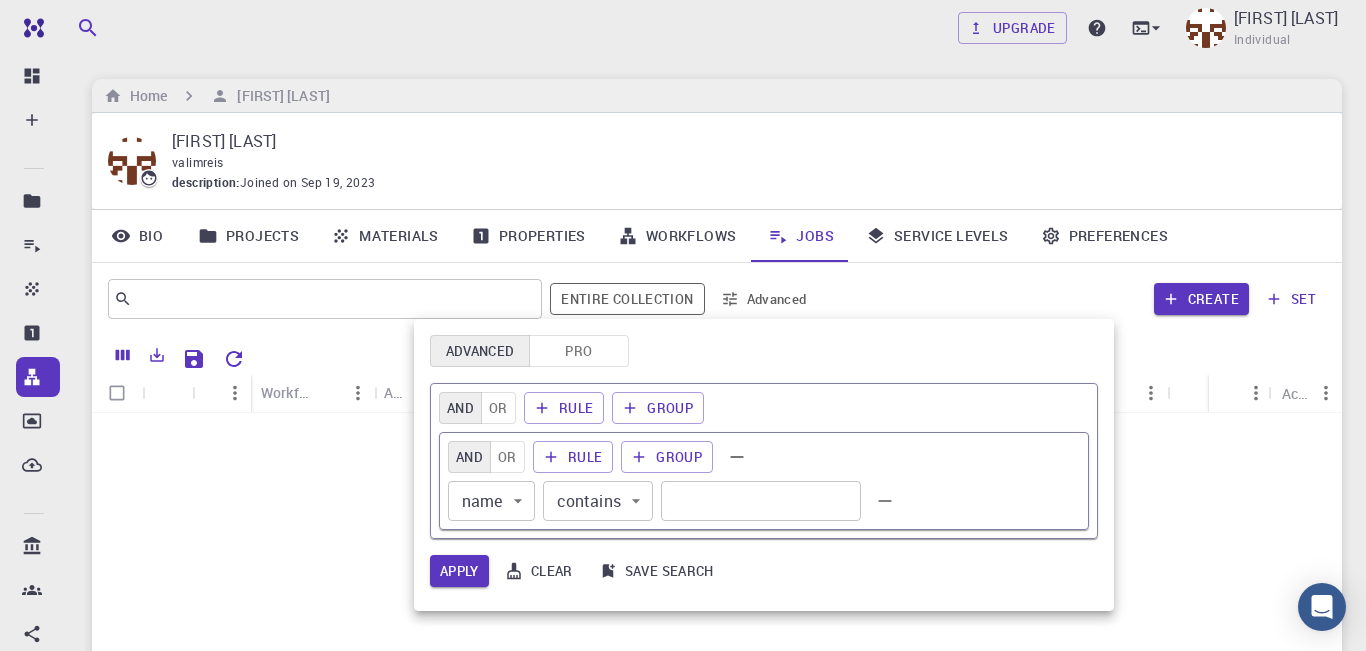 click on "Free Dashboard Create New Job New Material Create Material Upload File Import from Bank Import from 3rd Party New Workflow New Project Projects Jobs Materials Properties Workflows Dropbox External Uploads Bank Materials Workflows Accounts Shared with me Shared publicly Shared externally Documentation Contact Support Compute load: Low Upgrade [FIRST] [LAST] Individual Home [FIRST] [LAST] [FIRST] [LAST] description :   Joined on [DATE] Bio Projects Materials Properties Workflows Jobs Service Levels Preferences ​ Entire collection Advanced Create set Name Workflow Name Application Application Version Cluster Queue Nodes Cores Run Time Wait Time Created Shared Public Ext+lnk Ext+web Status Actions No Jobs Yet Rows per page: 20 20 0–0 of 0 ©  [YEAR]   Exabyte Inc.   All rights reserved. Platform version  [YEAR].7.24 . Documentation Video Tutorials Terms of service Privacy statement
Advanced Pro AND OR Rule Group AND OR Rule Group name name ​ contains contains ​ ​" at bounding box center [683, 459] 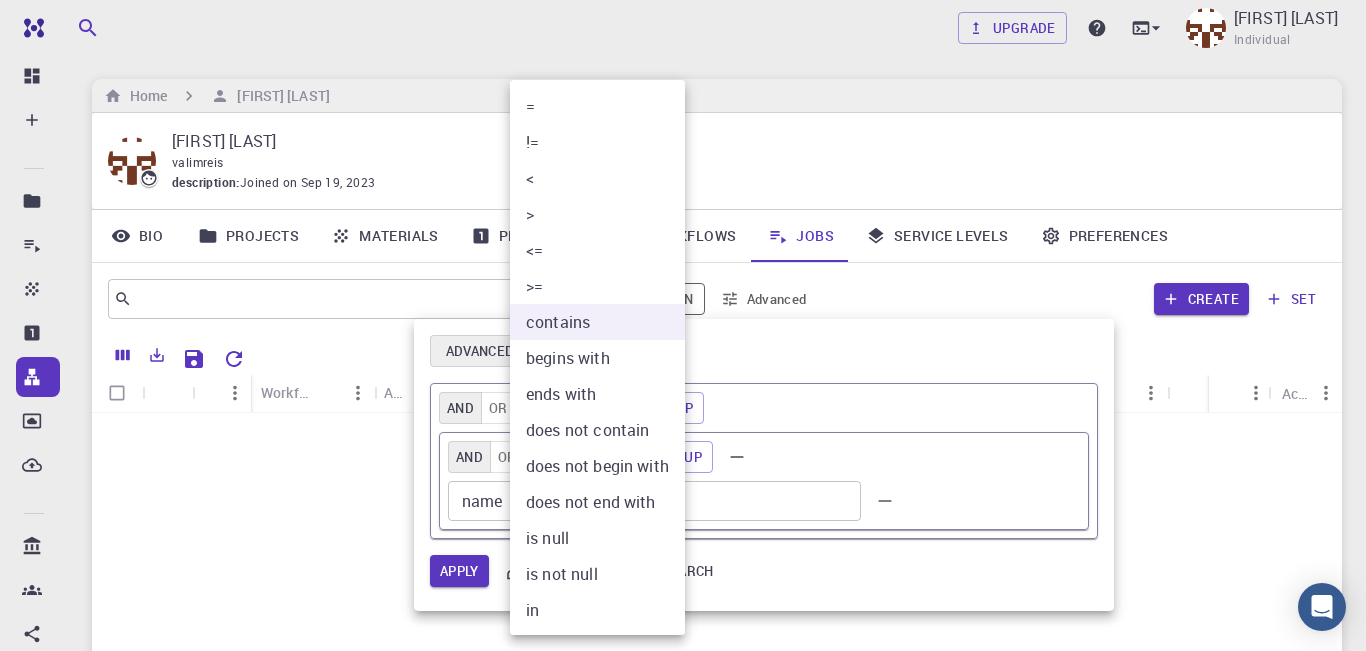 click at bounding box center [683, 325] 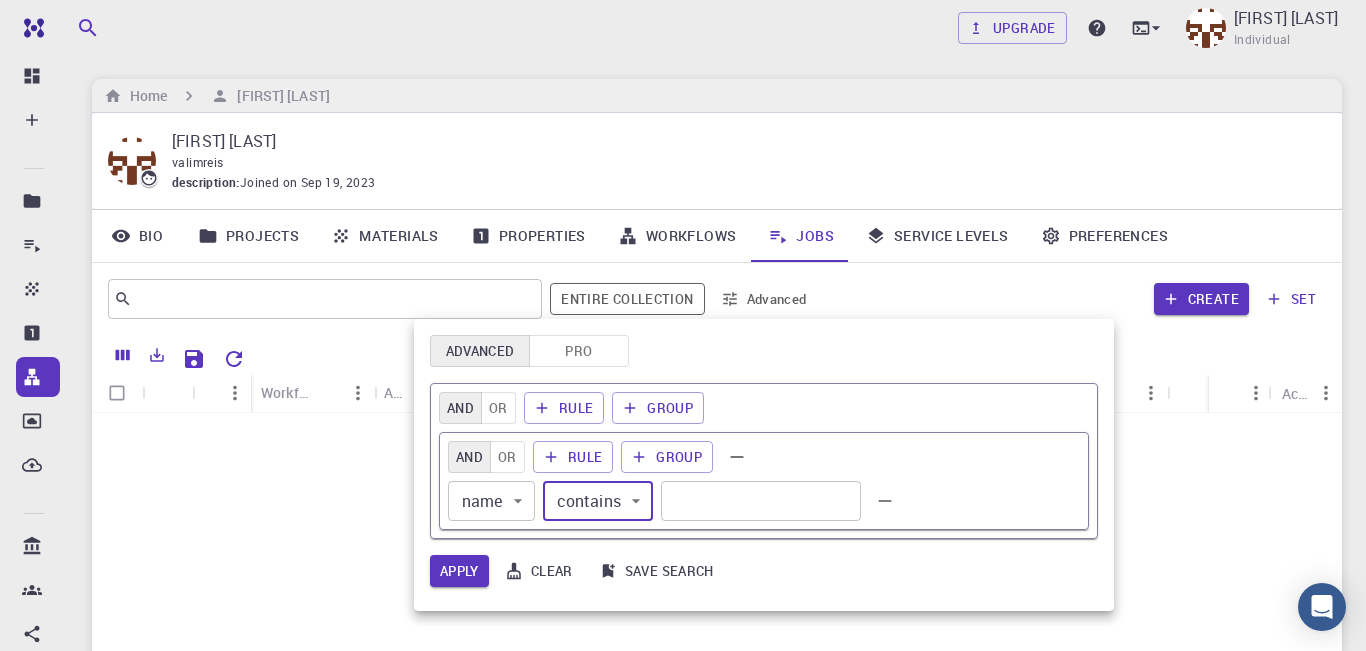click on "Free Dashboard Create New Job New Material Create Material Upload File Import from Bank Import from 3rd Party New Workflow New Project Projects Jobs Materials Properties Workflows Dropbox External Uploads Bank Materials Workflows Accounts Shared with me Shared publicly Shared externally Documentation Contact Support Compute load: Low Upgrade [FIRST] [LAST] Individual Home [FIRST] [LAST] [FIRST] [LAST] description :   Joined on [DATE] Bio Projects Materials Properties Workflows Jobs Service Levels Preferences ​ Entire collection Advanced Create set Name Workflow Name Application Application Version Cluster Queue Nodes Cores Run Time Wait Time Created Shared Public Ext+lnk Ext+web Status Actions No Jobs Yet Rows per page: 20 20 0–0 of 0 ©  [YEAR]   Exabyte Inc.   All rights reserved. Platform version  [YEAR].7.24 . Documentation Video Tutorials Terms of service Privacy statement
Advanced Pro AND OR Rule Group AND OR Rule Group name name ​ contains contains ​ ​" at bounding box center [683, 459] 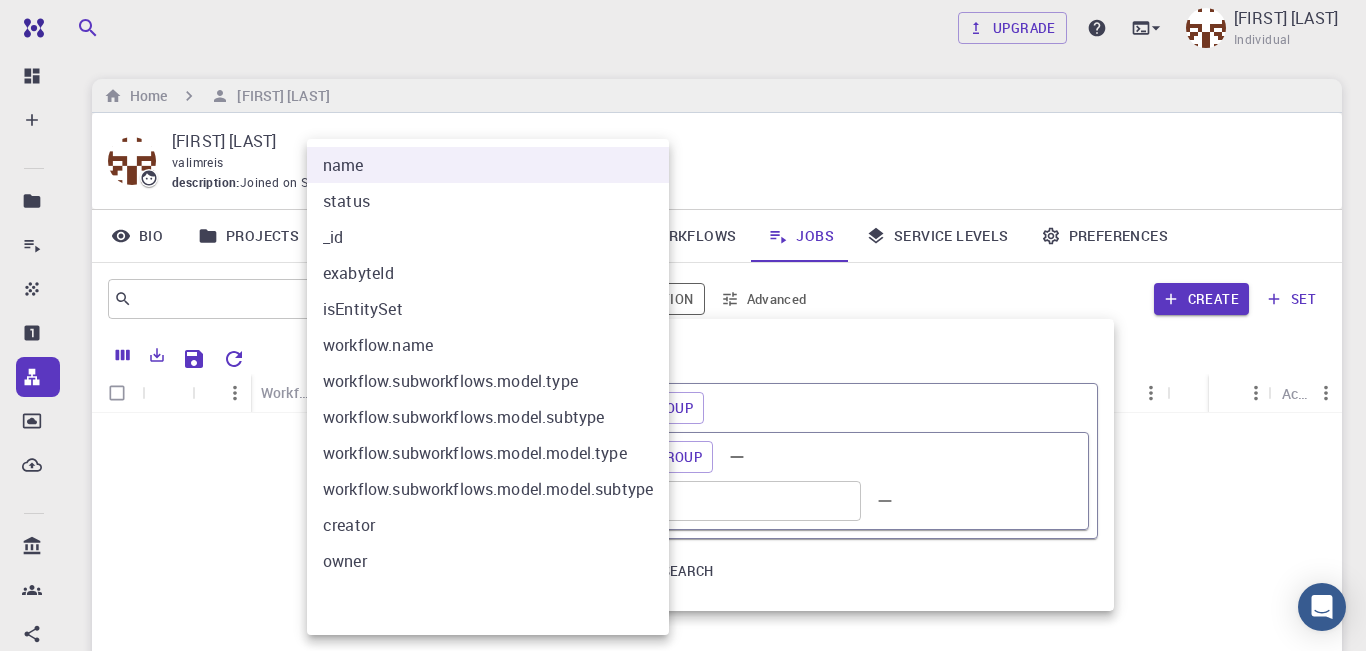 click at bounding box center (683, 325) 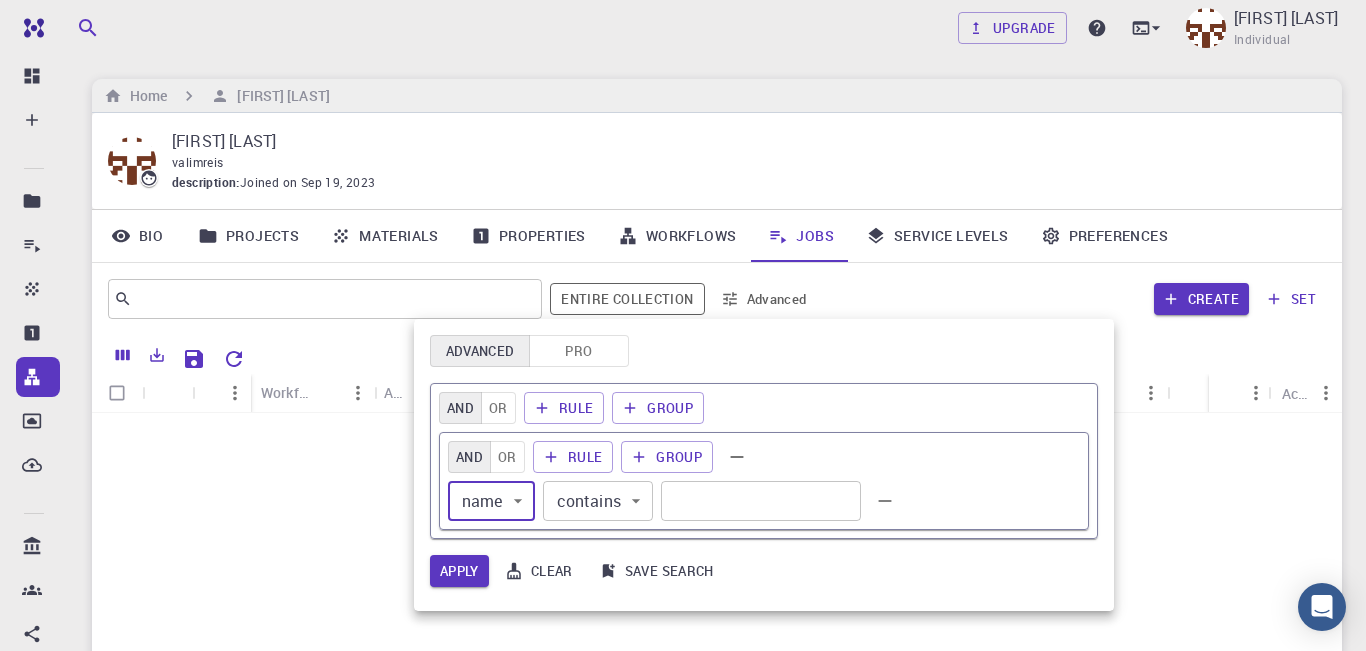 click at bounding box center [683, 325] 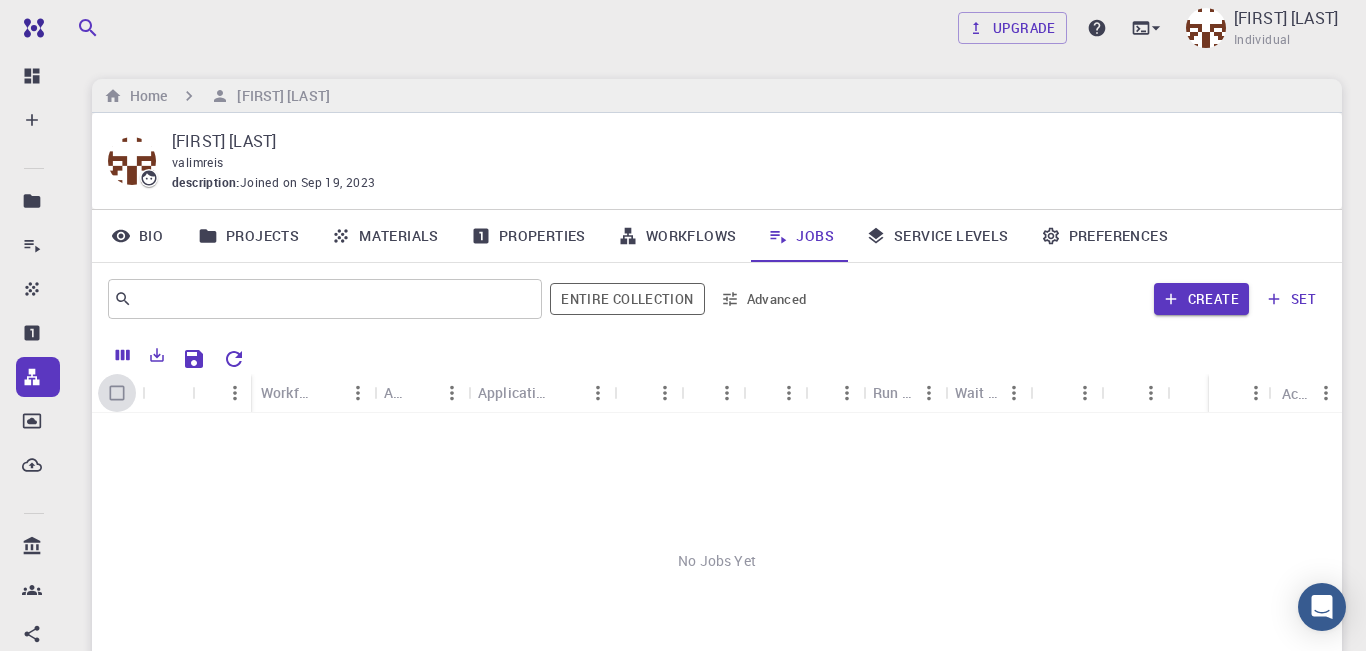 click at bounding box center (117, 393) 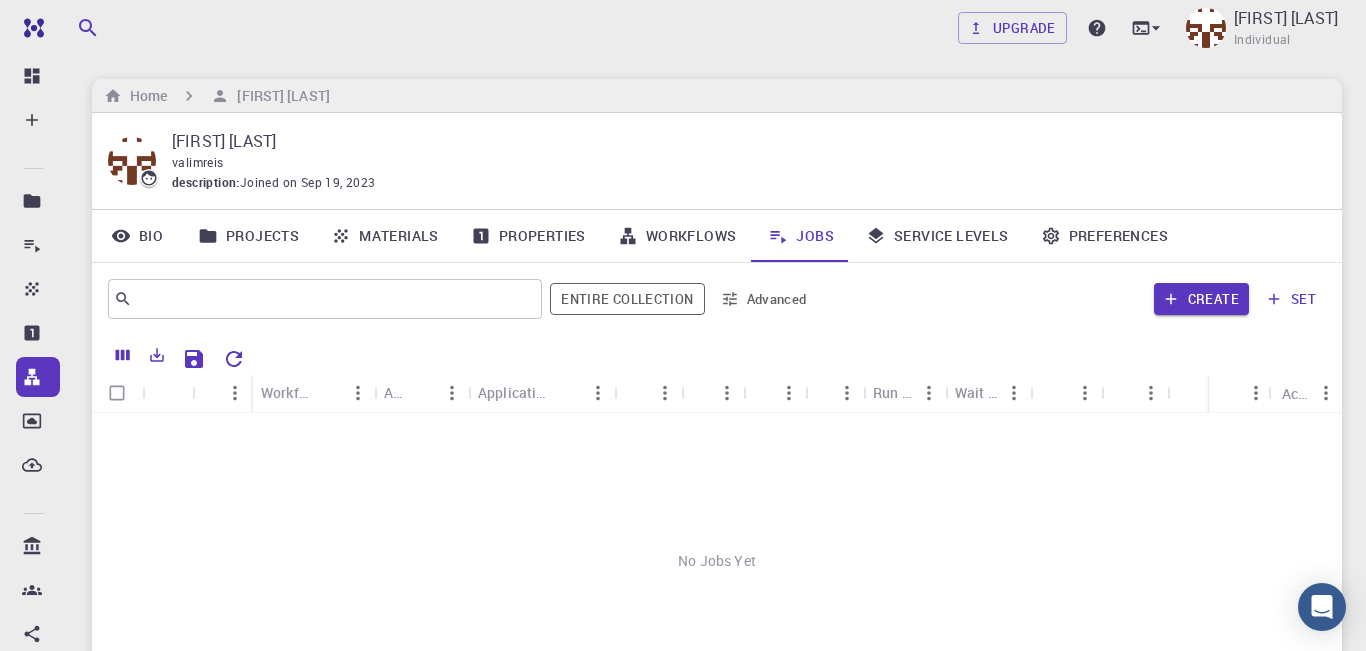 click at bounding box center (117, 393) 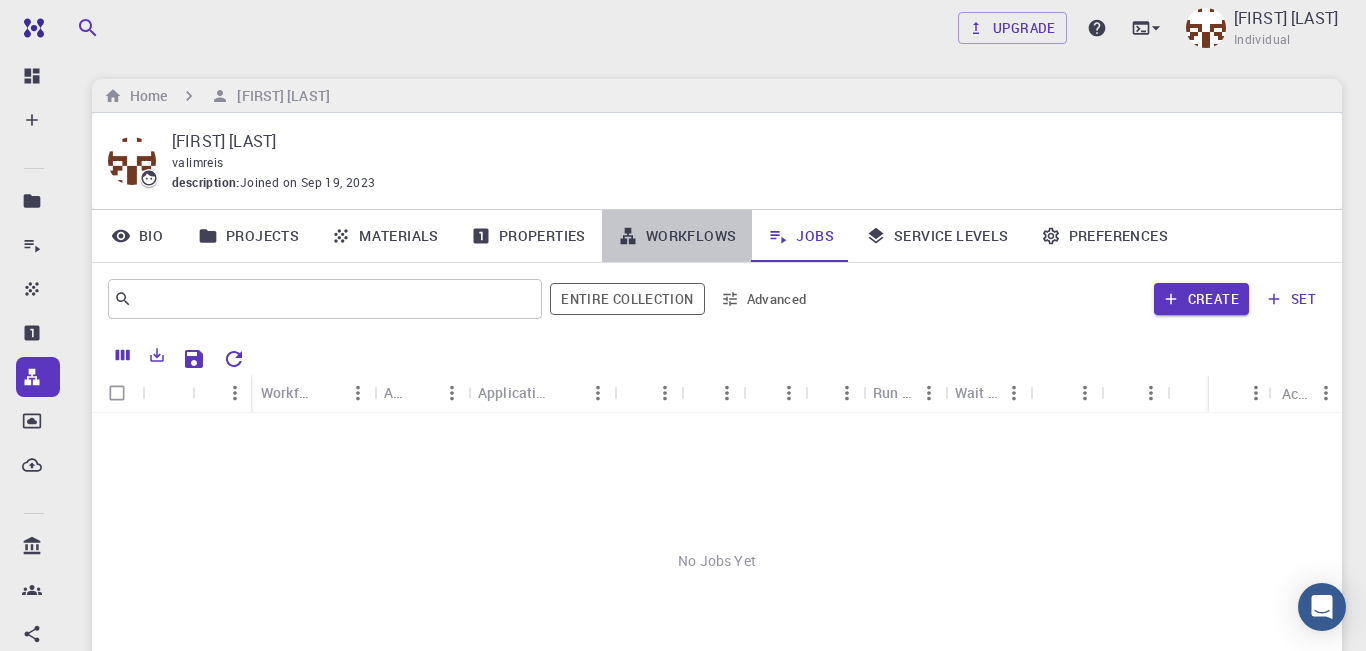 click on "Workflows" at bounding box center [677, 236] 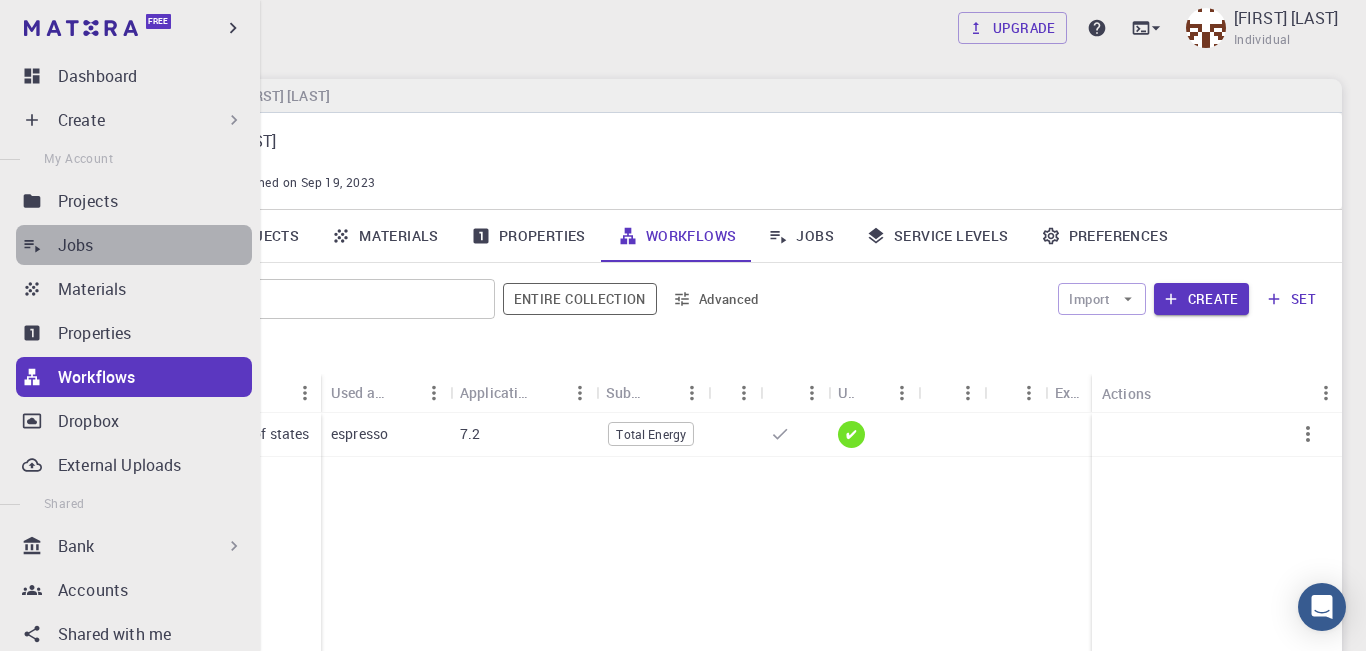 click on "Jobs" at bounding box center (76, 245) 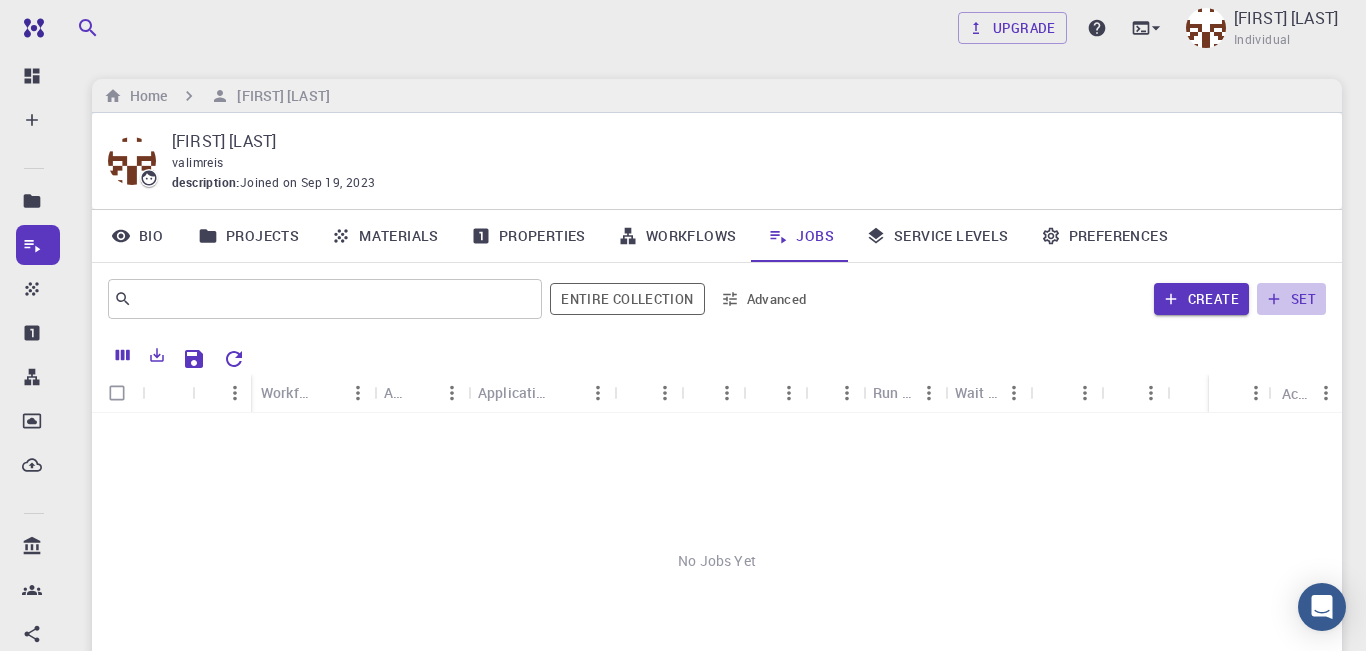 click 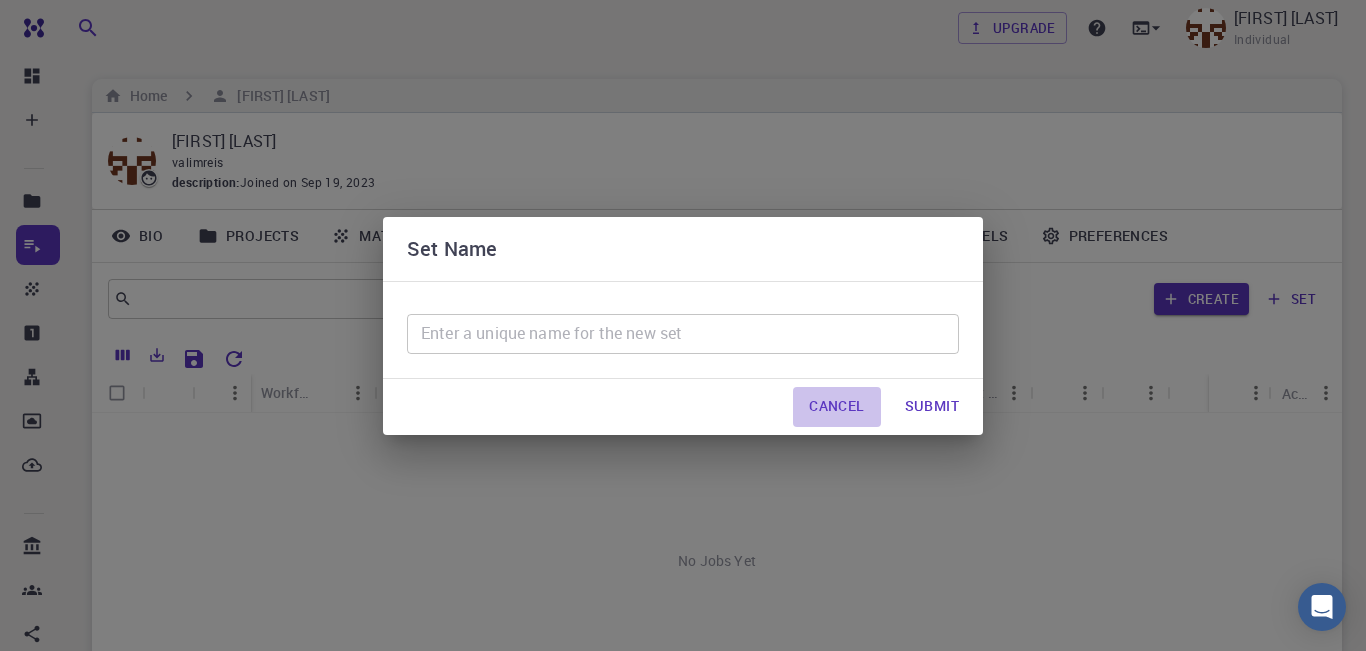 click on "Cancel" at bounding box center [836, 407] 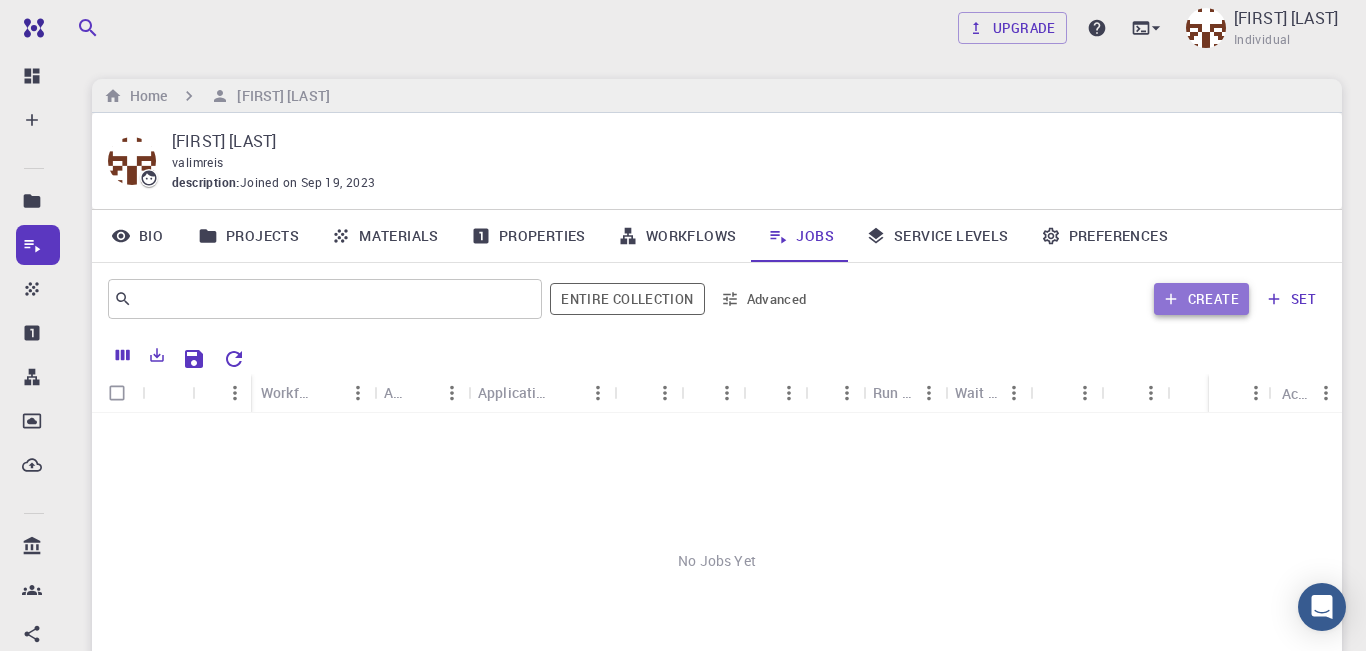 click on "Create" at bounding box center [1201, 299] 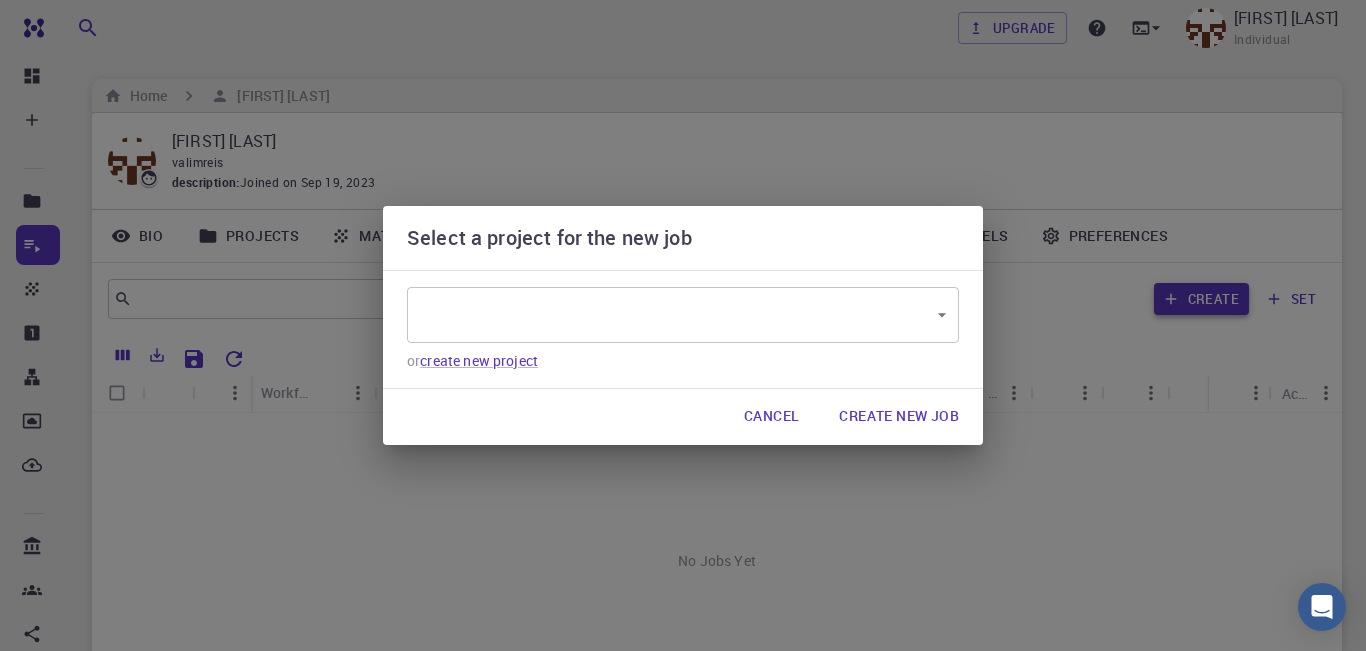 type on "yy7WDGuhjbPRtLtgD" 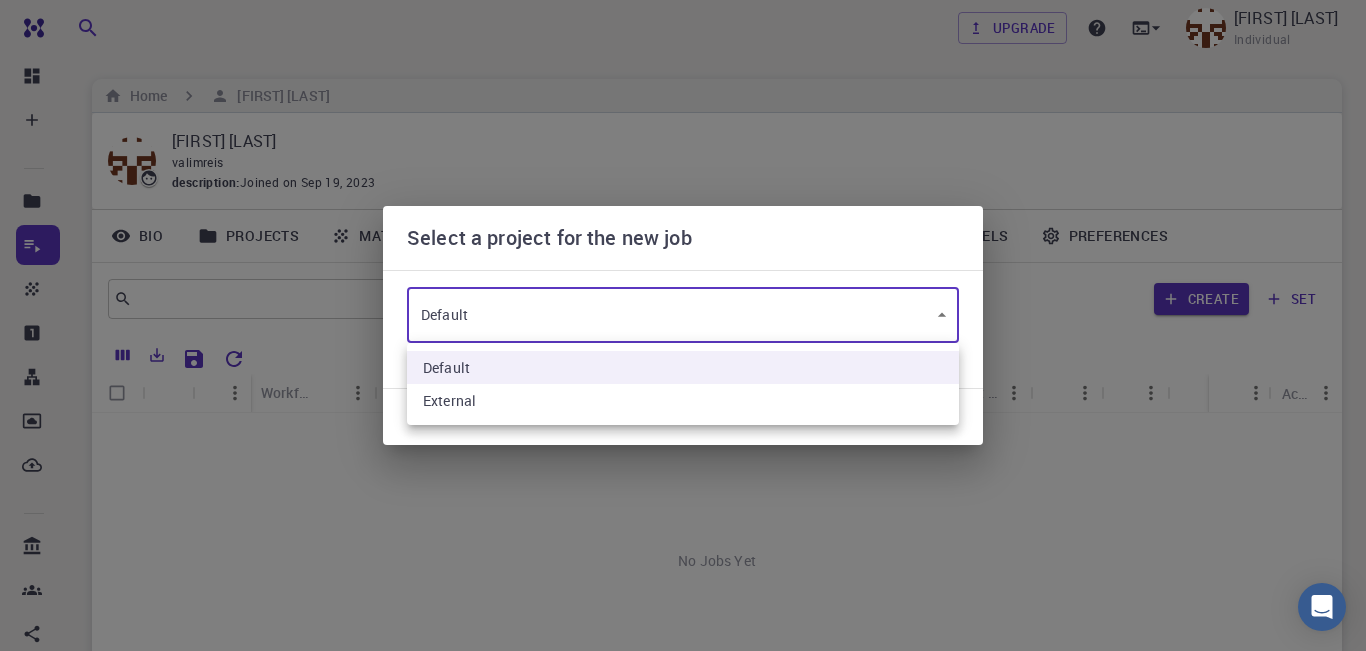 click on "Free Dashboard Create New Job New Material Create Material Upload File Import from Bank Import from 3rd Party New Workflow New Project Projects Jobs Materials Properties Workflows Dropbox External Uploads Bank Materials Workflows Accounts Shared with me Shared publicly Shared externally Documentation Contact Support Compute load: Low Upgrade [FIRST] [LAST] Individual Home [FIRST] [LAST] [FIRST] [LAST] description :   Joined on [DATE] Bio Projects Materials Properties Workflows Jobs Service Levels Preferences ​ Entire collection Advanced Create set Name Workflow Name Application Application Version Cluster Queue Nodes Cores Run Time Wait Time Created Shared Public Ext+lnk Ext+web Status Actions No Jobs Yet Rows per page: 20 20 0–0 of 0 ©  [YEAR]   Exabyte Inc.   All rights reserved. Platform version  [YEAR].7.24 . Documentation Video Tutorials Terms of service Privacy statement
Select a project for the new job Default yy7WDGuhjbPRtLtgD ​ or  create new project Cancel" at bounding box center (683, 459) 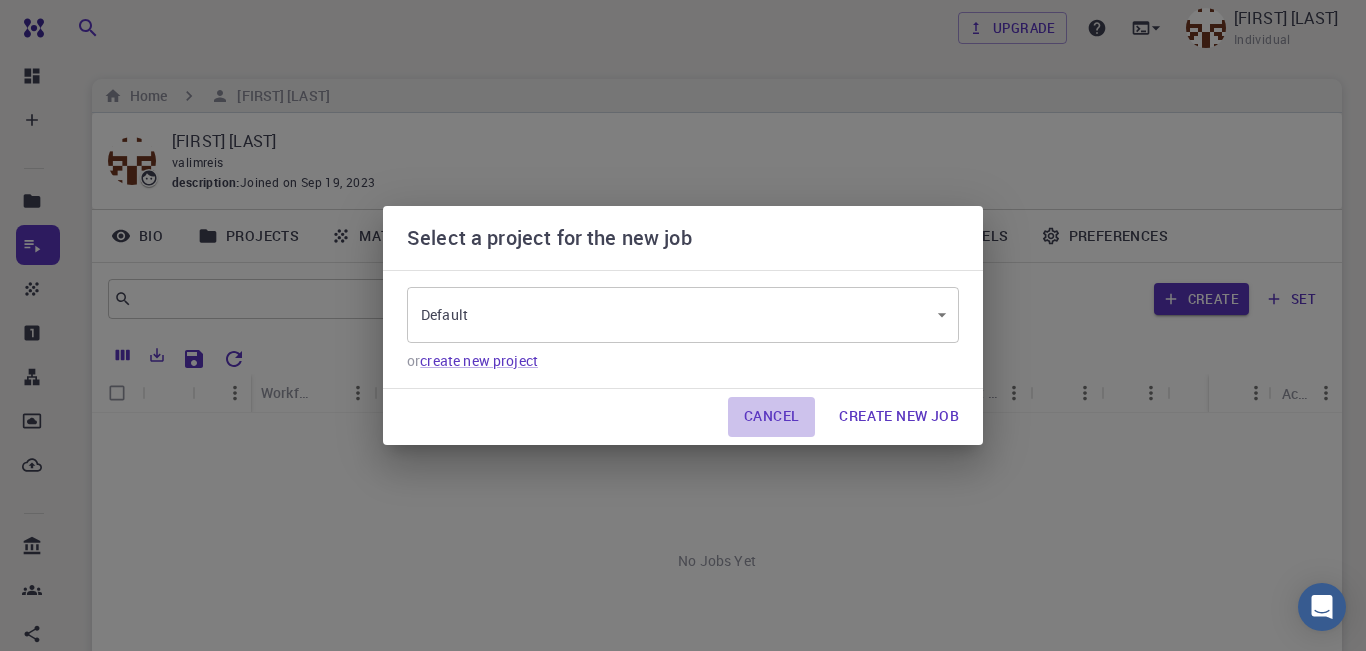 click on "Cancel" at bounding box center (771, 417) 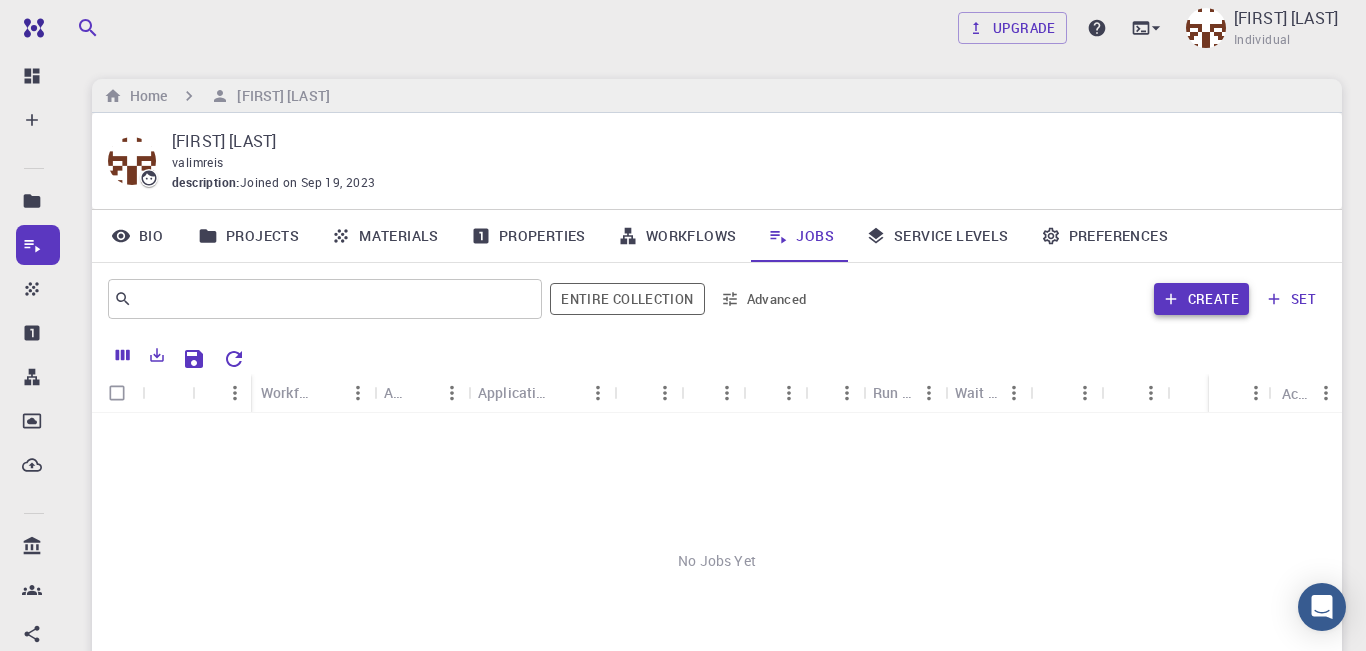 click 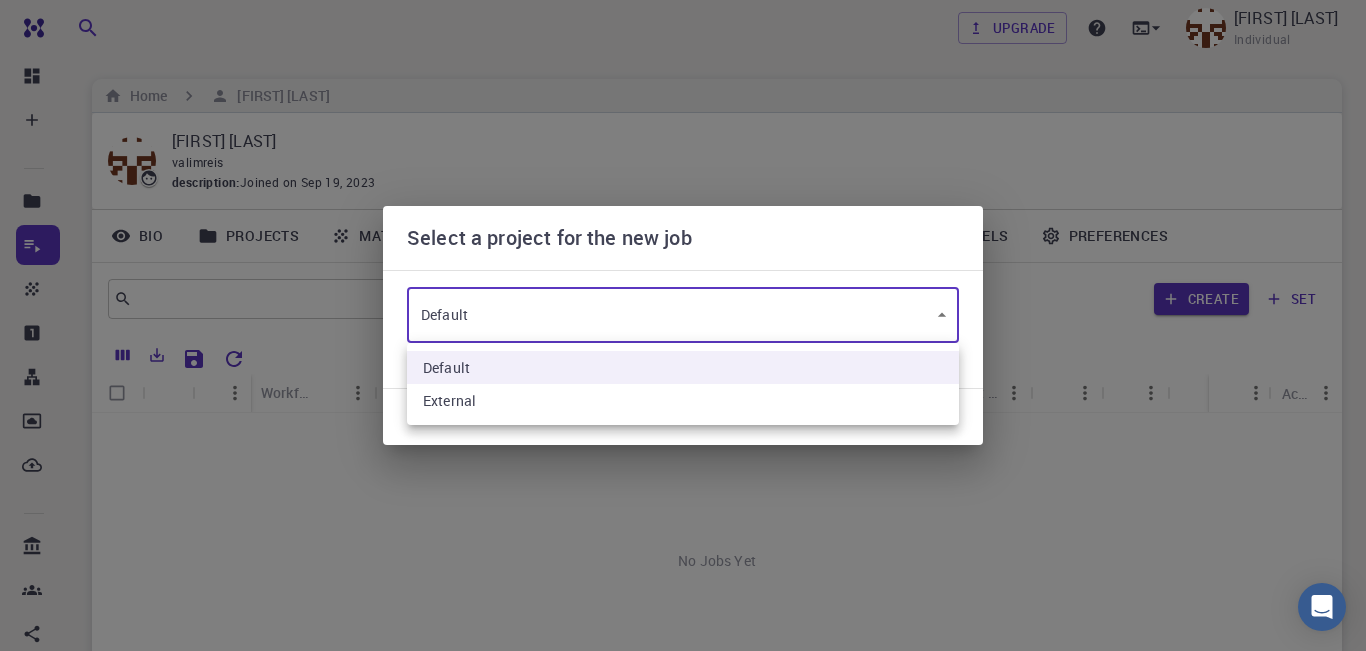 click on "Free Dashboard Create New Job New Material Create Material Upload File Import from Bank Import from 3rd Party New Workflow New Project Projects Jobs Materials Properties Workflows Dropbox External Uploads Bank Materials Workflows Accounts Shared with me Shared publicly Shared externally Documentation Contact Support Compute load: Low Upgrade [FIRST] [LAST] Individual Home [FIRST] [LAST] [FIRST] [LAST] description :   Joined on [DATE] Bio Projects Materials Properties Workflows Jobs Service Levels Preferences ​ Entire collection Advanced Create set Name Workflow Name Application Application Version Cluster Queue Nodes Cores Run Time Wait Time Created Shared Public Ext+lnk Ext+web Status Actions No Jobs Yet Rows per page: 20 20 0–0 of 0 ©  [YEAR]   Exabyte Inc.   All rights reserved. Platform version  [YEAR].7.24 . Documentation Video Tutorials Terms of service Privacy statement
Select a project for the new job Default yy7WDGuhjbPRtLtgD ​ or  create new project Cancel" at bounding box center (683, 459) 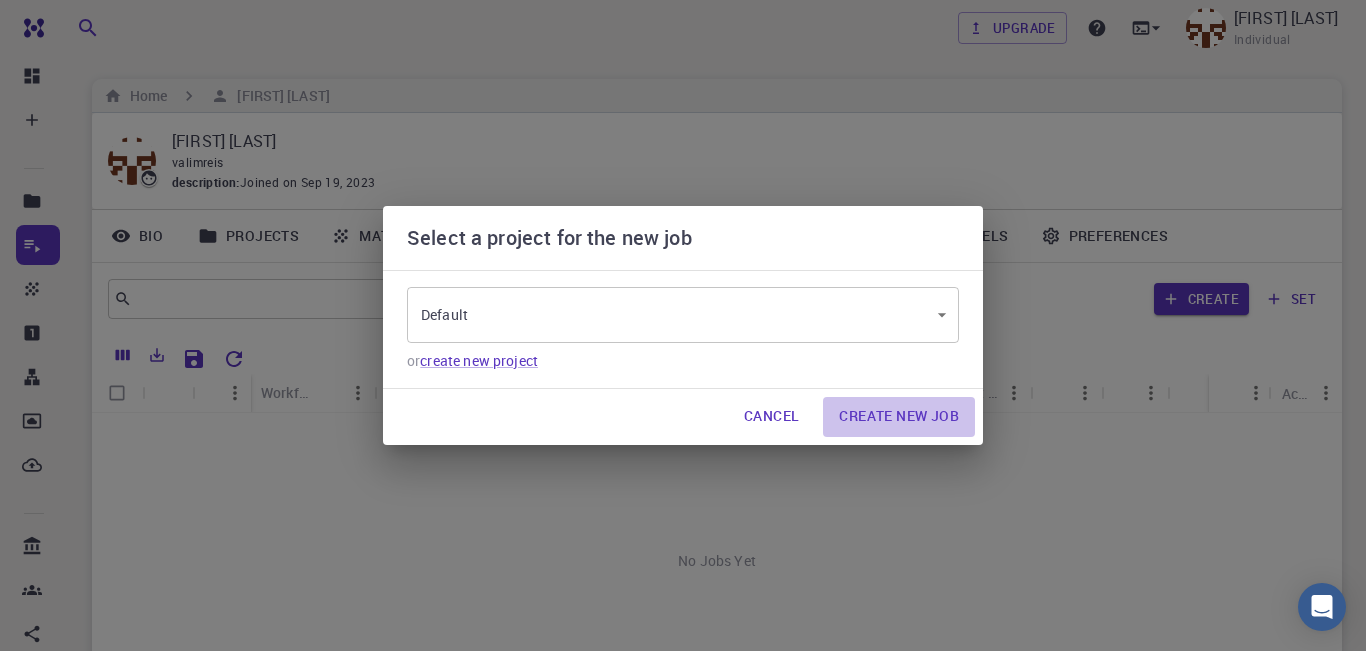 click on "Create New Job" at bounding box center [899, 417] 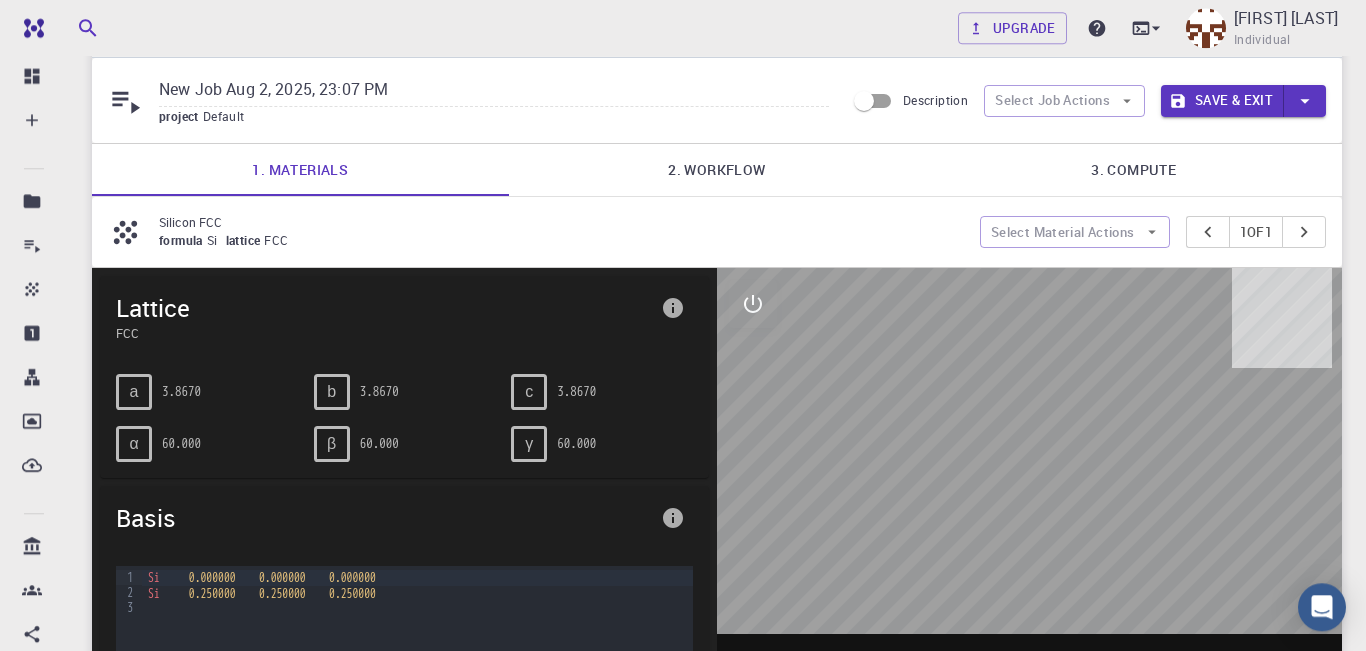 scroll, scrollTop: 0, scrollLeft: 0, axis: both 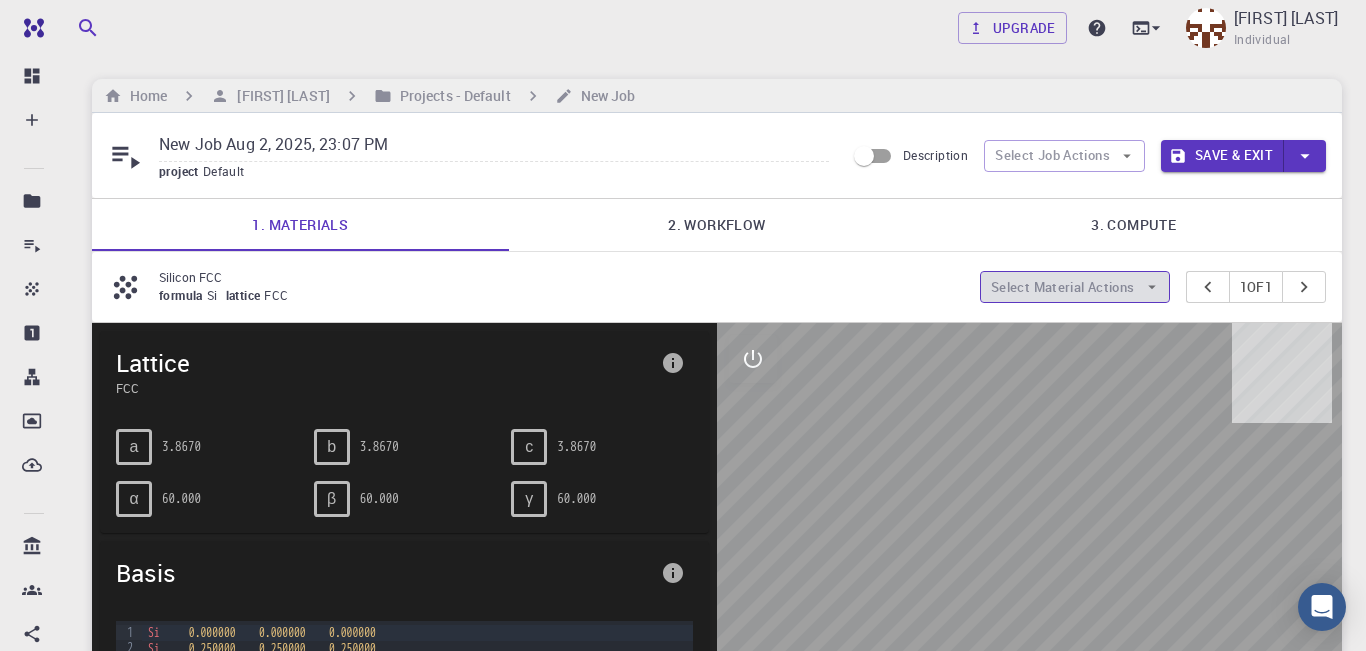 click 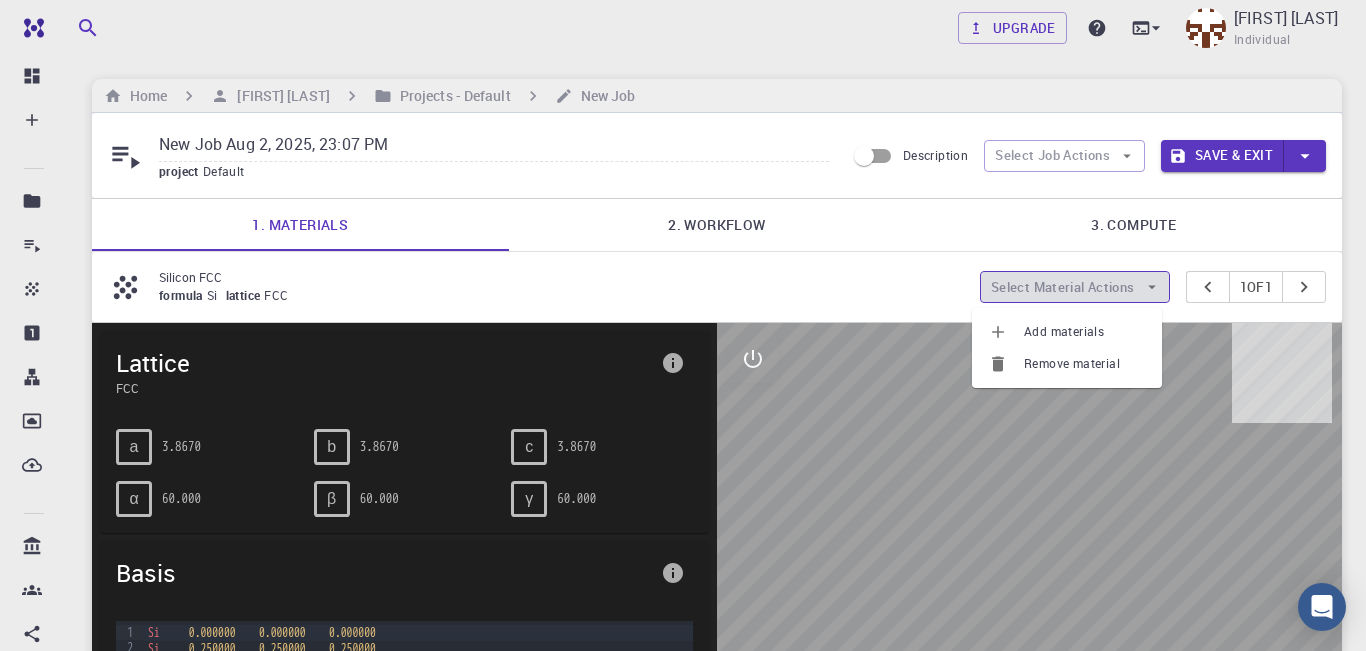 click 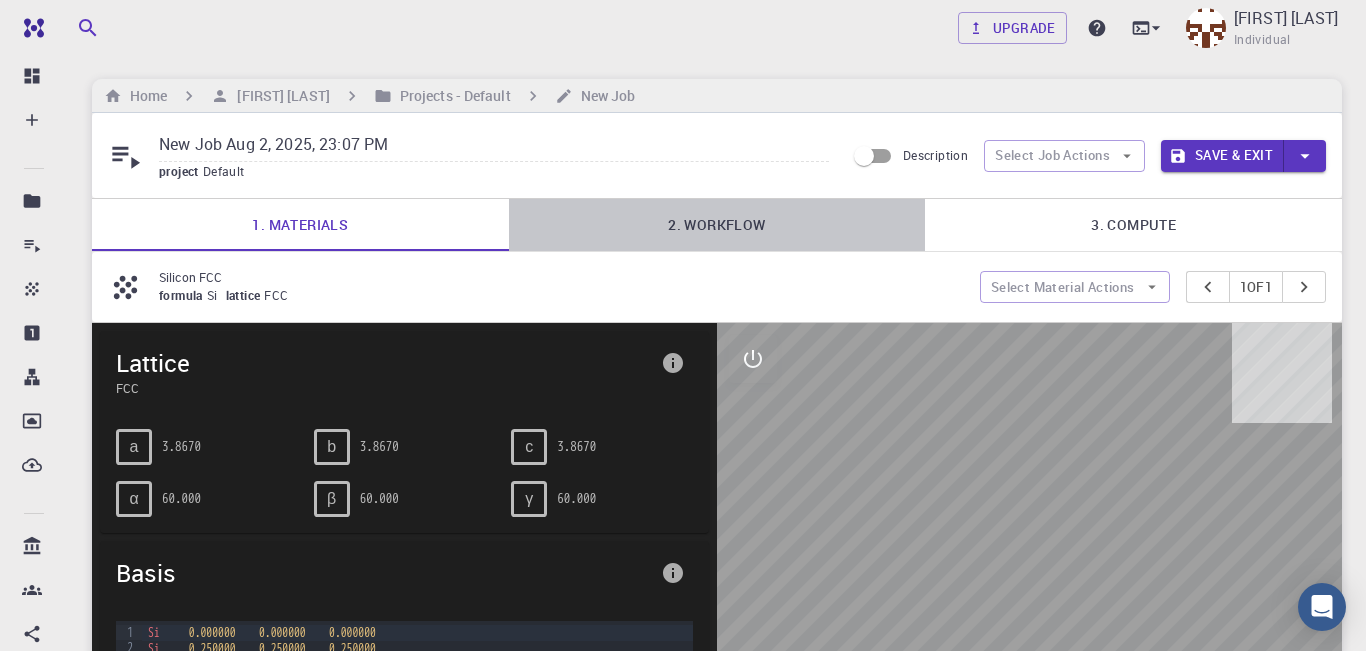 click on "2. Workflow" at bounding box center [717, 225] 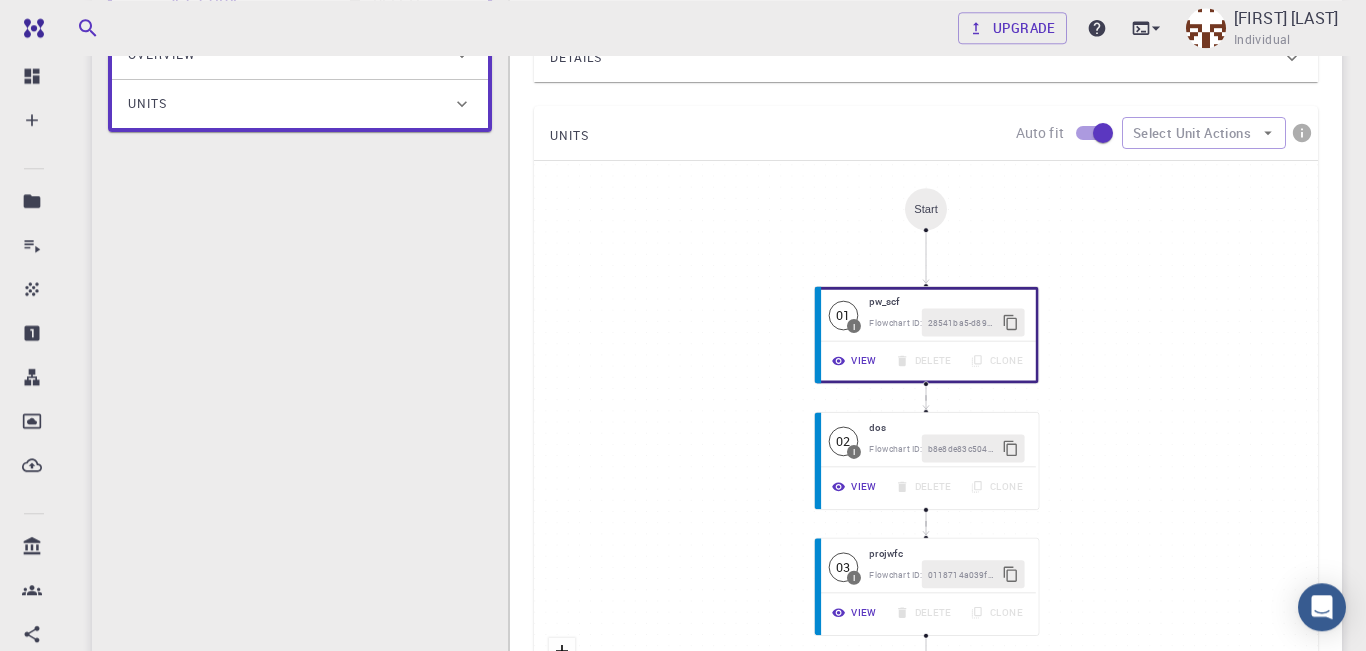 scroll, scrollTop: 414, scrollLeft: 0, axis: vertical 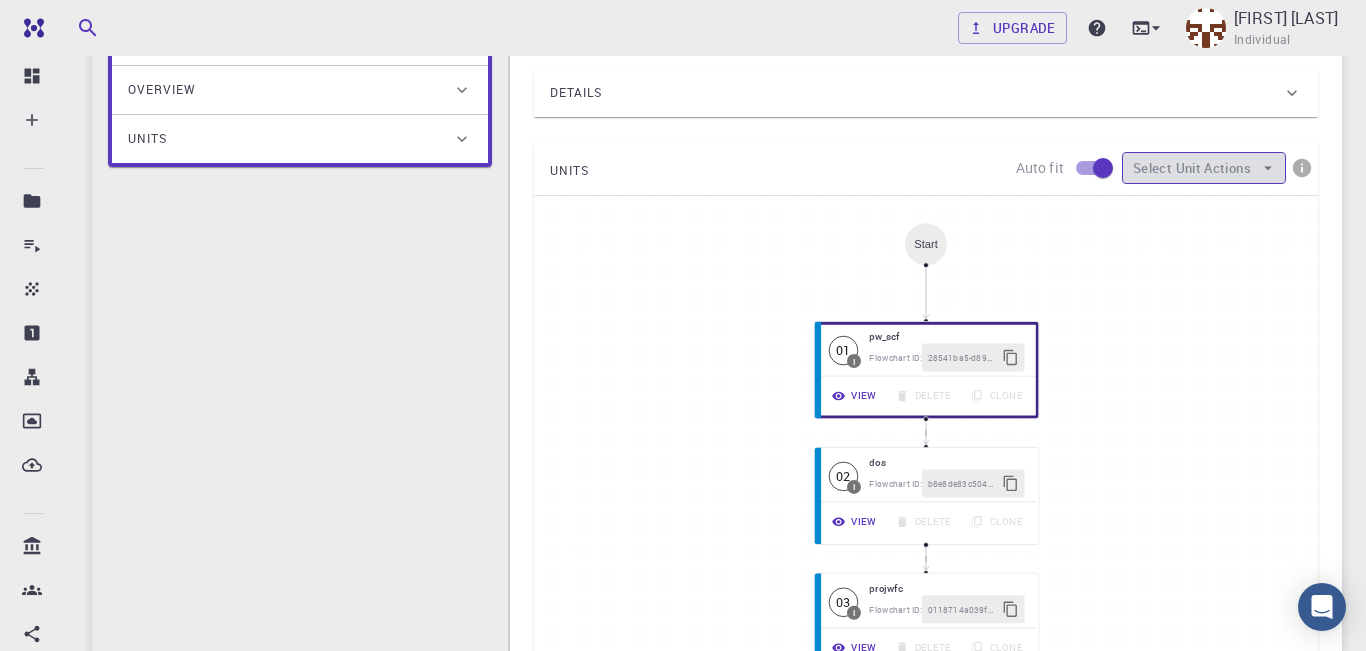 click on "Select Unit Actions" at bounding box center (1204, 168) 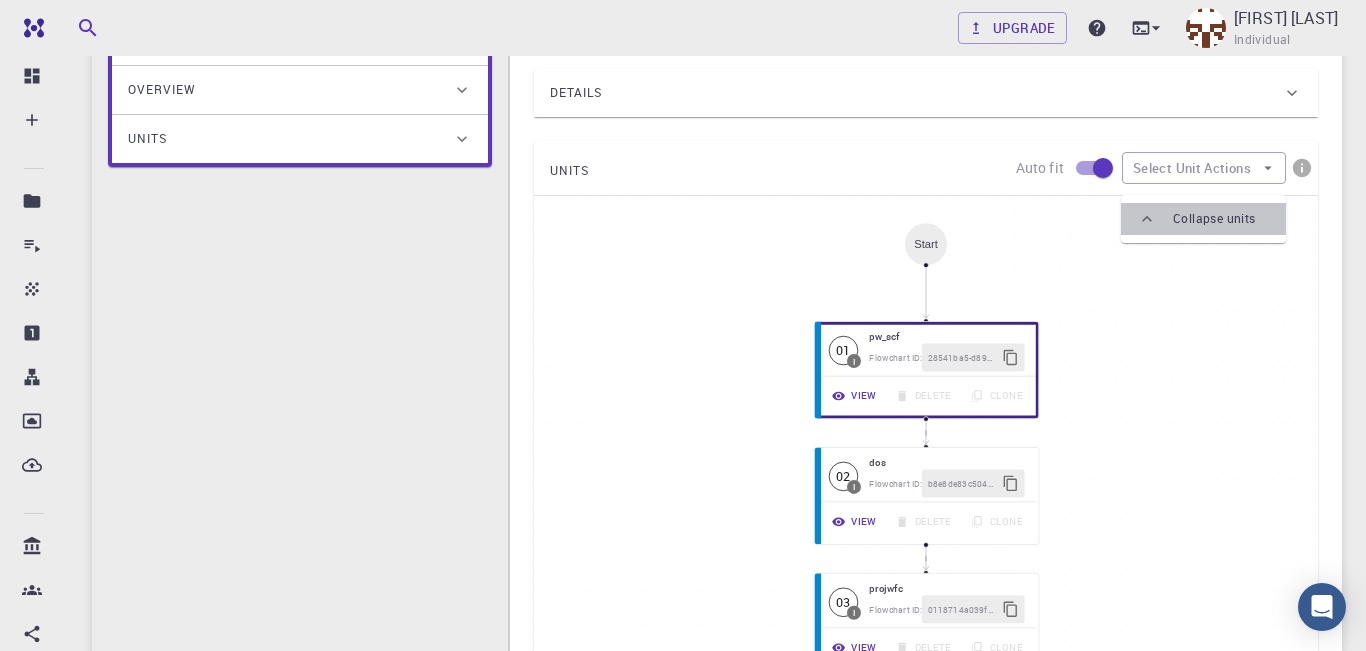 click 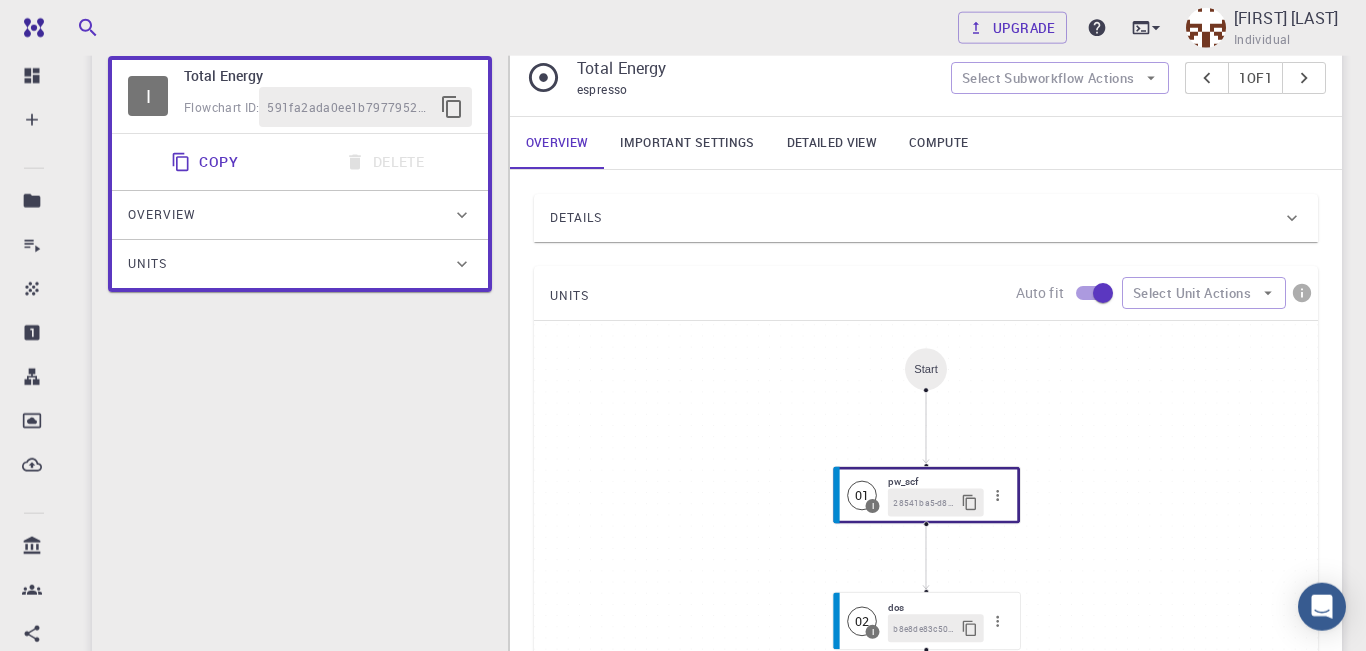 scroll, scrollTop: 282, scrollLeft: 0, axis: vertical 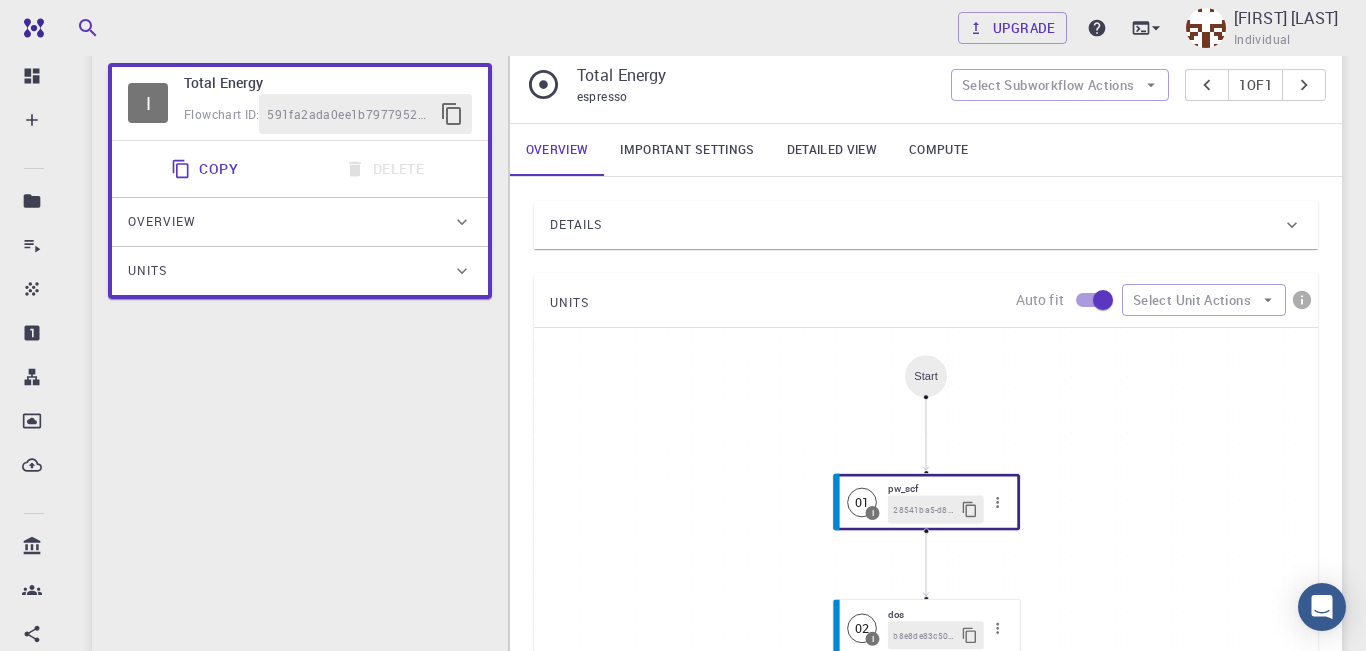 click 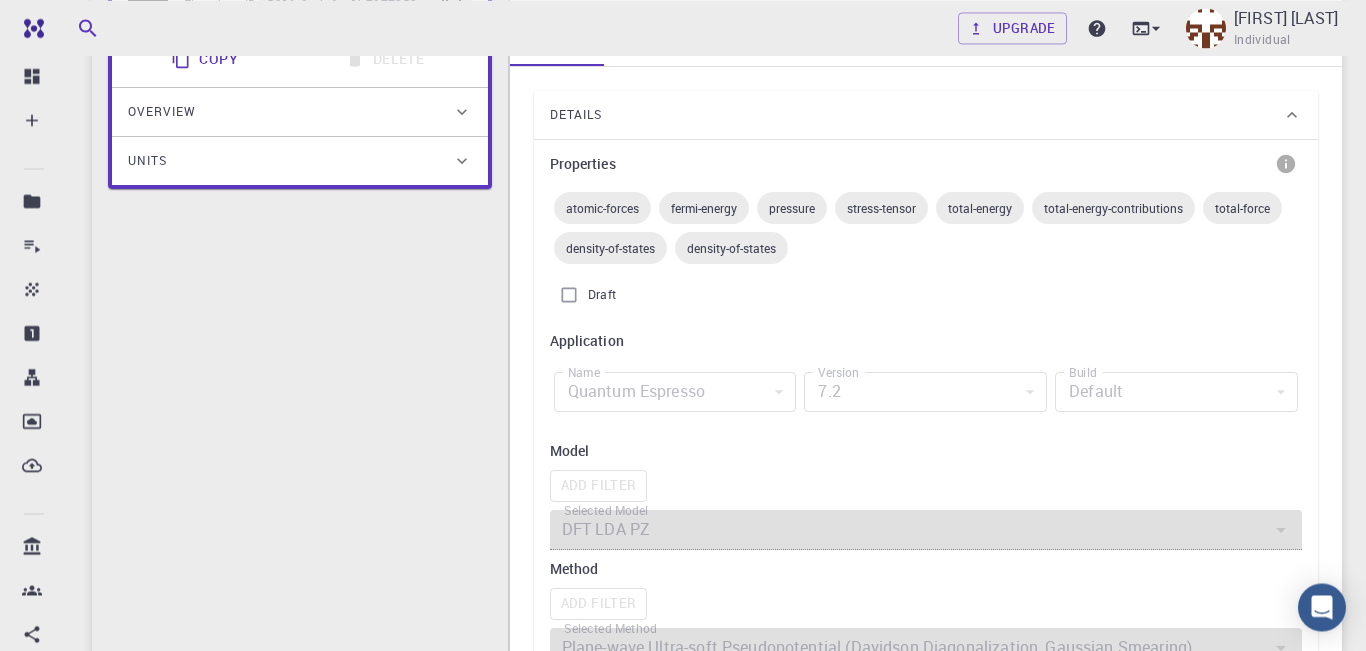 scroll, scrollTop: 558, scrollLeft: 0, axis: vertical 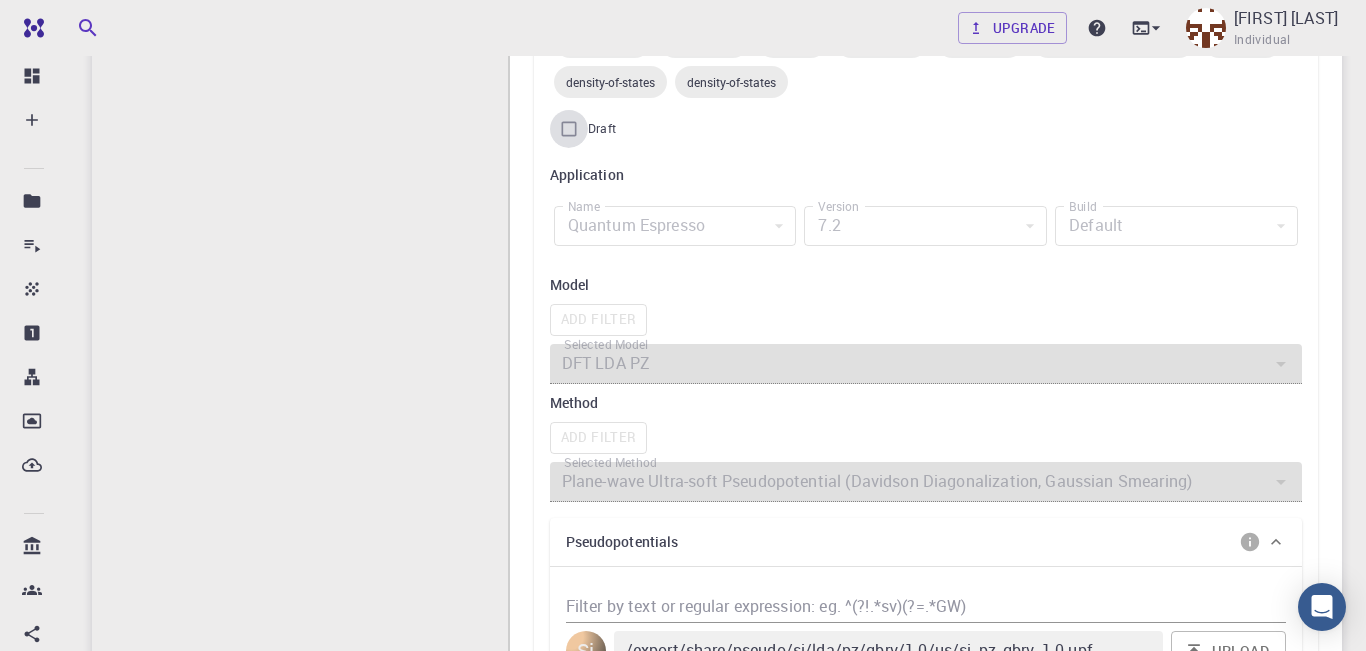click on "Draft" at bounding box center [569, 129] 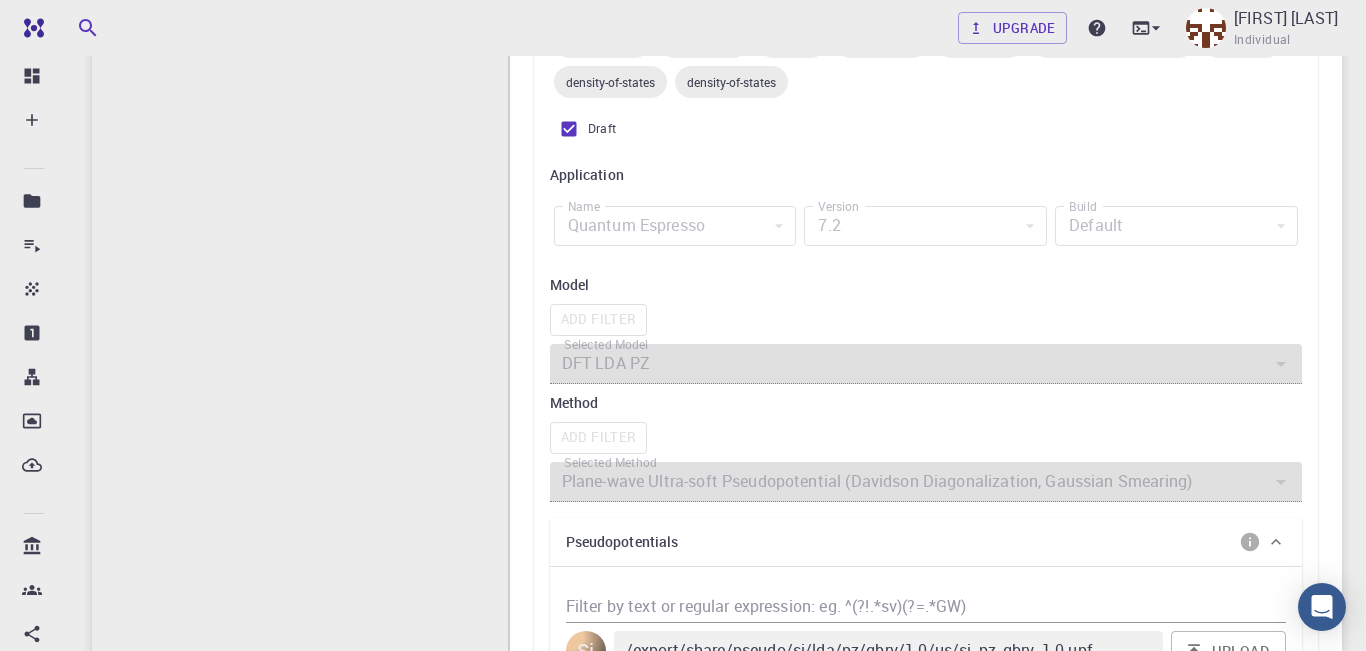 checkbox on "true" 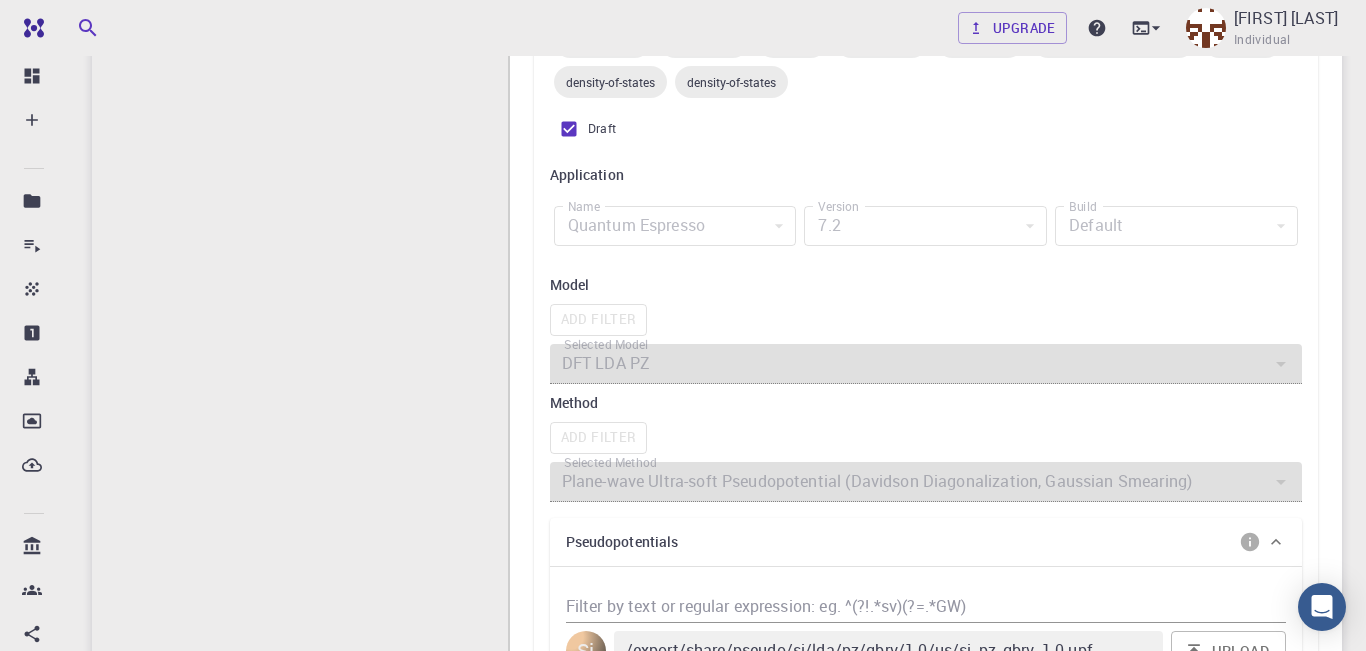 click on "Quantum Espresso" at bounding box center [675, 226] 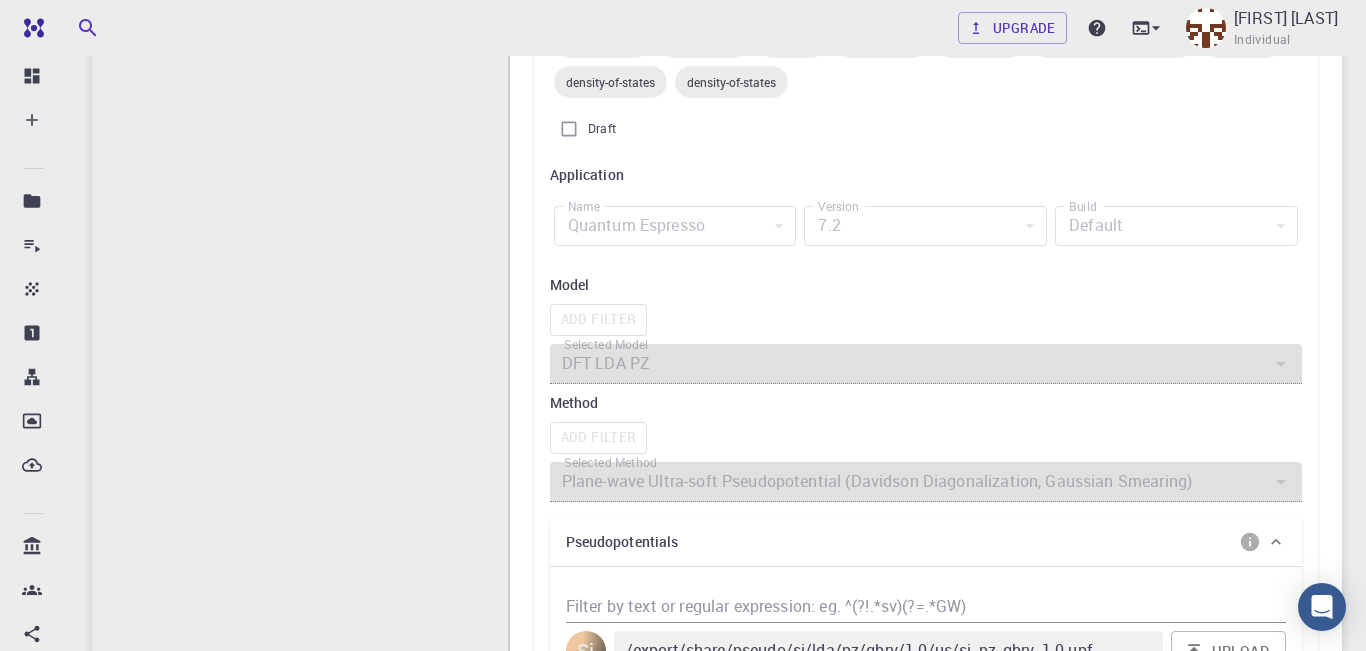 checkbox on "false" 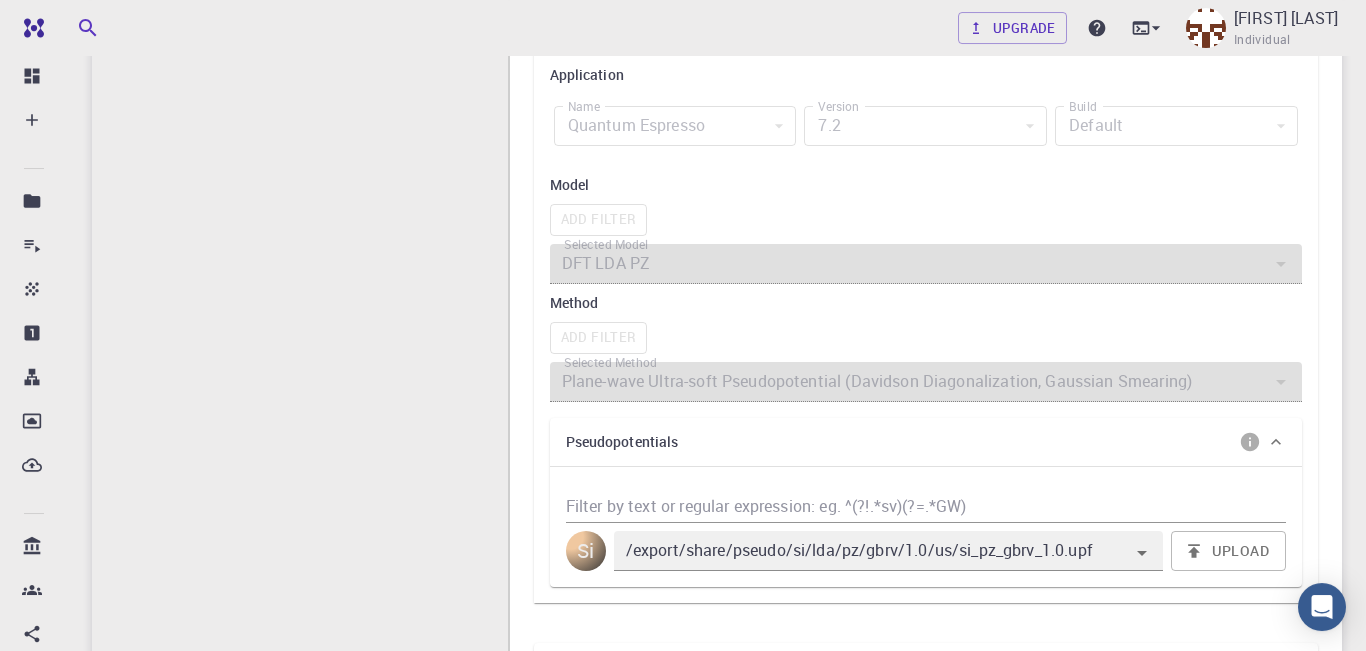 scroll, scrollTop: 834, scrollLeft: 0, axis: vertical 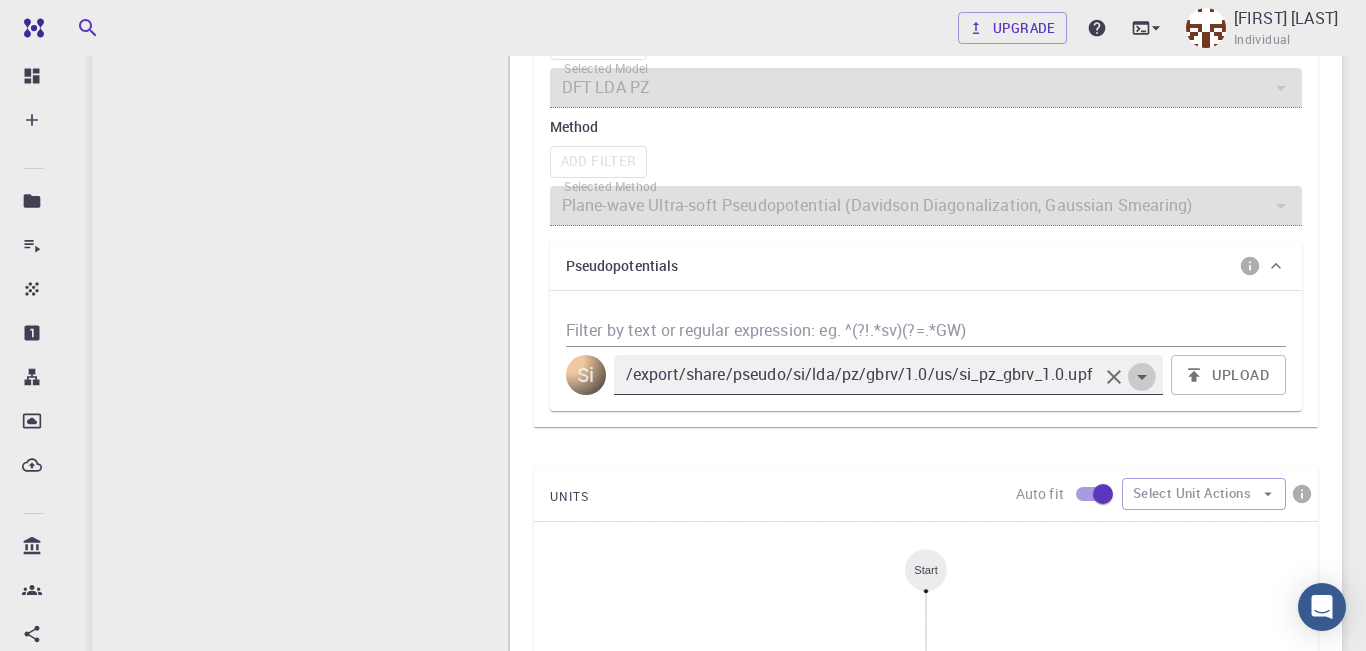 click 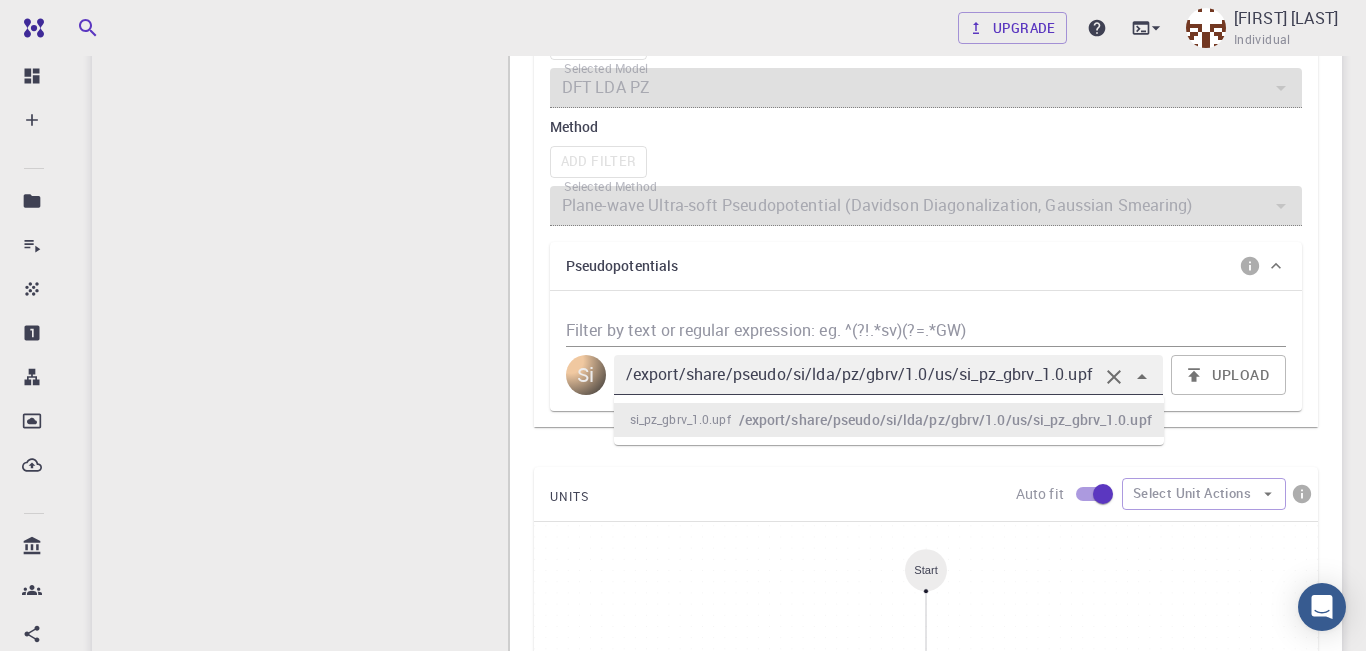 scroll, scrollTop: 0, scrollLeft: 2, axis: horizontal 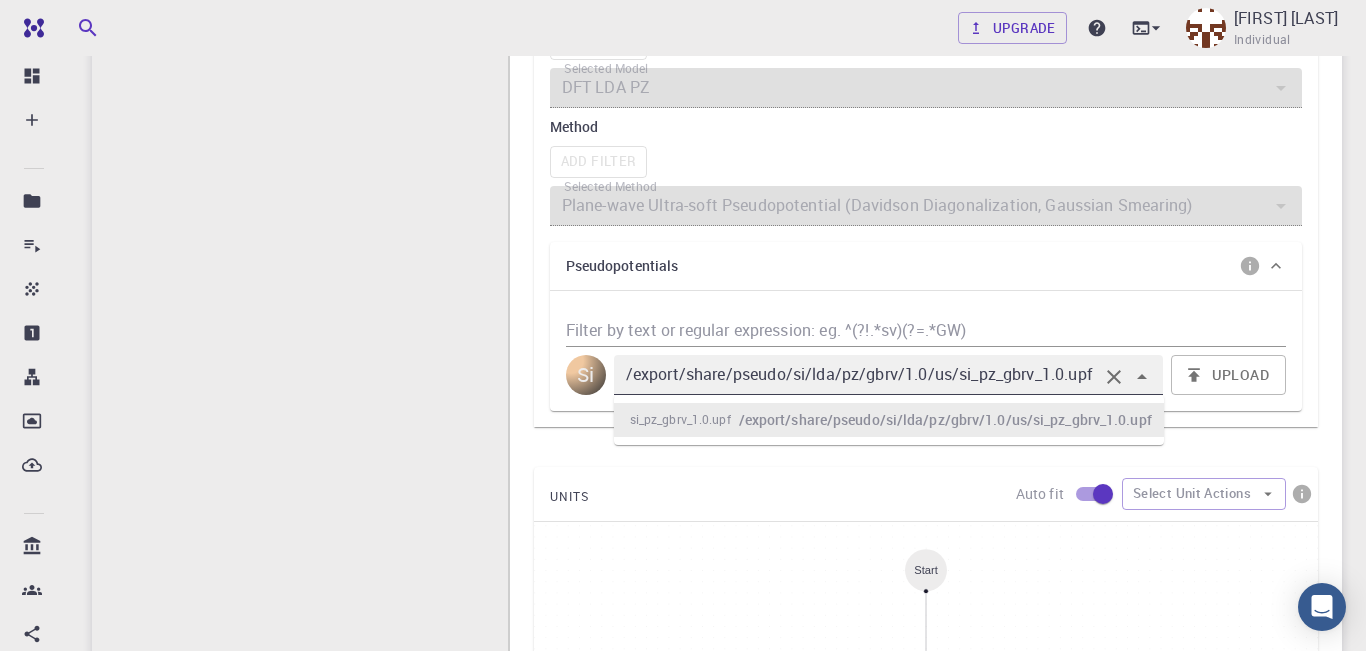 click 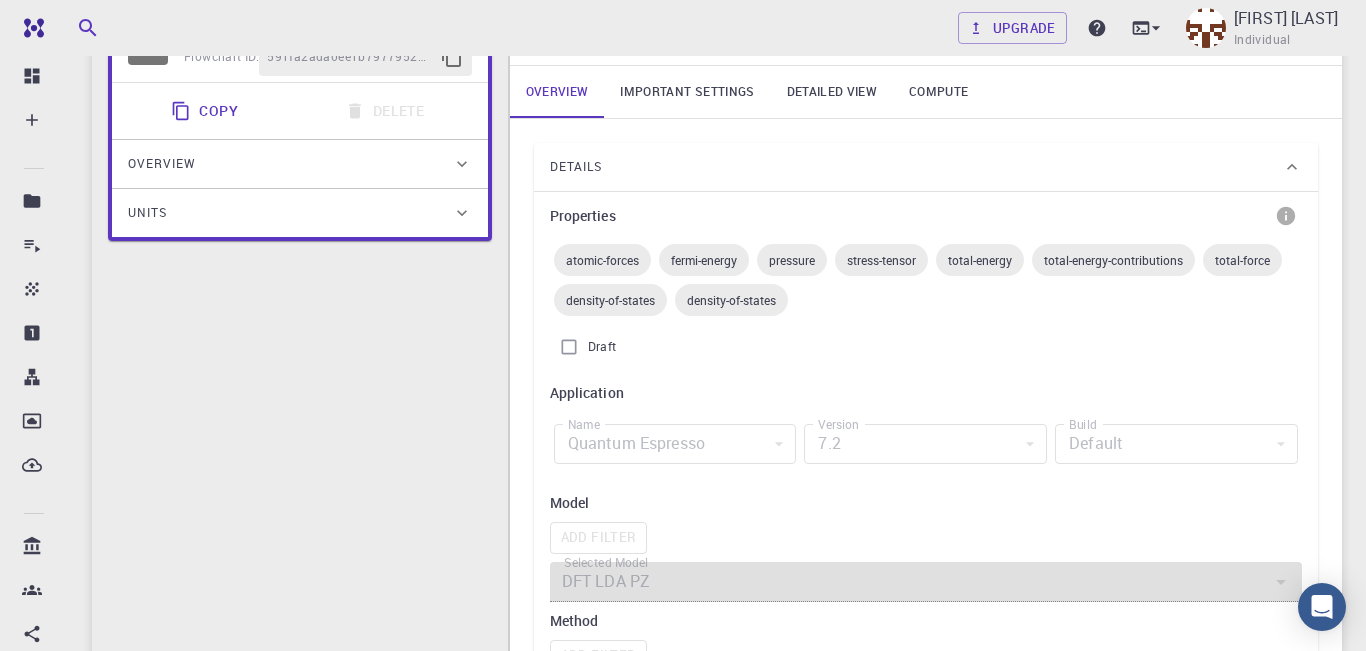 scroll, scrollTop: 0, scrollLeft: 0, axis: both 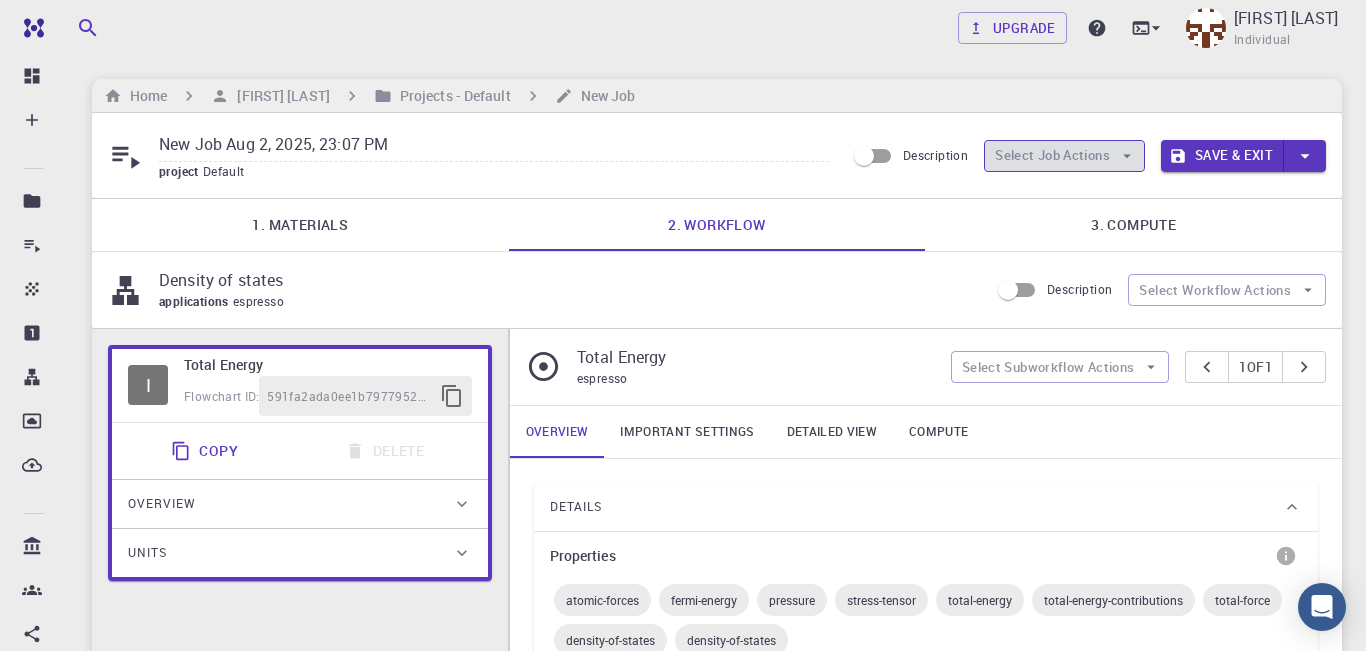 click 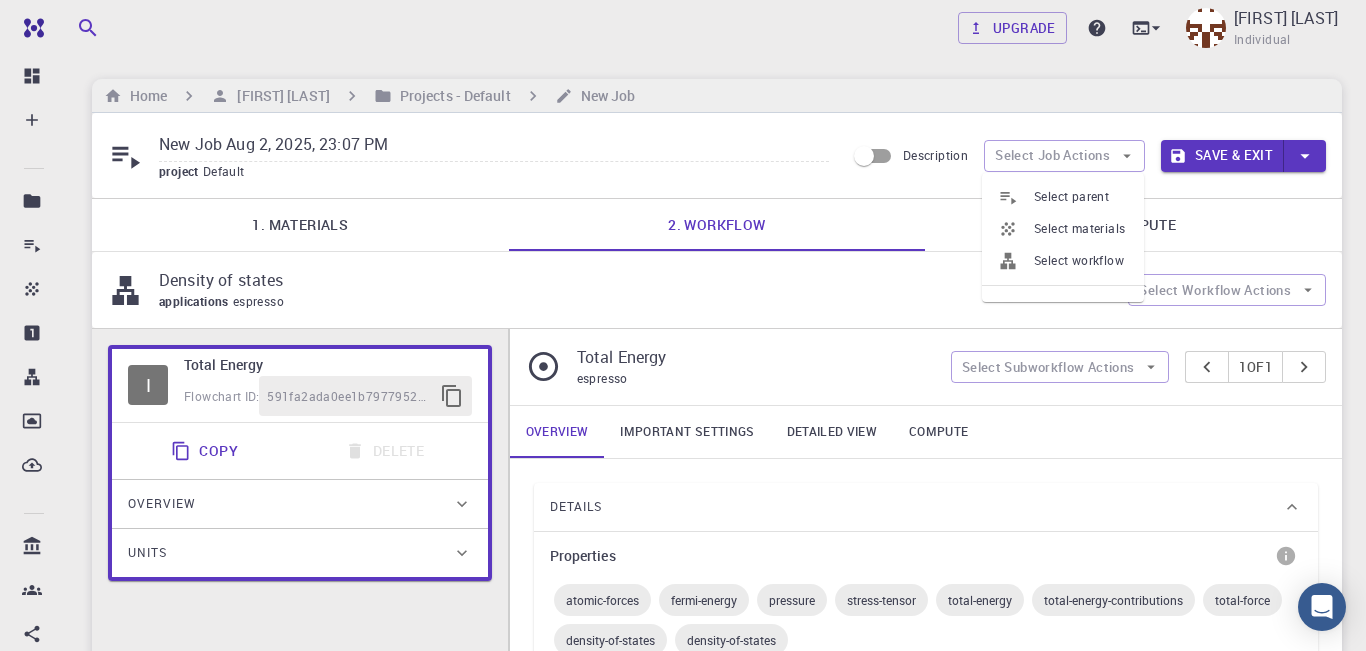 click on "Density of states" at bounding box center [566, 280] 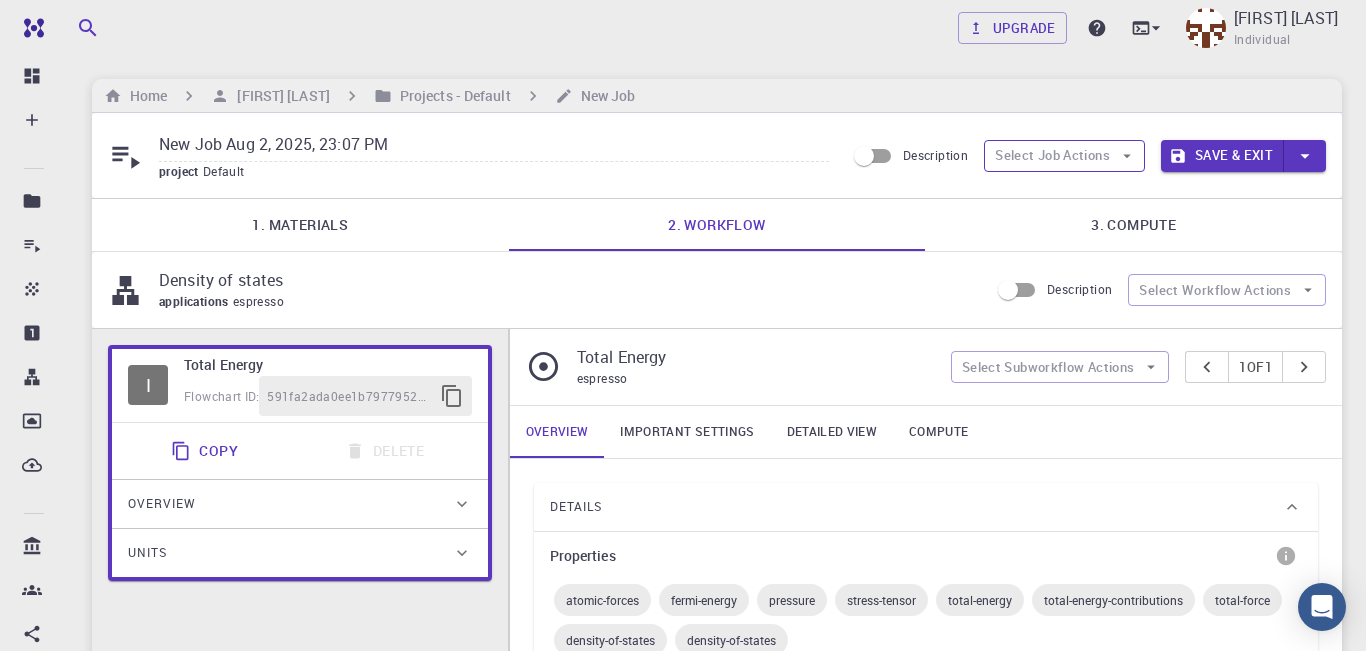 click 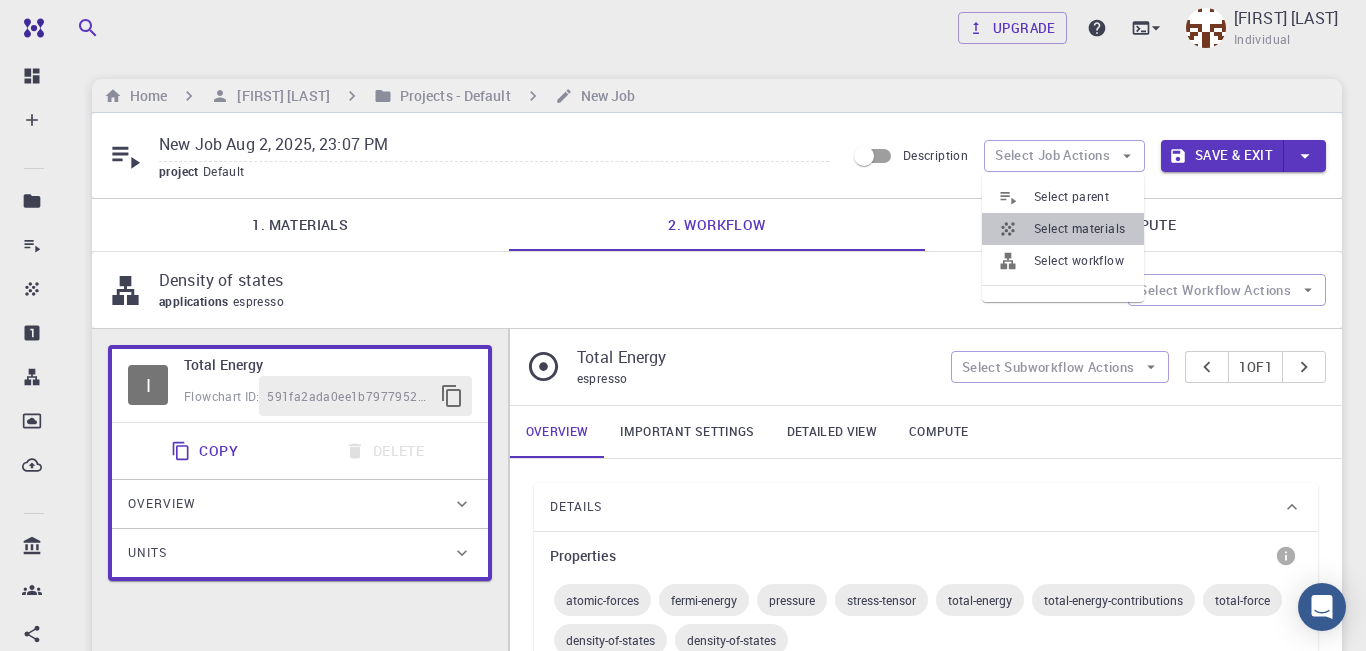 click on "Select materials" at bounding box center [1081, 229] 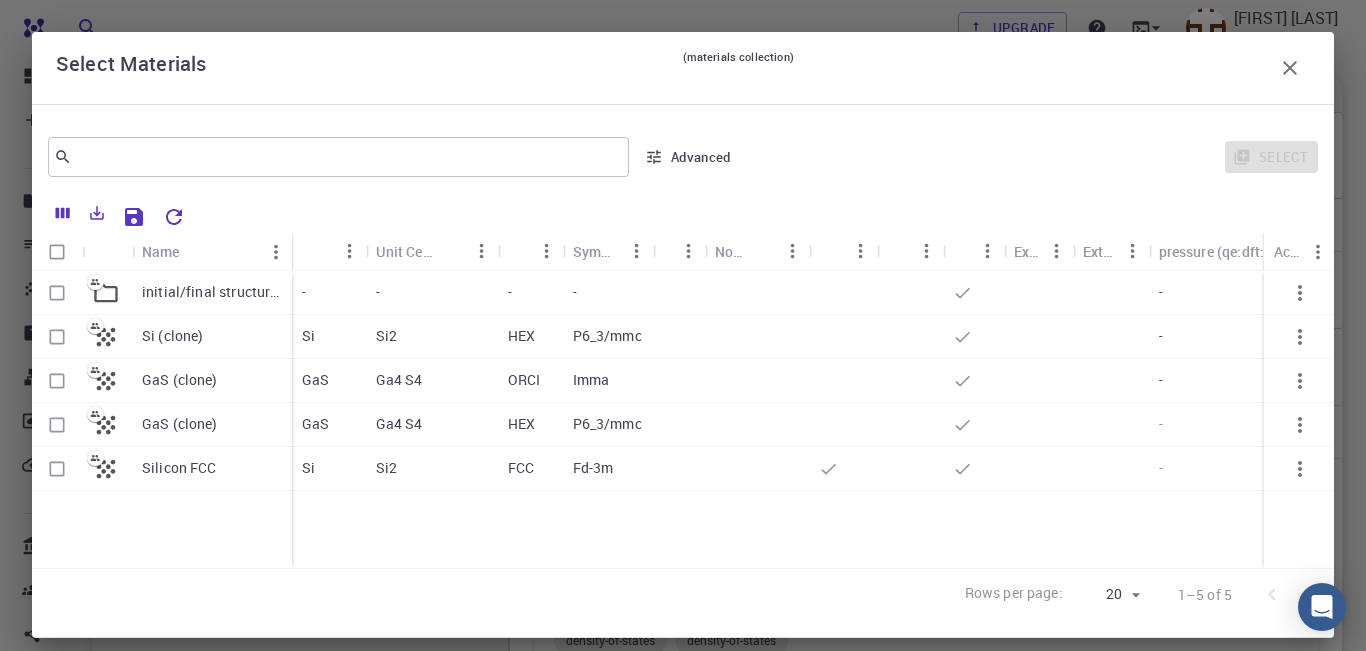 click 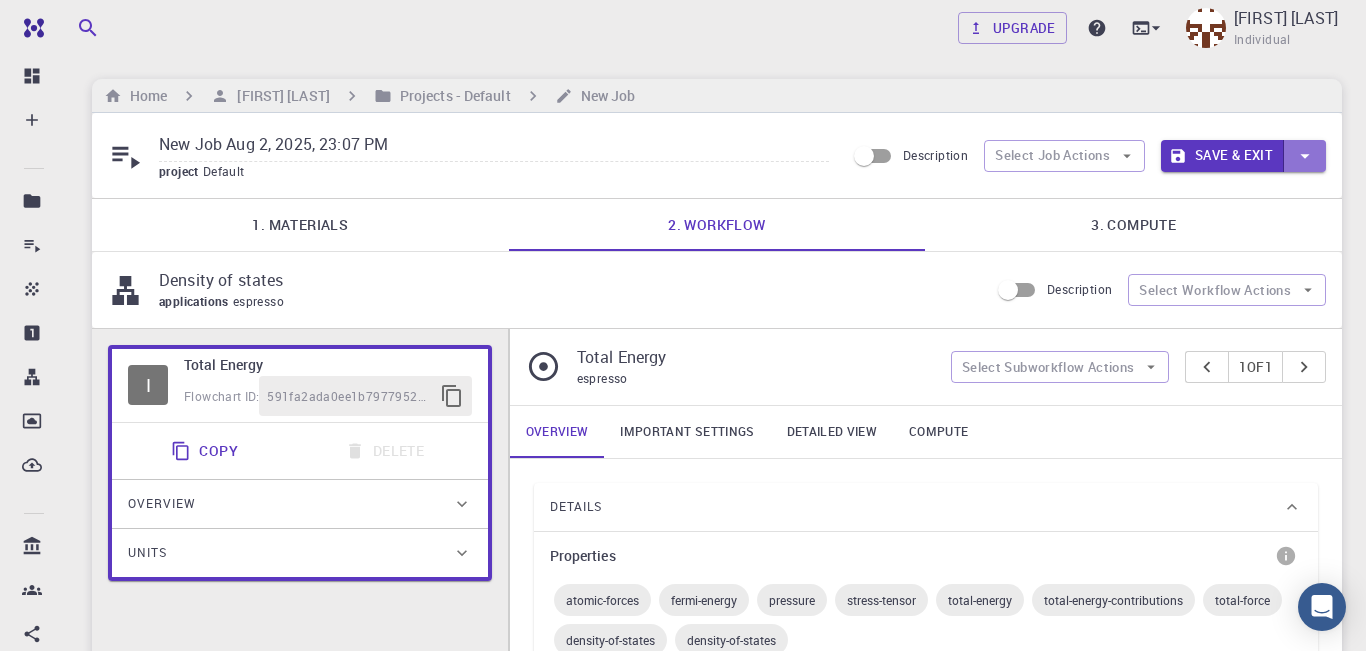 click 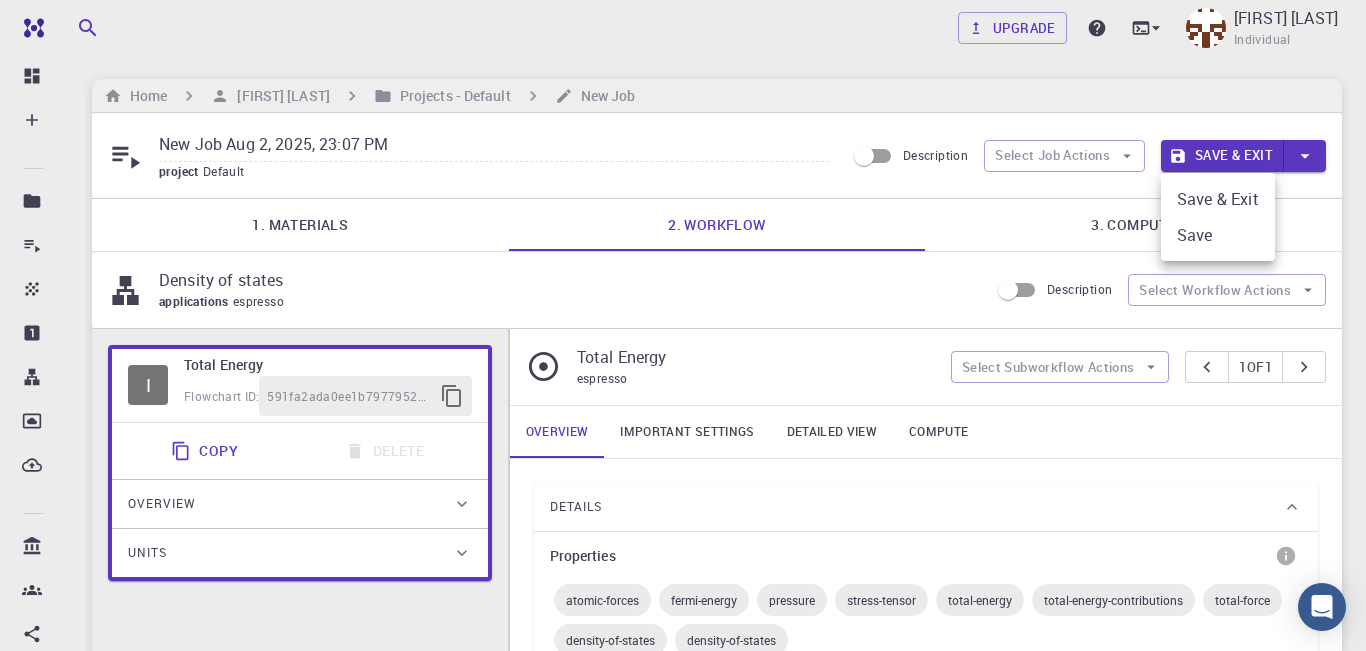 click at bounding box center [683, 325] 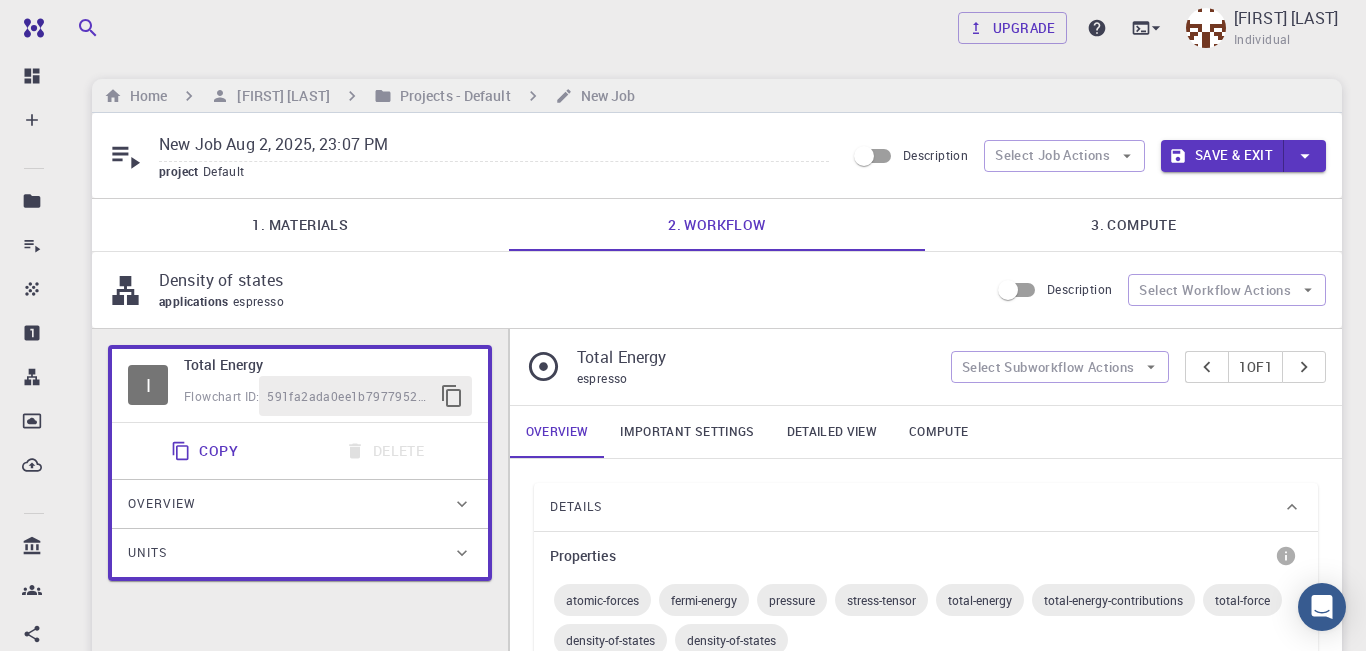 click 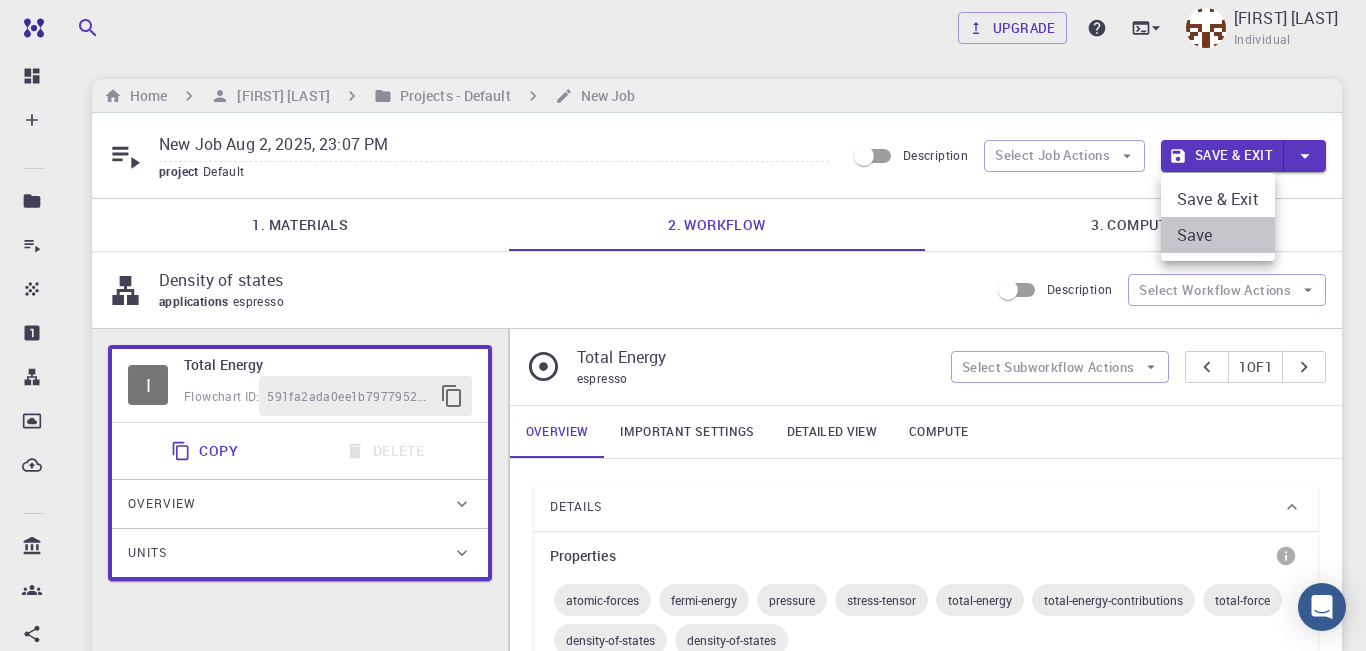 click on "Save" at bounding box center [1218, 235] 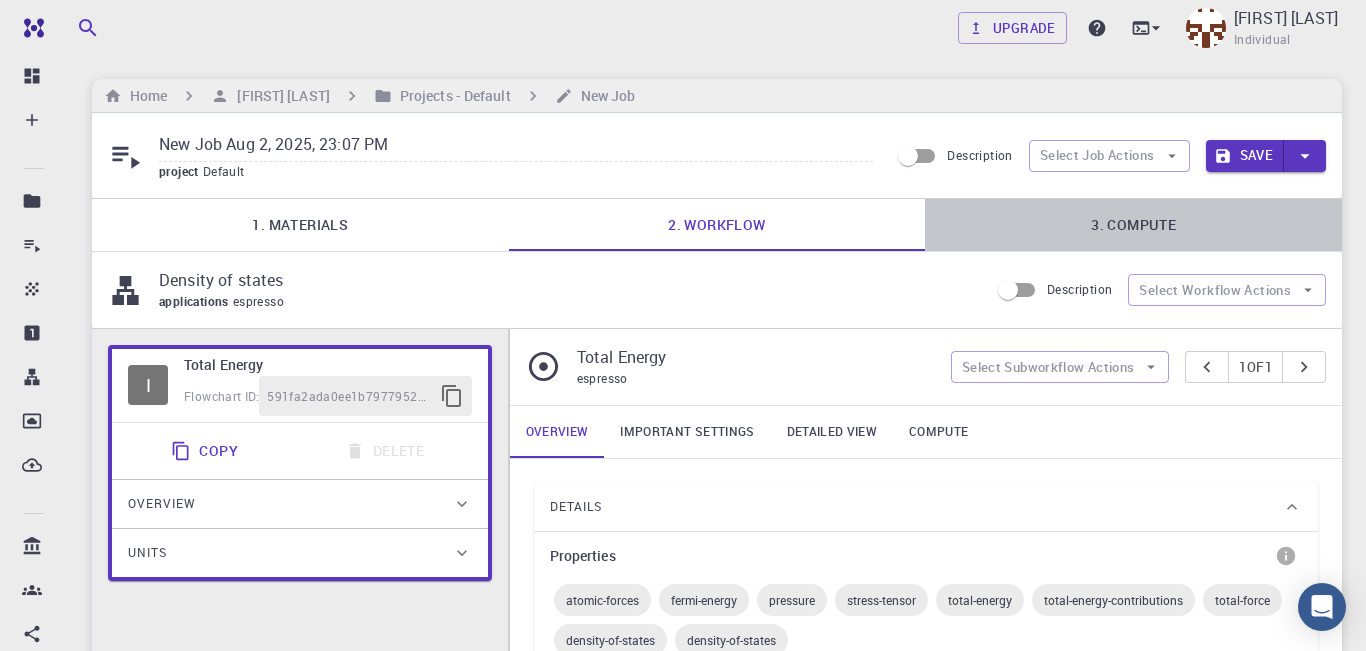 click on "3. Compute" at bounding box center [1133, 225] 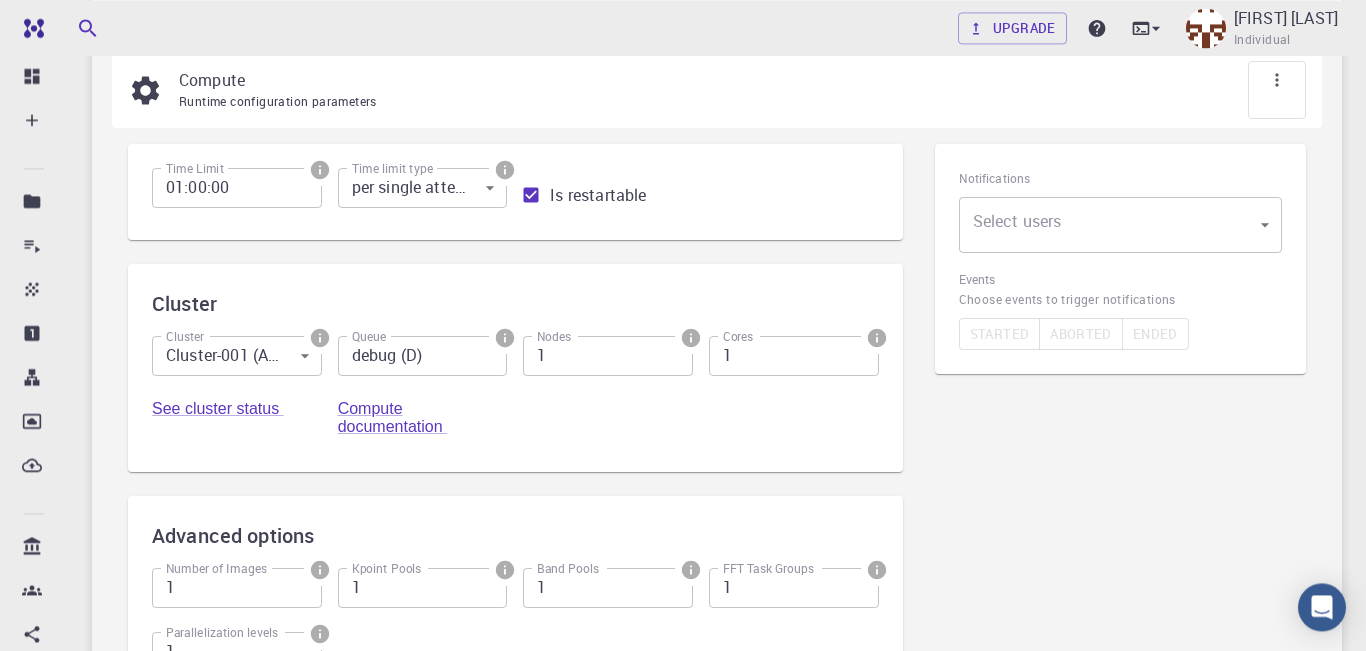 scroll, scrollTop: 276, scrollLeft: 0, axis: vertical 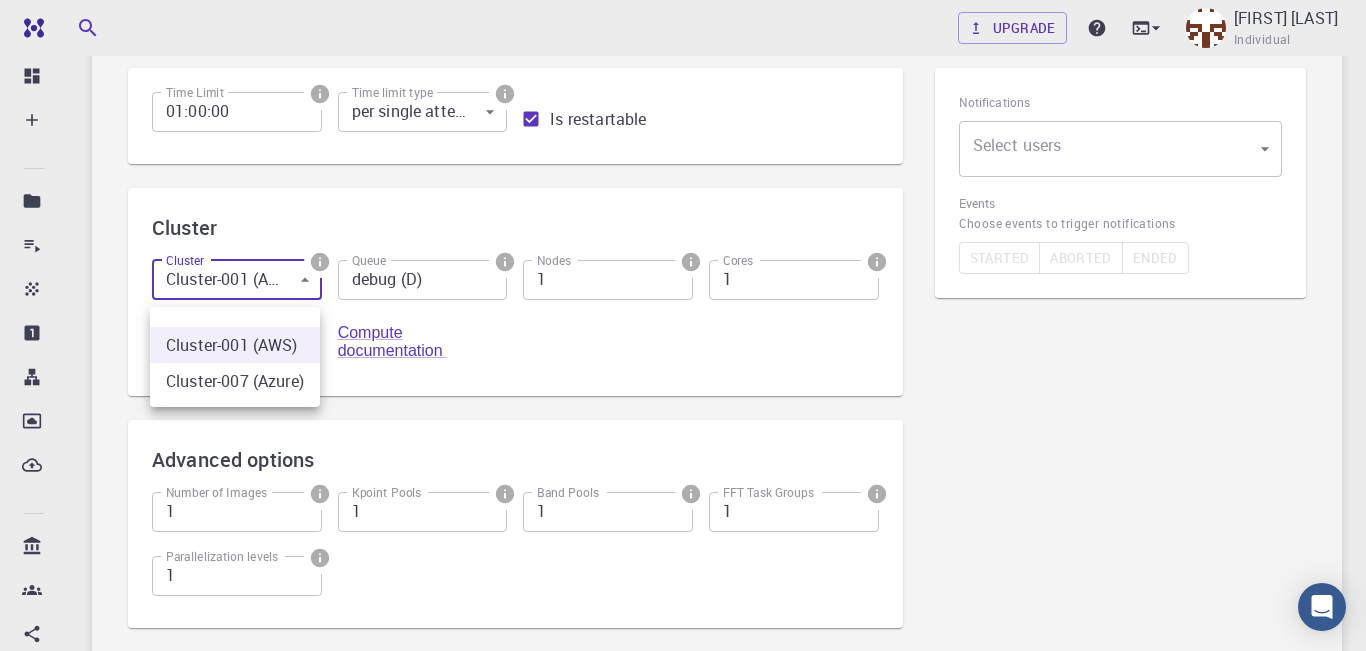 click on "Free Dashboard Create New Job New Material Create Material Upload File Import from Bank Import from 3rd Party New Workflow New Project Projects Jobs Materials Properties Workflows Dropbox External Uploads Bank Materials Workflows Accounts Shared with me Shared publicly Shared externally Documentation Contact Support Compute load: Low Upgrade [FIRST] [LAST] Individual Home [FIRST] [LAST] Projects - Default New Job New Job [DATE], [TIME] project Default Description Select Job Actions Save 1. Materials 2. Workflow 3. Compute Compute Runtime configuration parameters Time Limit 01:00:00 Time Limit   Time limit type per single attempt 0 Time limit type     Is restartable Cluster Cluster Cluster-001 (AWS) 0 Cluster   Queue debug (D) Queue   Nodes 1 Nodes   Cores 1 Cores   See cluster status   Compute documentation   Advanced options Number of Images 1 Number of Images   Kpoint Pools 1 Kpoint Pools   Band Pools 1 Band Pools   FFT Task Groups 1 FFT Task Groups   Parallelization levels 1   ​" at bounding box center (683, 279) 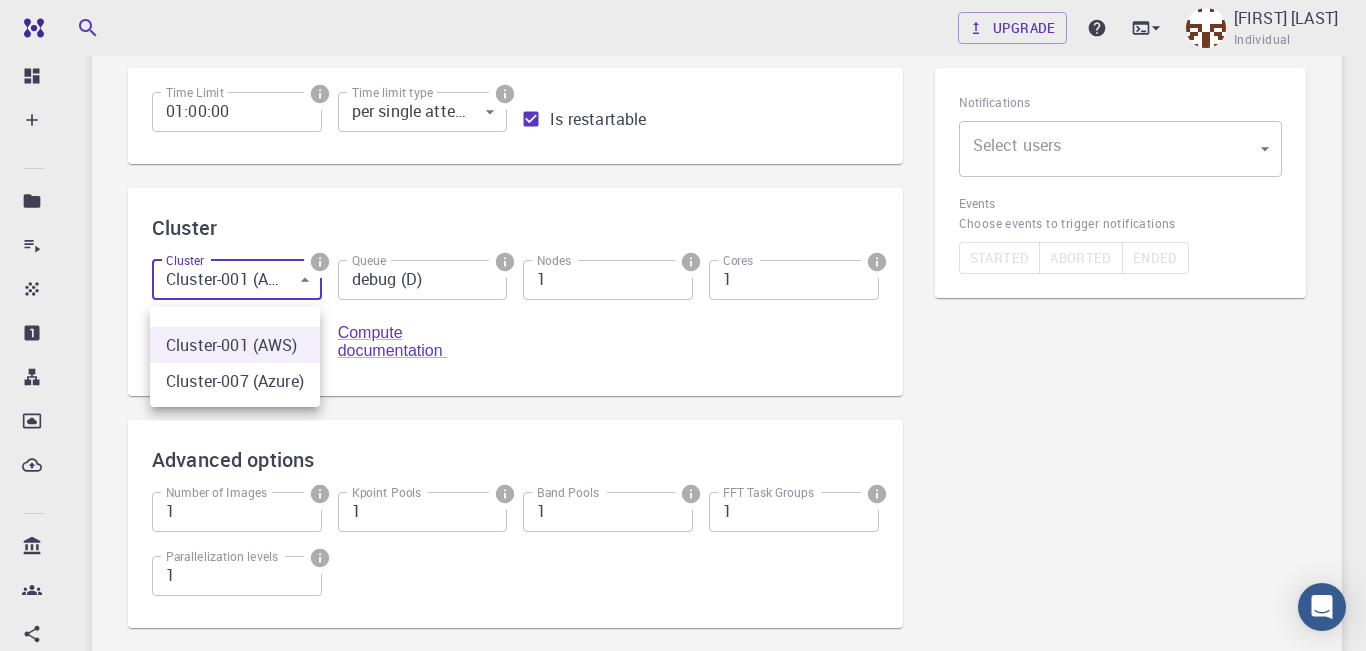 click at bounding box center (683, 325) 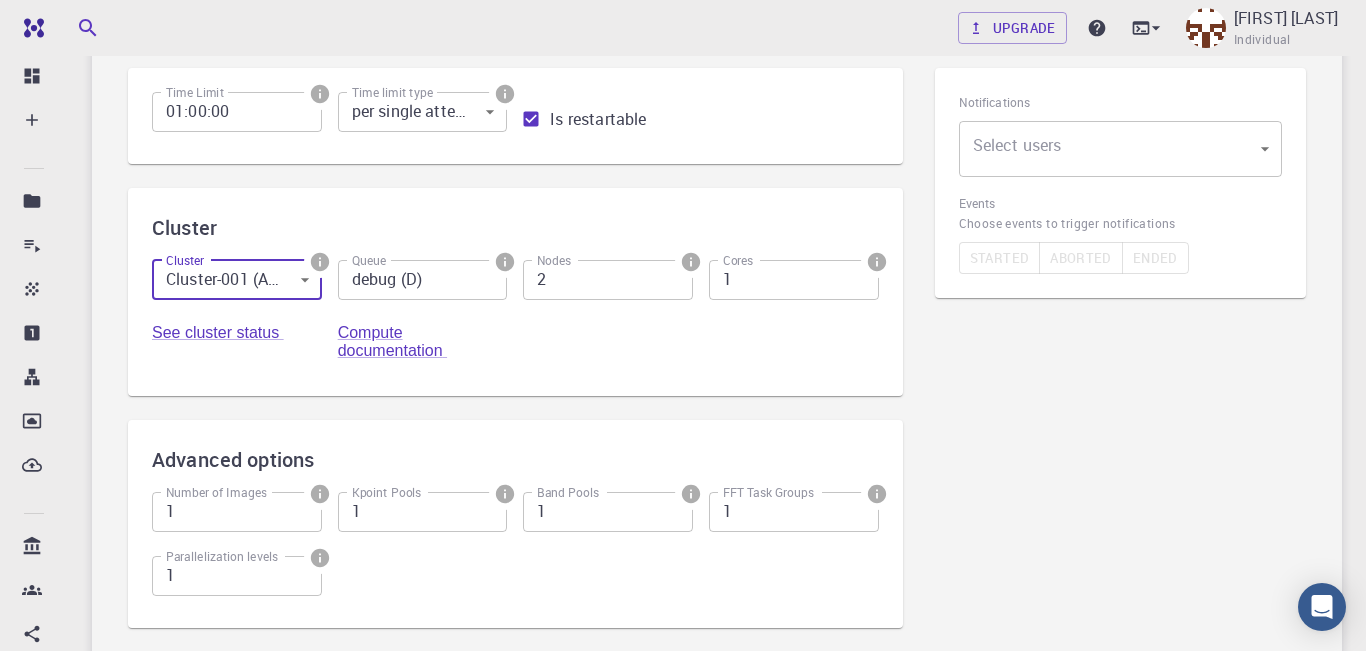 click on "2" at bounding box center [608, 280] 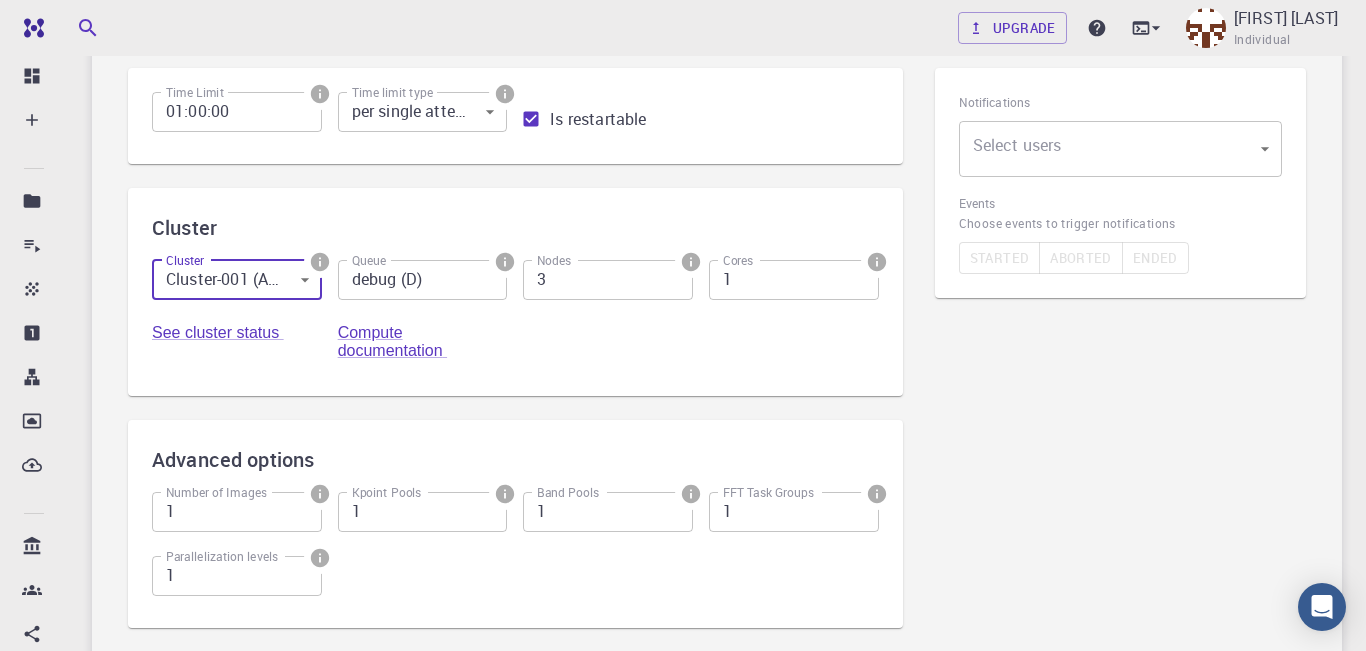 click on "3" at bounding box center (608, 280) 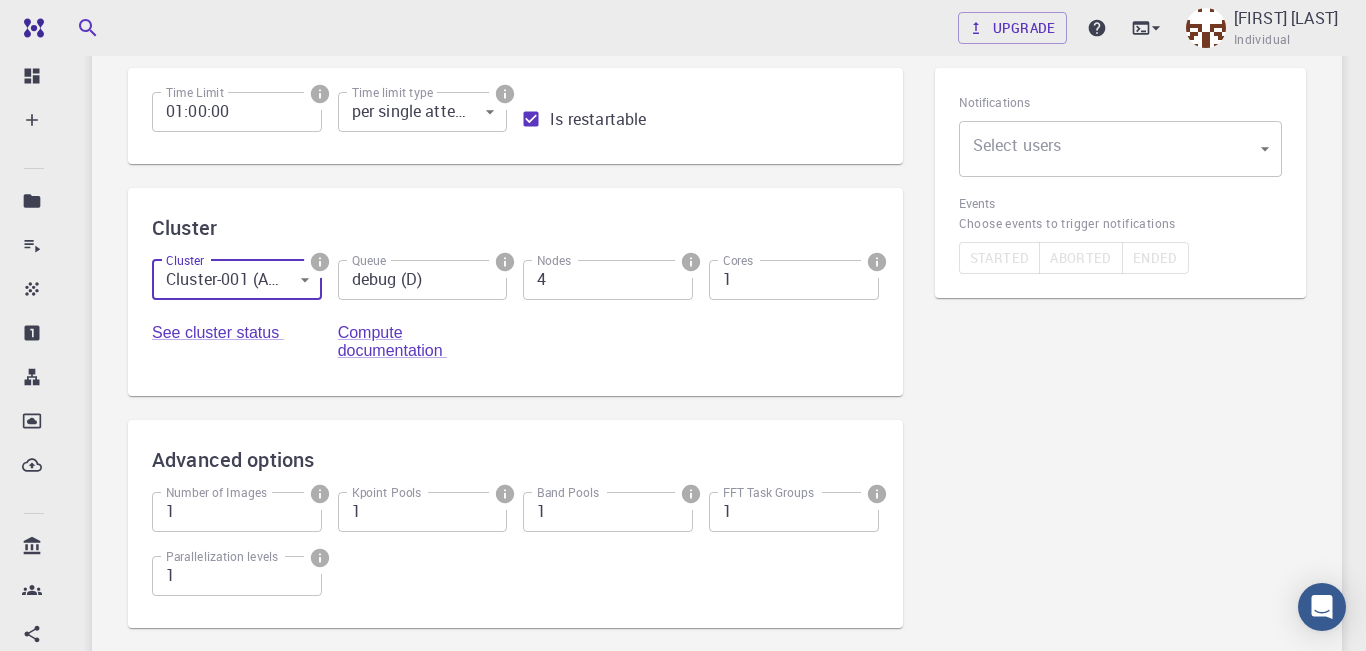 click on "4" at bounding box center (608, 280) 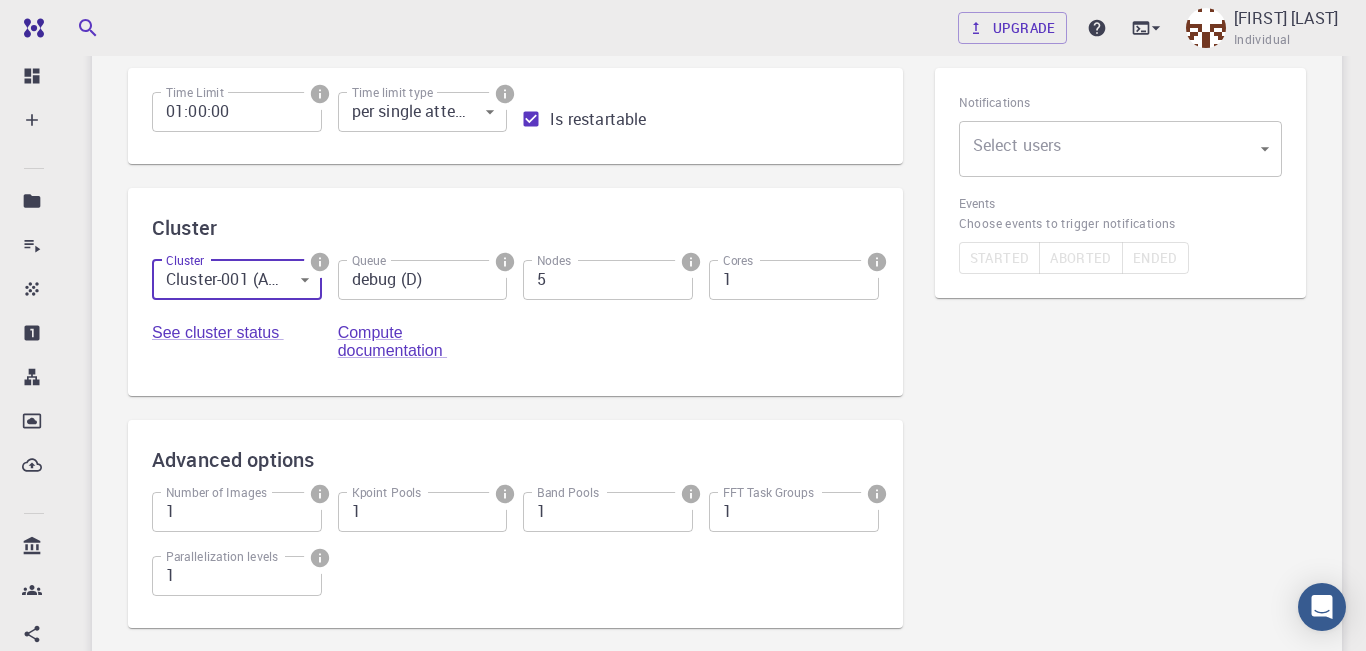 click on "5" at bounding box center (608, 280) 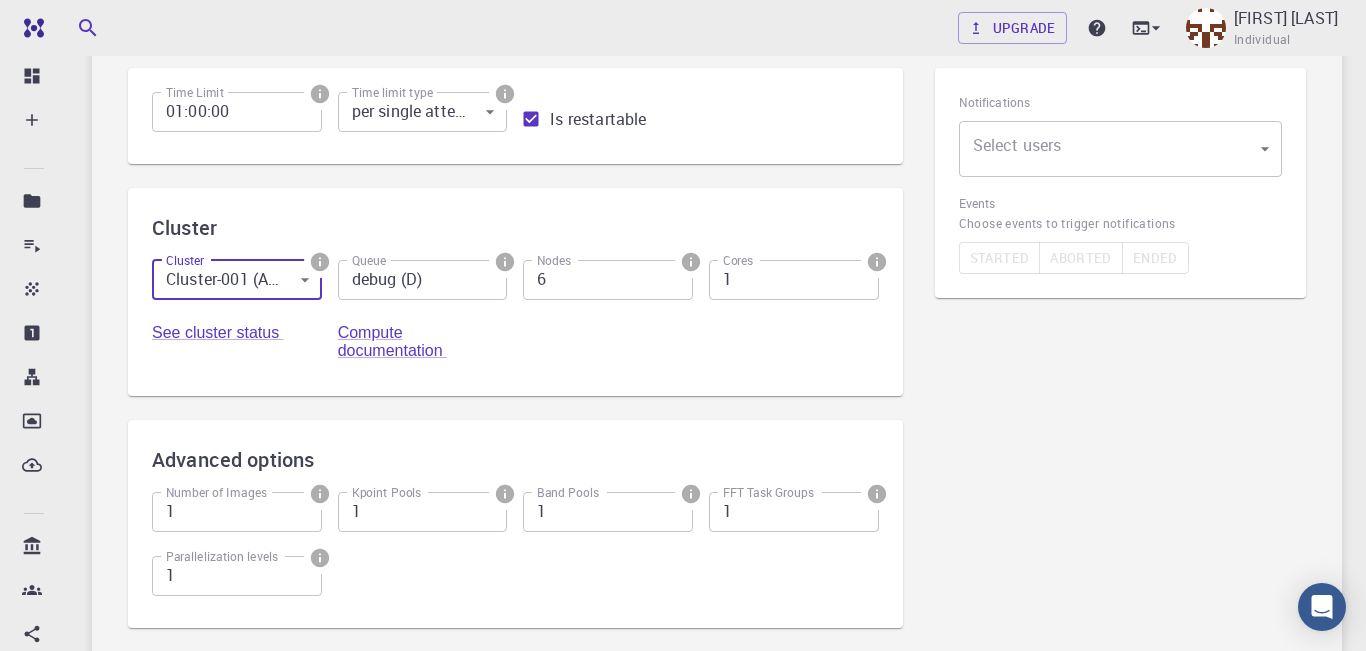 click on "6" at bounding box center [608, 280] 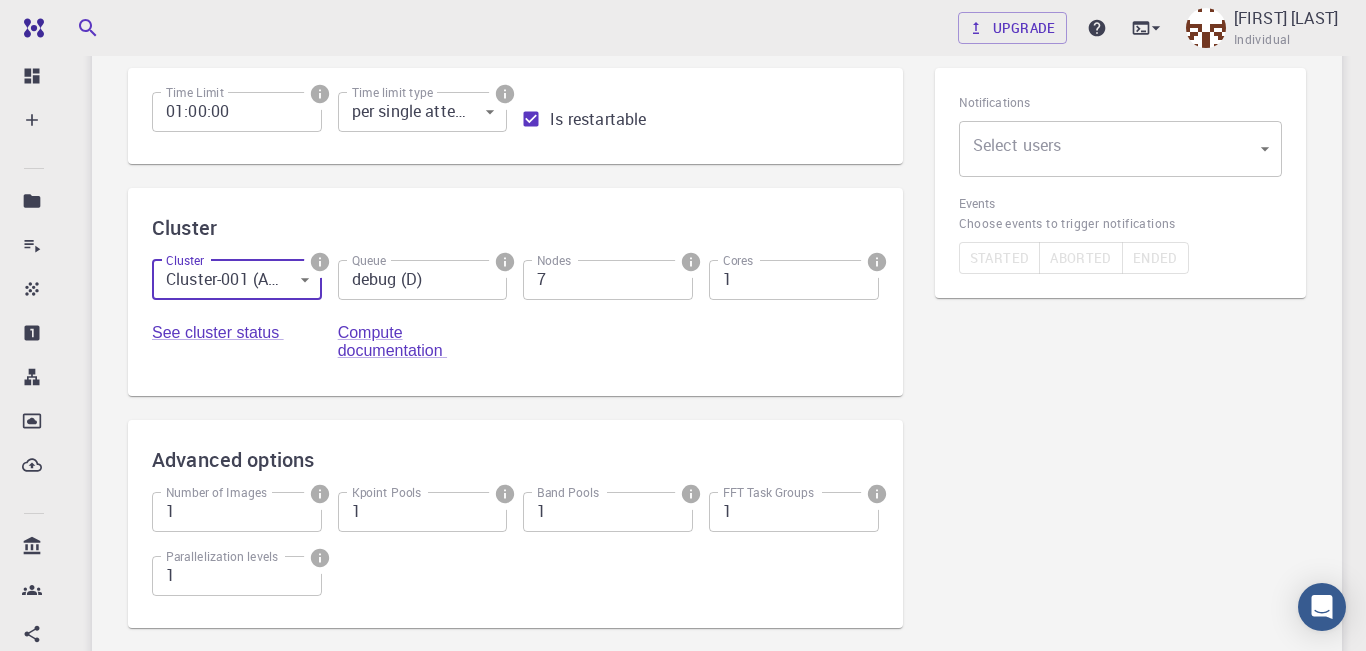 click on "7" at bounding box center [608, 280] 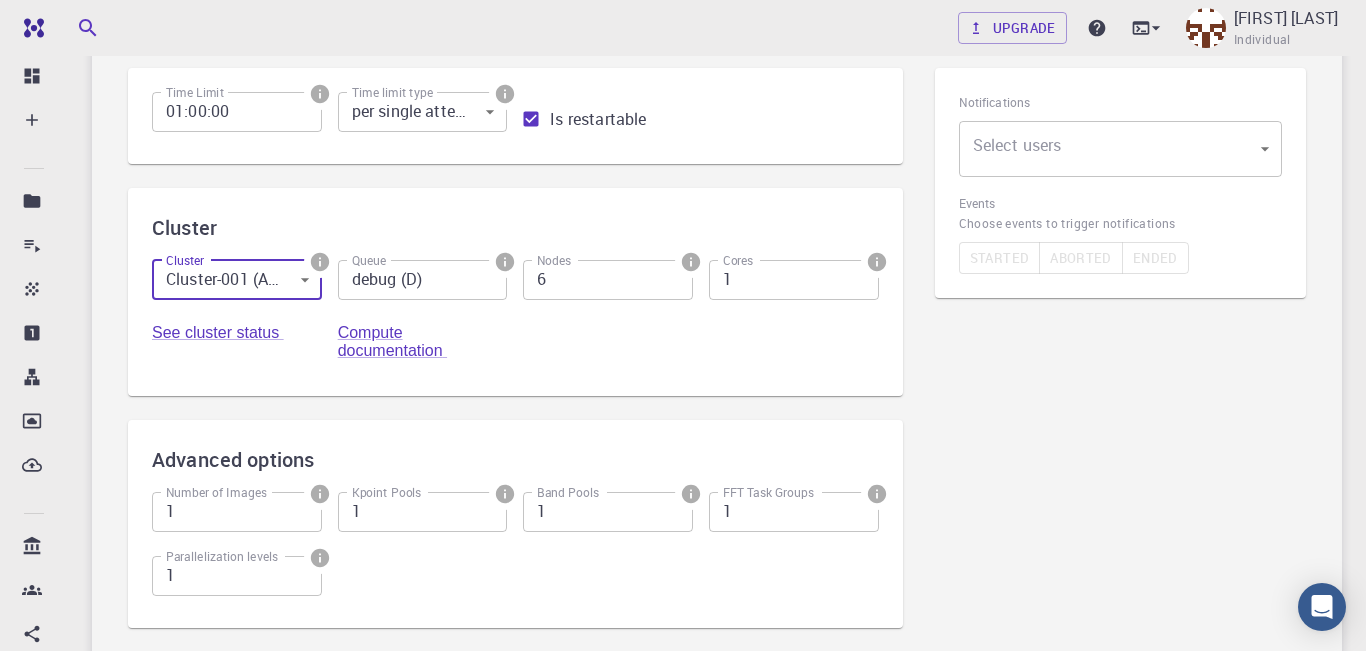 click on "6" at bounding box center (608, 280) 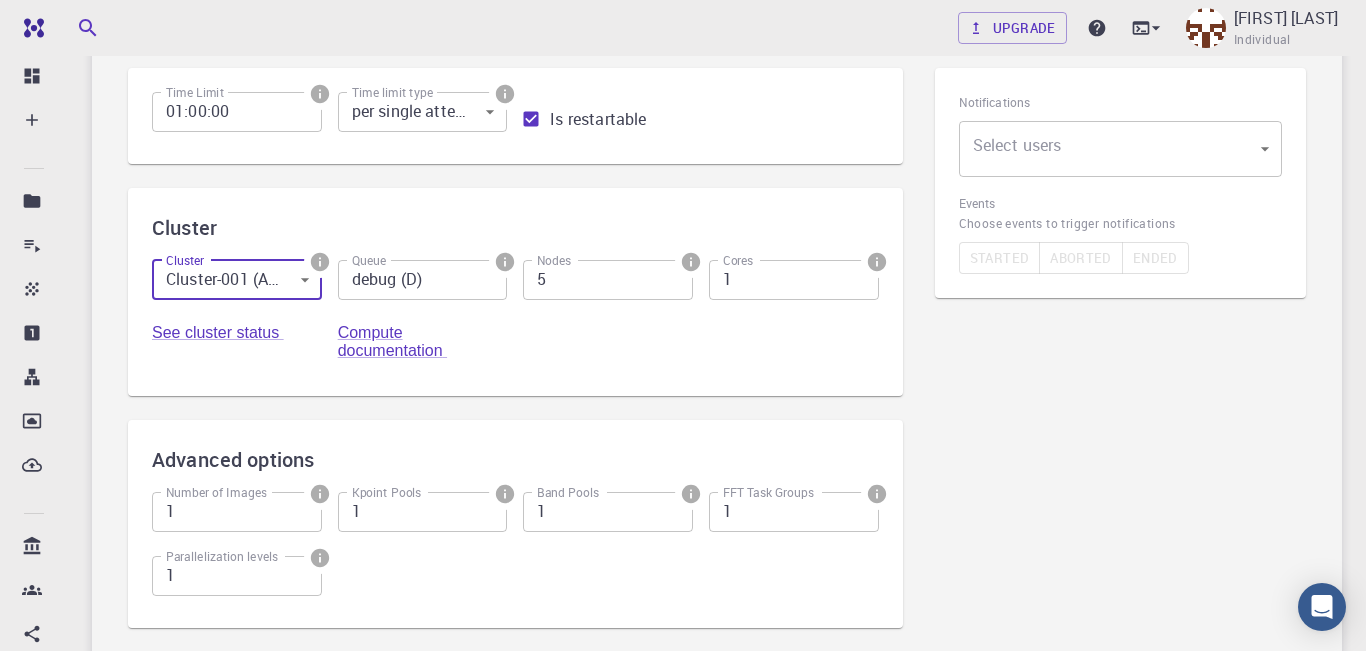 click on "5" at bounding box center (608, 280) 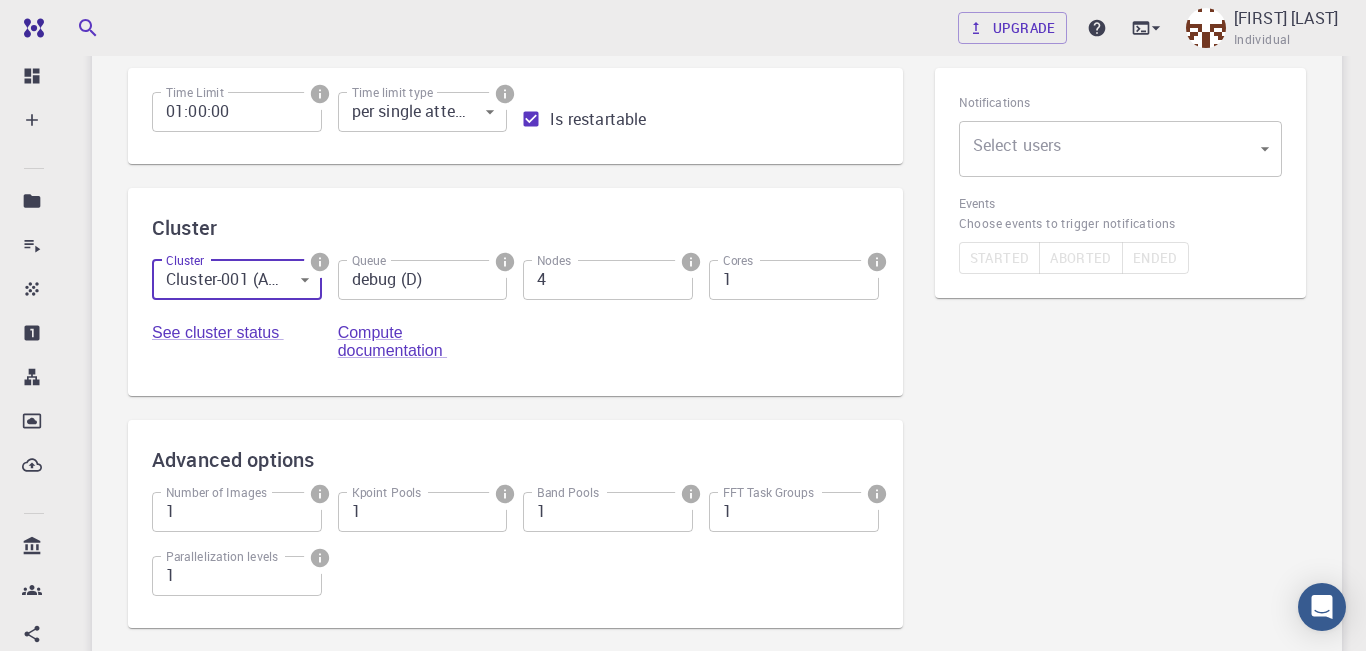 click on "4" at bounding box center (608, 280) 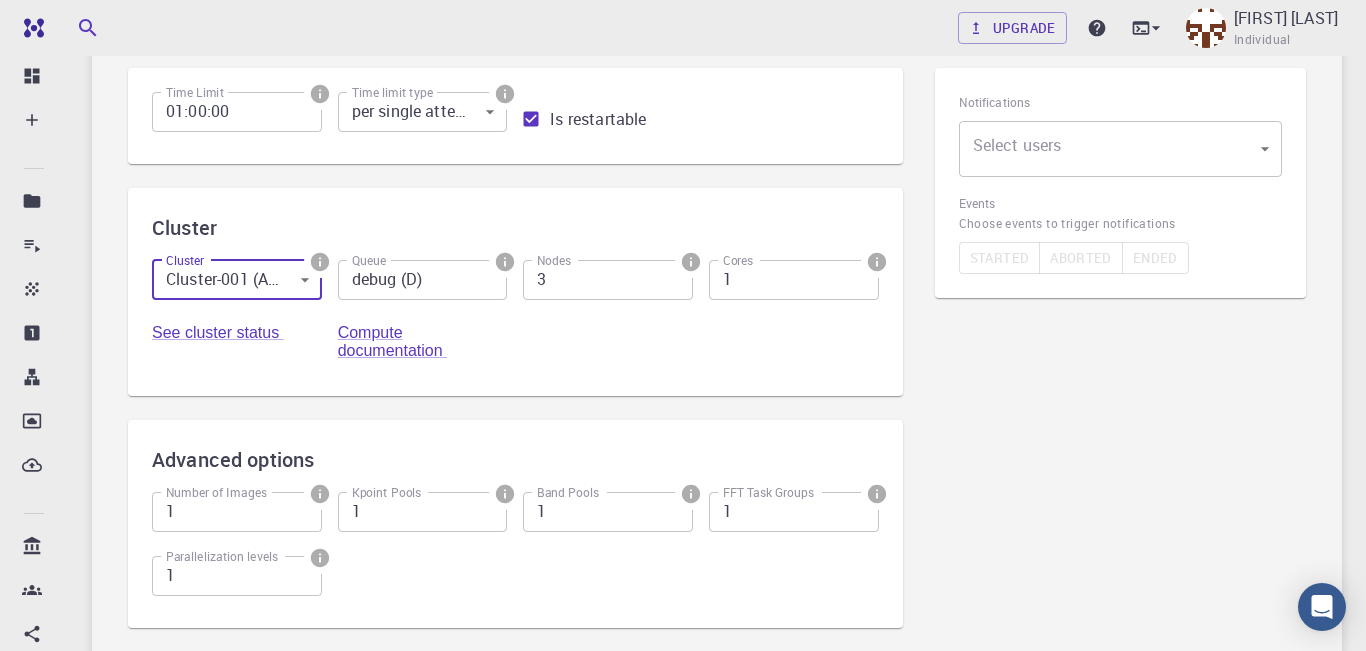 click on "3" at bounding box center (608, 280) 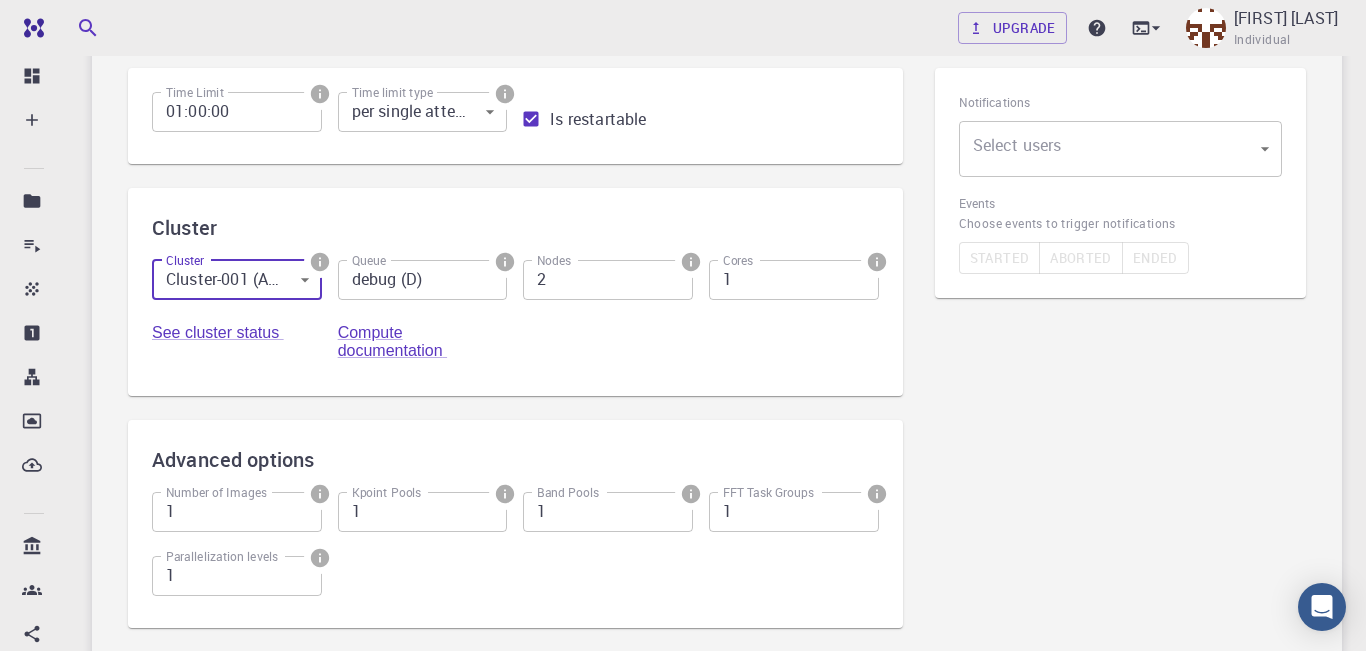 type on "2" 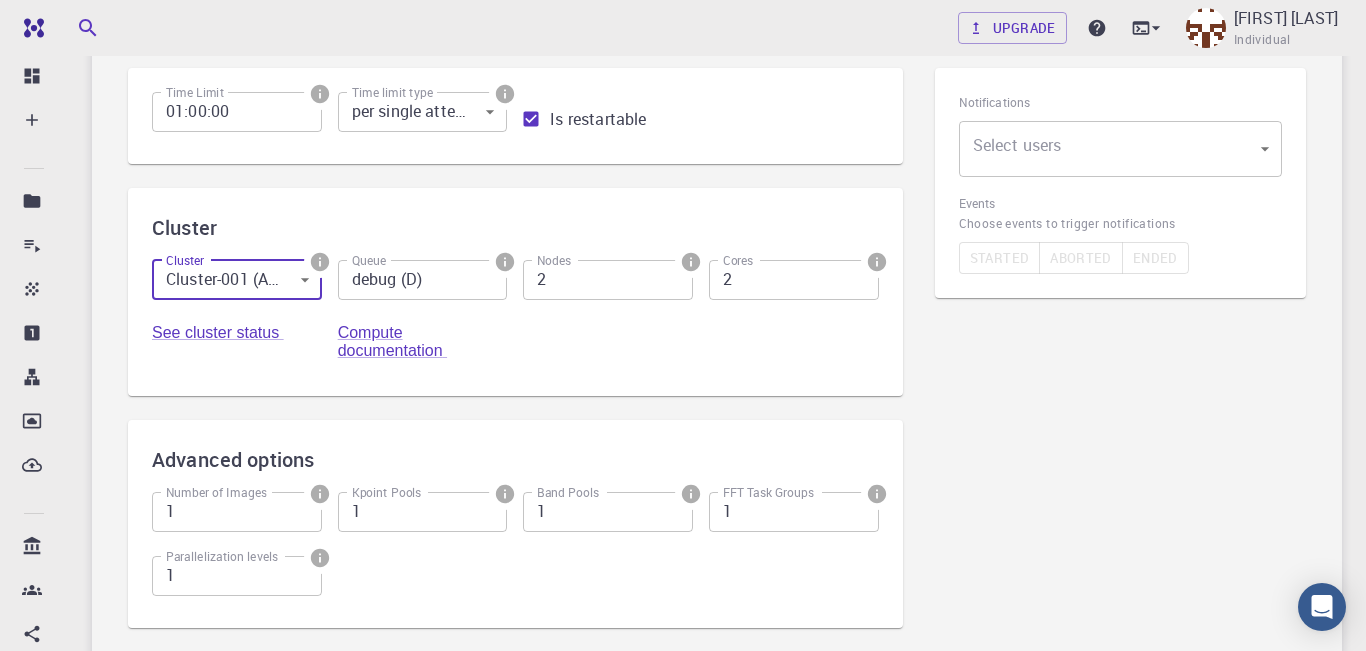 click on "2" at bounding box center [794, 280] 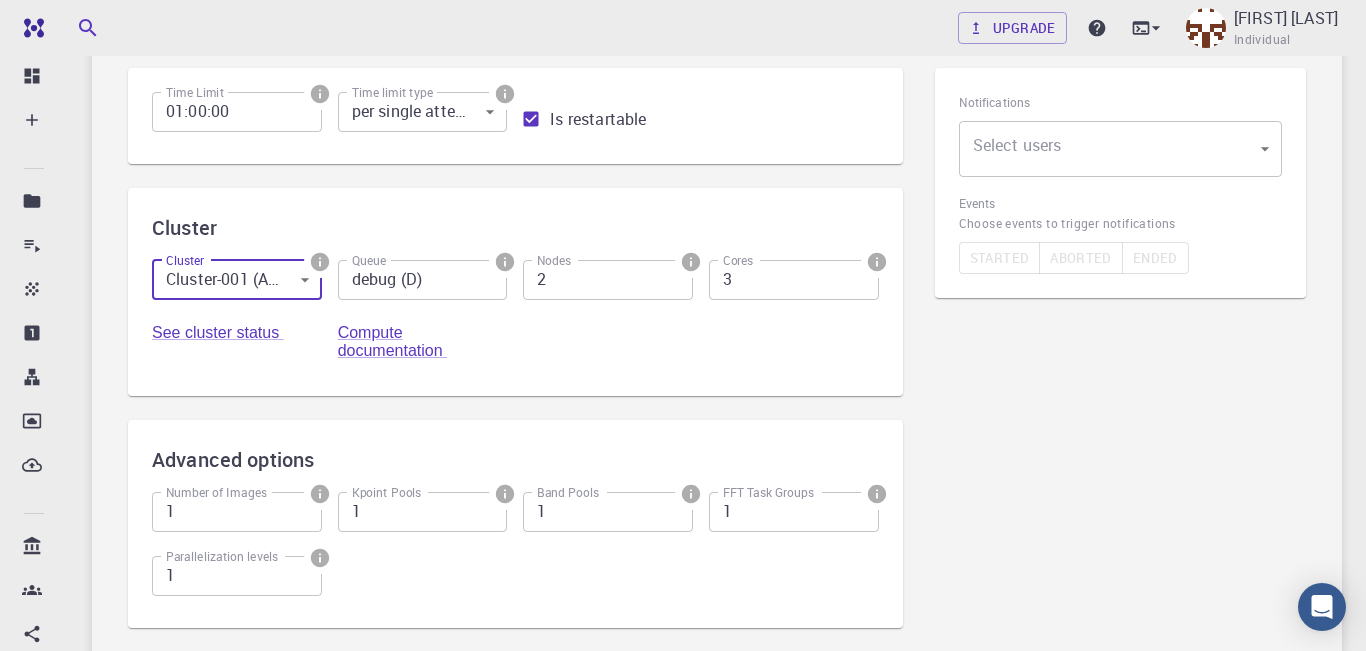click on "3" at bounding box center (794, 280) 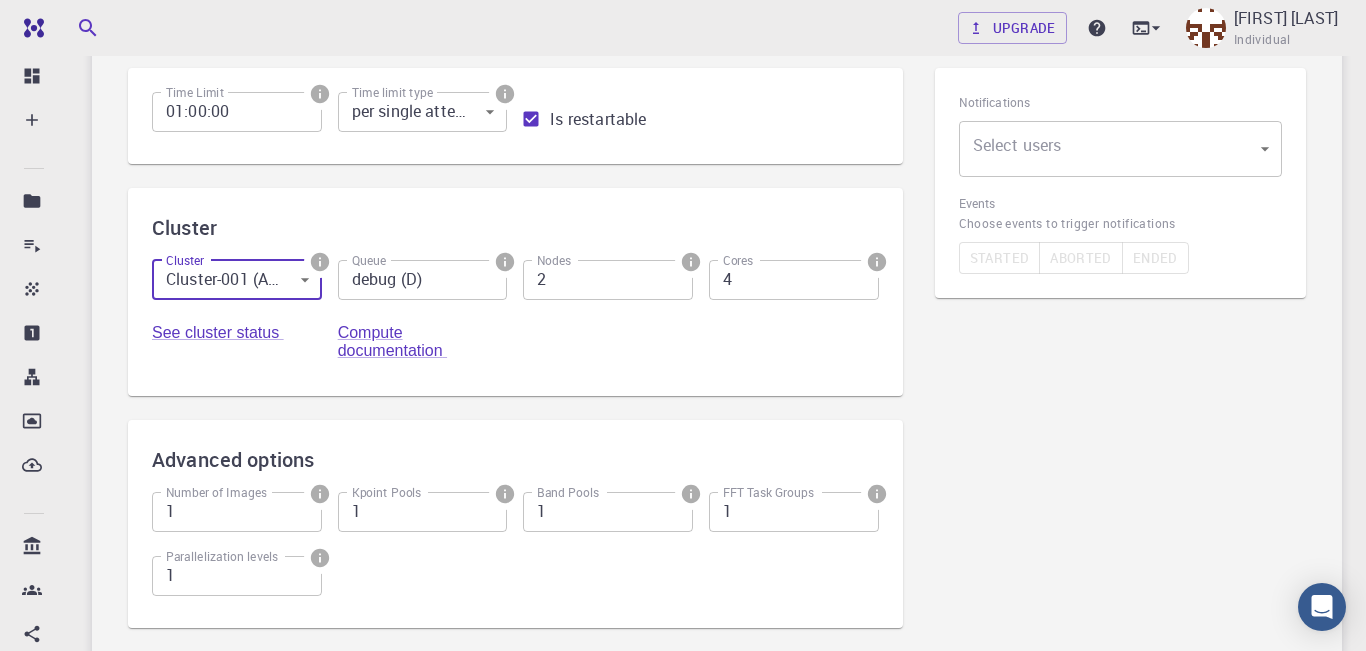 click on "4" at bounding box center [794, 280] 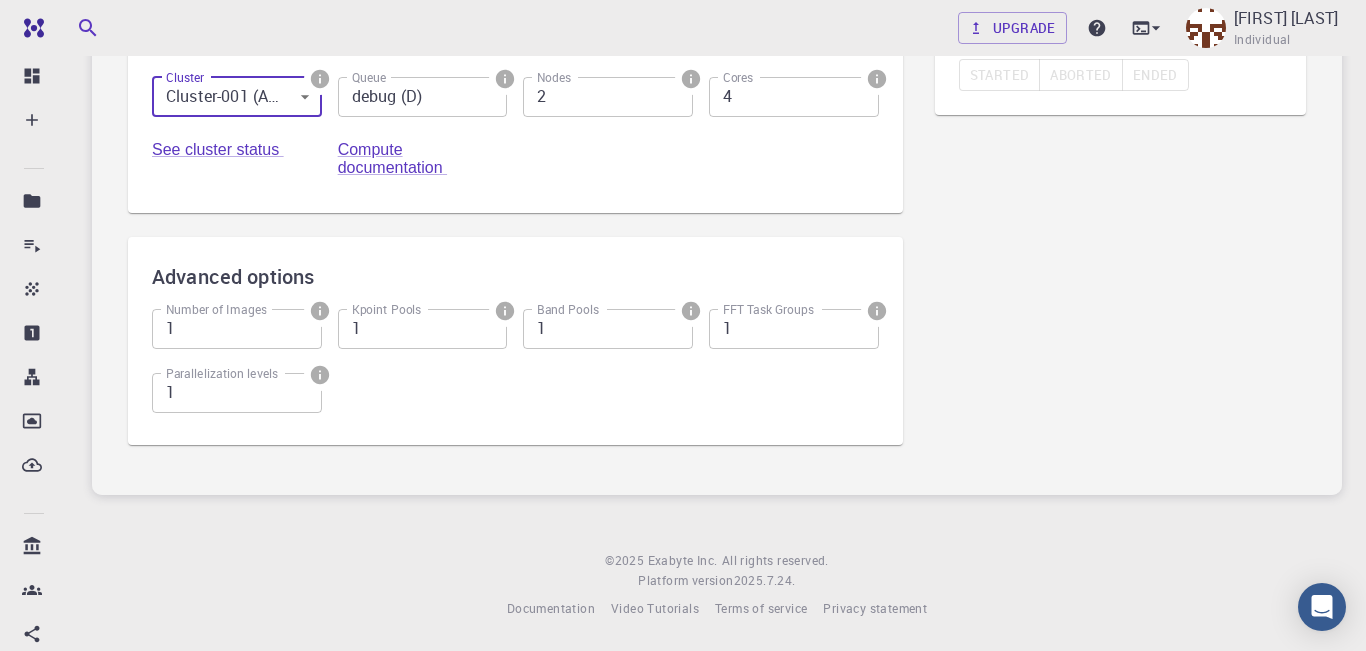 scroll, scrollTop: 0, scrollLeft: 0, axis: both 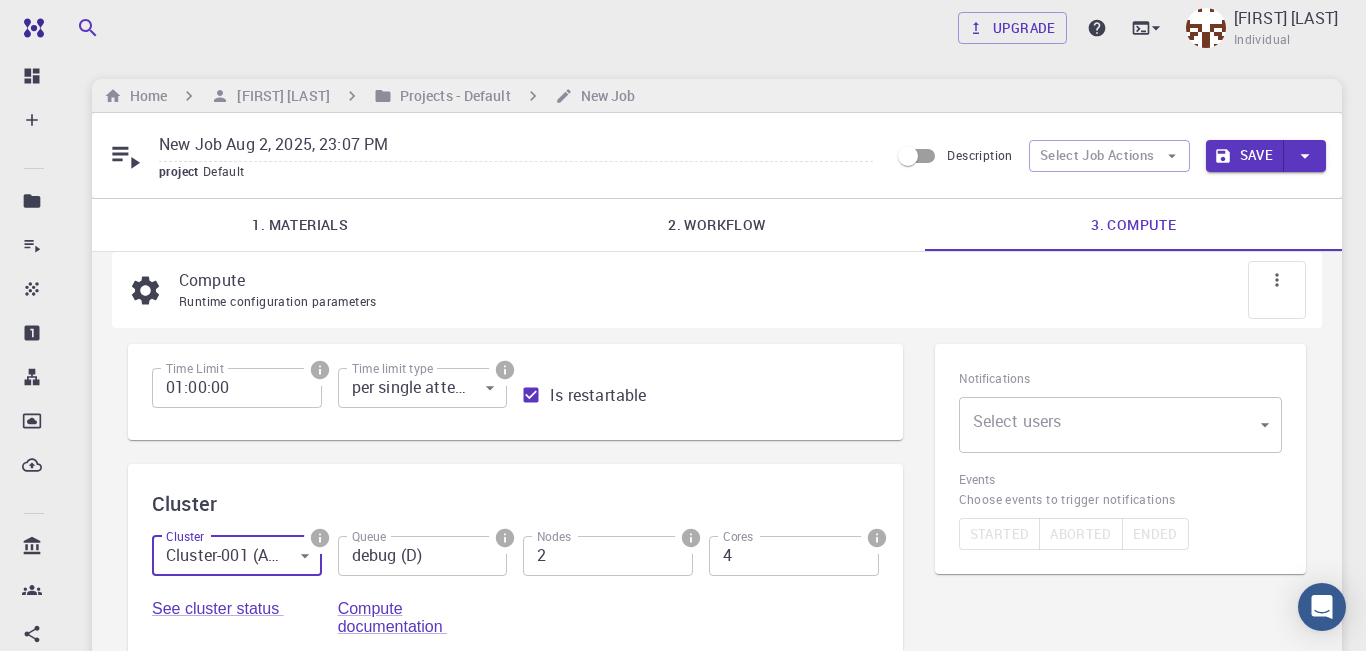 click 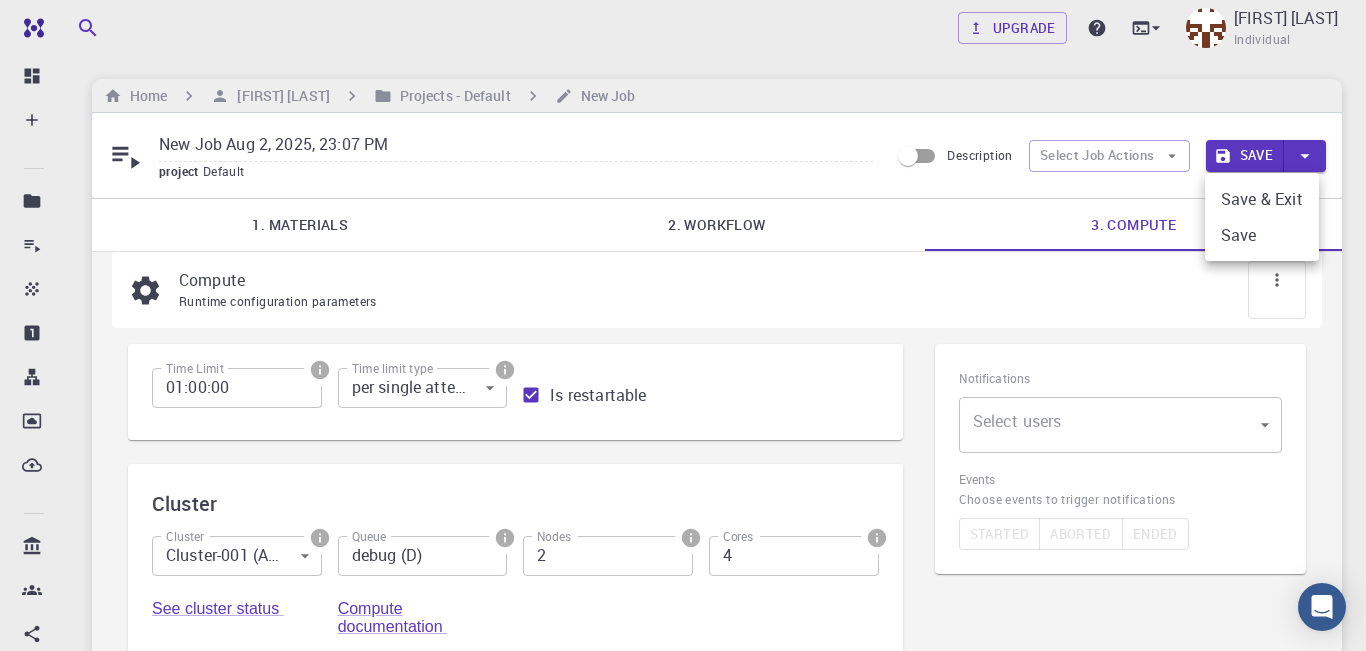 click at bounding box center [683, 325] 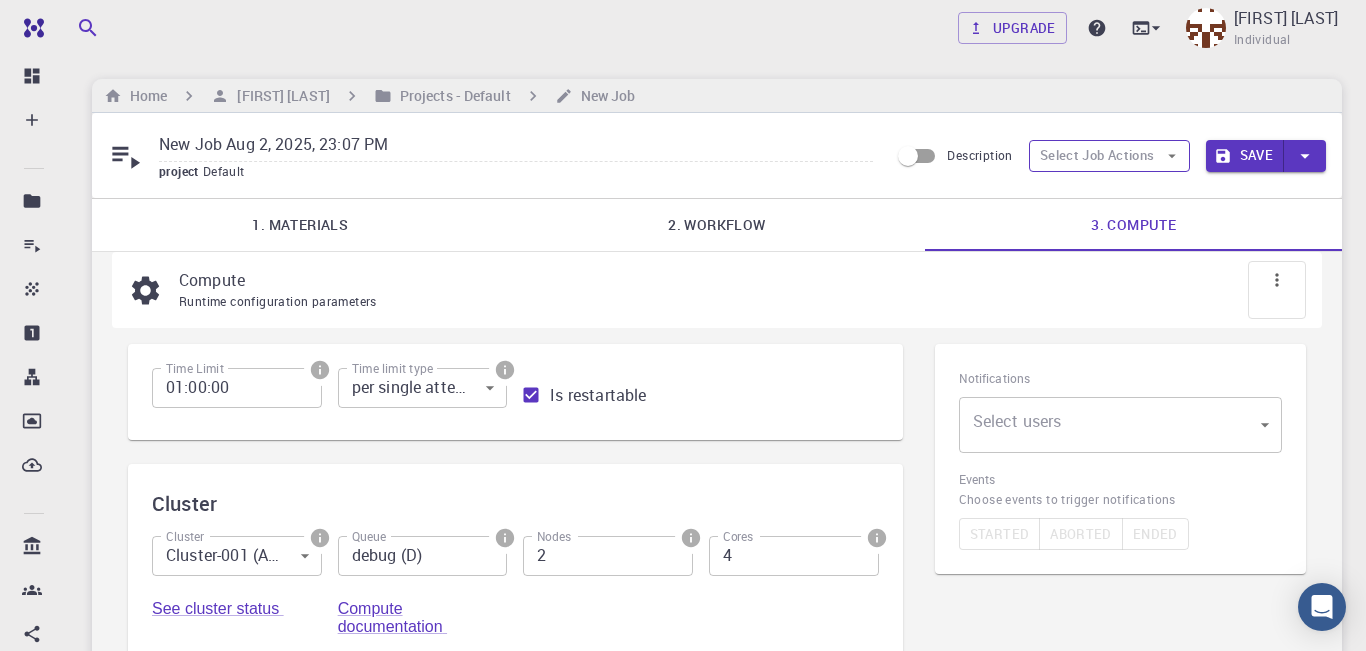 click 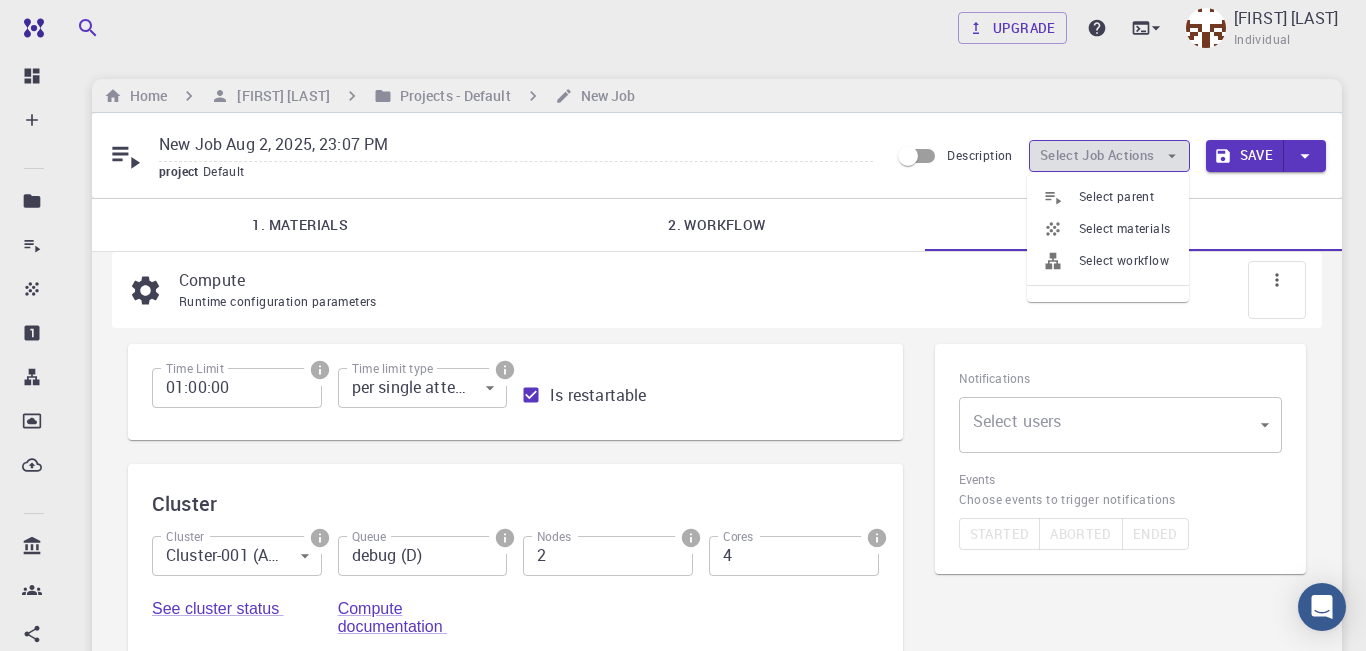 click 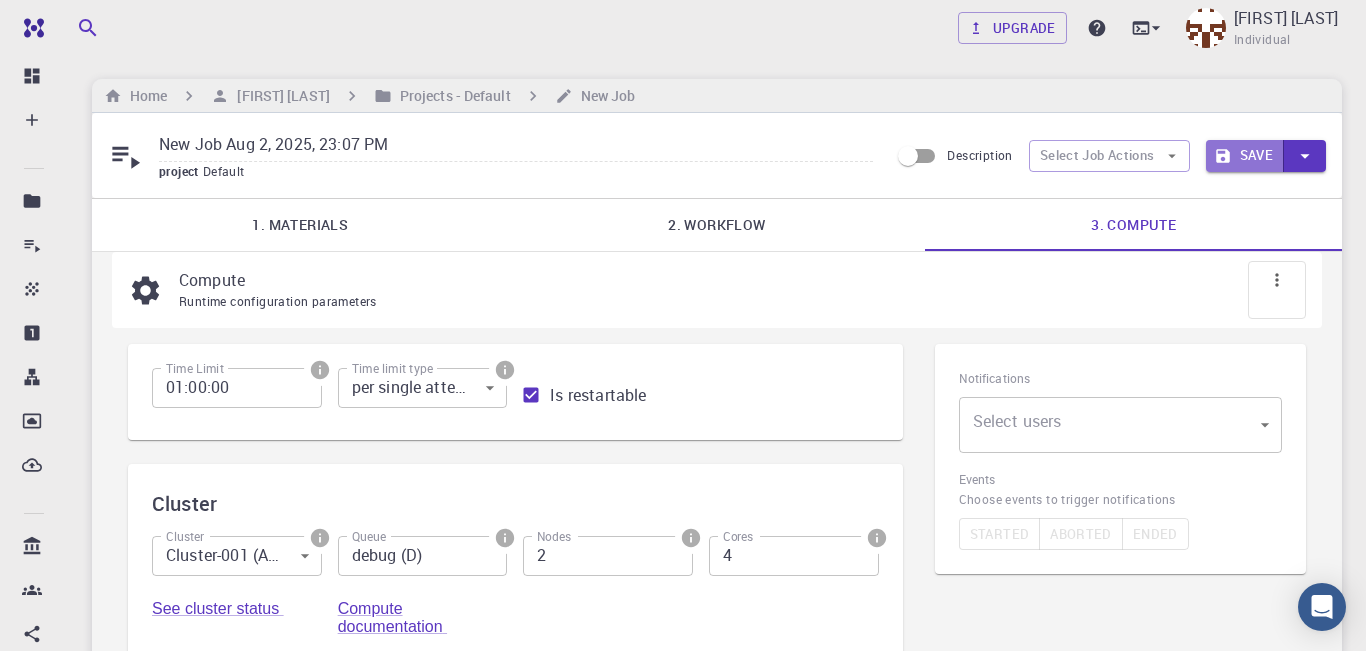 click on "Save" at bounding box center [1245, 156] 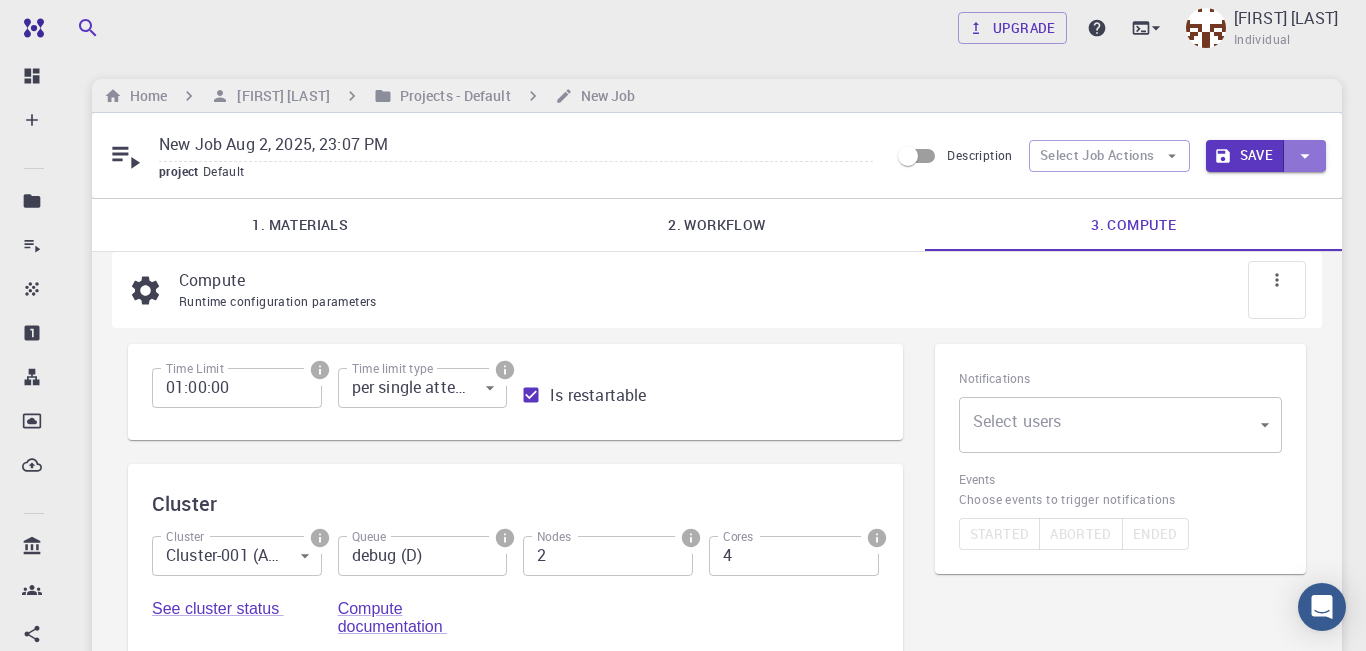 click 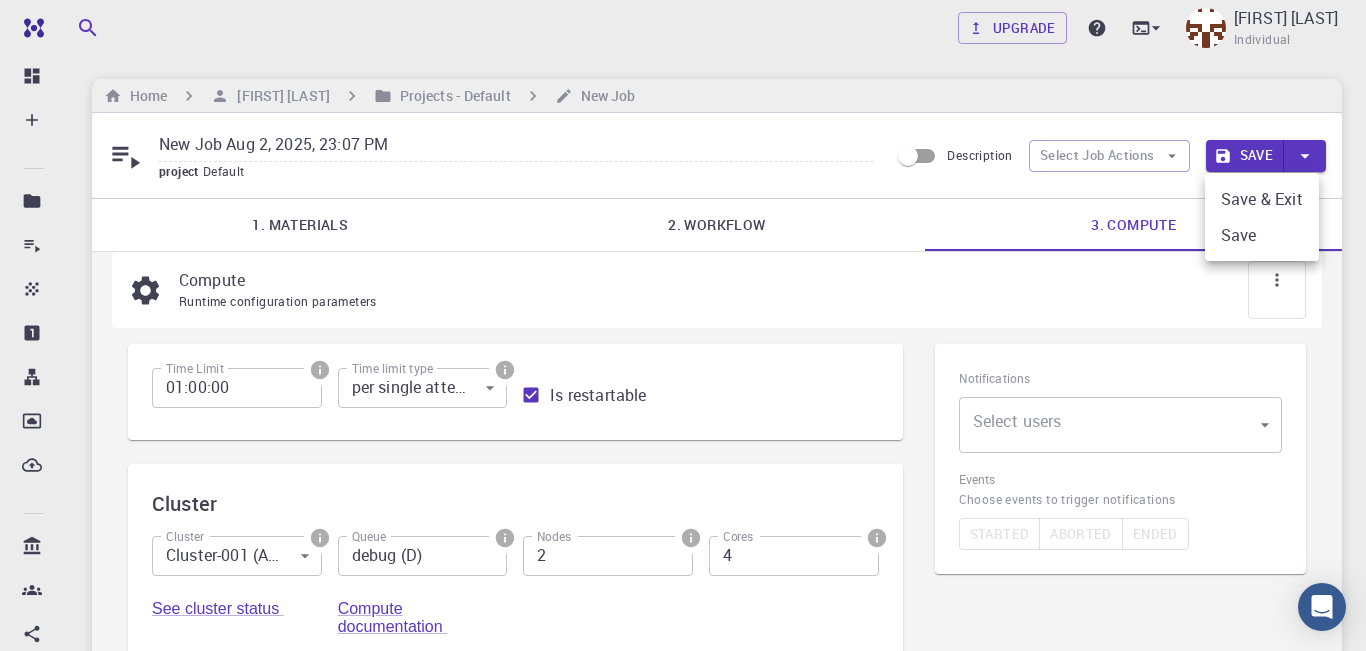 click at bounding box center [683, 325] 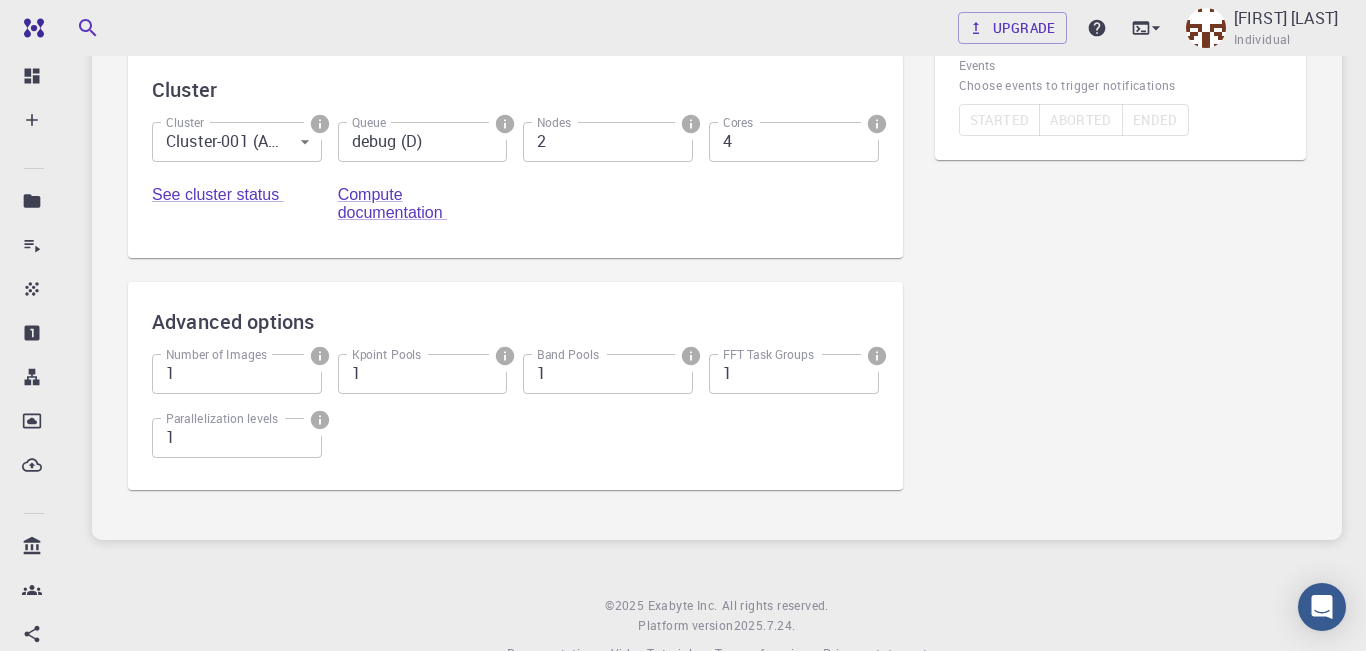 scroll, scrollTop: 0, scrollLeft: 0, axis: both 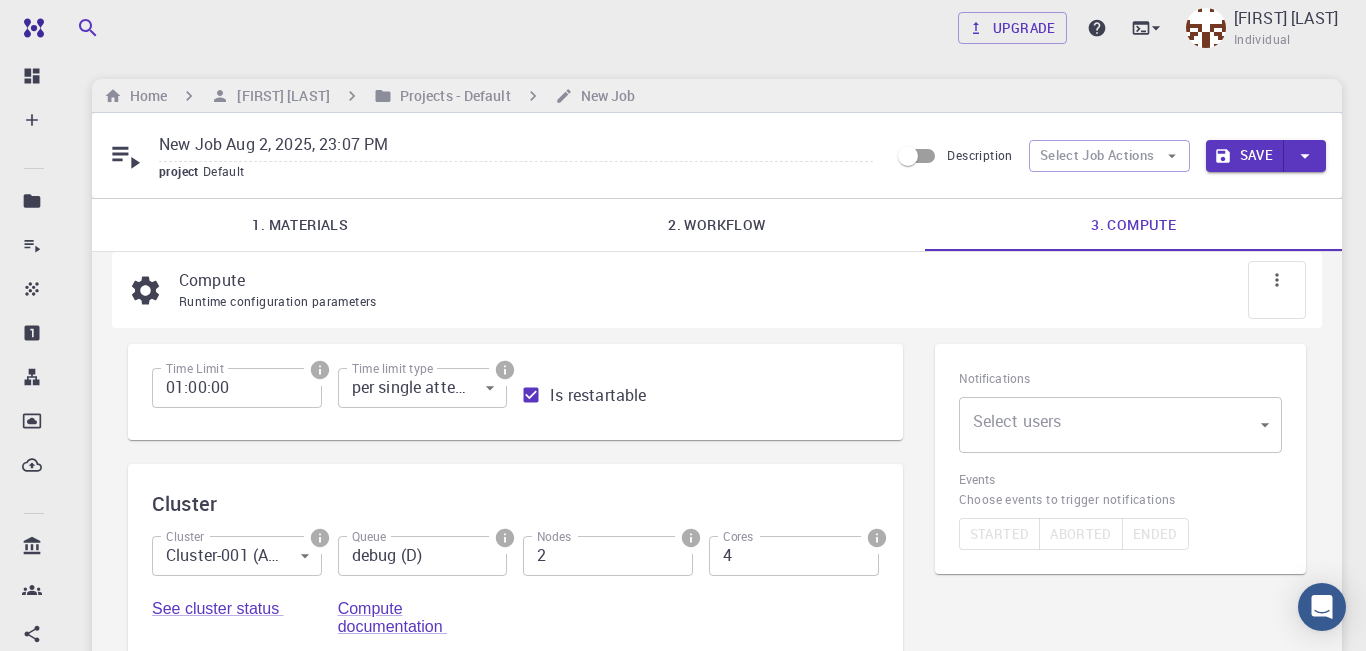 click 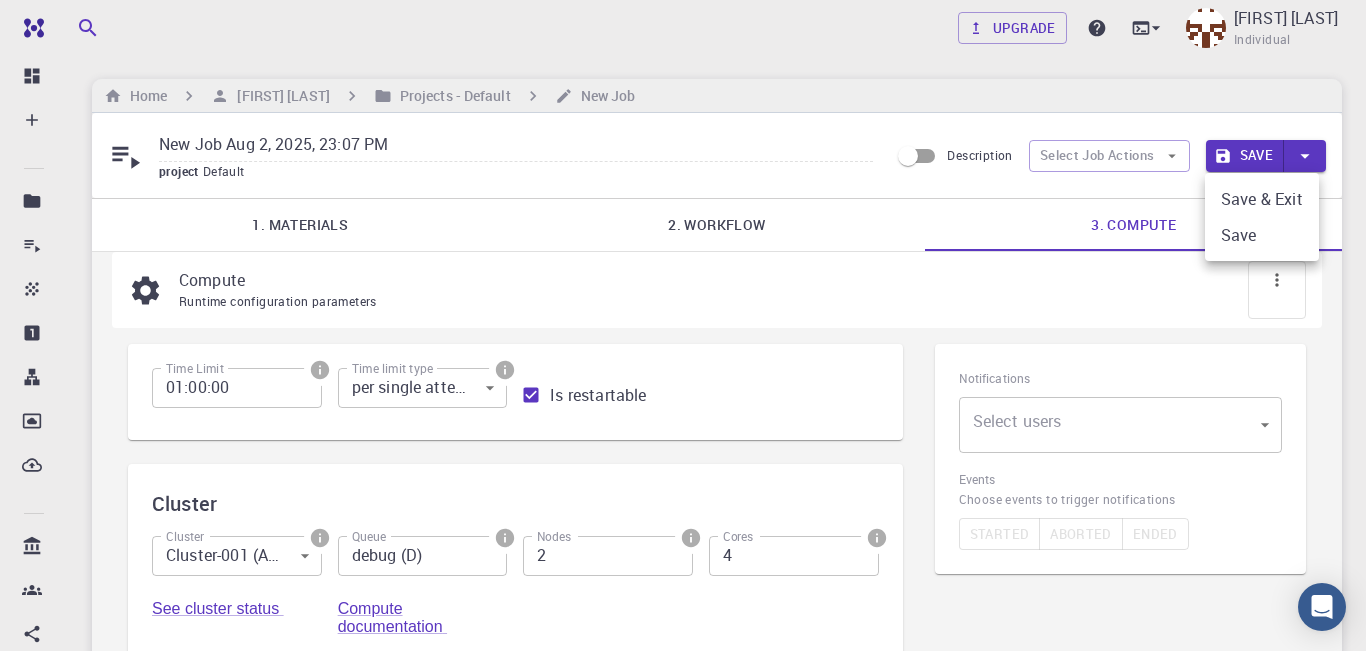 click on "Save & Exit" at bounding box center [1262, 199] 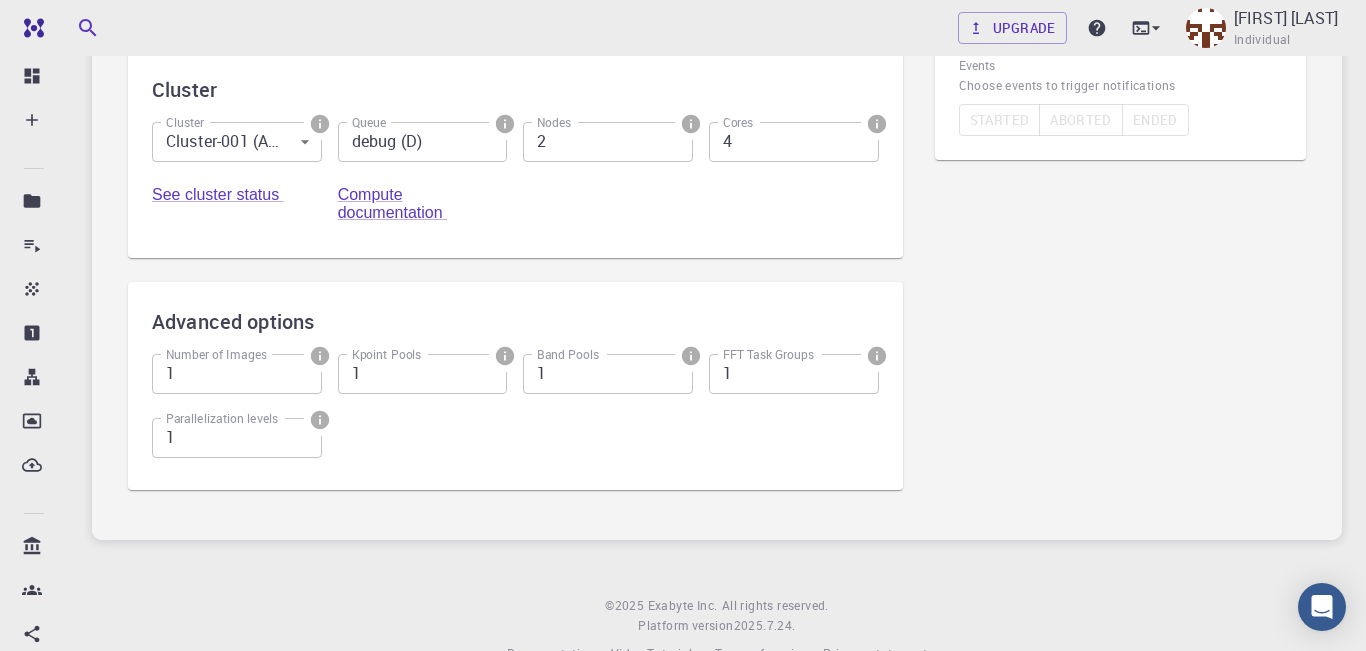 scroll, scrollTop: 0, scrollLeft: 0, axis: both 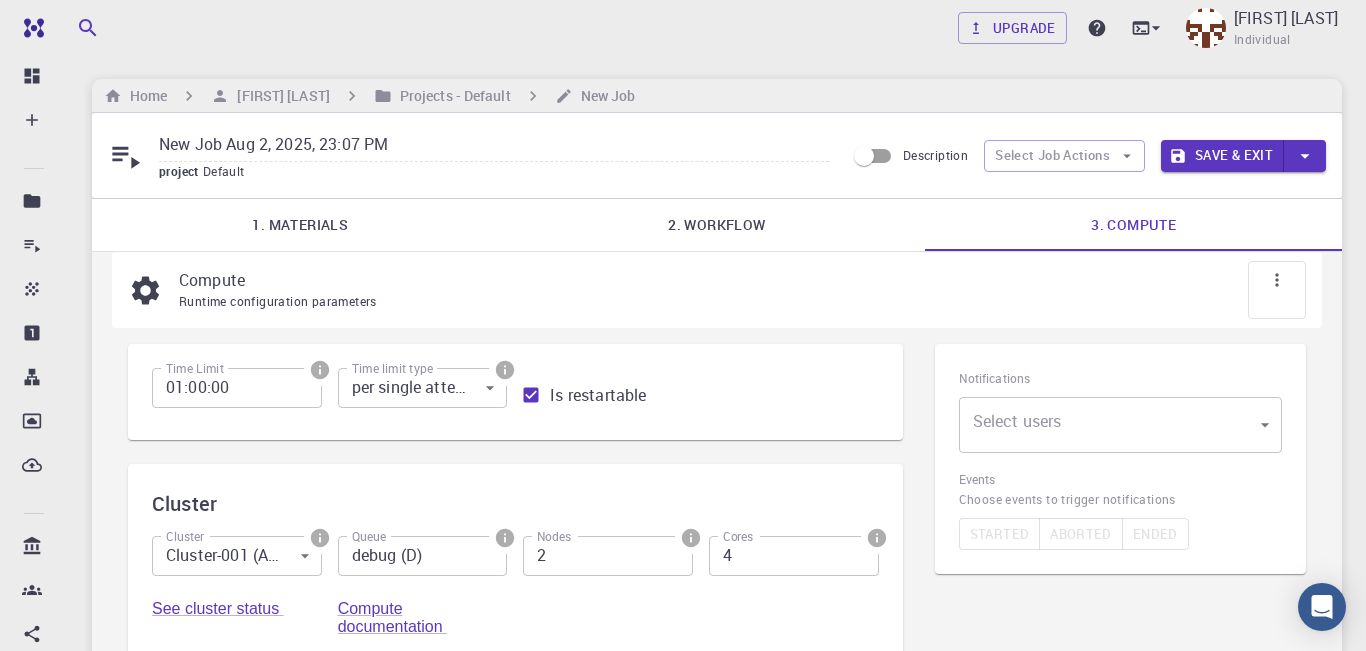 click at bounding box center [1277, 290] 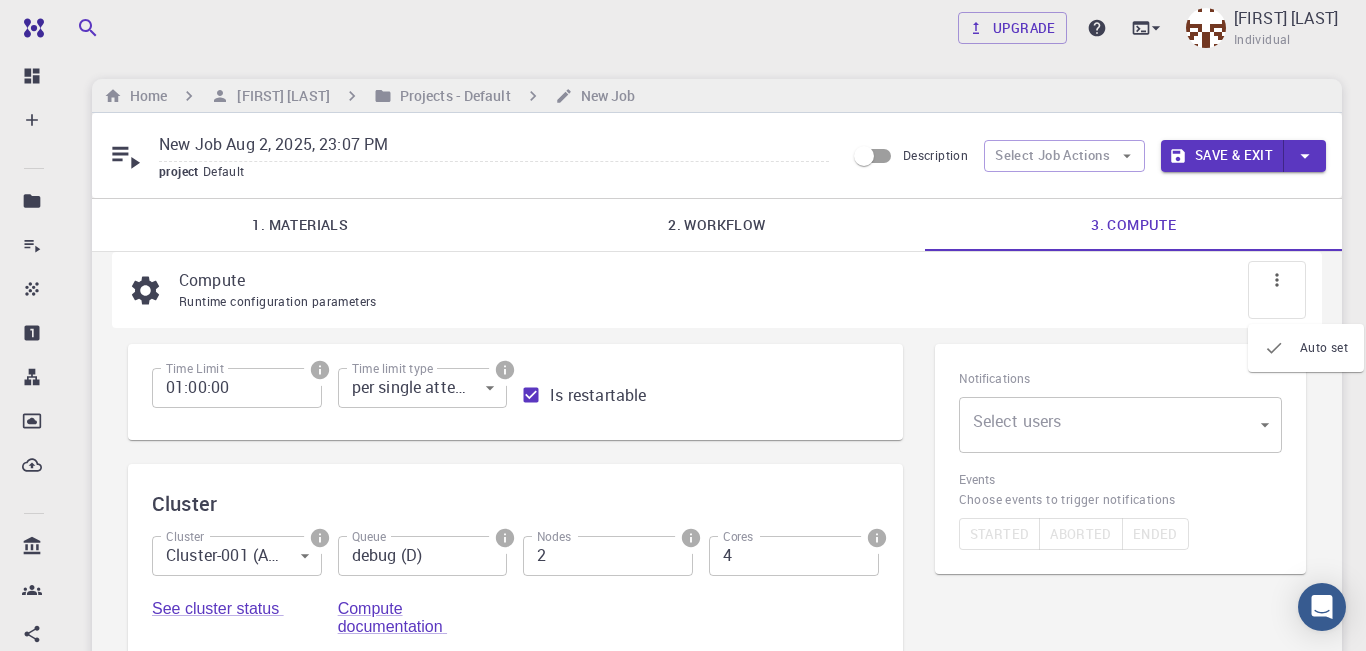 click at bounding box center [1277, 290] 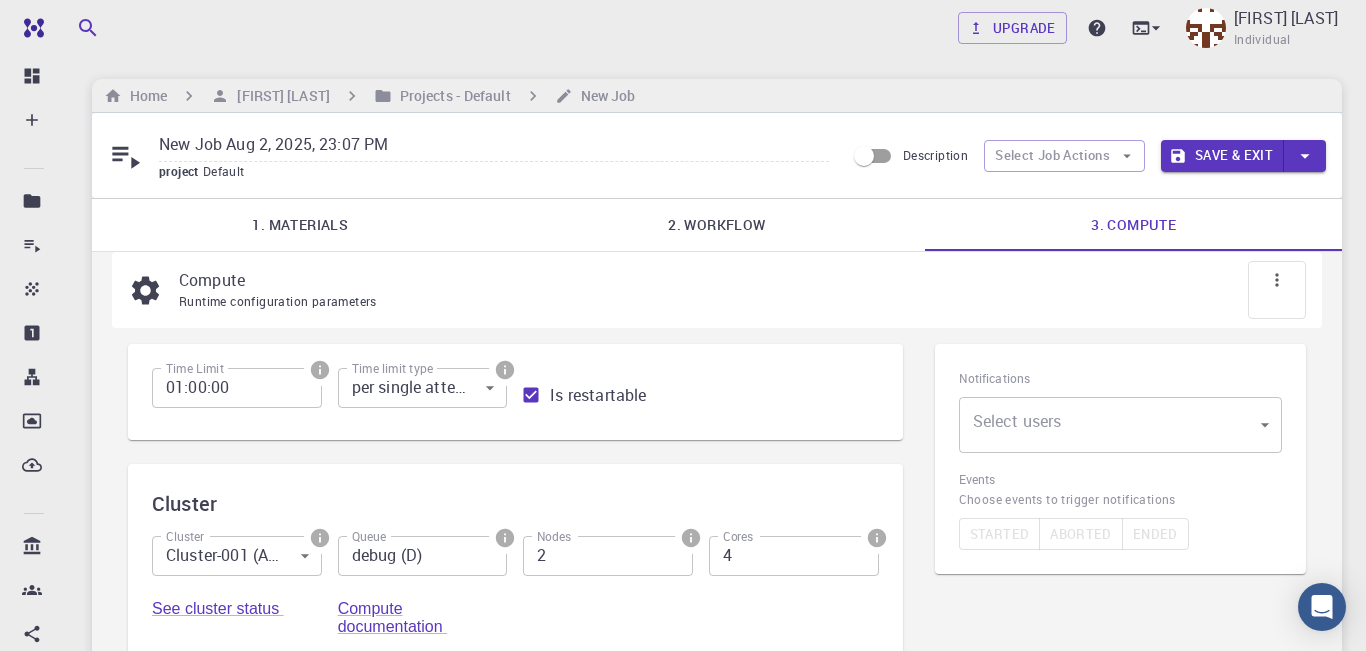 click on "Compute Runtime configuration parameters" at bounding box center (717, 290) 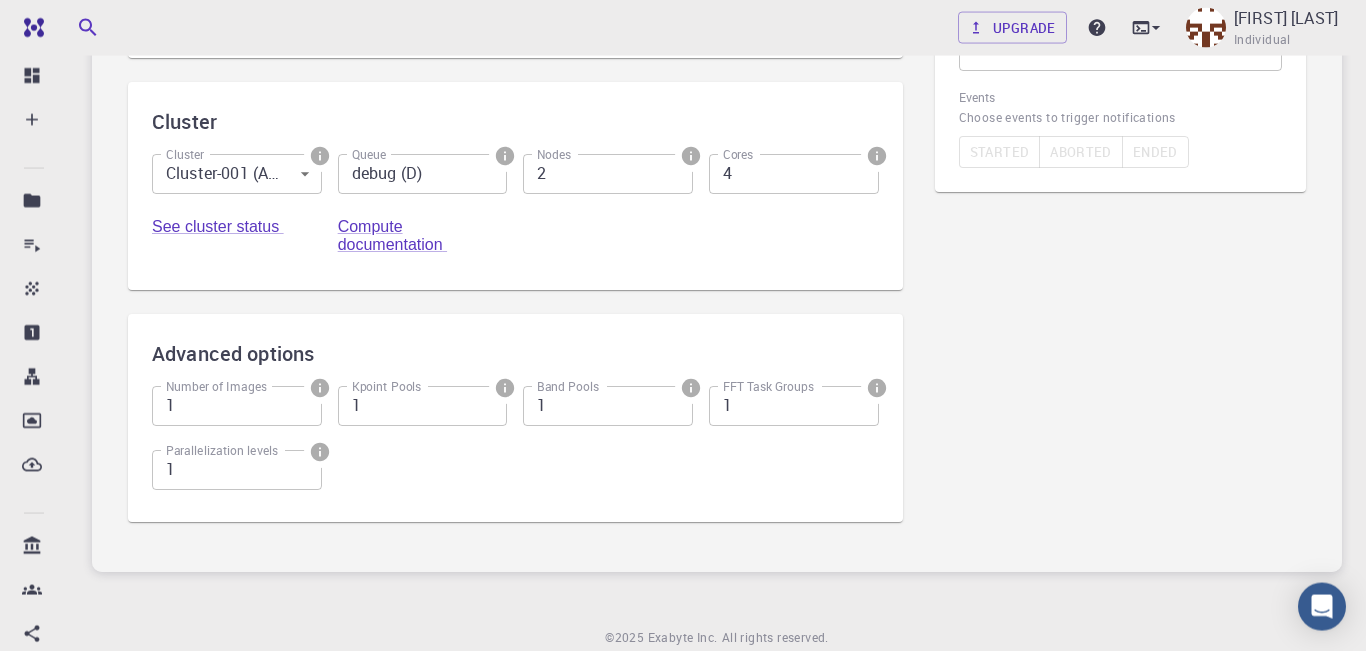 scroll, scrollTop: 477, scrollLeft: 0, axis: vertical 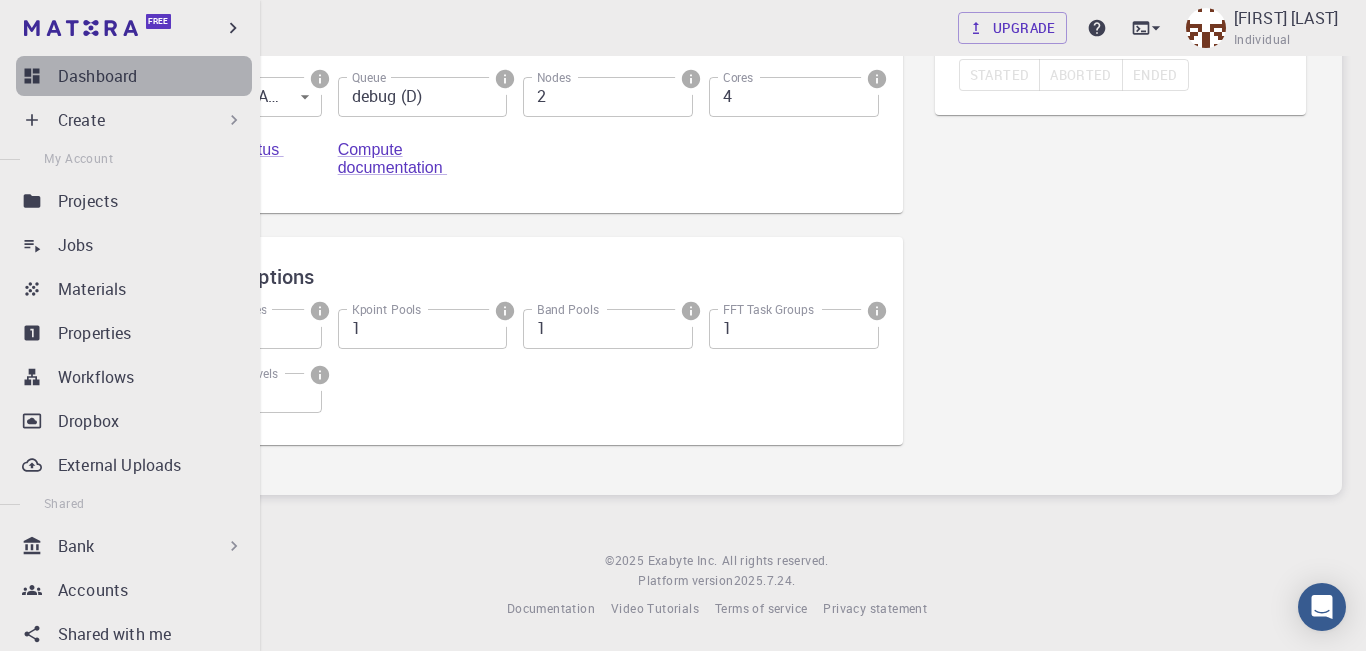 click on "Dashboard" at bounding box center (97, 76) 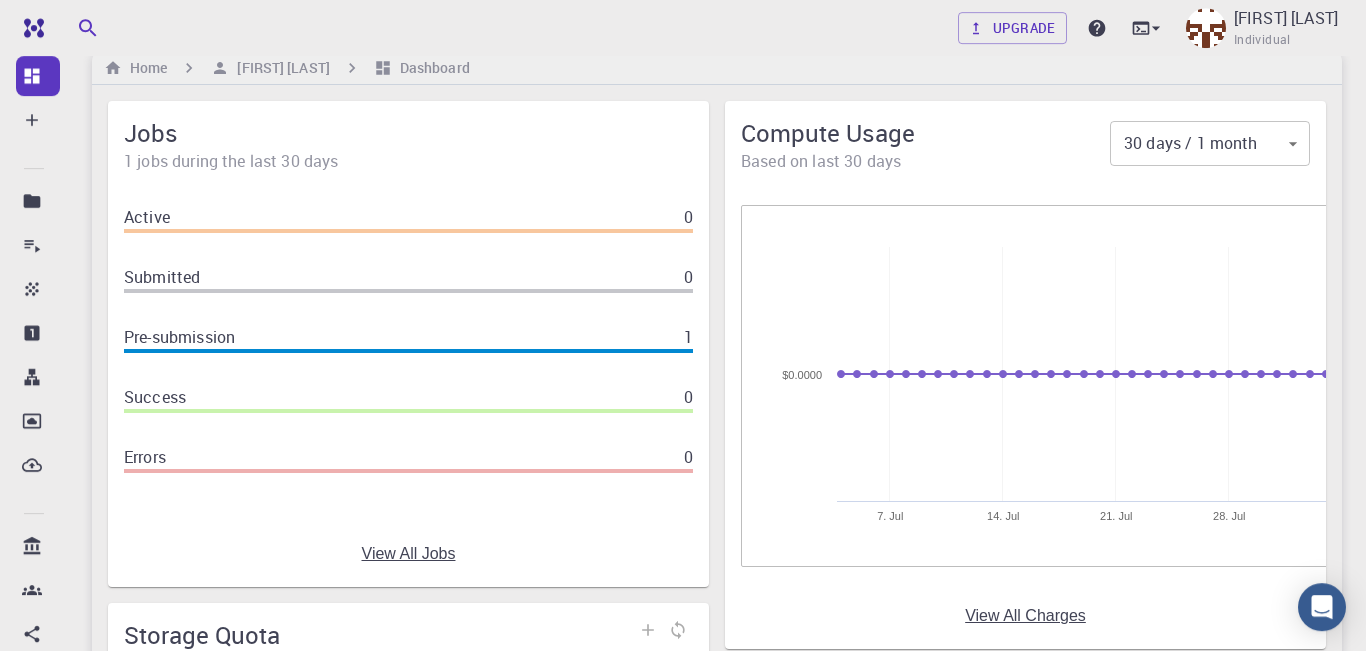 scroll, scrollTop: 0, scrollLeft: 0, axis: both 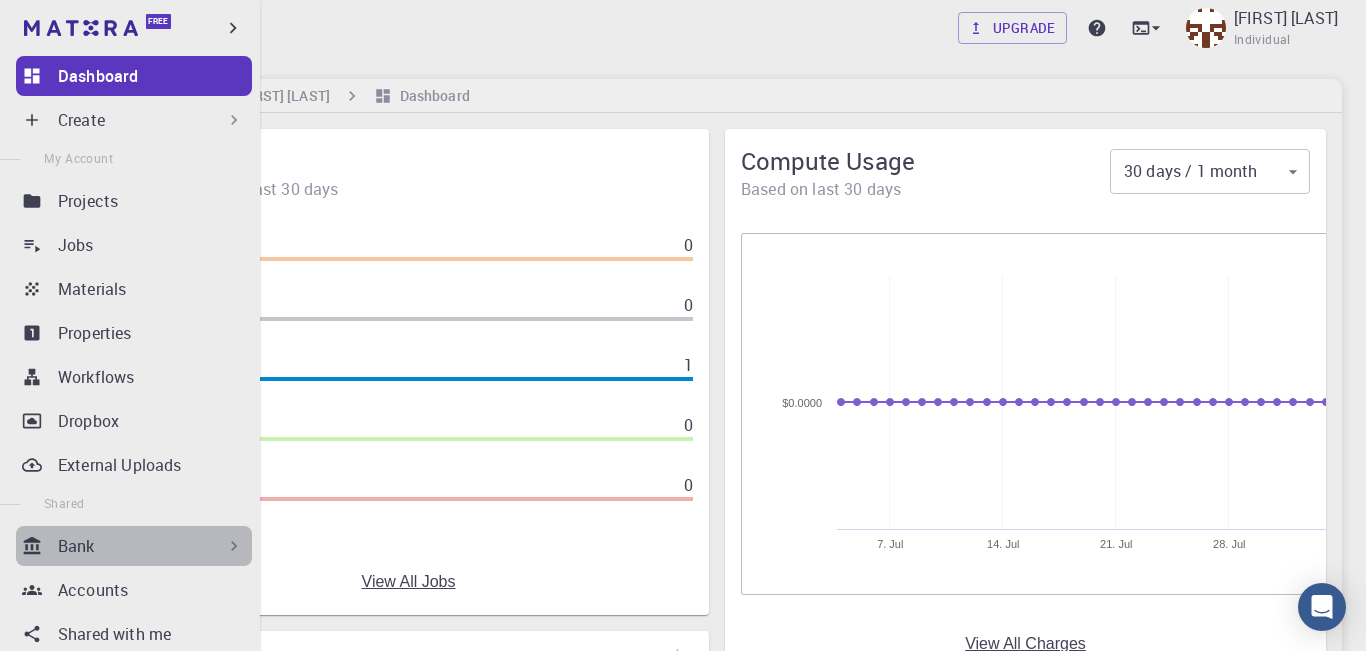 click 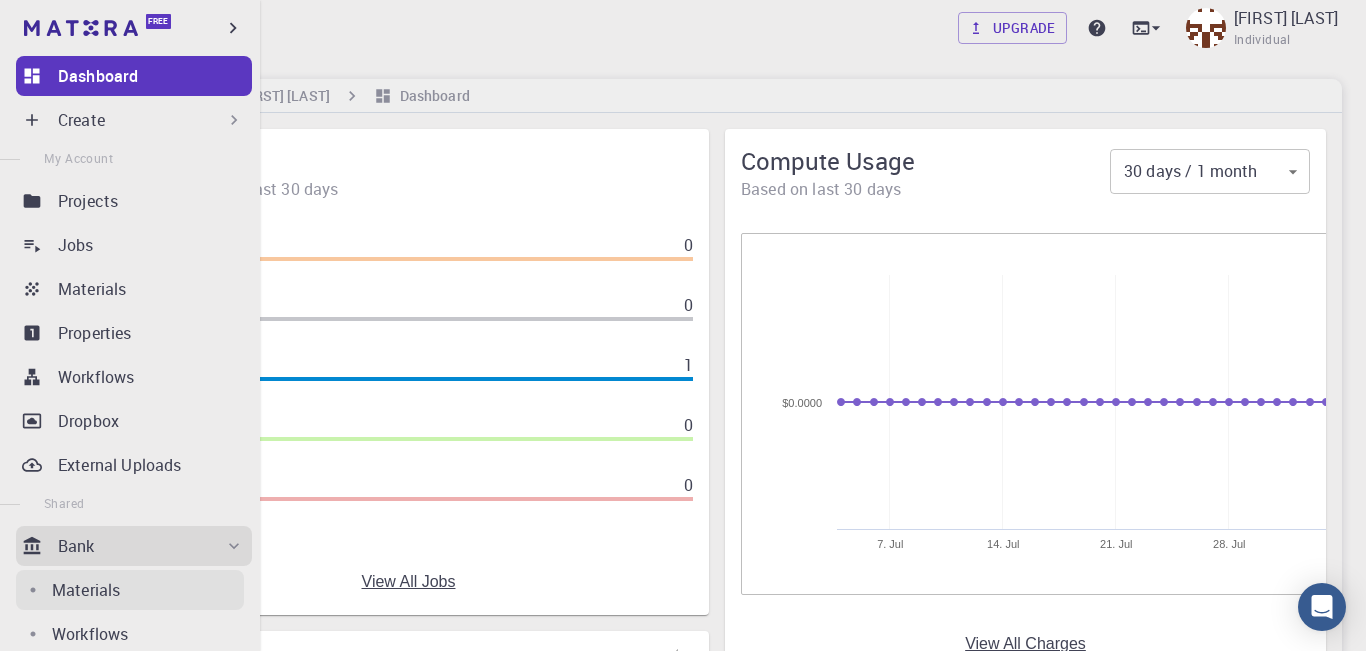 scroll, scrollTop: 276, scrollLeft: 0, axis: vertical 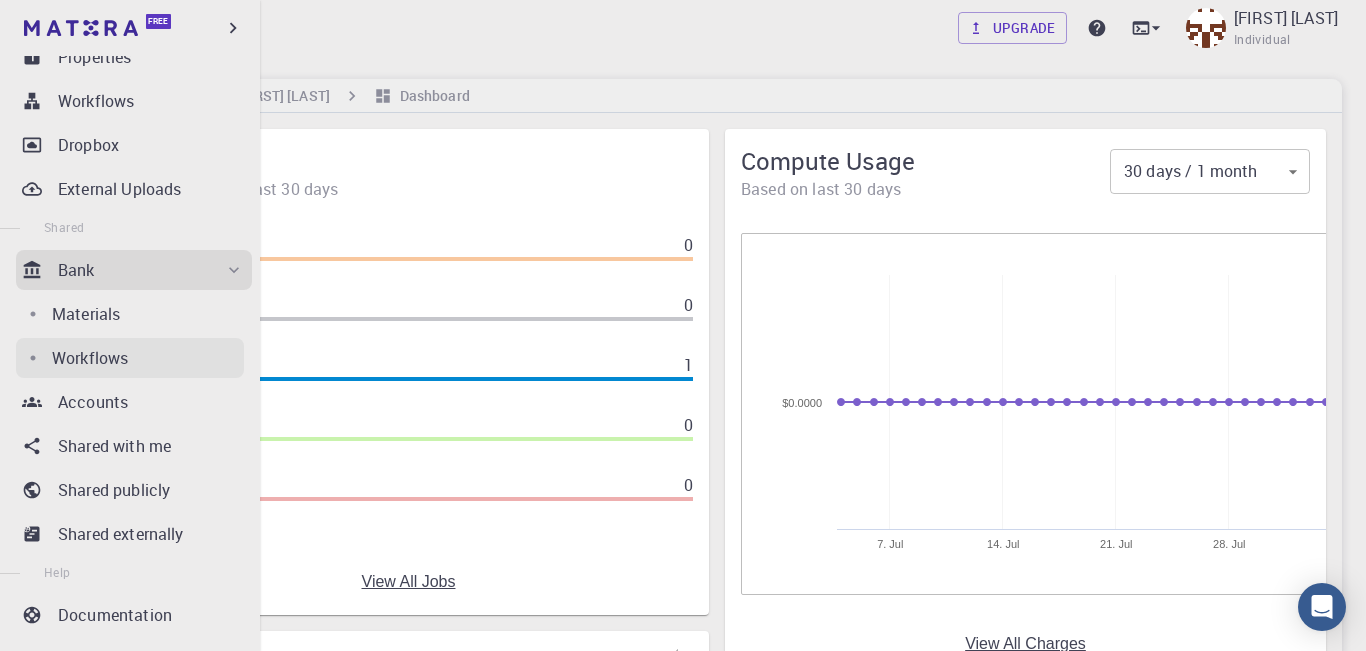 click on "Workflows" at bounding box center [90, 358] 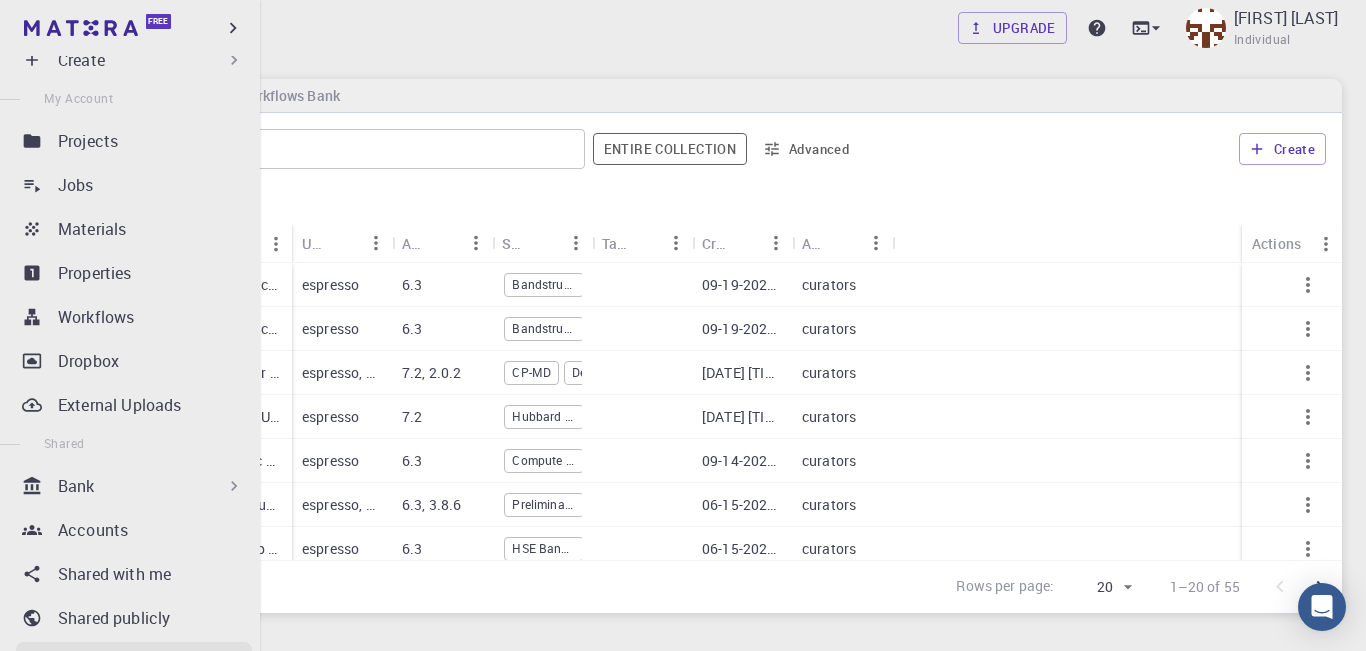 scroll, scrollTop: 0, scrollLeft: 0, axis: both 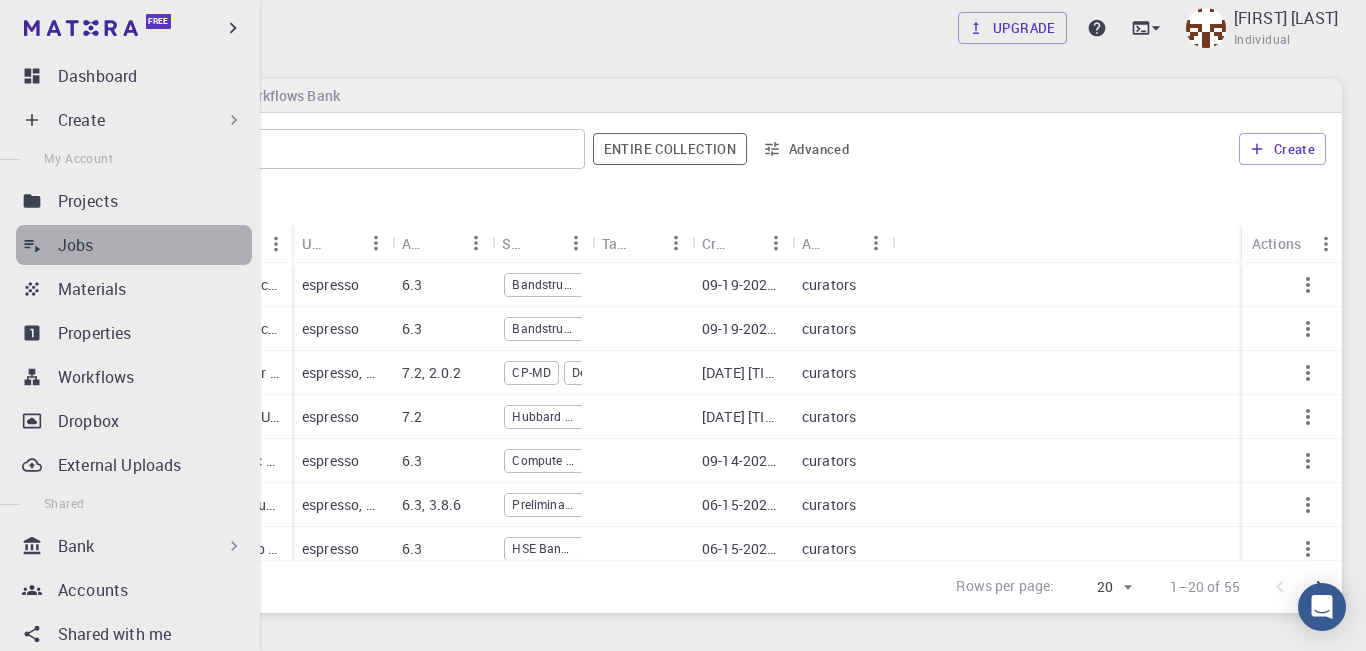 click on "Jobs" at bounding box center [76, 245] 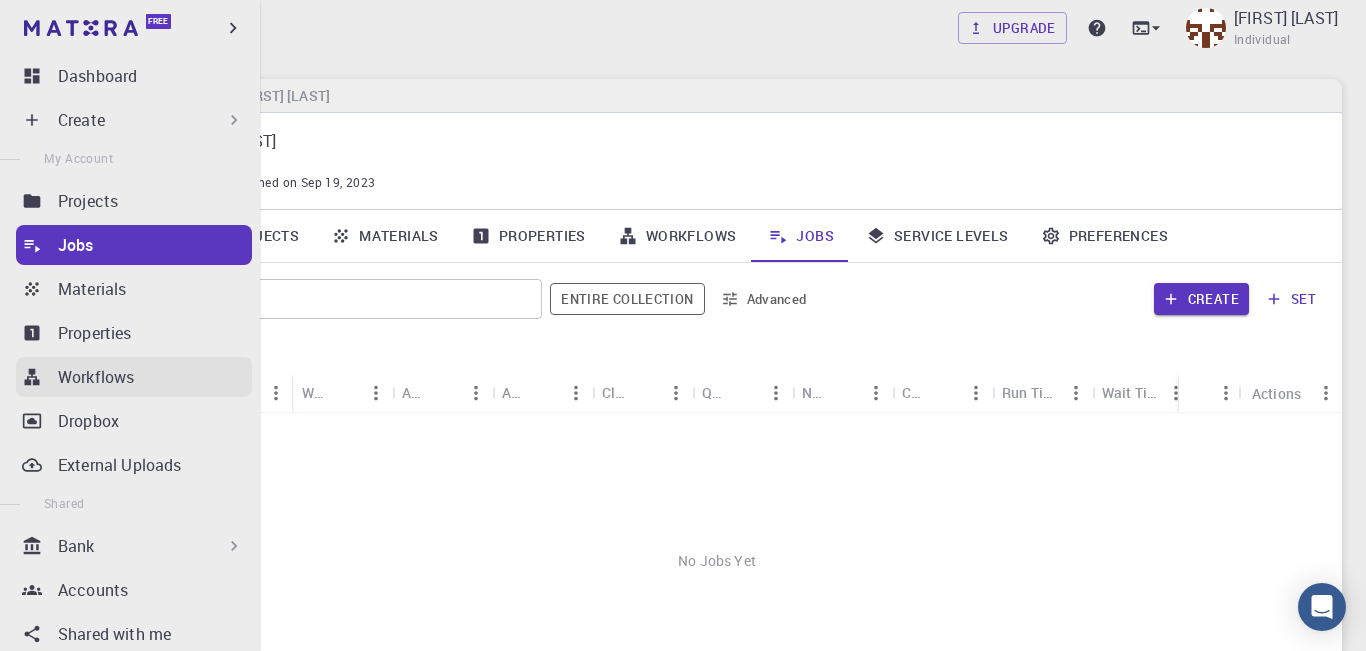 click on "Workflows" at bounding box center [96, 377] 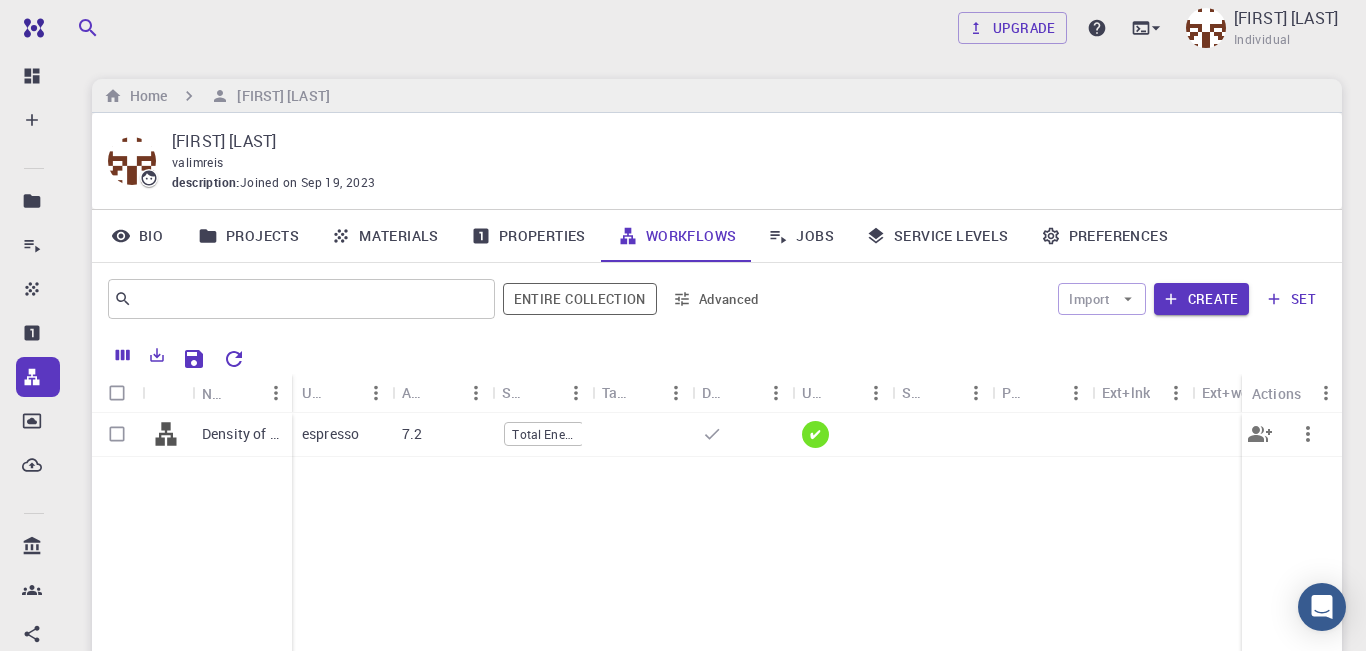 click at bounding box center (117, 434) 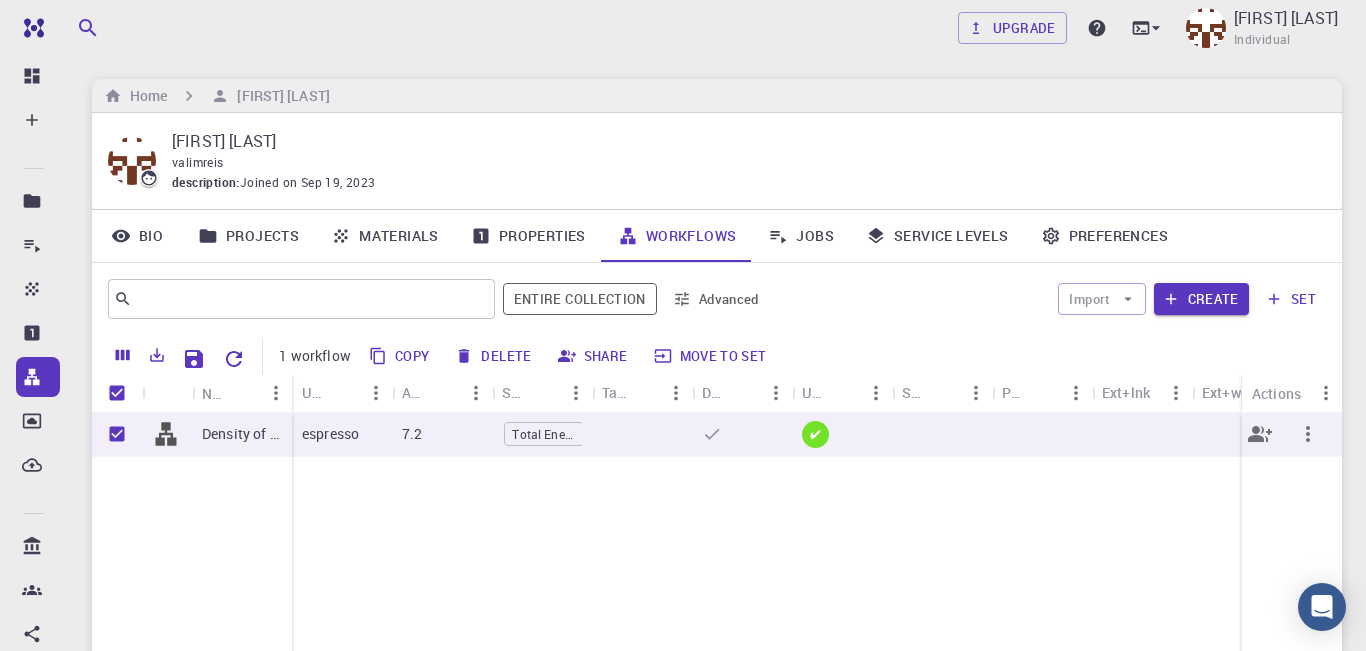 checkbox on "true" 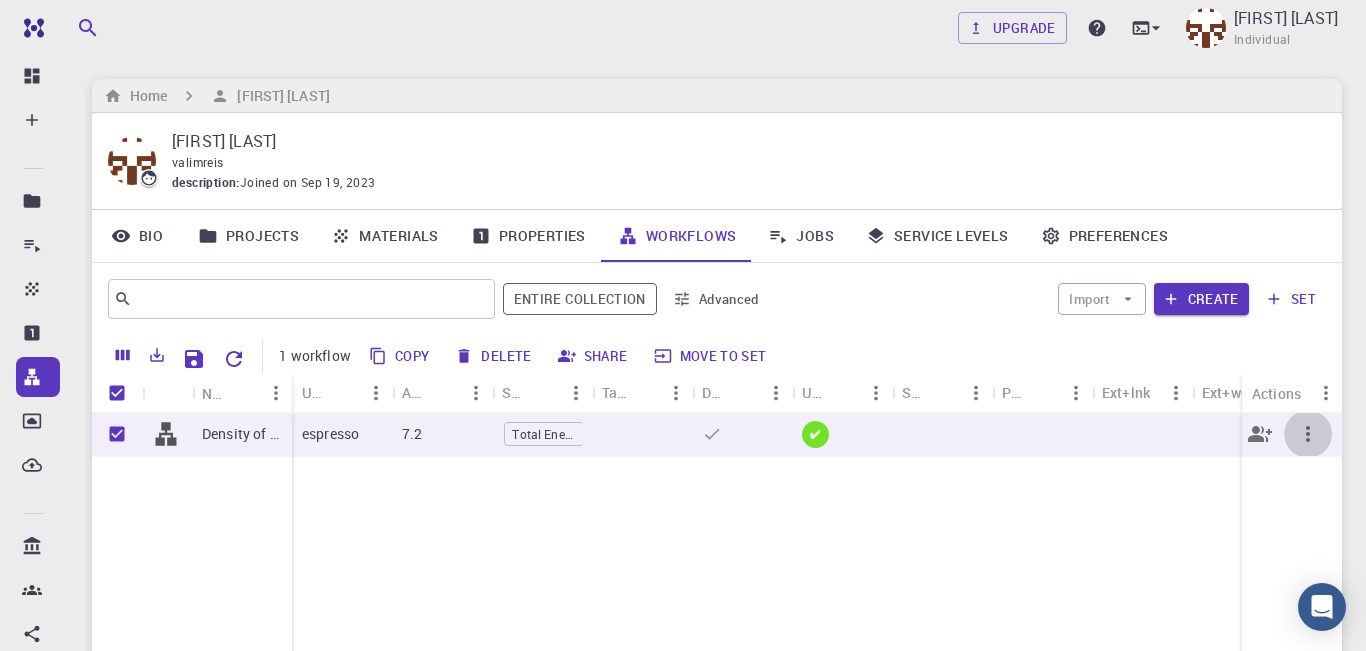 click 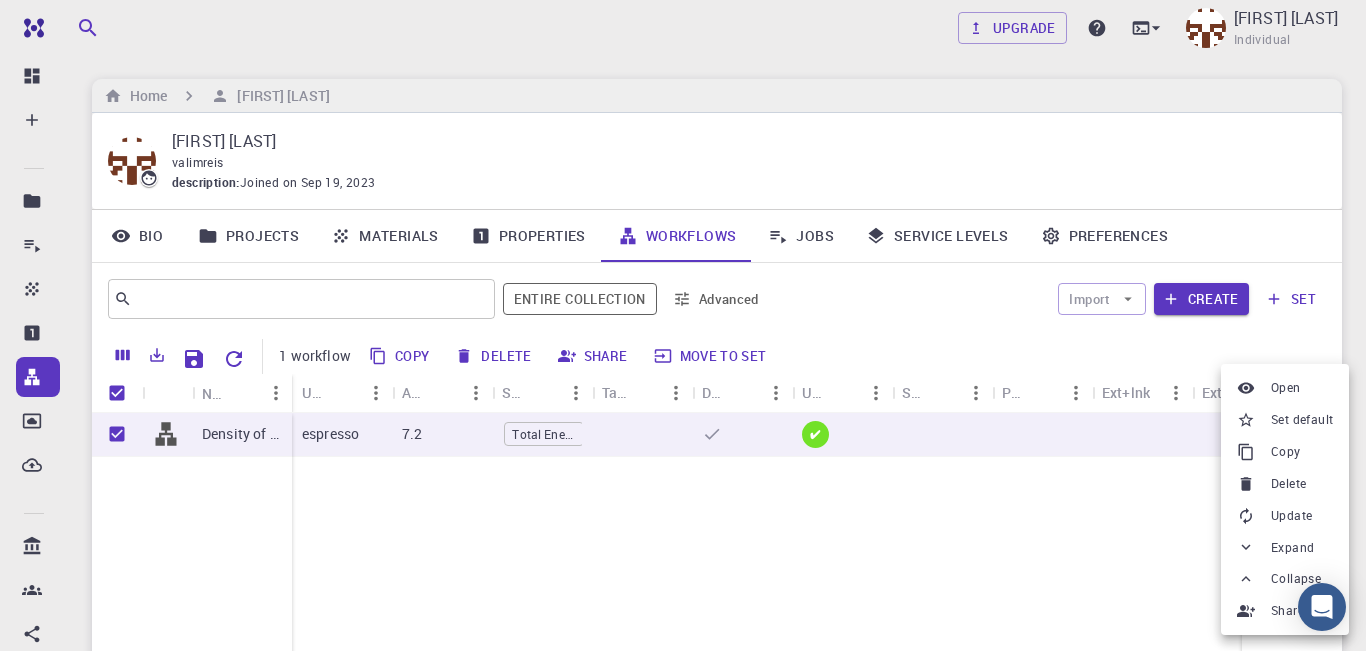 click at bounding box center (683, 325) 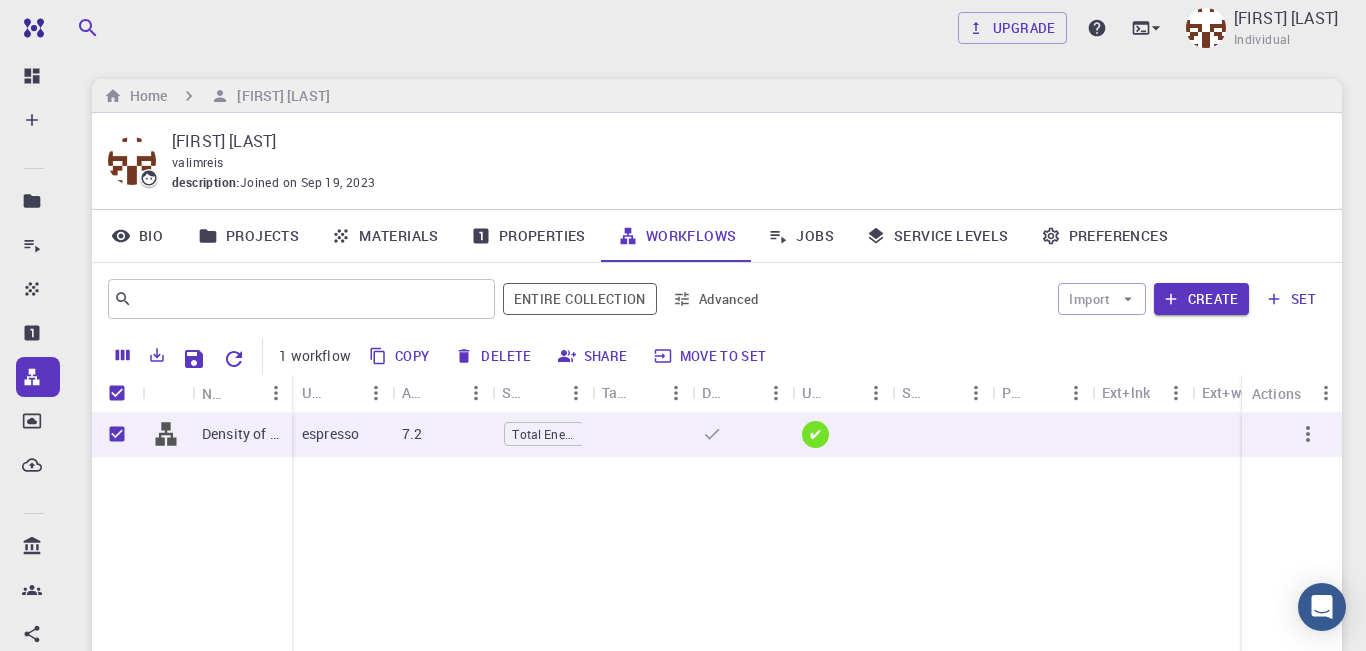click on "set" at bounding box center [1291, 299] 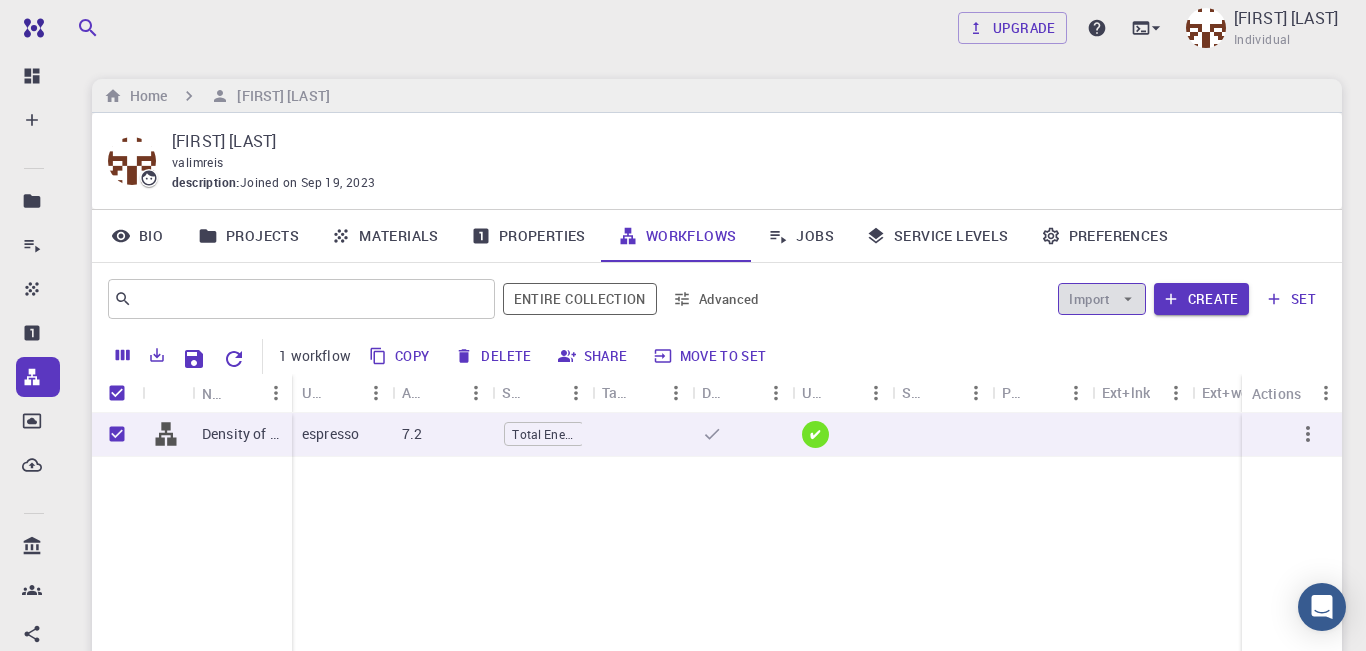 click 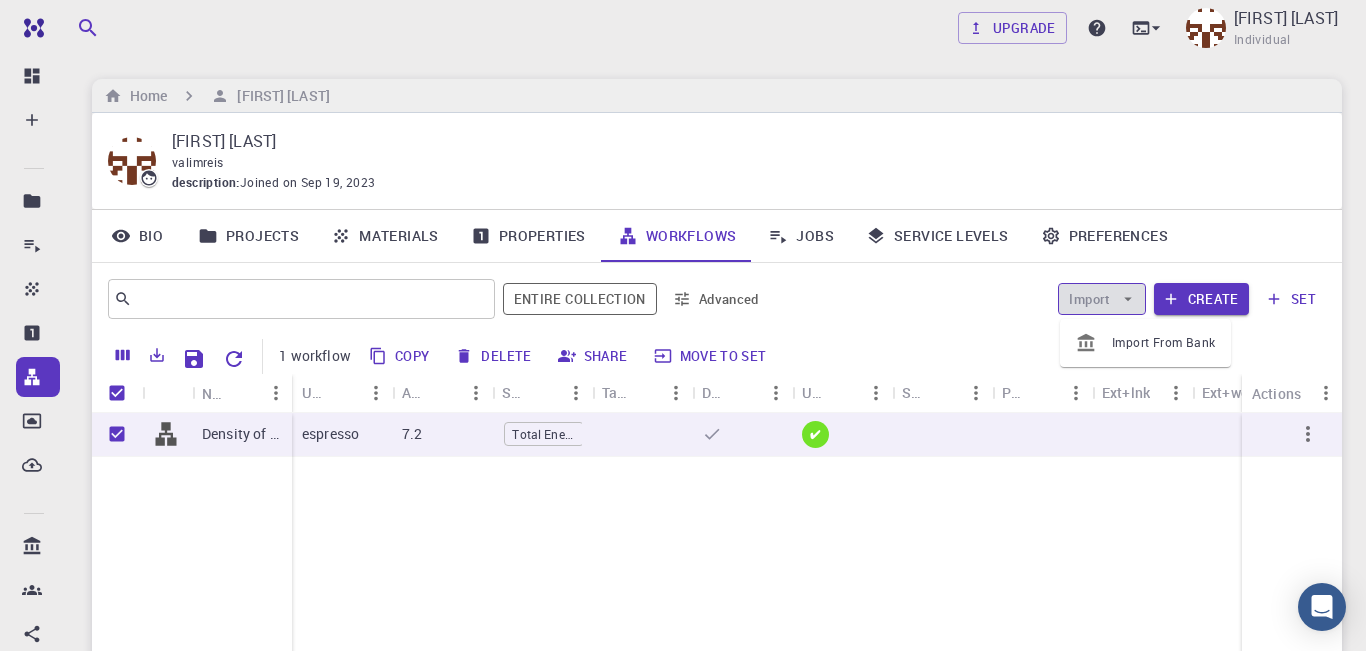 click 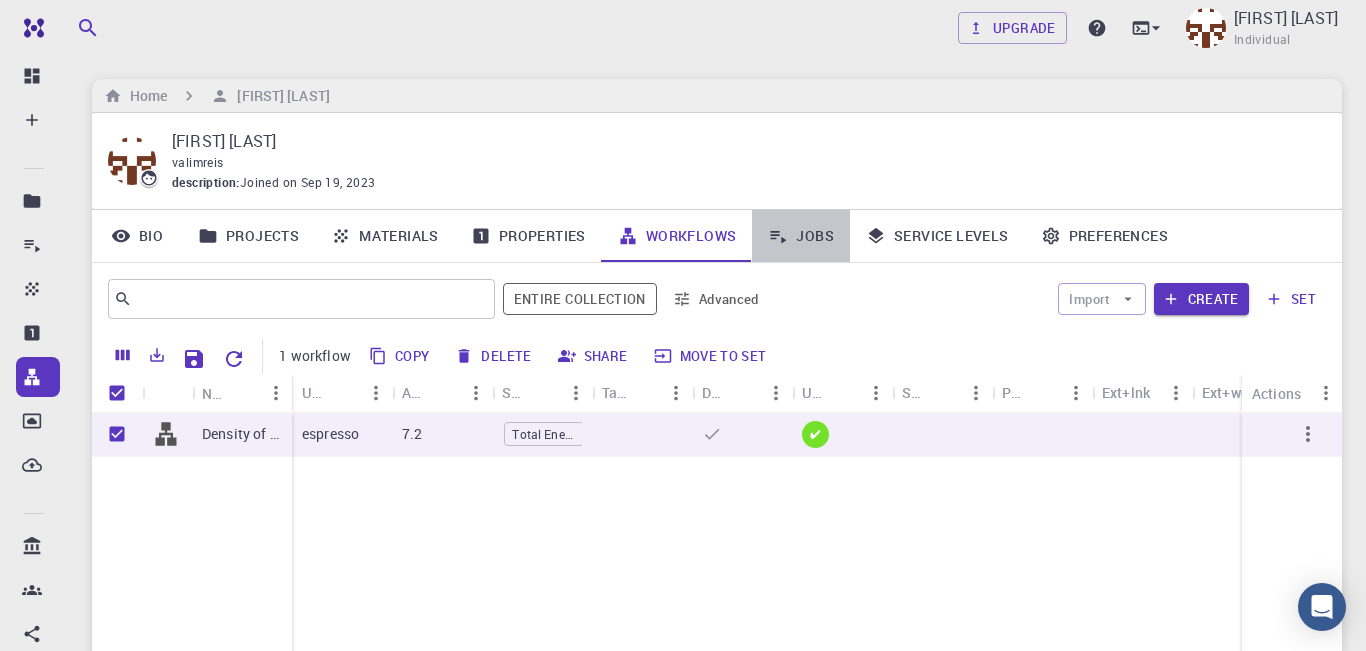click on "Jobs" at bounding box center [801, 236] 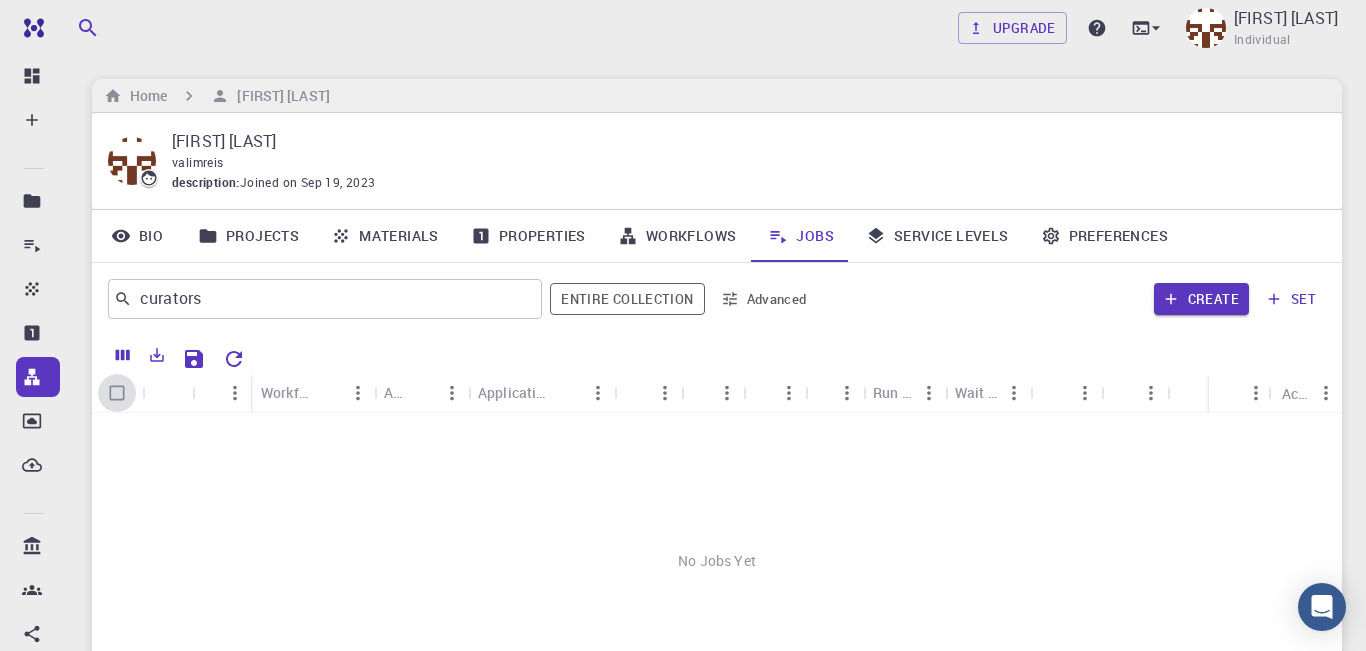 click at bounding box center (117, 393) 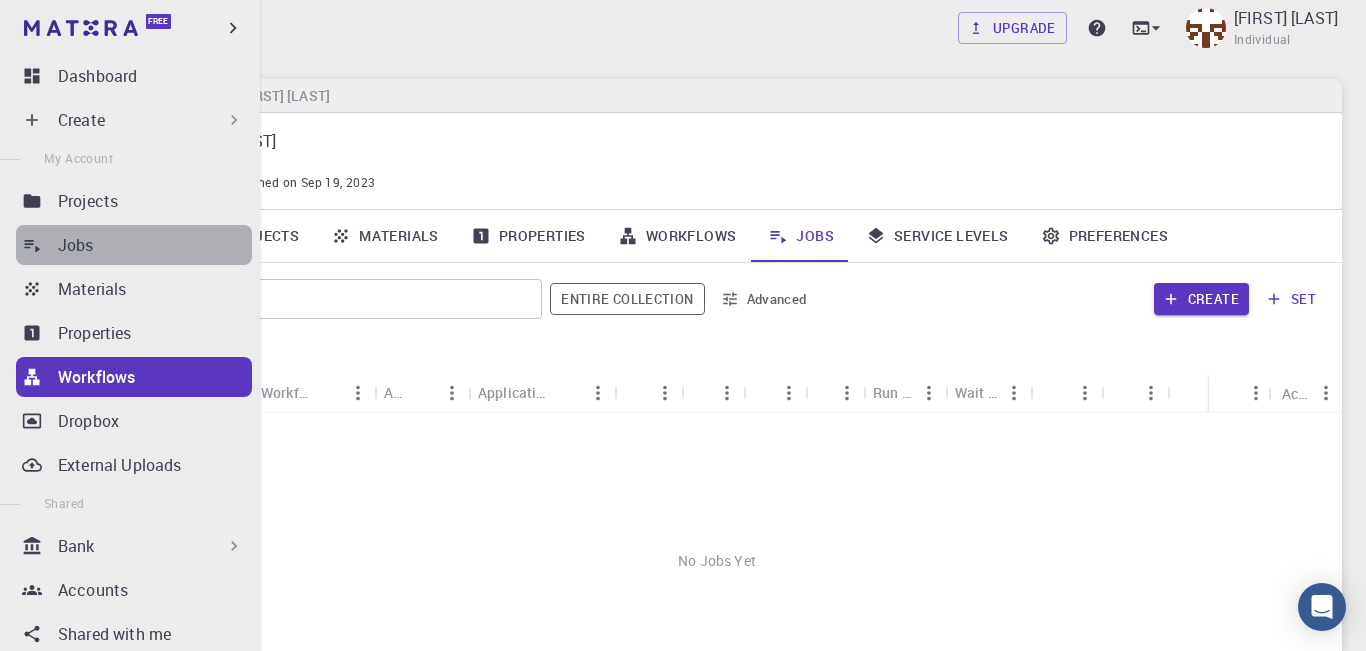 click on "Jobs" at bounding box center (76, 245) 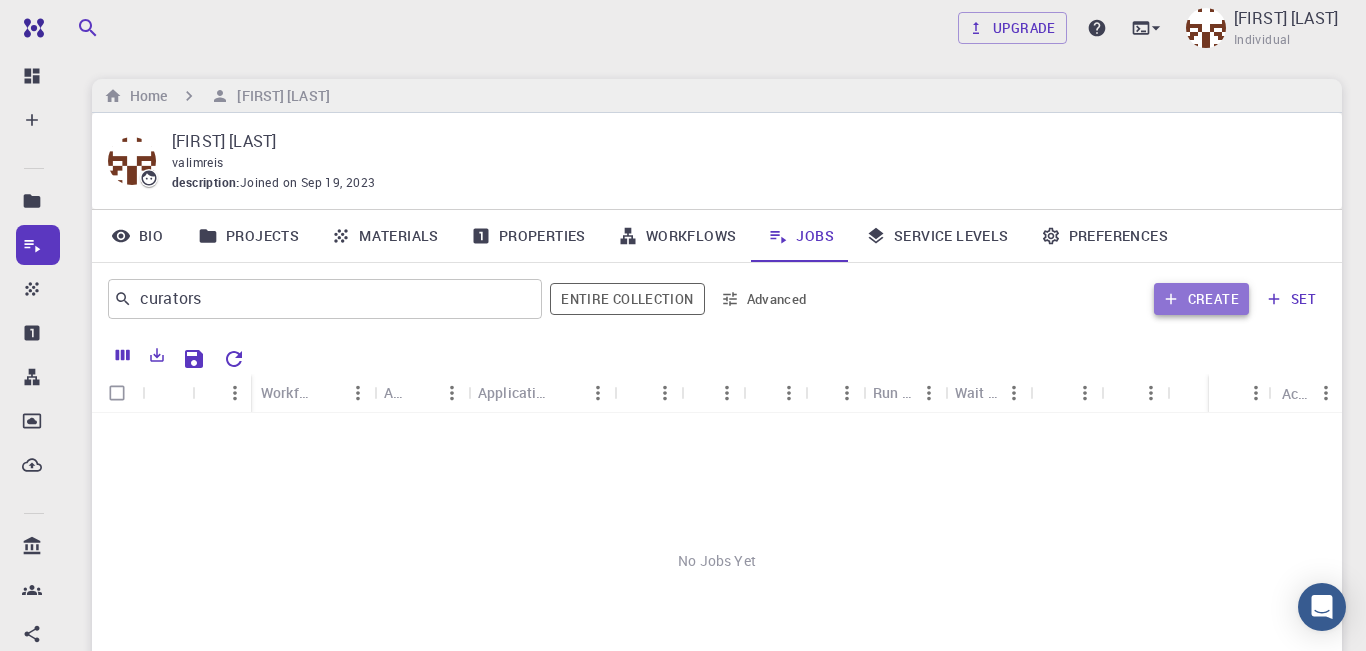 click on "Create" at bounding box center (1201, 299) 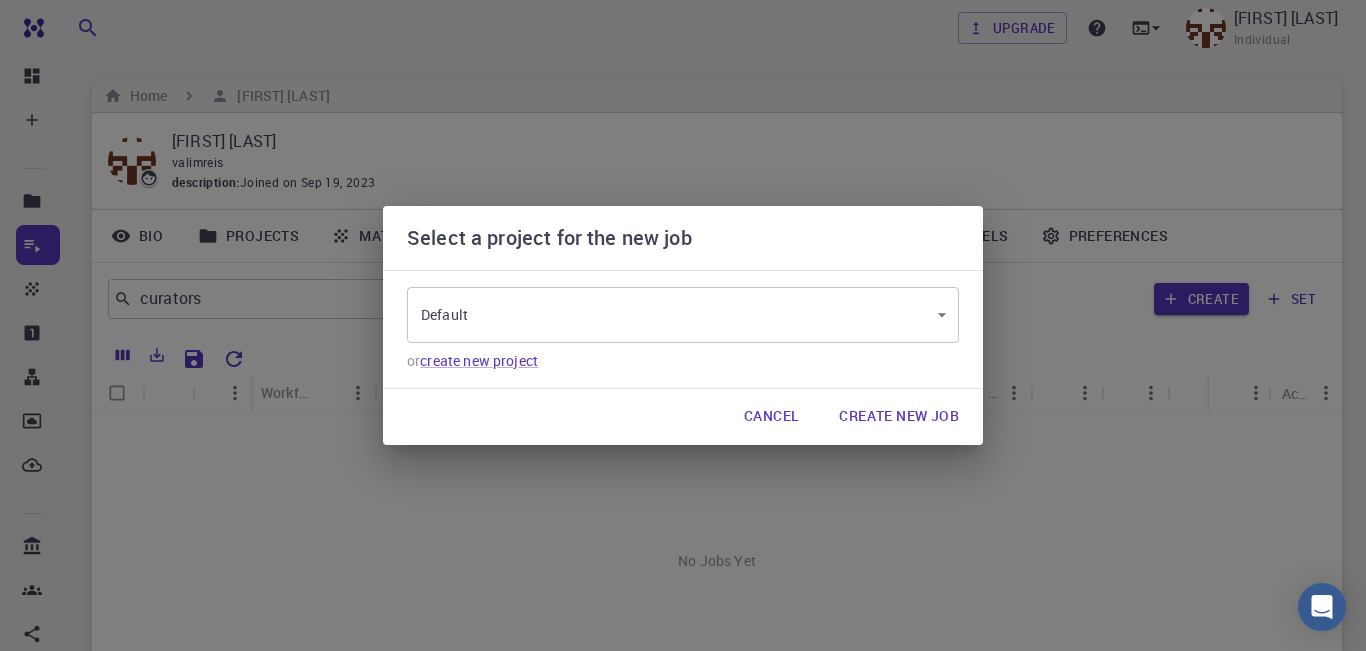 click on "Free Dashboard Create New Job New Material Create Material Upload File Import from Bank Import from 3rd Party New Workflow New Project Projects Jobs Materials Properties Workflows Dropbox External Uploads Bank Materials Workflows Accounts Shared with me Shared publicly Shared externally Documentation Contact Support Compute load: Low Upgrade [FIRST] [LAST] Individual Home [FIRST] [LAST] [FIRST] [LAST] description :   Joined on [DATE] Bio Projects Materials Properties Workflows Jobs Service Levels Preferences curators ​ Entire collection Advanced Create set Name Workflow Name Application Application Version Cluster Queue Nodes Cores Run Time Wait Time Created Shared Public Ext+lnk Ext+web Status Actions No Jobs Yet Rows per page: 20 20 0–0 of 0 ©  [YEAR]   Exabyte Inc.   All rights reserved. Platform version  [YEAR].7.24 . Documentation Video Tutorials Terms of service Privacy statement
Select a project for the new job Default yy7WDGuhjbPRtLtgD ​ or  Cancel" at bounding box center [683, 459] 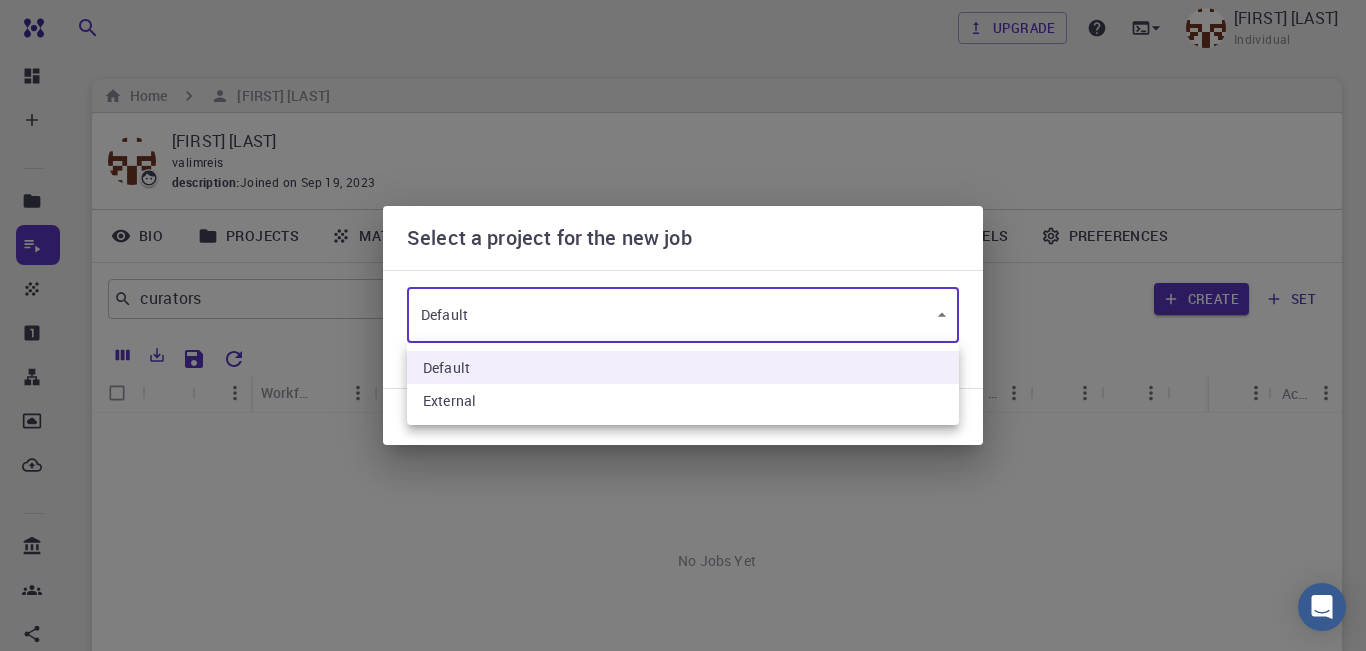 click at bounding box center (683, 325) 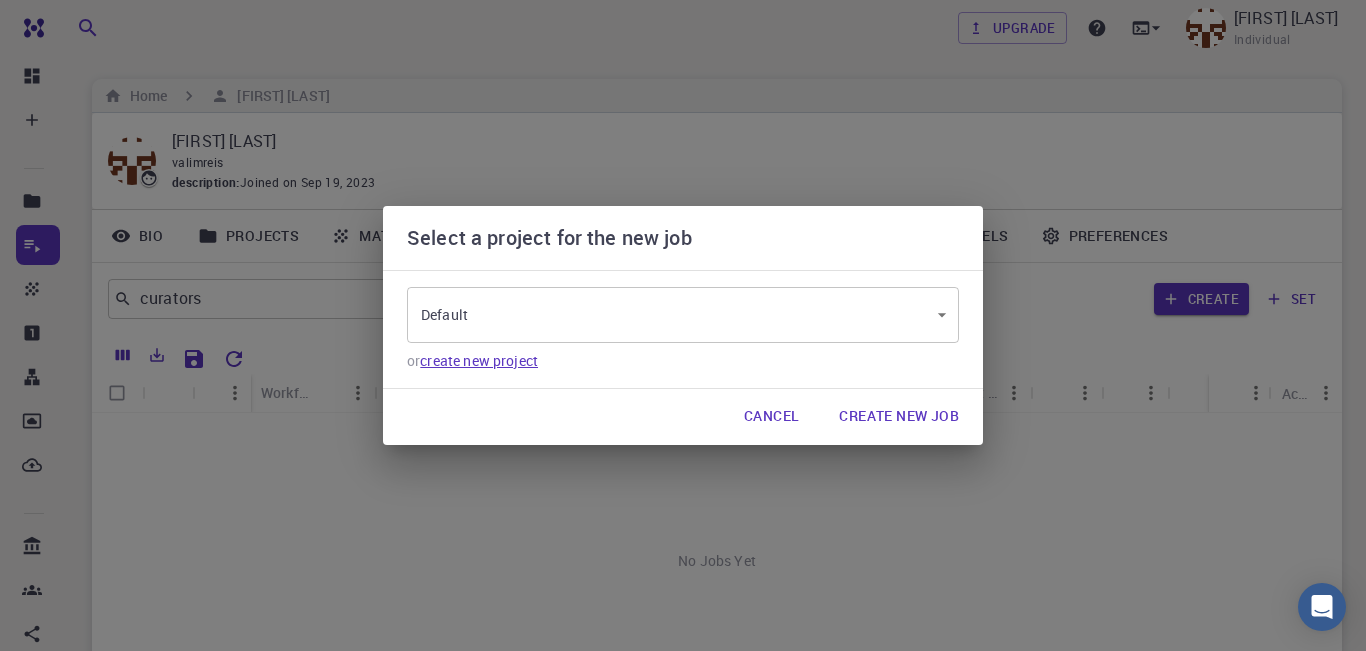 click on "create new project" at bounding box center [479, 360] 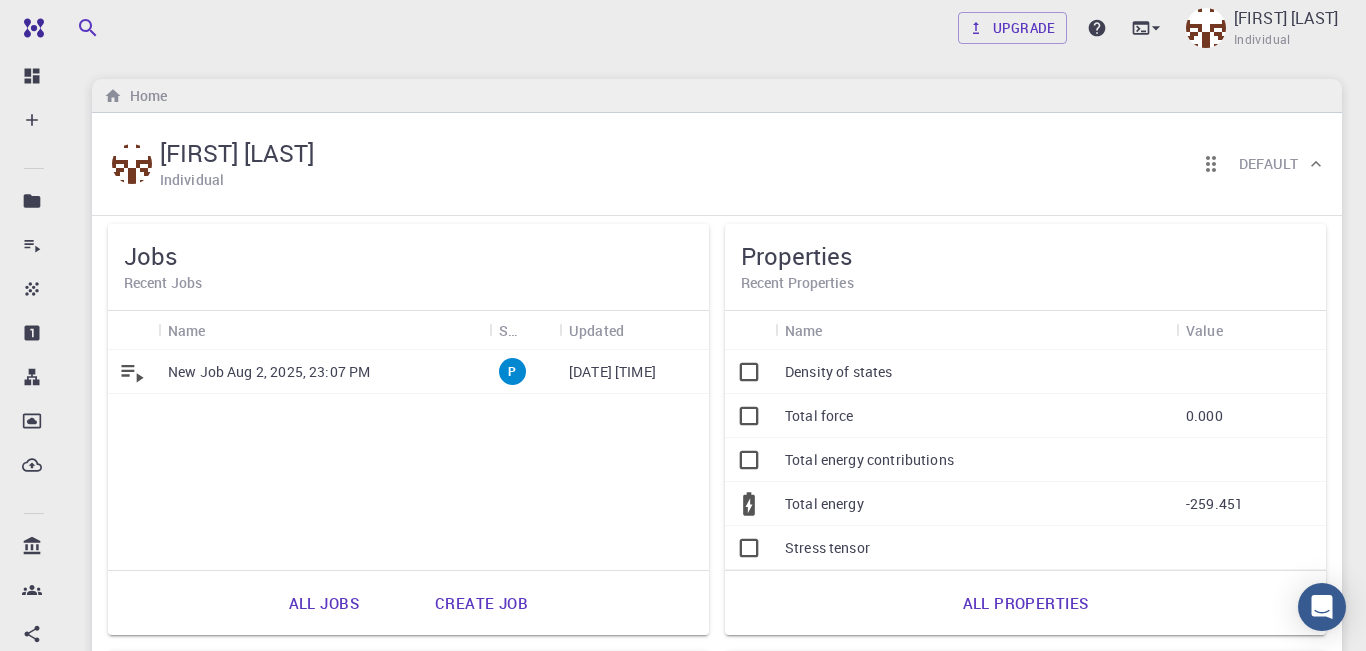 click on "New Job Aug 2, 2025, 23:07 PM" at bounding box center [269, 372] 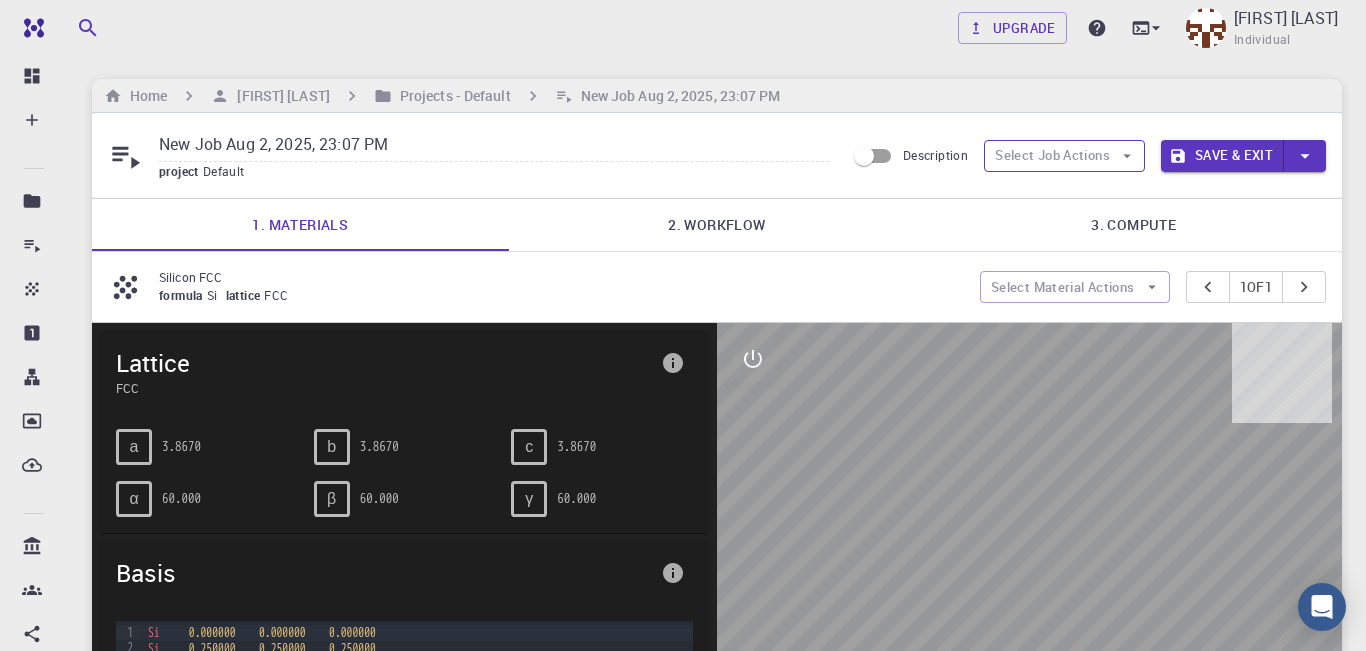 click 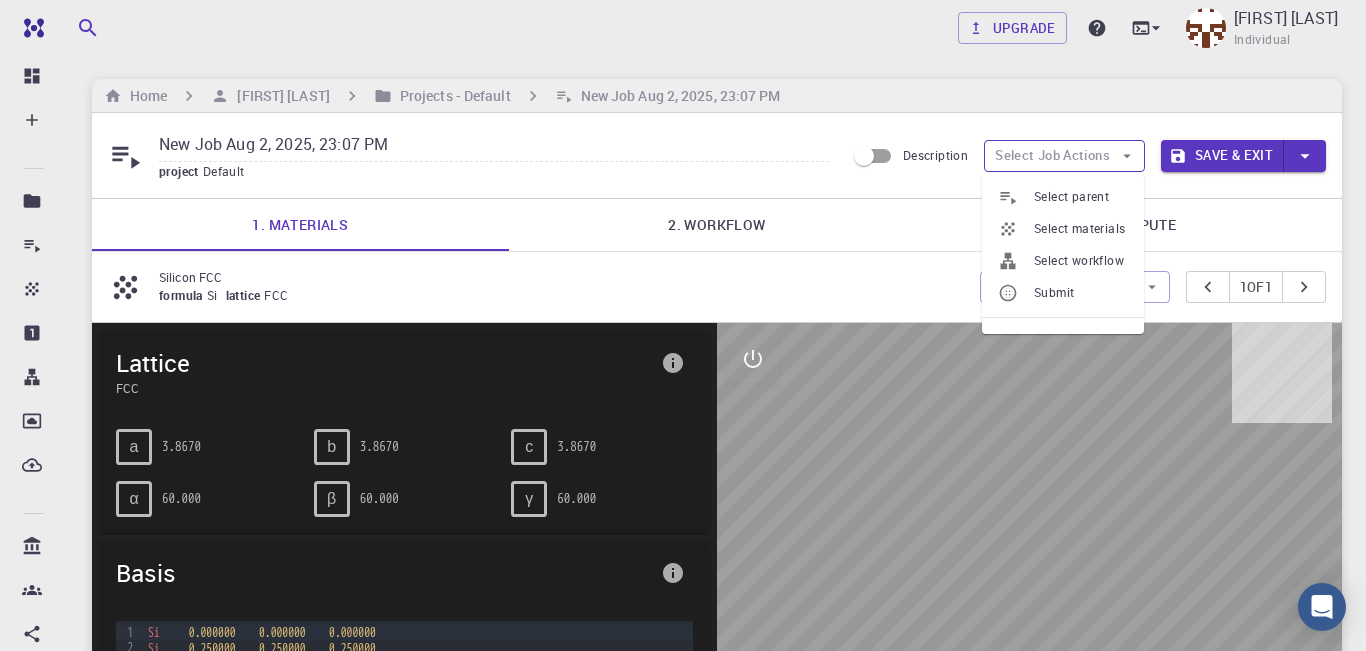 type 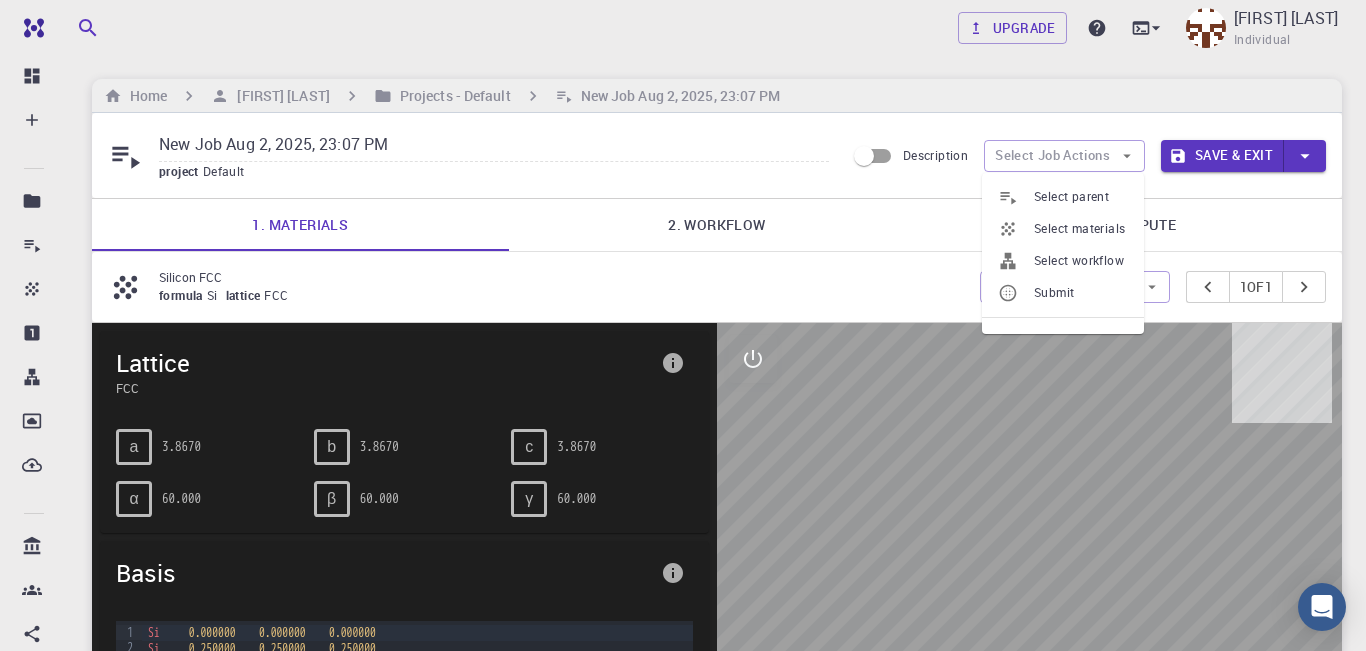 click on "Select workflow" at bounding box center [1081, 261] 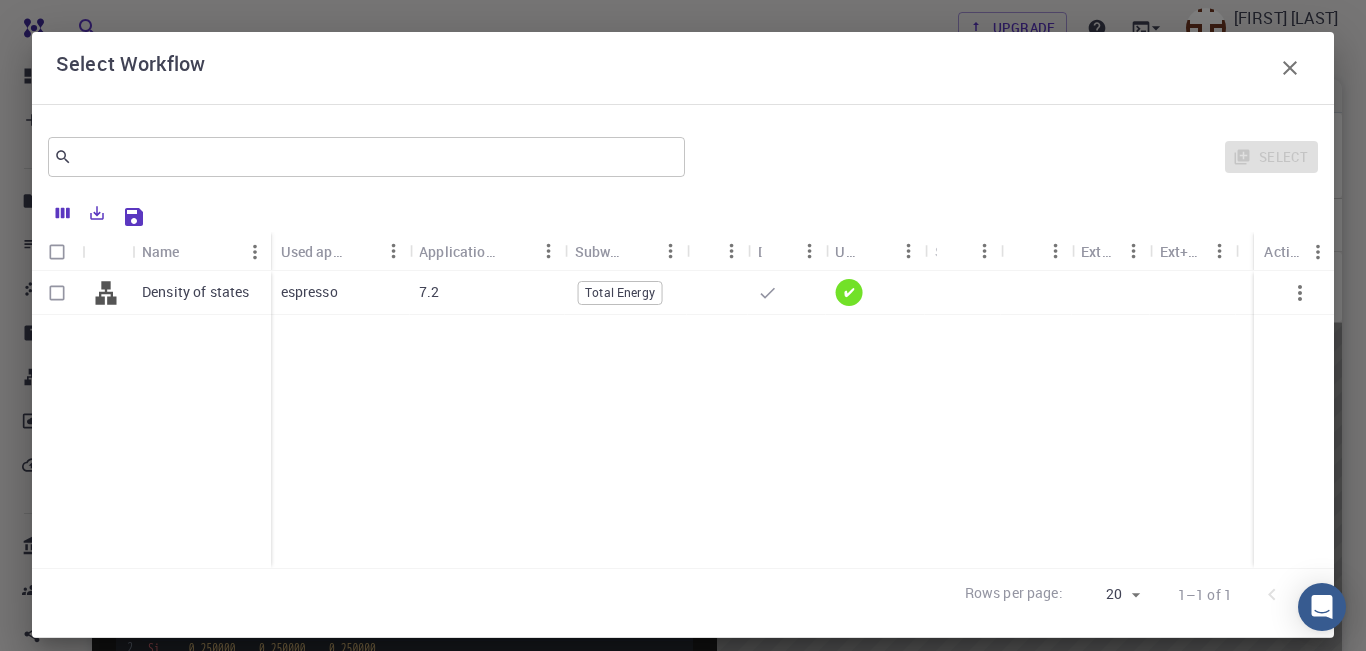 click at bounding box center (57, 293) 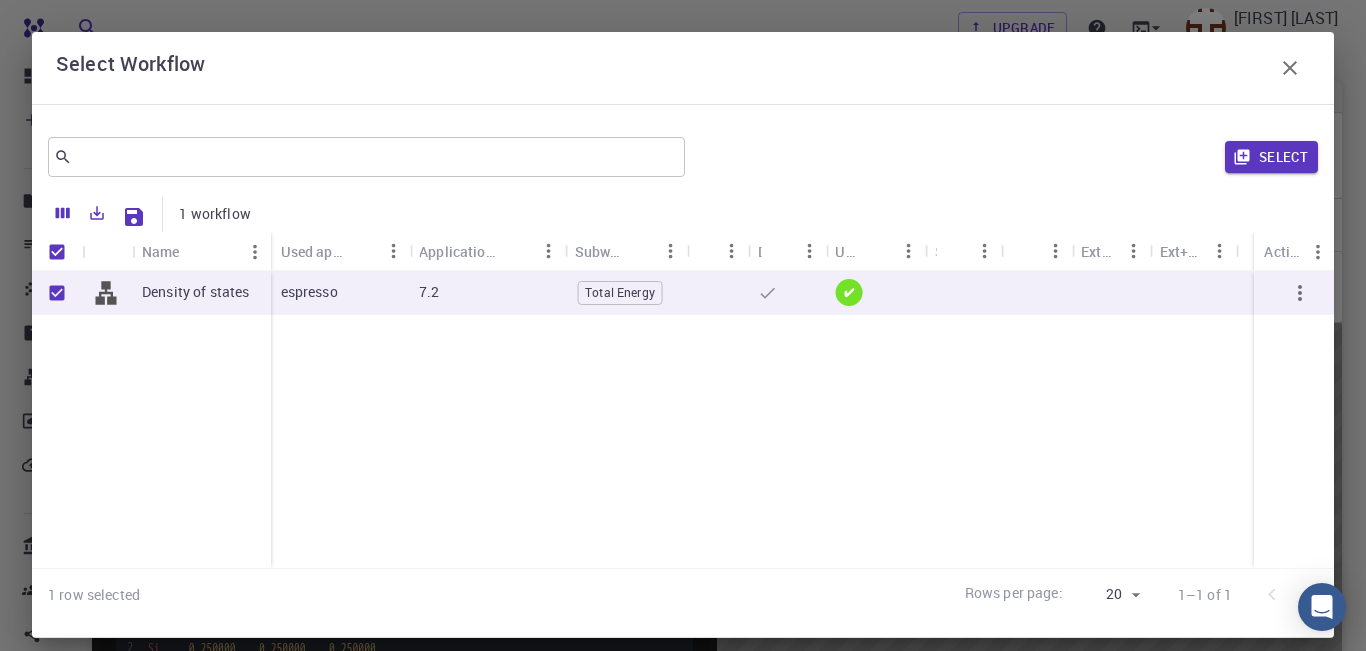 checkbox on "true" 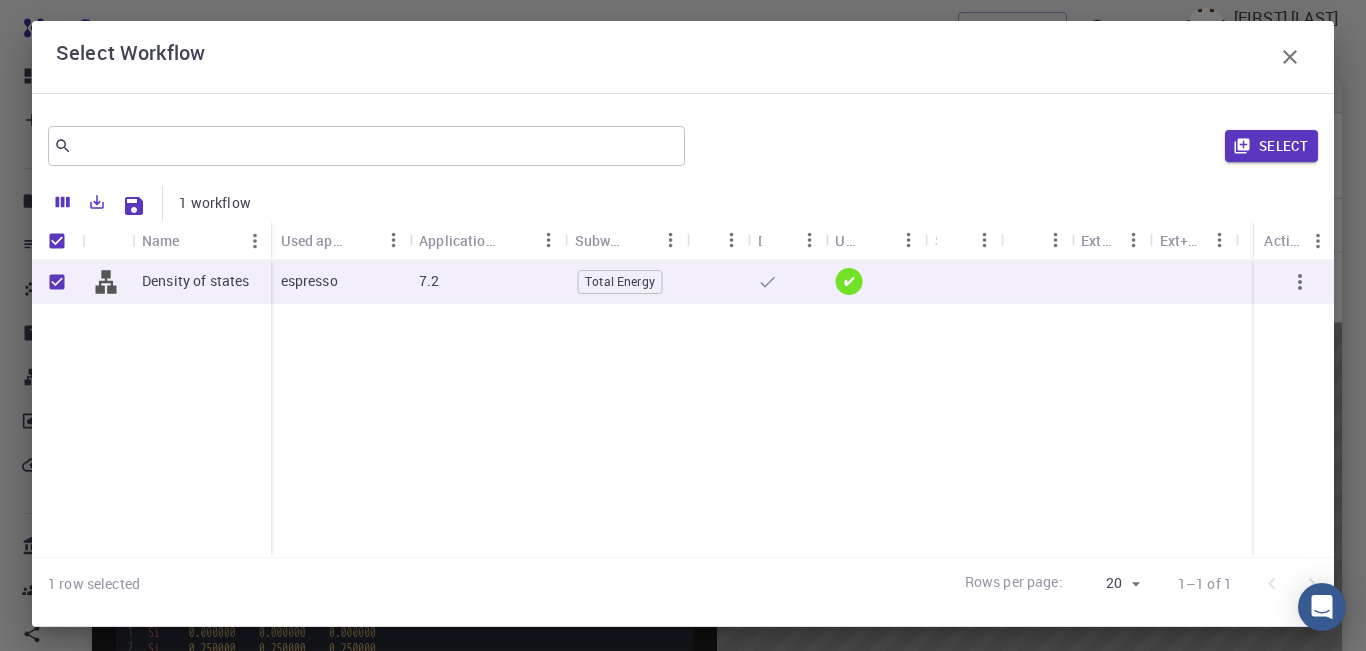 scroll, scrollTop: 19, scrollLeft: 0, axis: vertical 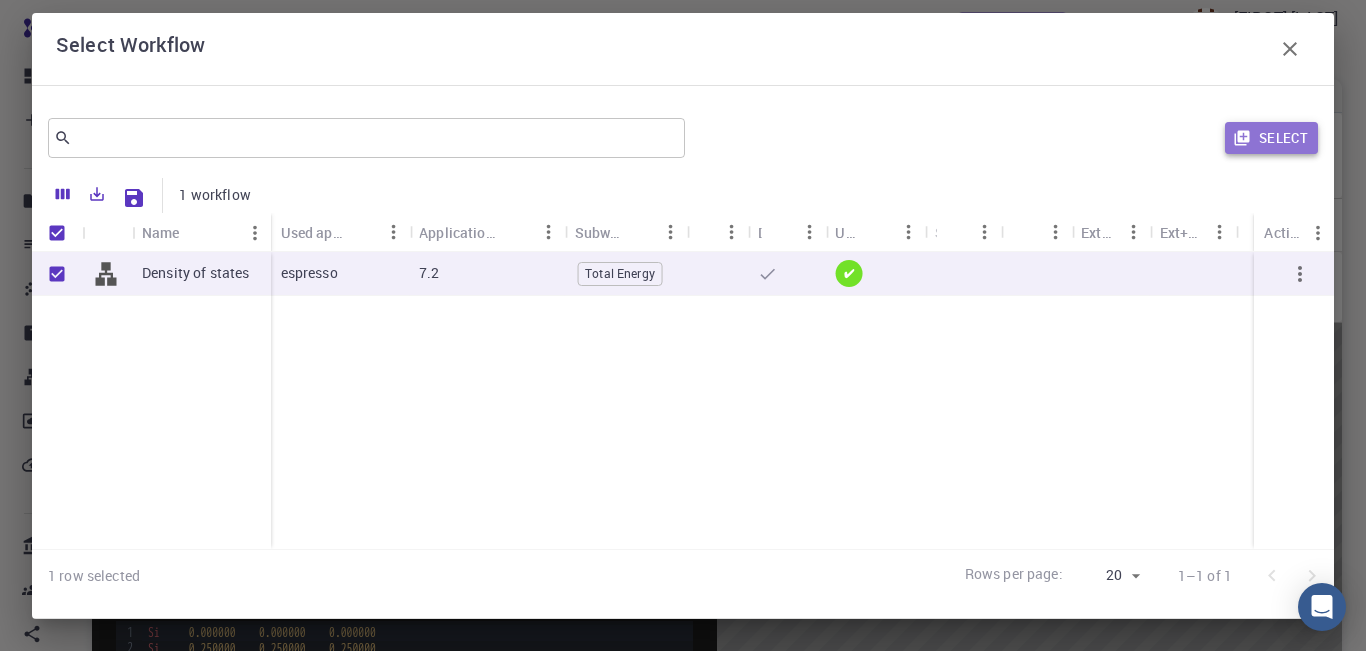 click on "Select" at bounding box center (1271, 138) 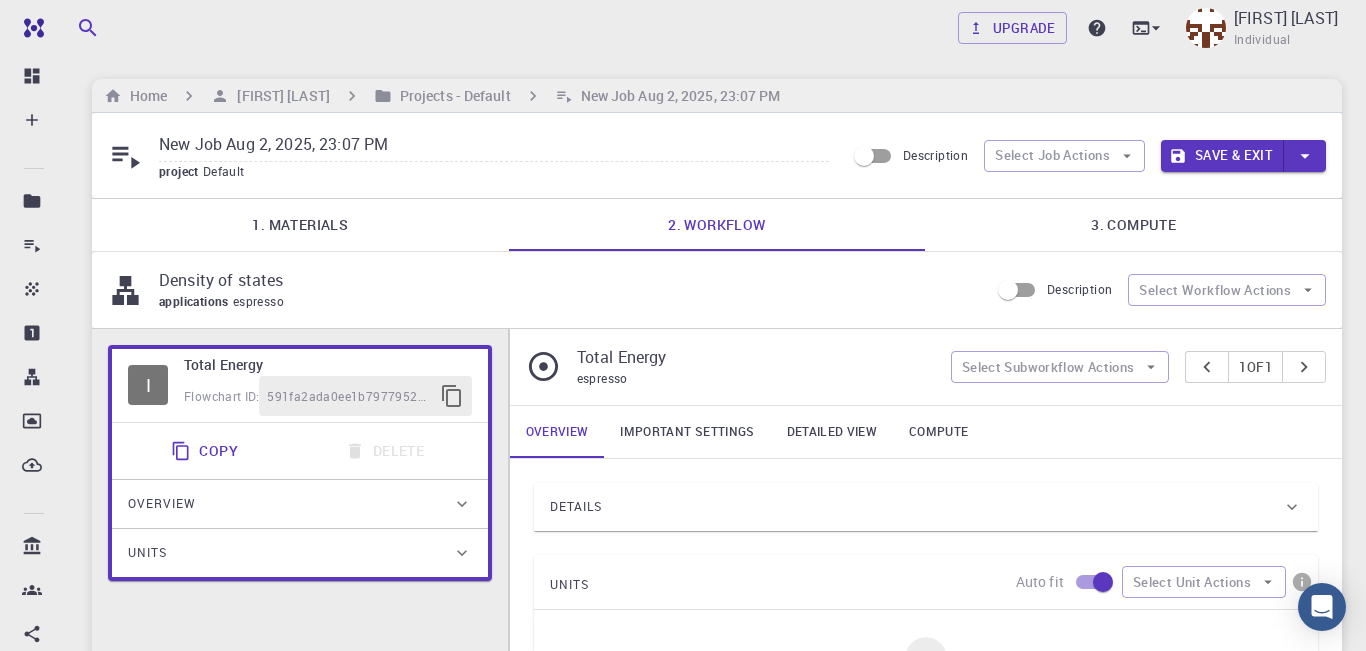 click on "Important settings" at bounding box center (687, 432) 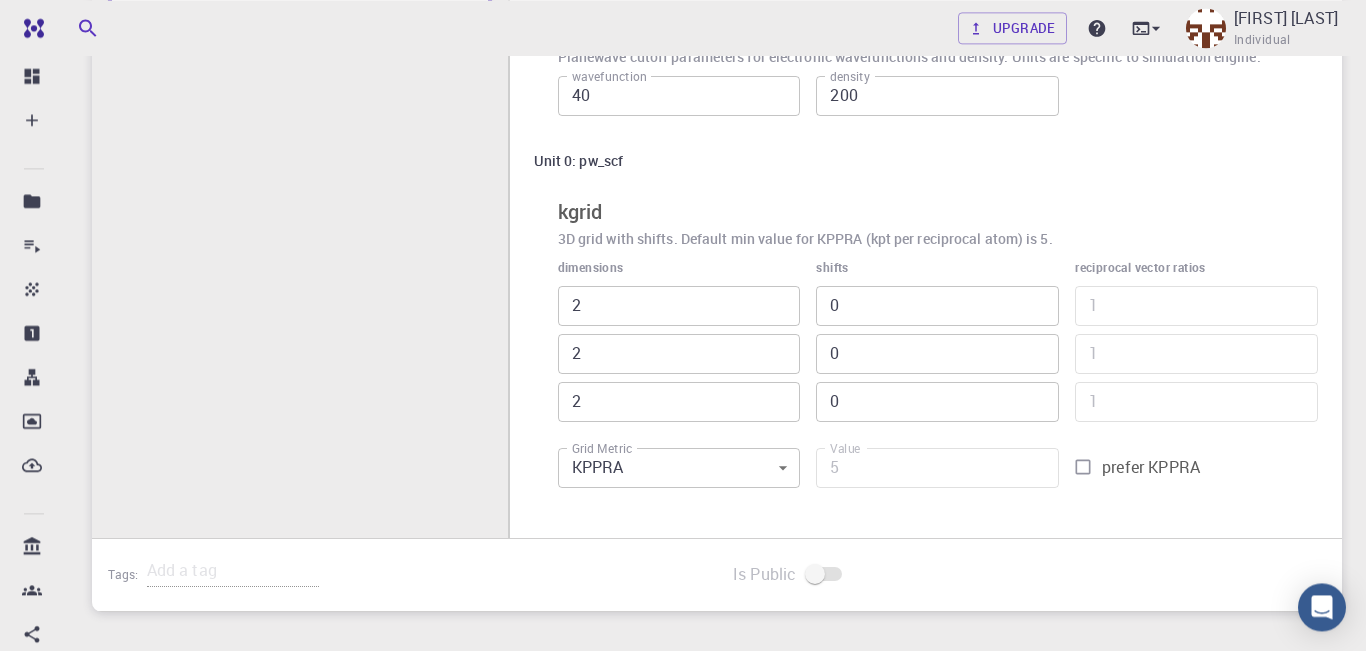 scroll, scrollTop: 552, scrollLeft: 0, axis: vertical 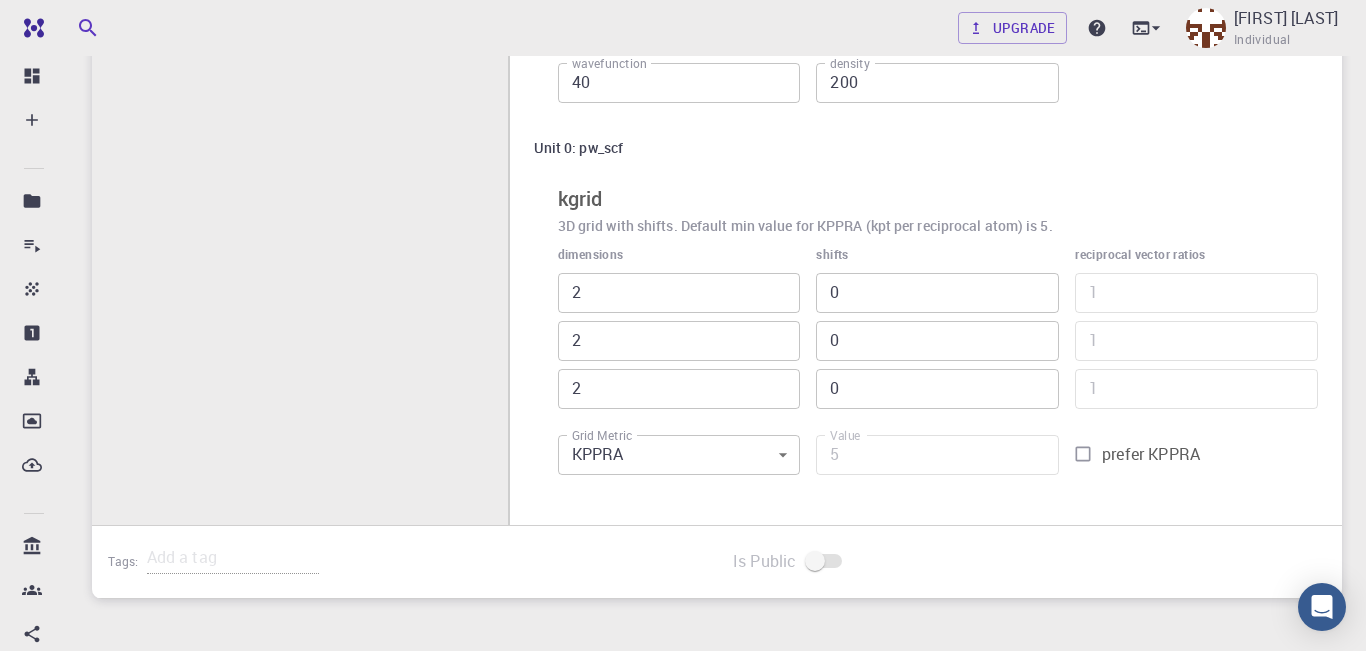 type on "3" 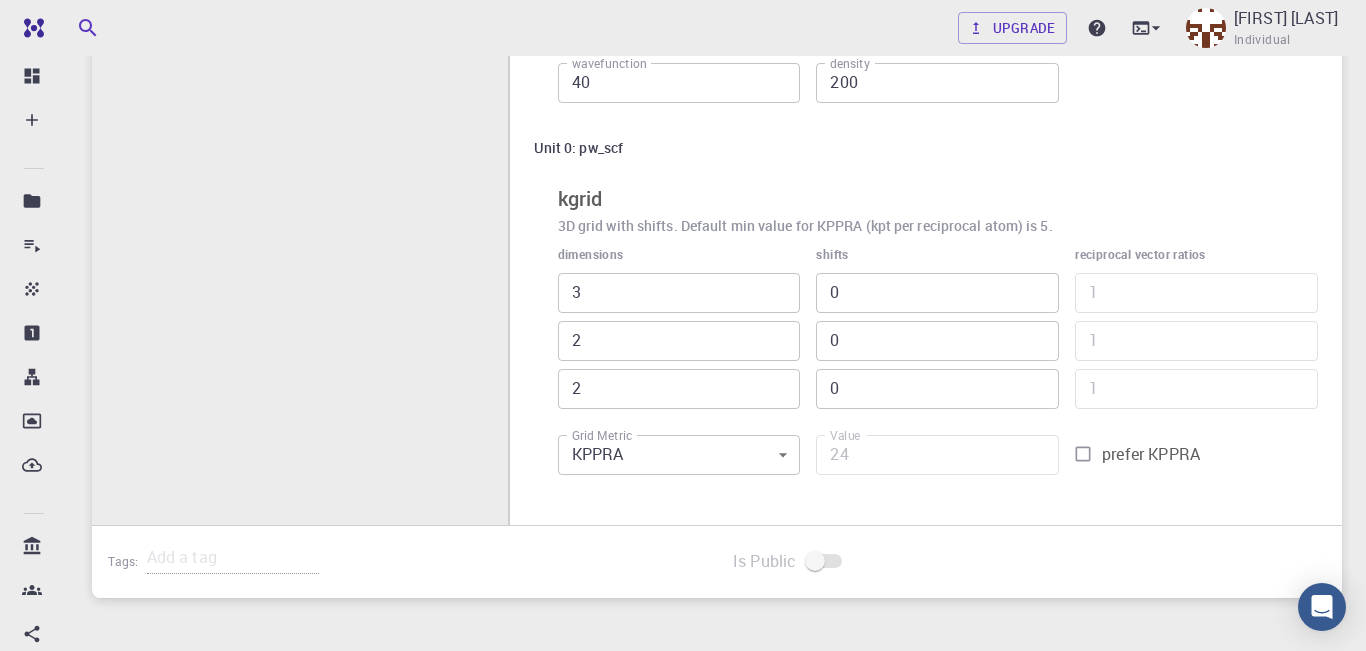 click on "3" at bounding box center [679, 293] 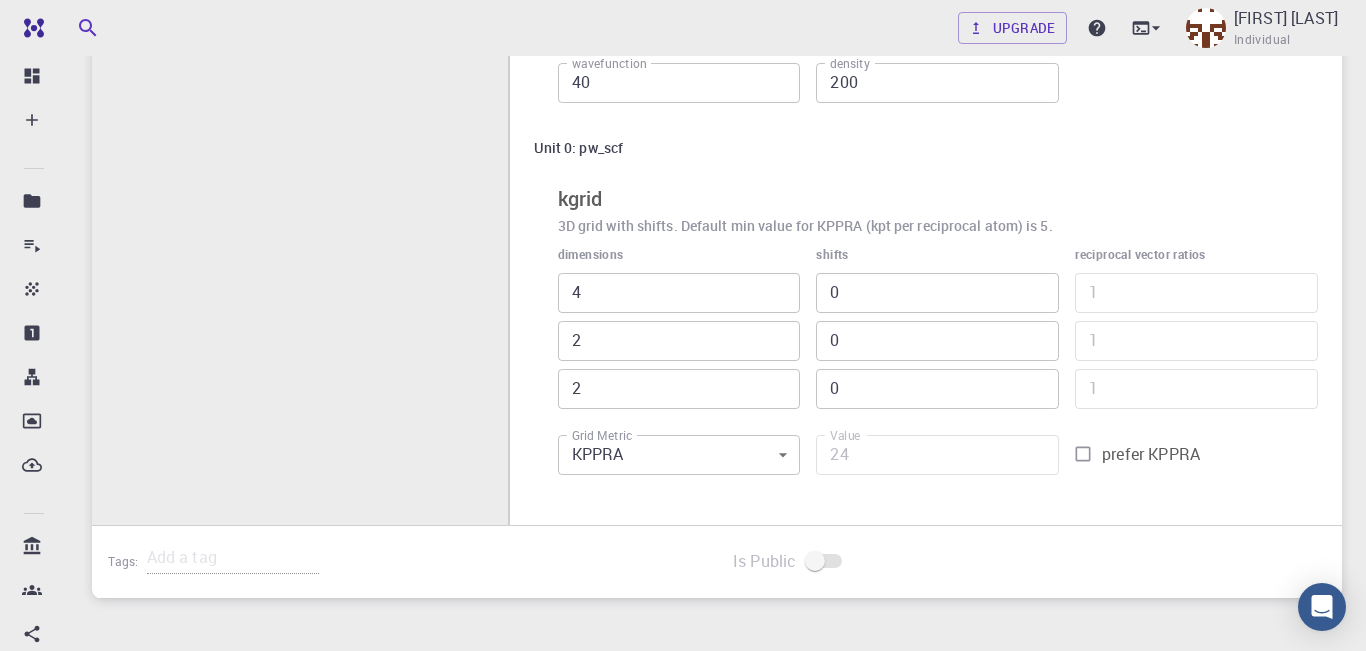 type on "32" 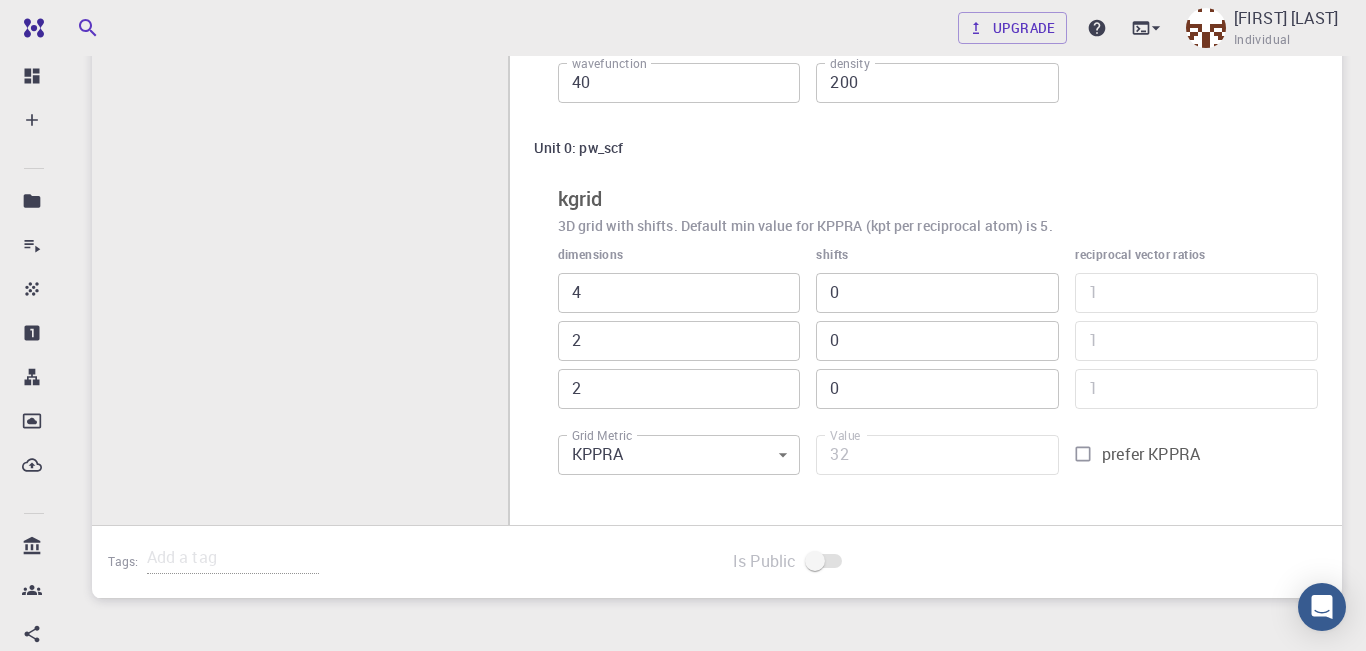 click on "4" at bounding box center (679, 293) 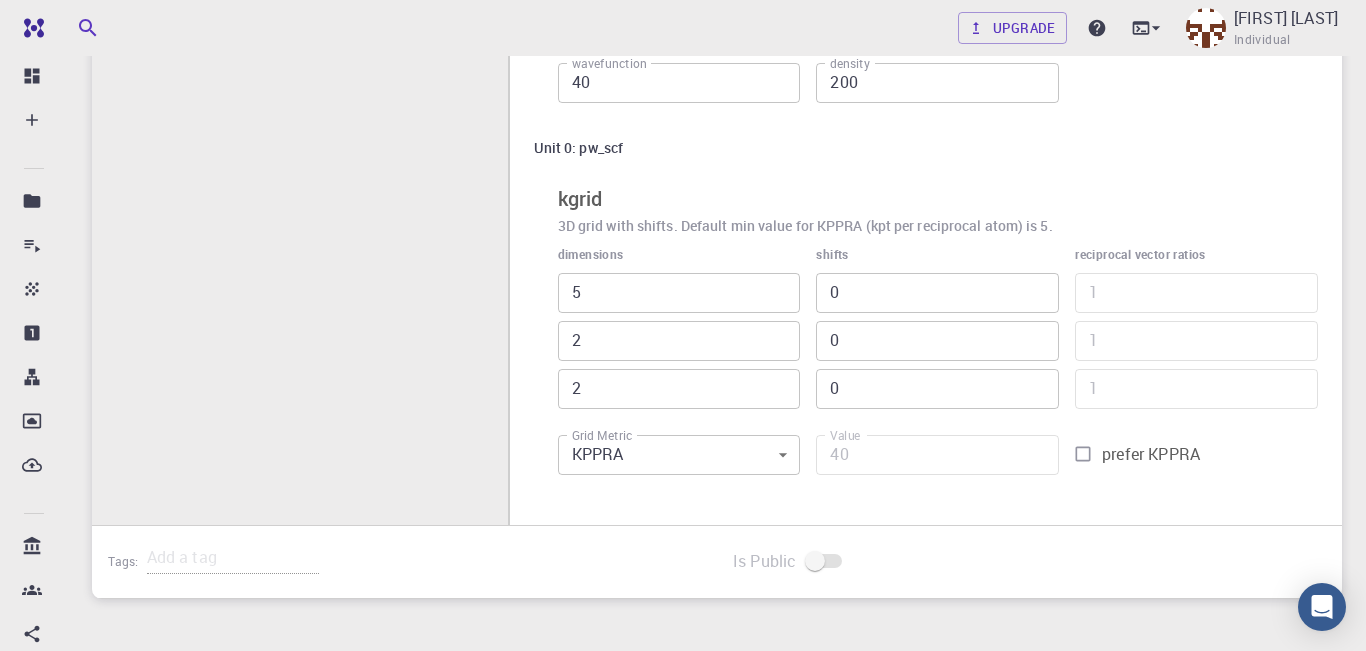 click on "5" at bounding box center [679, 293] 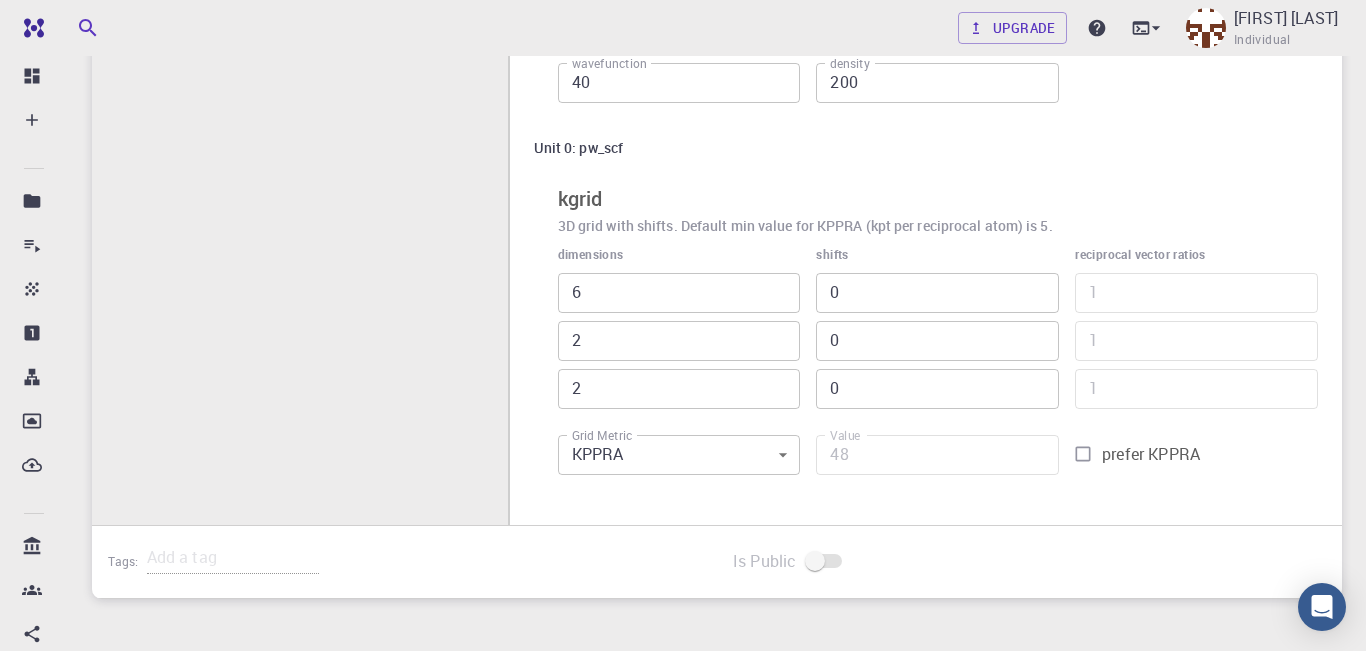 type on "6" 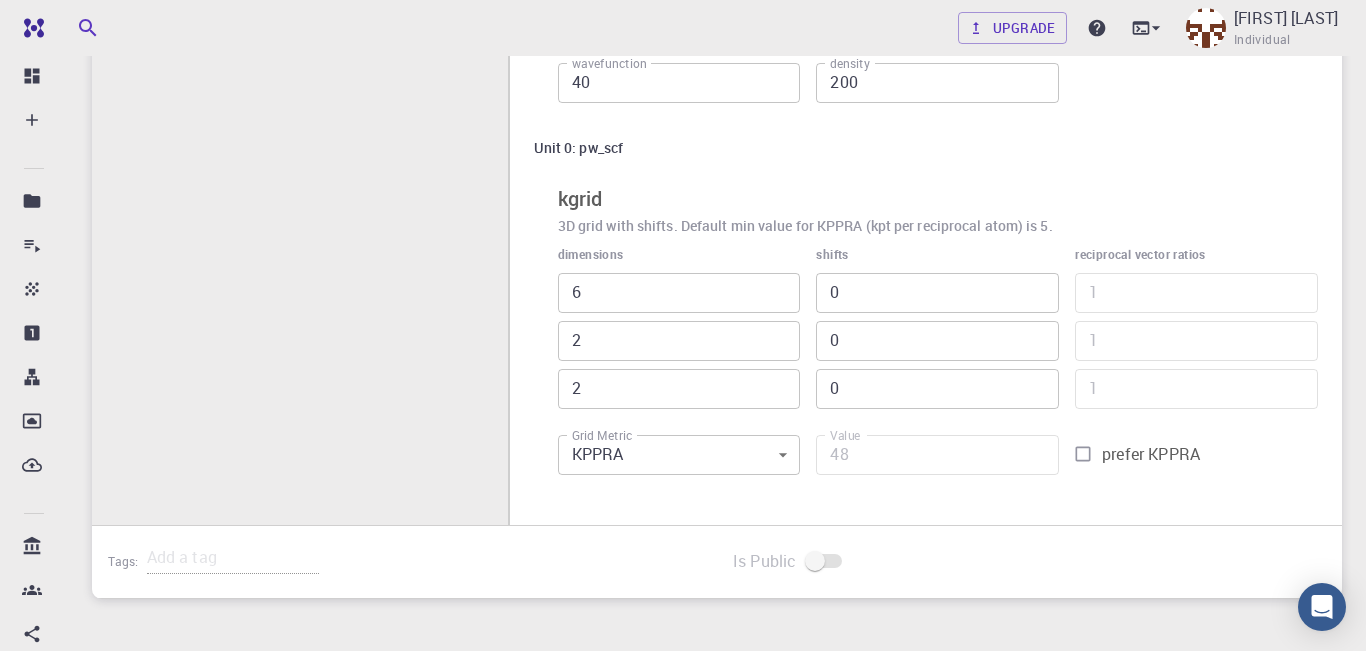 click on "6" at bounding box center (679, 293) 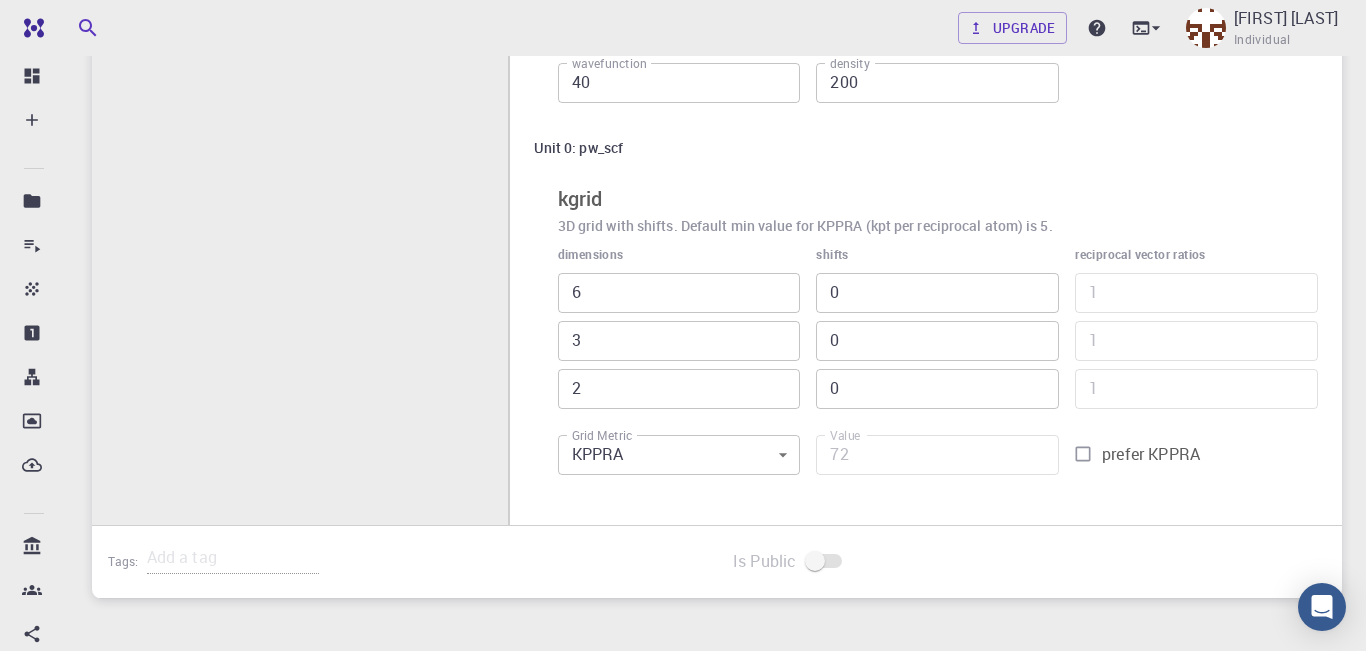 click on "3" at bounding box center [679, 341] 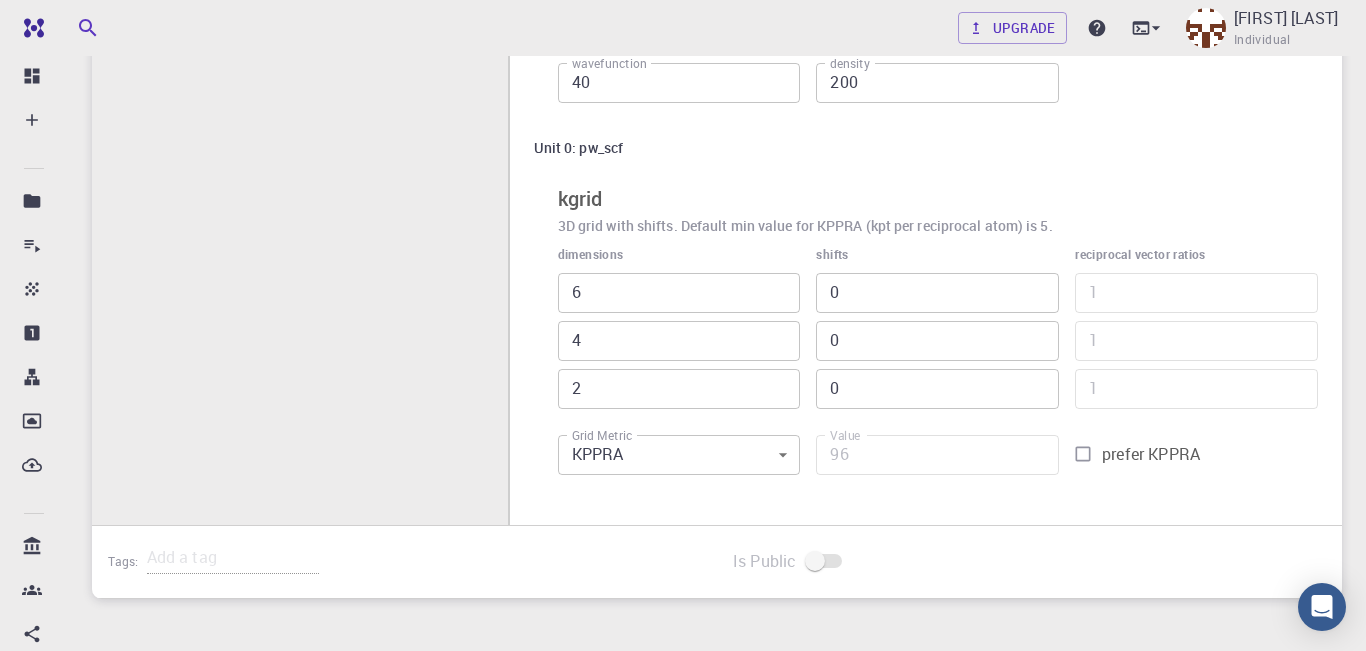 click on "4" at bounding box center (679, 341) 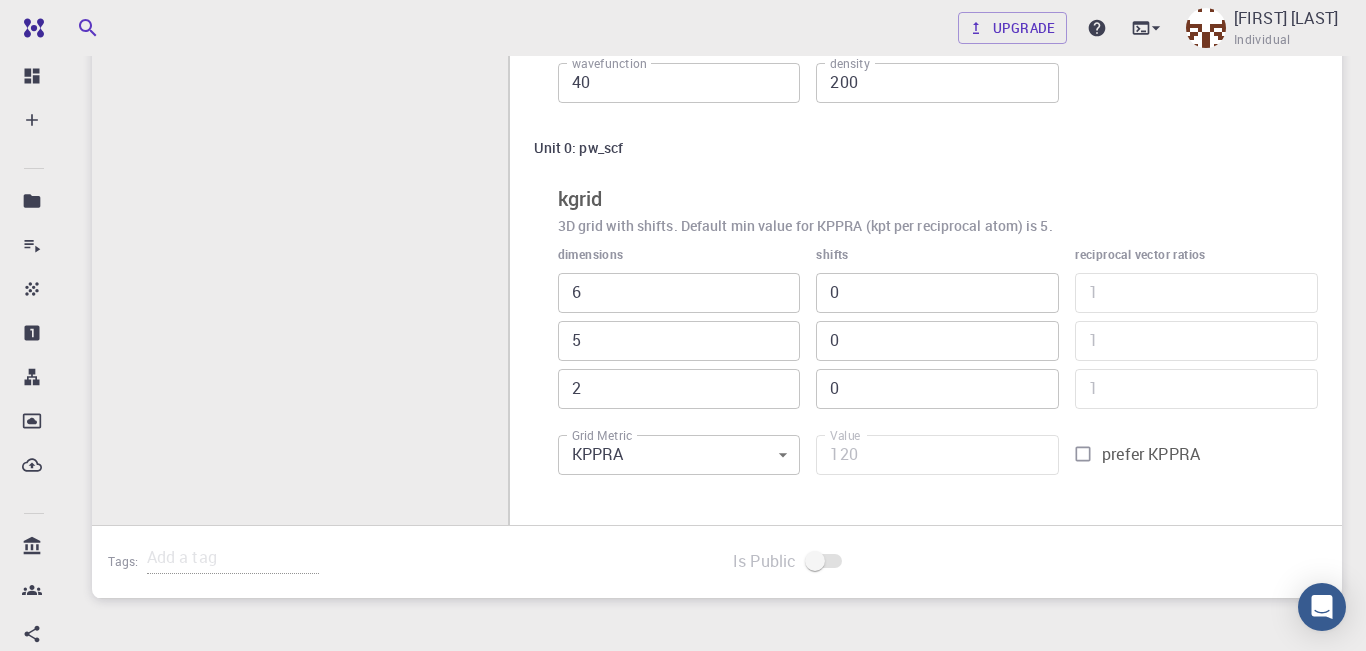 click on "5" at bounding box center (679, 341) 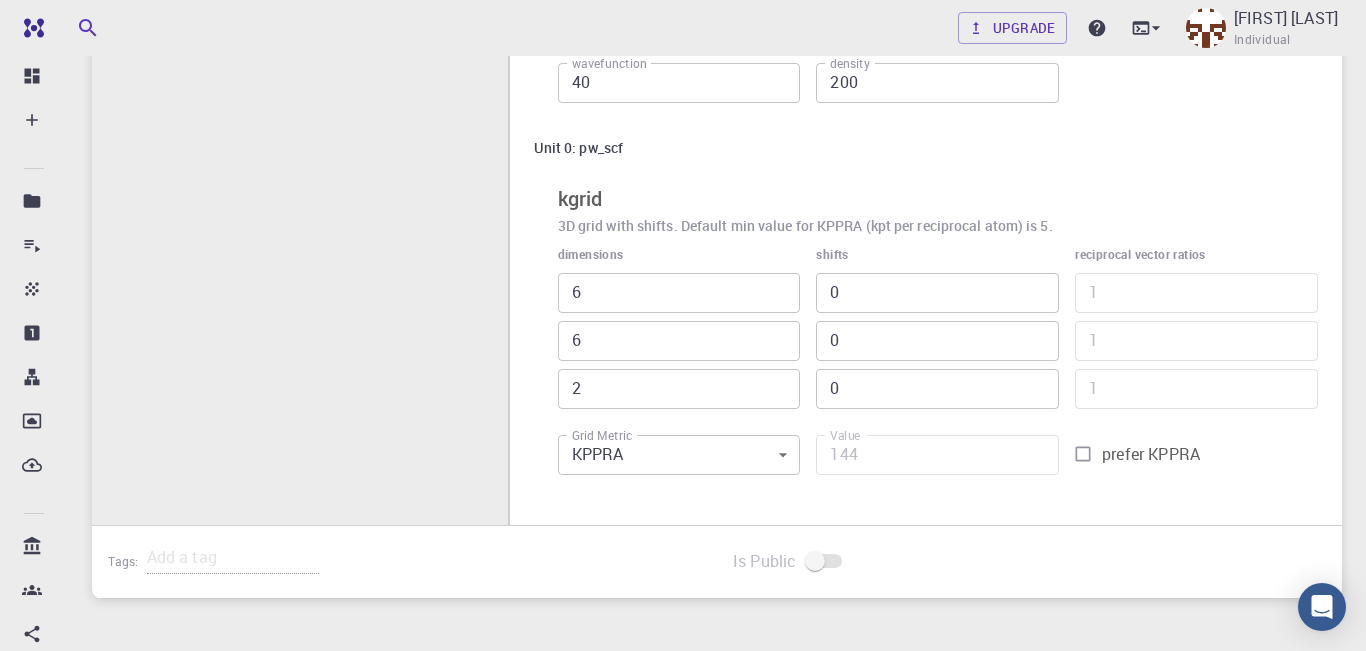 type on "6" 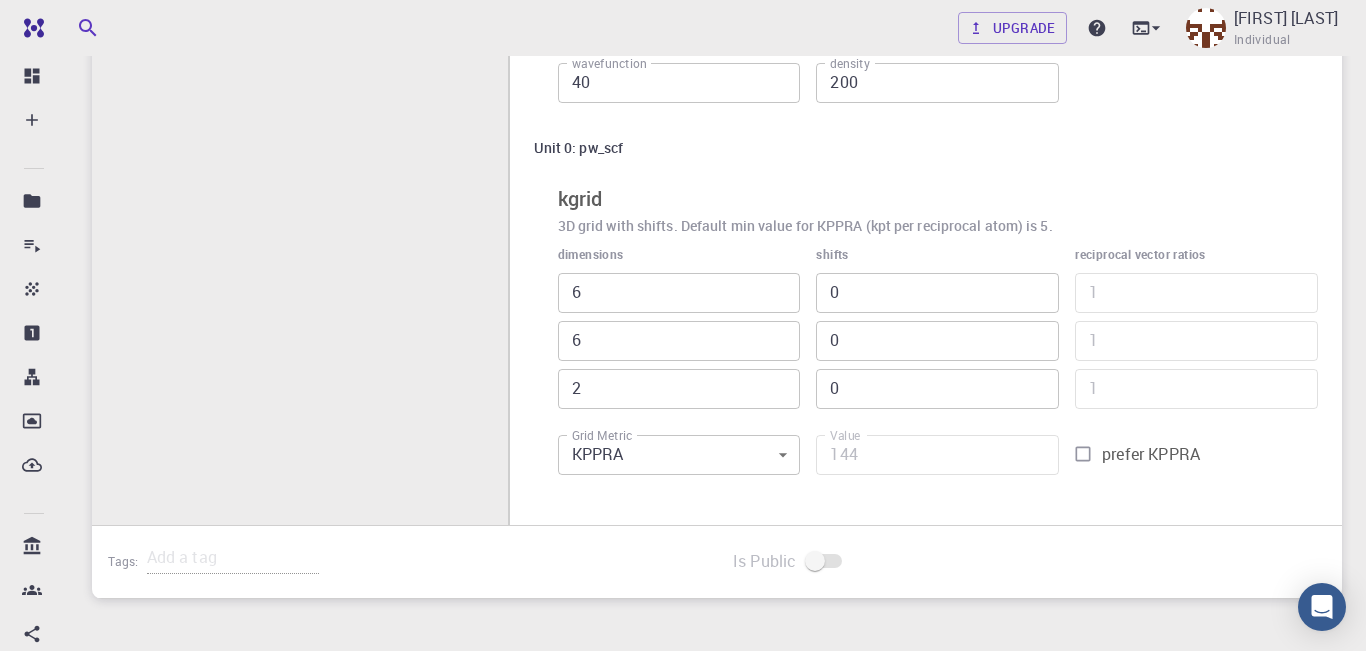 click on "6" at bounding box center (679, 341) 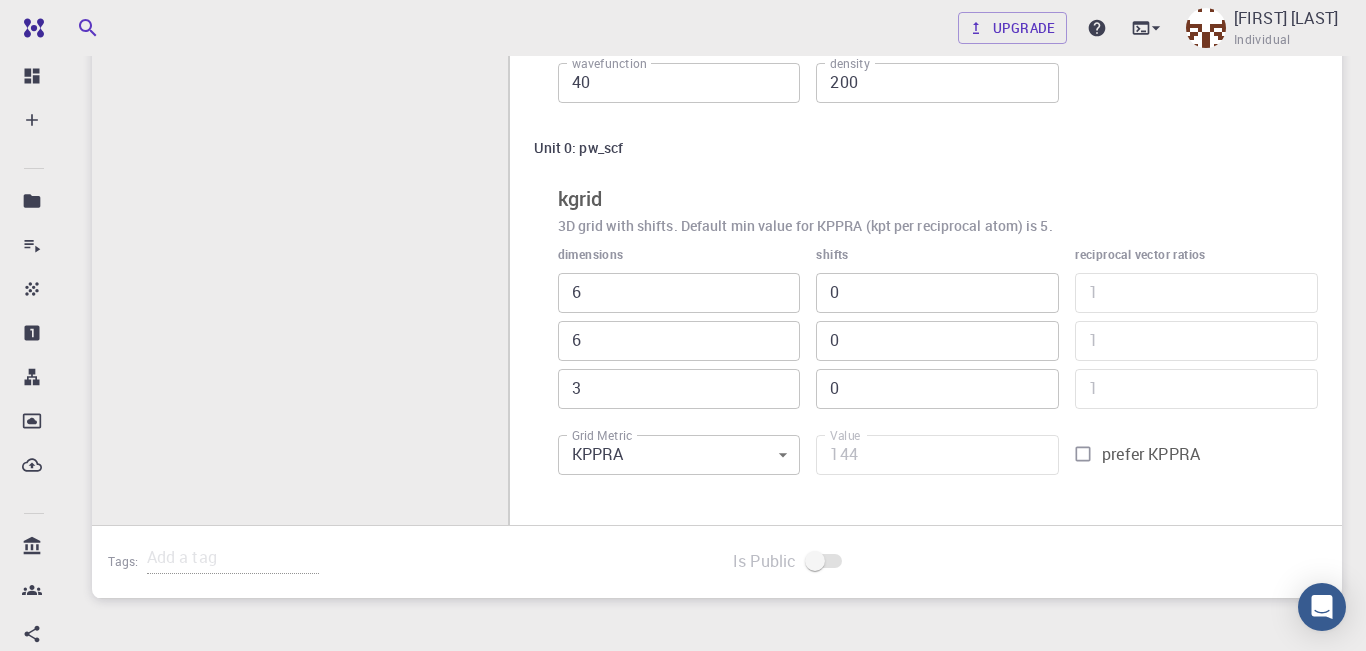 type on "216" 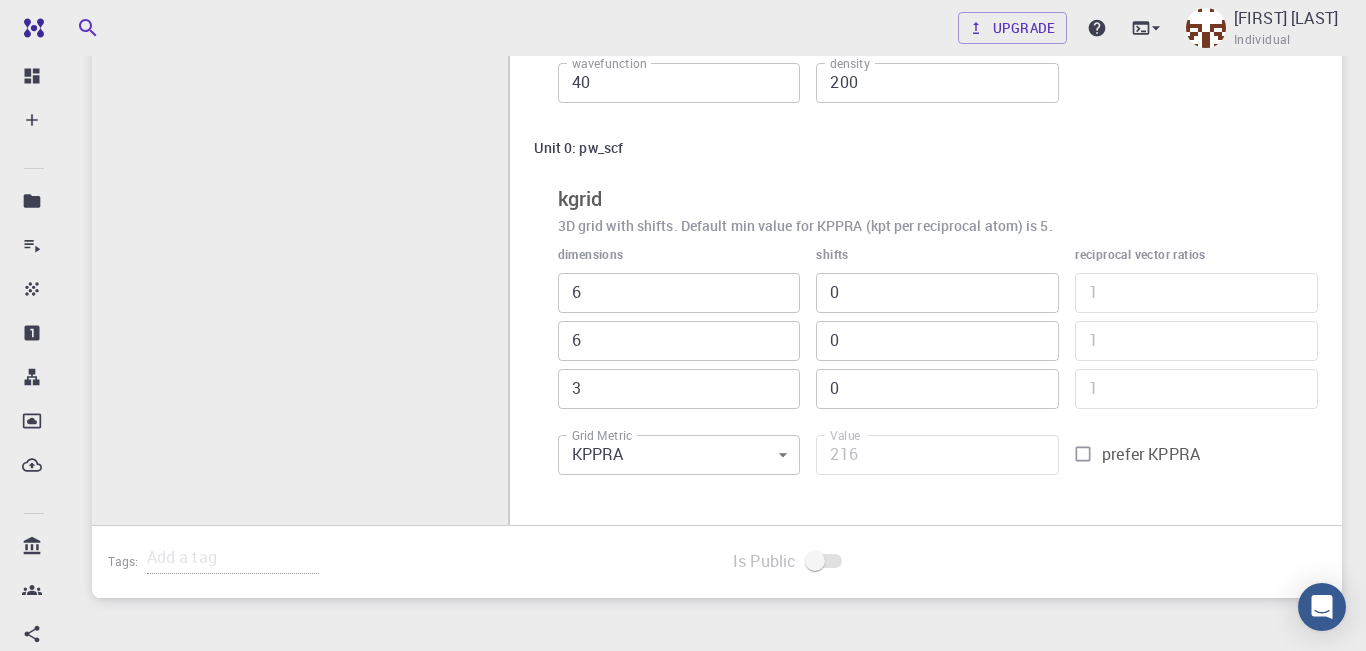 click on "3" at bounding box center [679, 389] 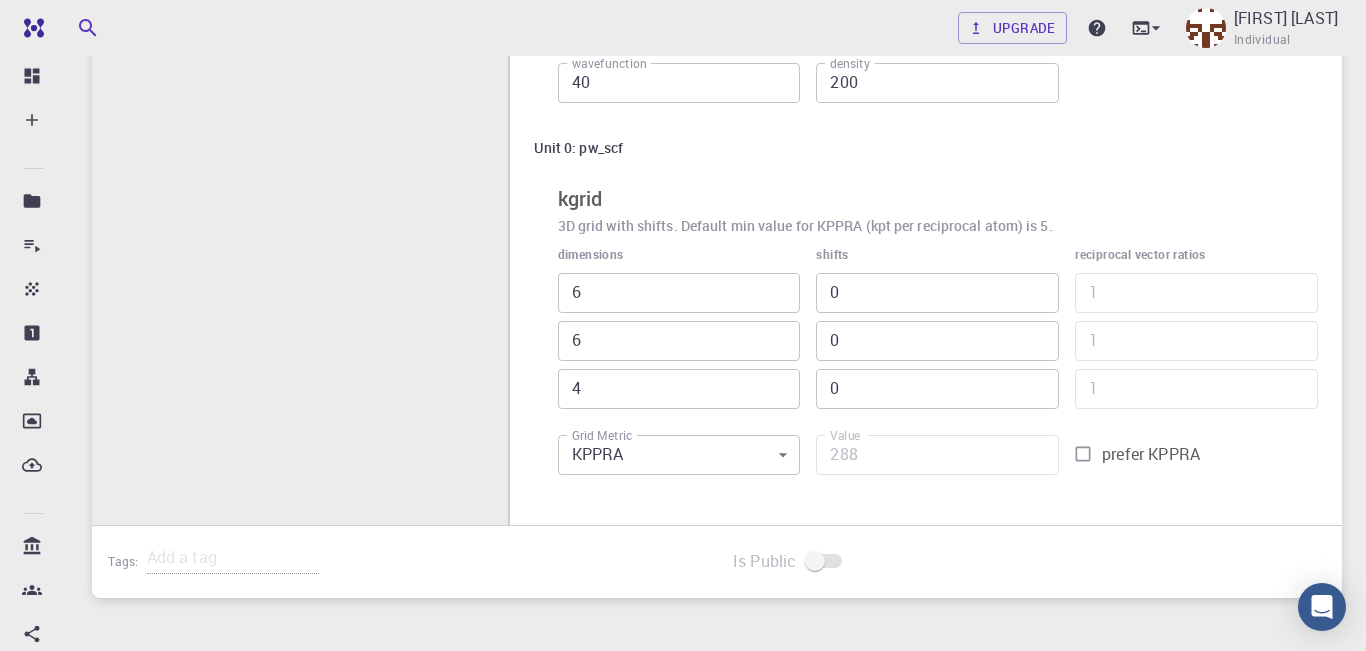 click on "4" at bounding box center (679, 389) 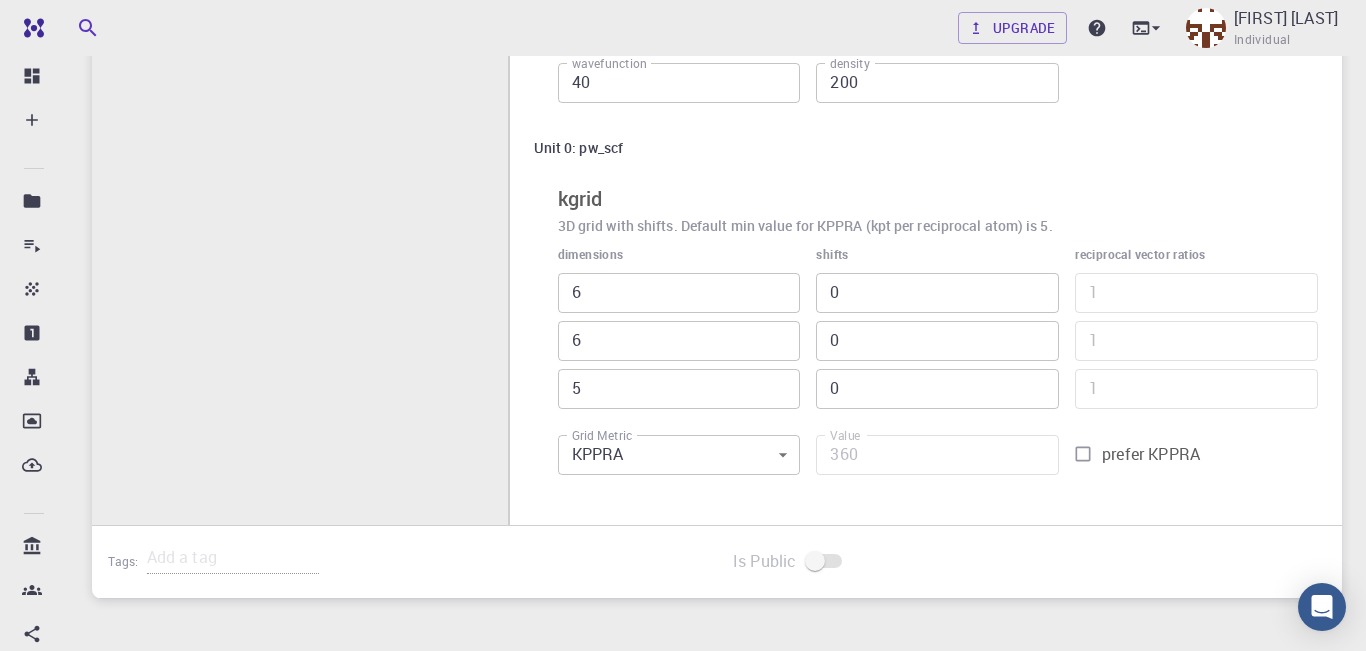 click on "5" at bounding box center (679, 389) 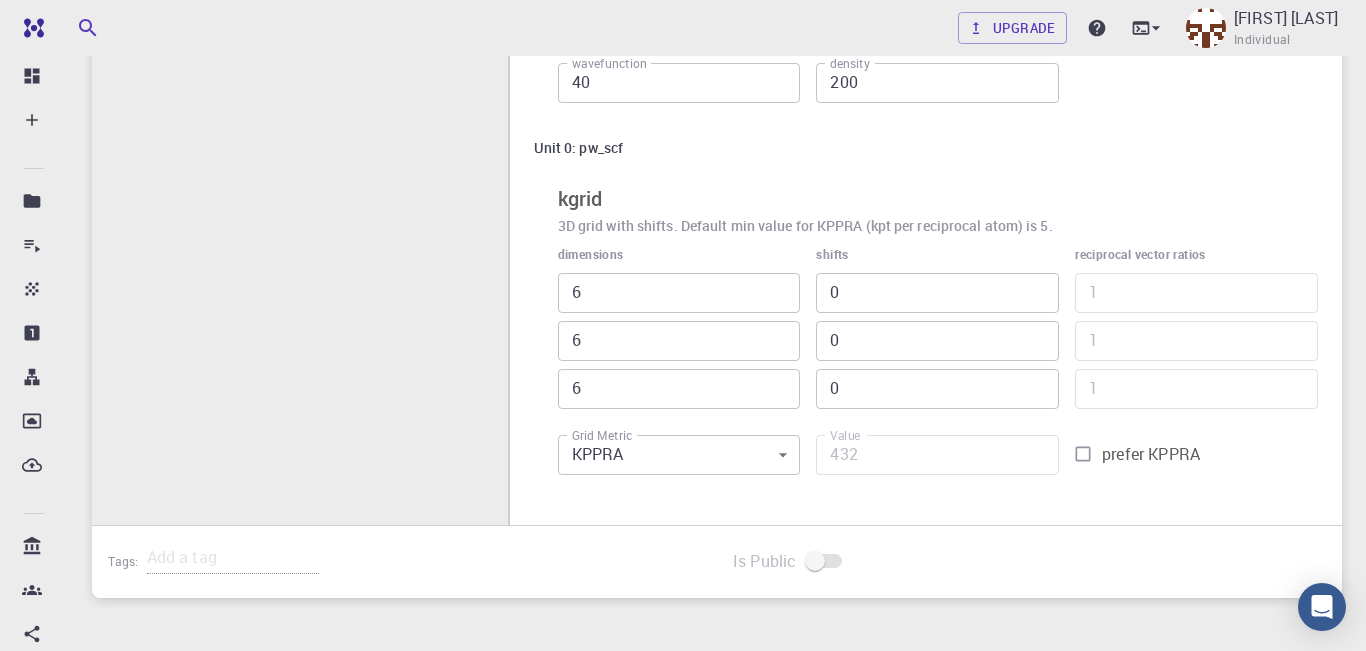 type on "6" 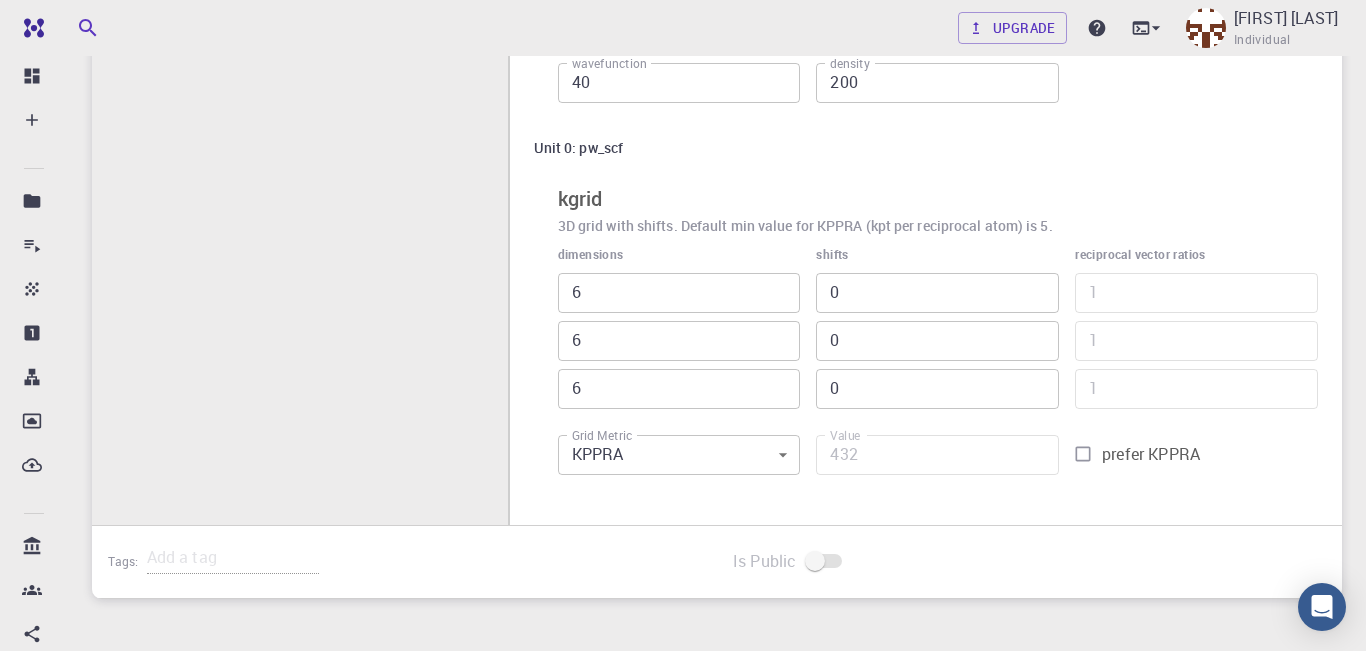 scroll, scrollTop: 0, scrollLeft: 0, axis: both 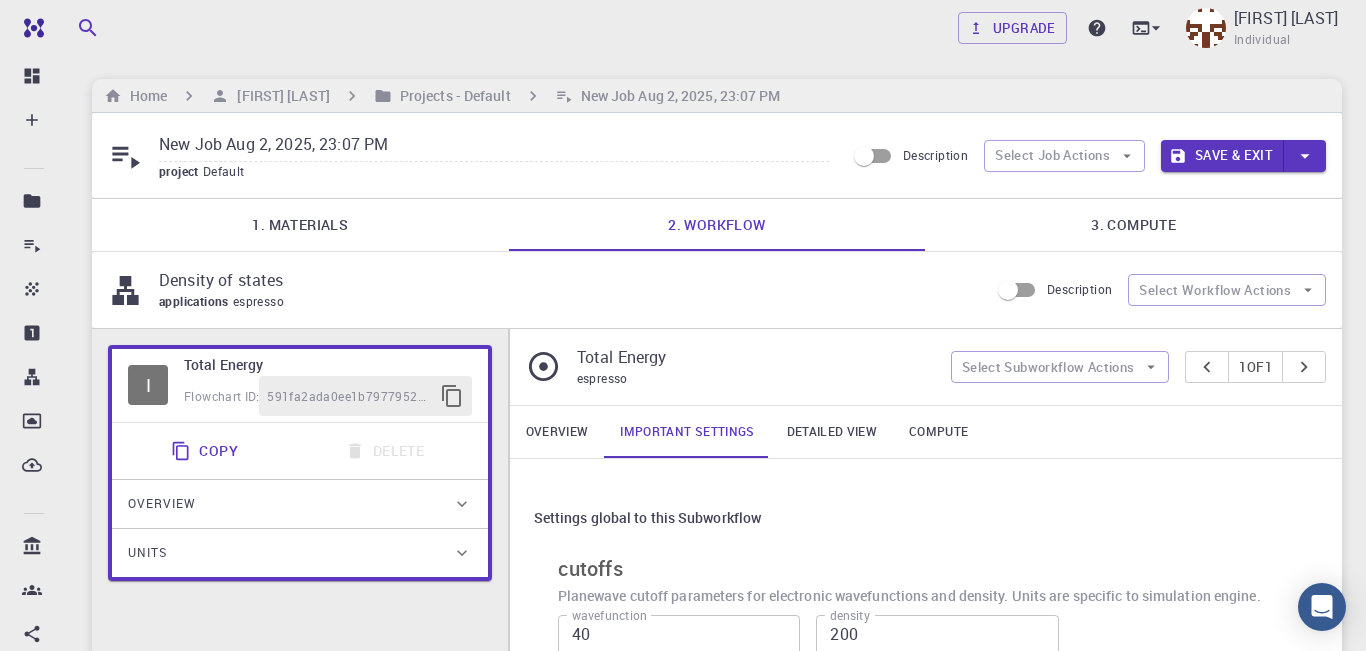 click on "3. Compute" at bounding box center [1133, 225] 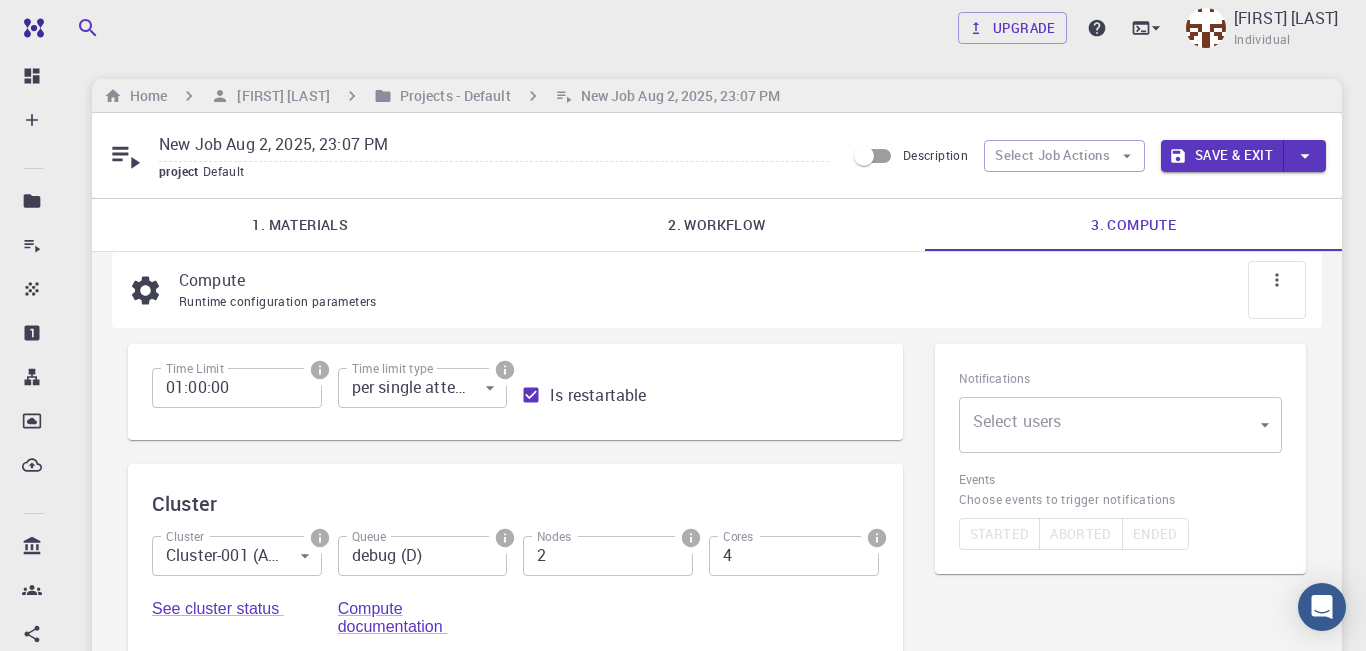 click at bounding box center (320, 538) 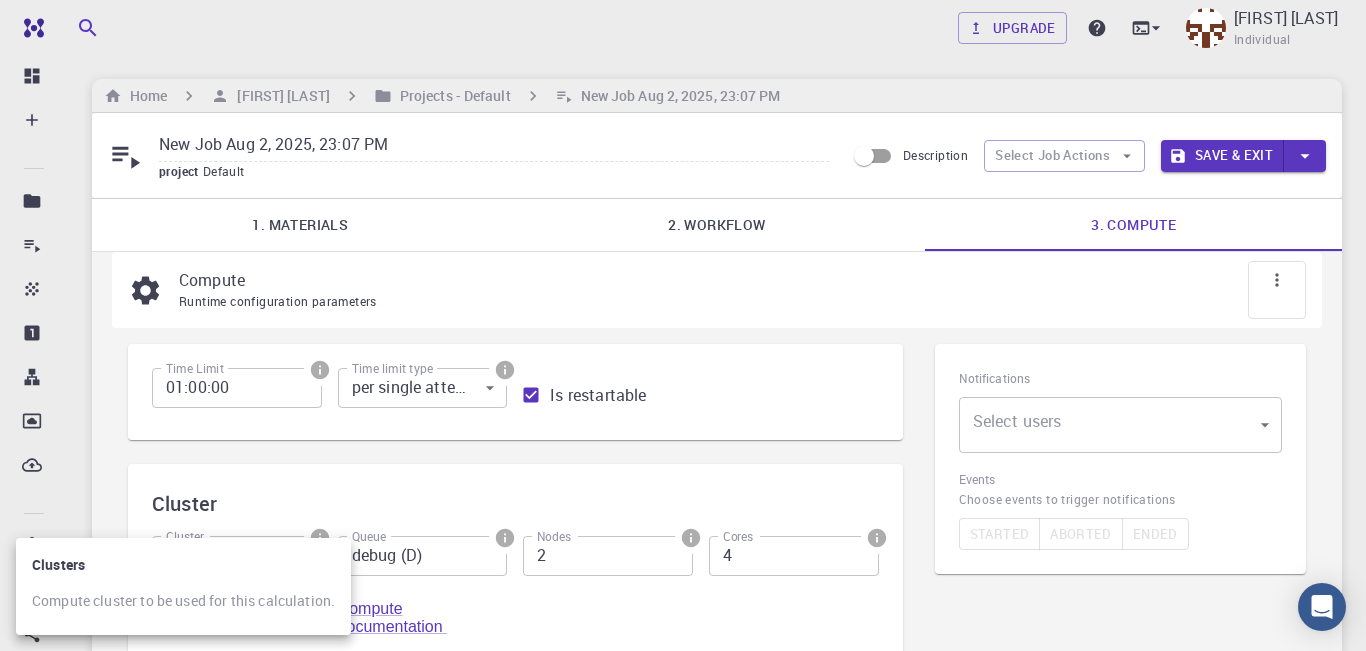 click at bounding box center [683, 325] 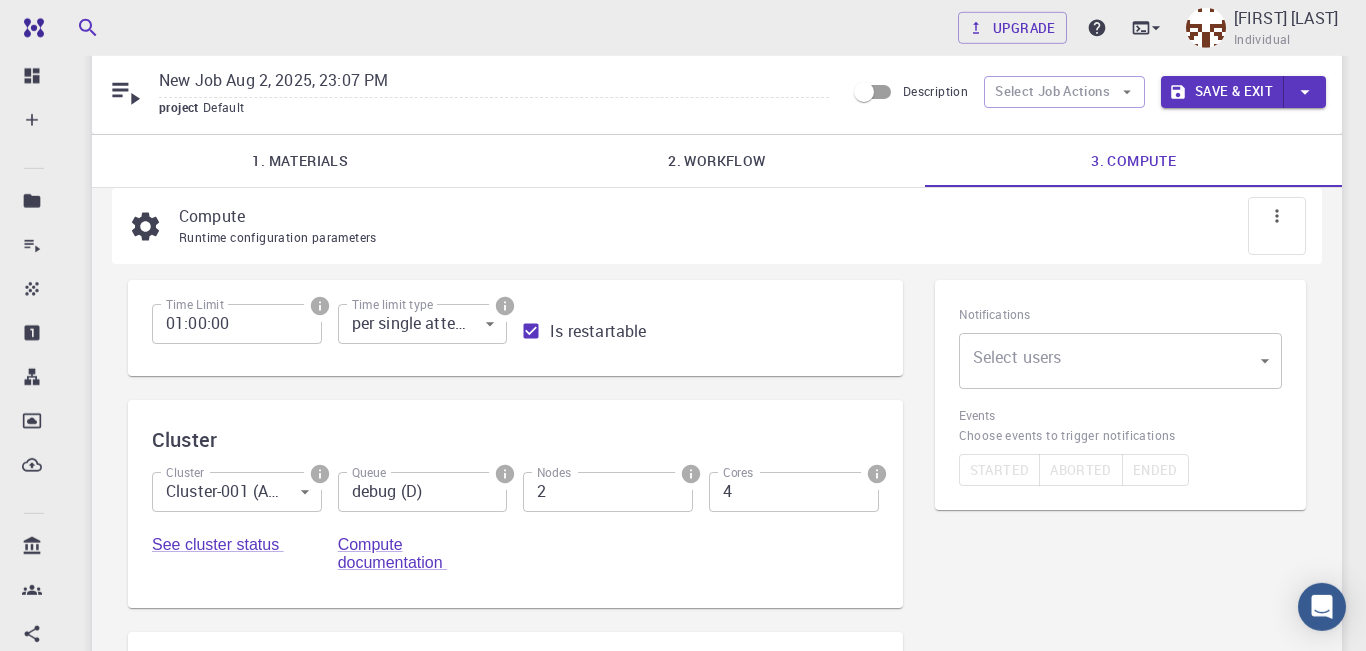 scroll, scrollTop: 138, scrollLeft: 0, axis: vertical 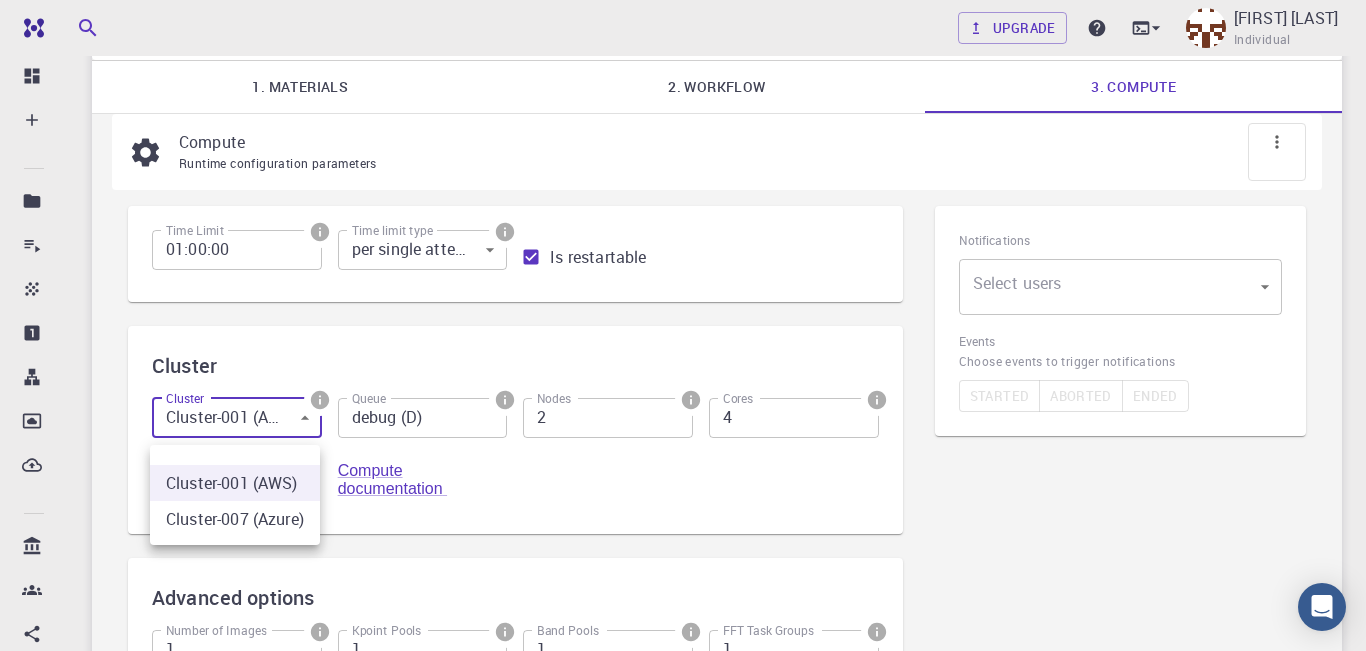 click on "Free Dashboard Create New Job New Material Create Material Upload File Import from Bank Import from 3rd Party New Workflow New Project Projects Jobs Materials Properties Workflows Dropbox External Uploads Bank Materials Workflows Accounts Shared with me Shared publicly Shared externally Documentation Contact Support Compute load: Low Upgrade [FIRST] [LAST] Individual Home [FIRST] [LAST] Projects - Default New Job [DATE], [TIME] New Job [DATE], [TIME] project Default Description Select Job Actions Save & Exit 1. Materials 2. Workflow 3. Compute Compute Runtime configuration parameters Time Limit 01:00:00 Time Limit   Time limit type per single attempt 0 Time limit type     Is restartable Cluster Cluster Cluster-001 (AWS) 0 Cluster   Queue debug (D) Queue   Nodes 2 Nodes   Cores 4 Cores   See cluster status   Compute documentation   Advanced options Number of Images 1 Number of Images   Kpoint Pools 1 Kpoint Pools   Band Pools 1 Band Pools   FFT Task Groups 1 FFT Task Groups   1" at bounding box center [683, 468] 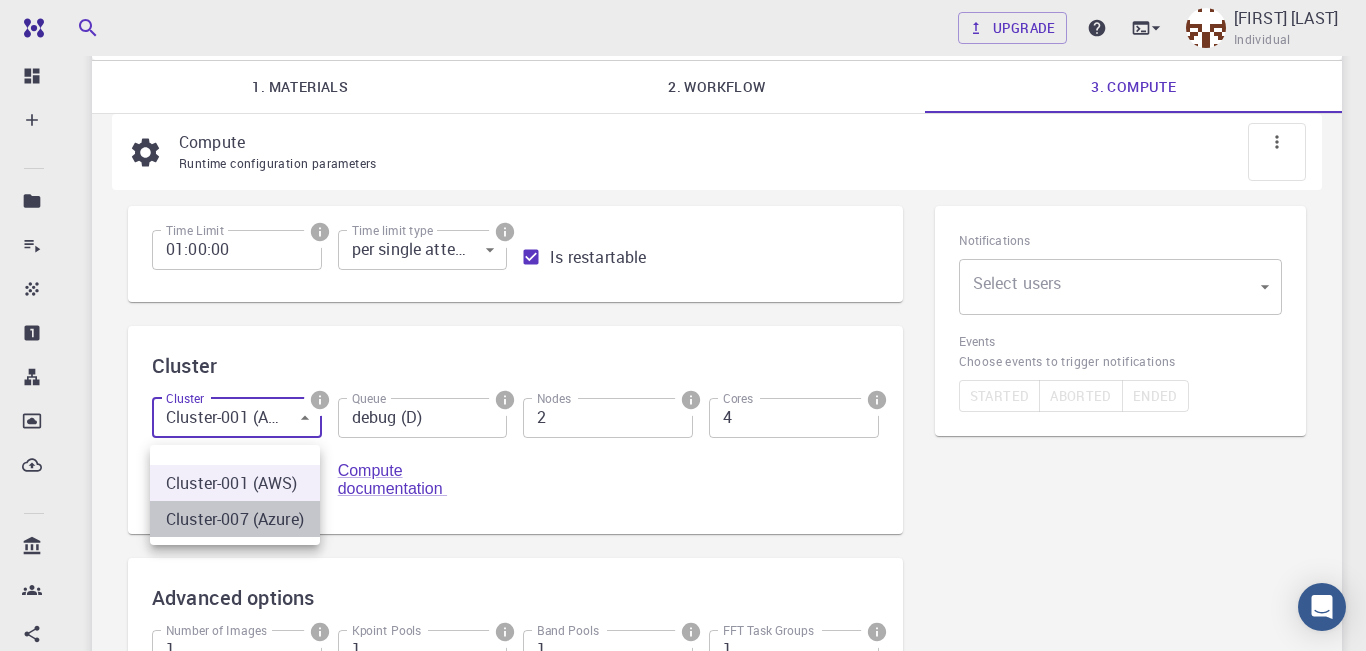 click on "Cluster-007 (Azure)" at bounding box center [235, 519] 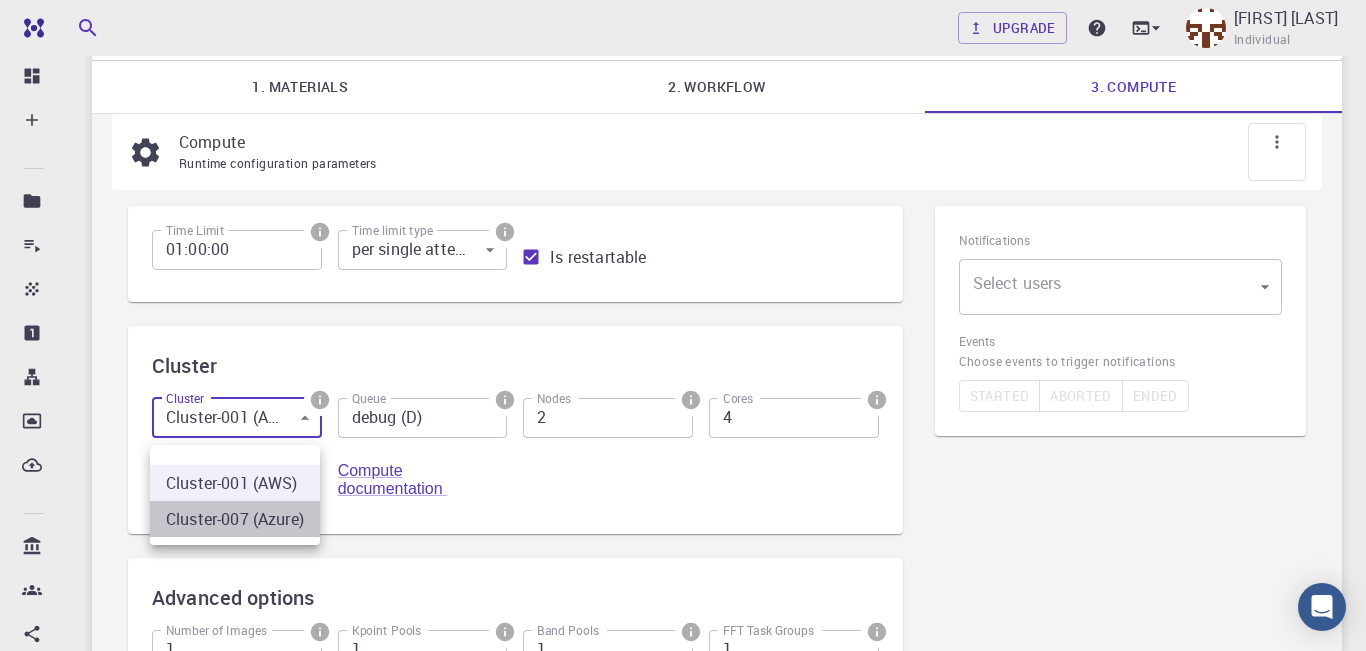 type on "1" 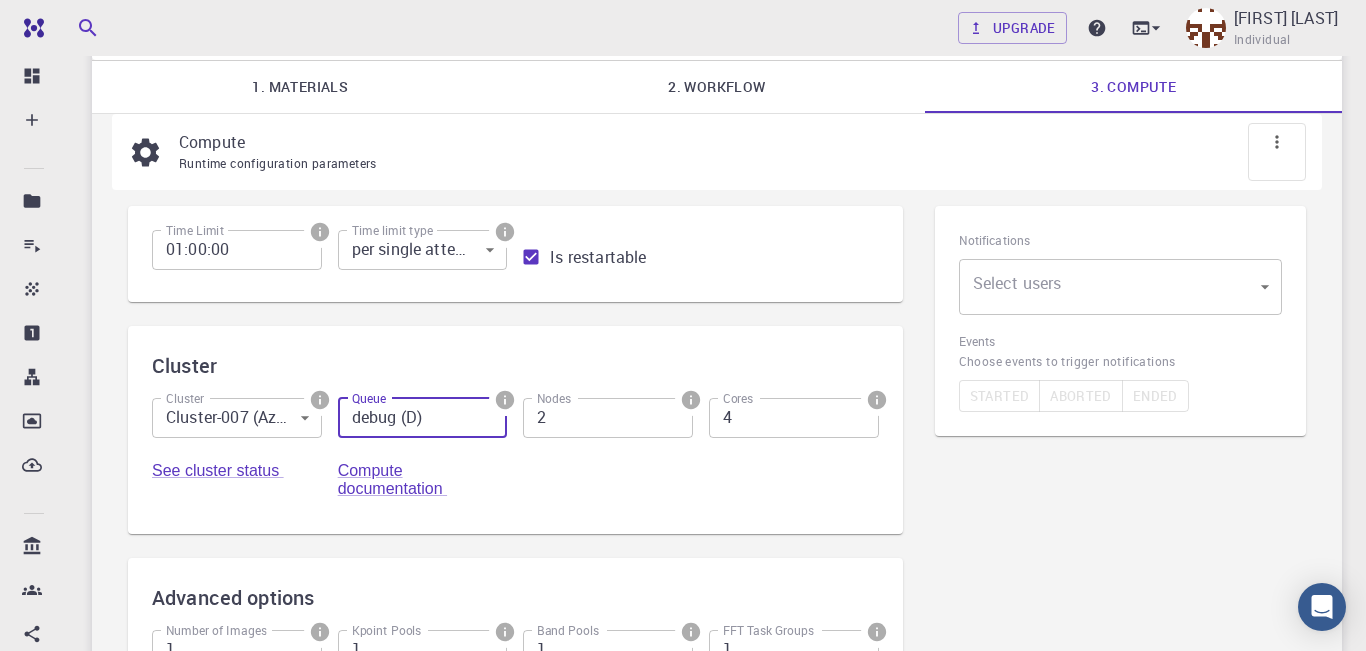 click on "debug (D)" at bounding box center (423, 418) 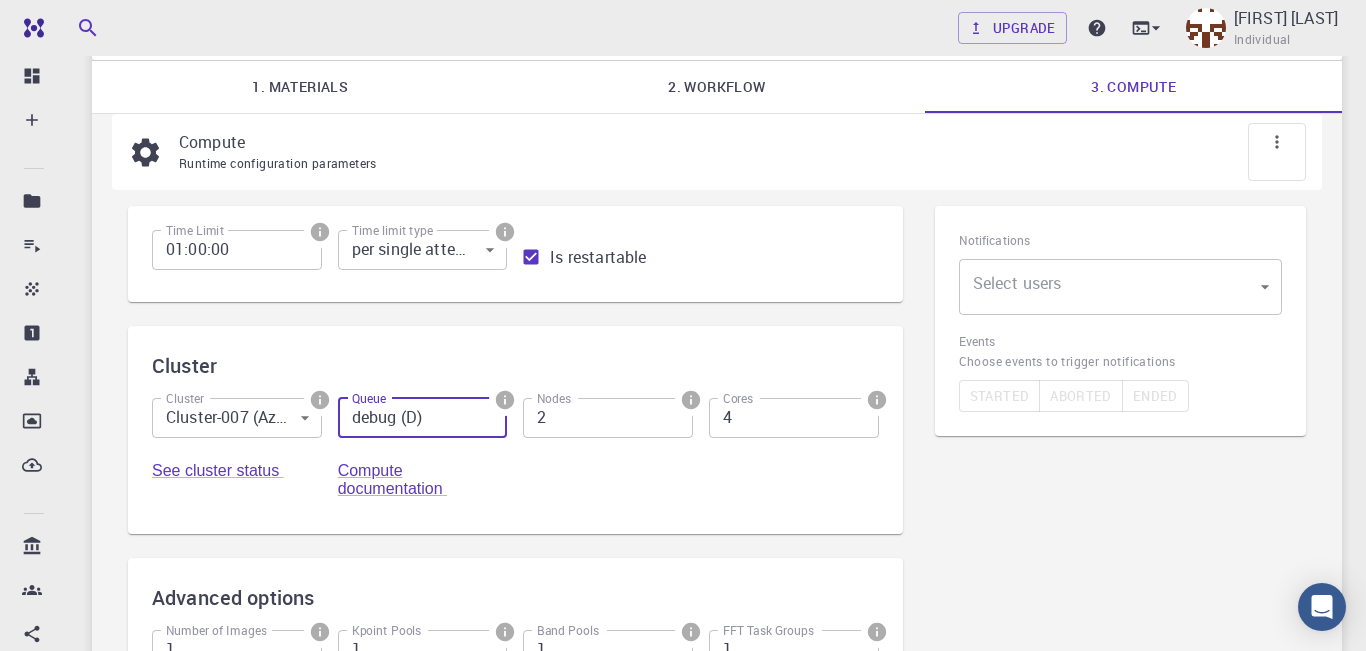 click on "debug (D)" at bounding box center (423, 418) 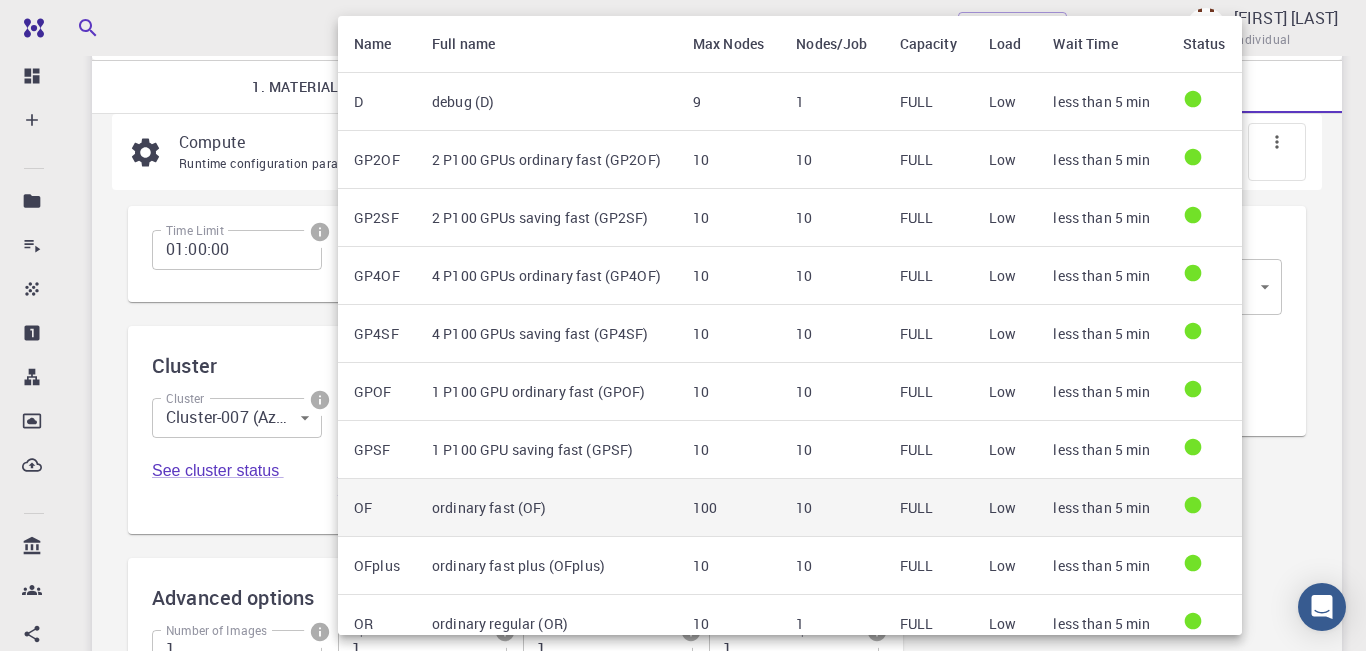 click on "ordinary fast (OF)" at bounding box center (546, 508) 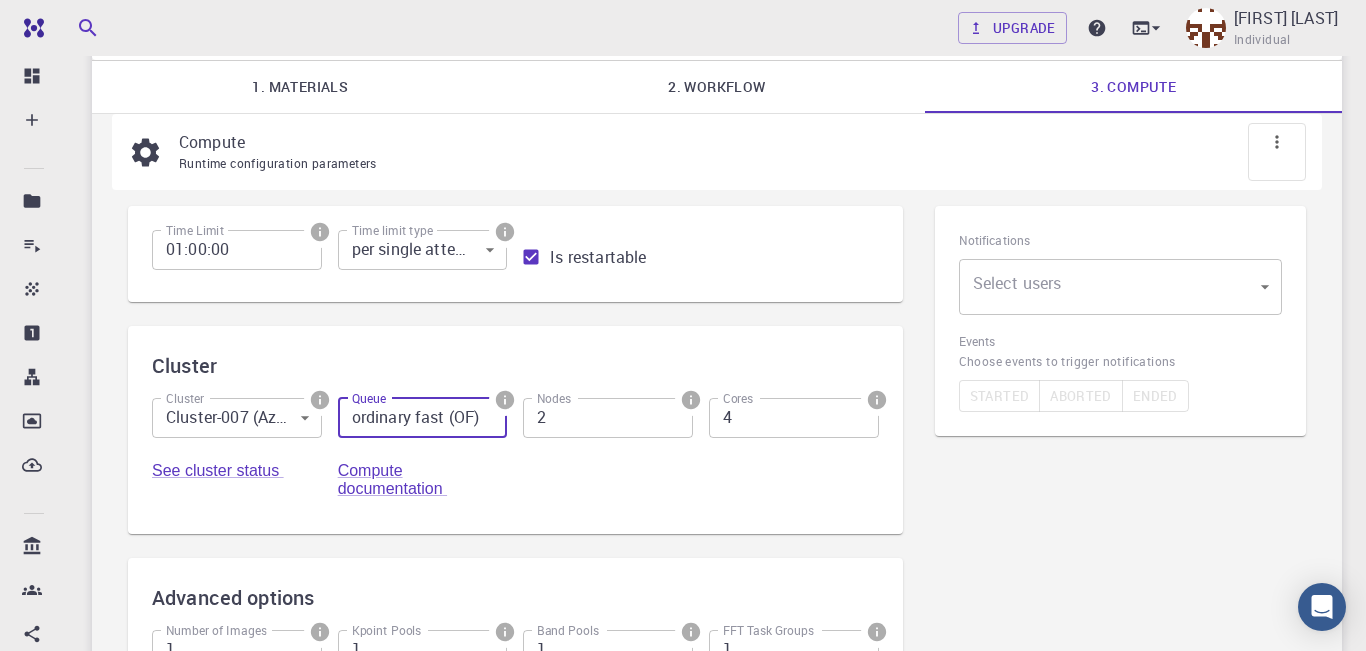 scroll, scrollTop: 0, scrollLeft: 0, axis: both 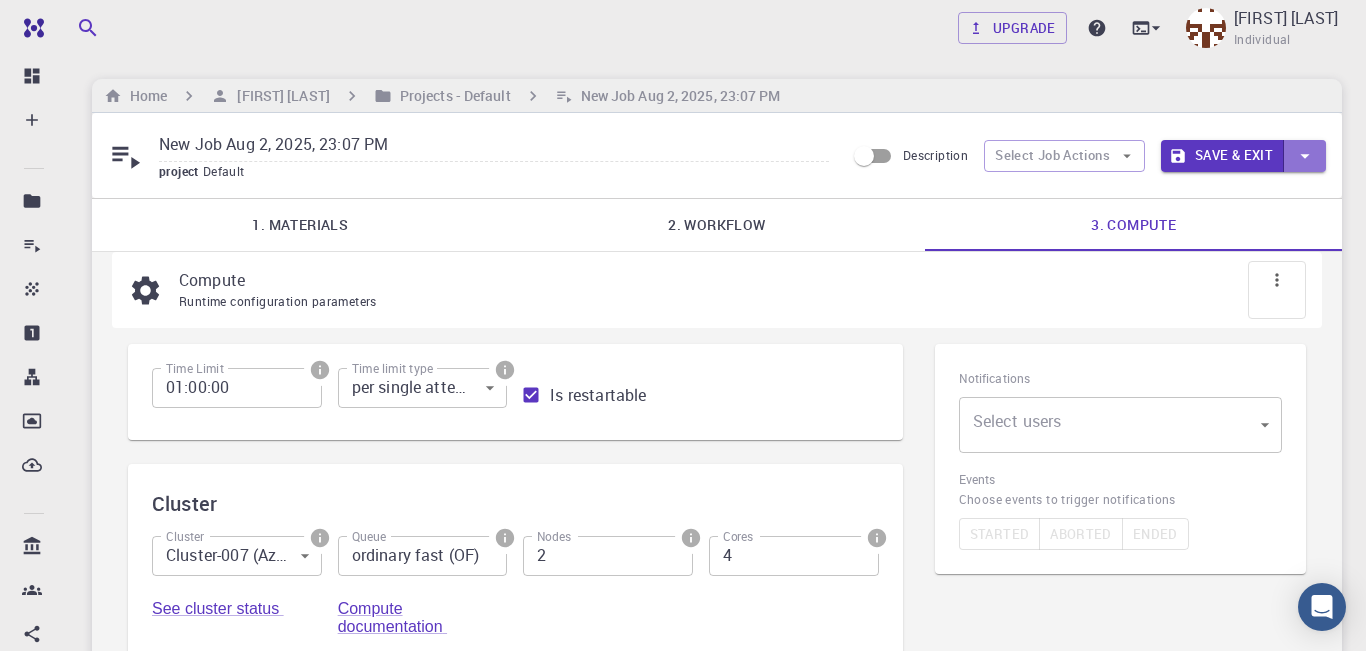 click at bounding box center [1305, 156] 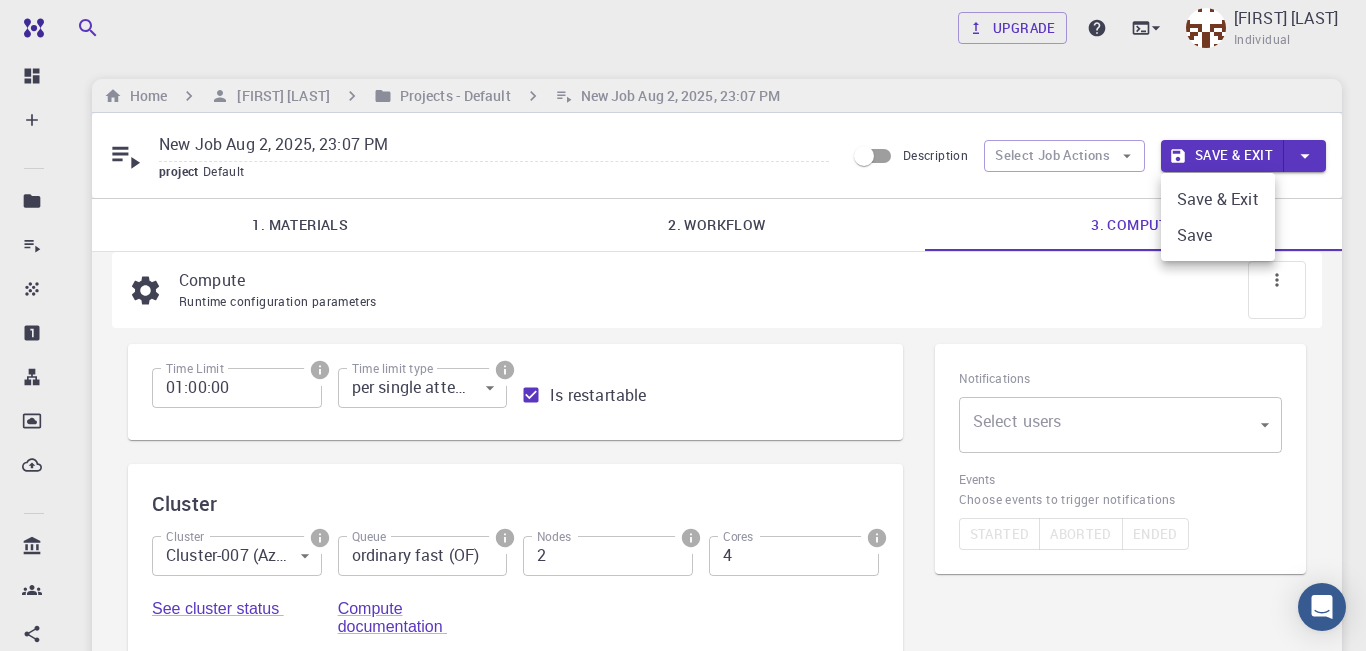click at bounding box center (683, 325) 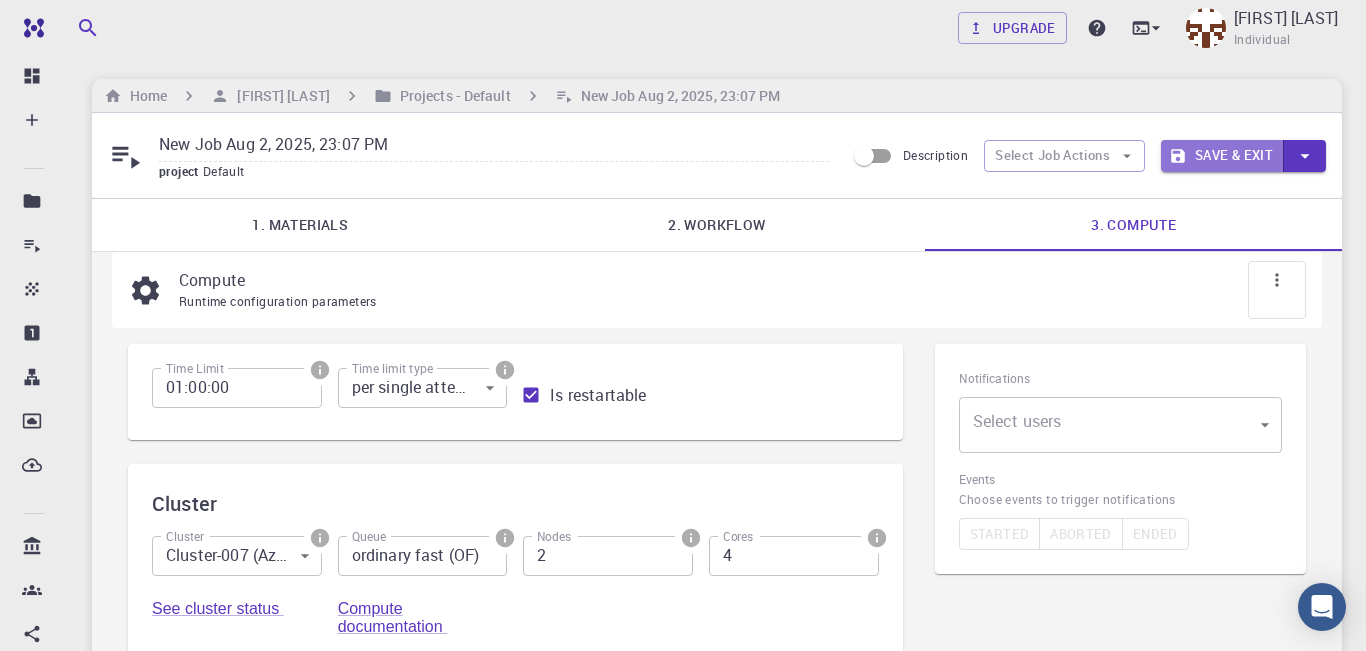 click on "Save & Exit" at bounding box center (1222, 156) 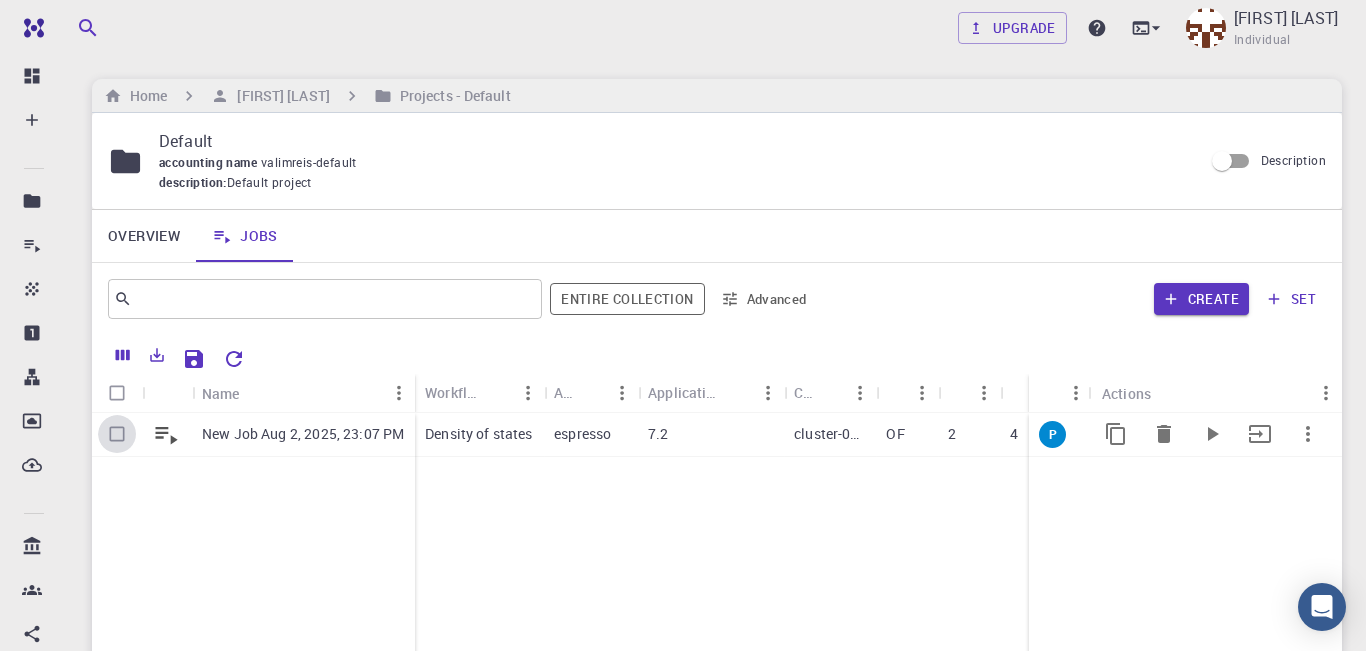 click at bounding box center [117, 434] 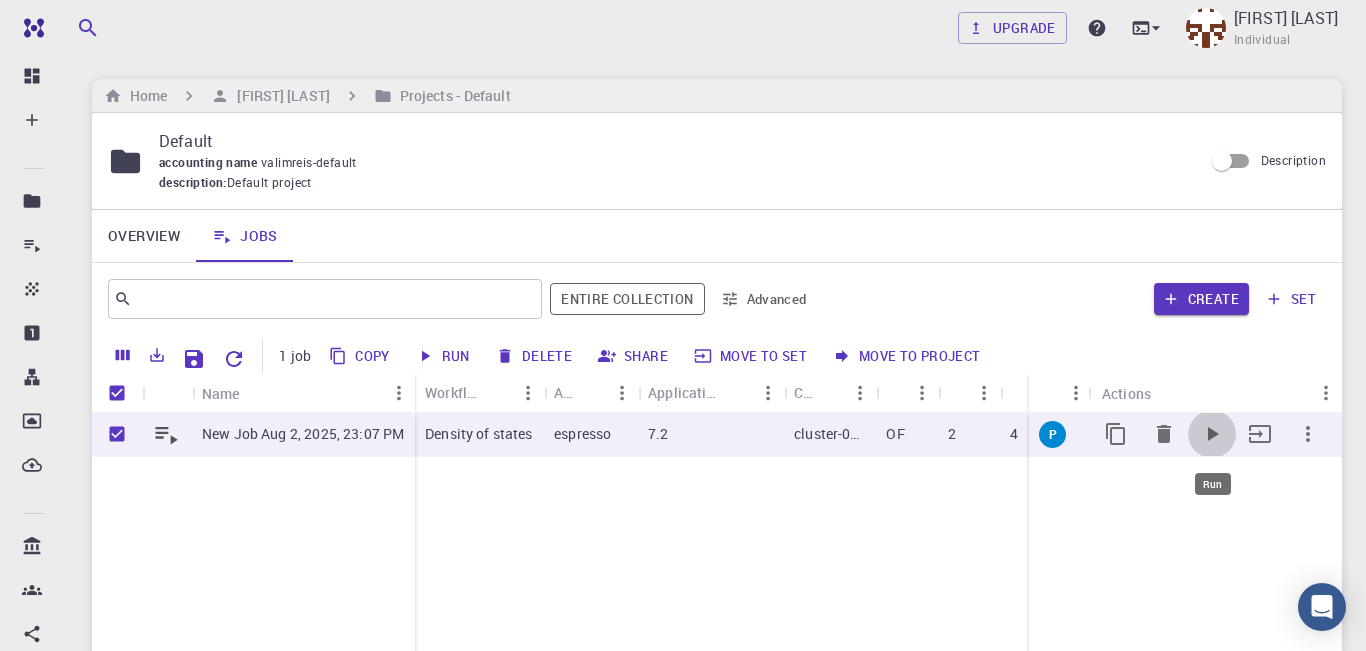 click 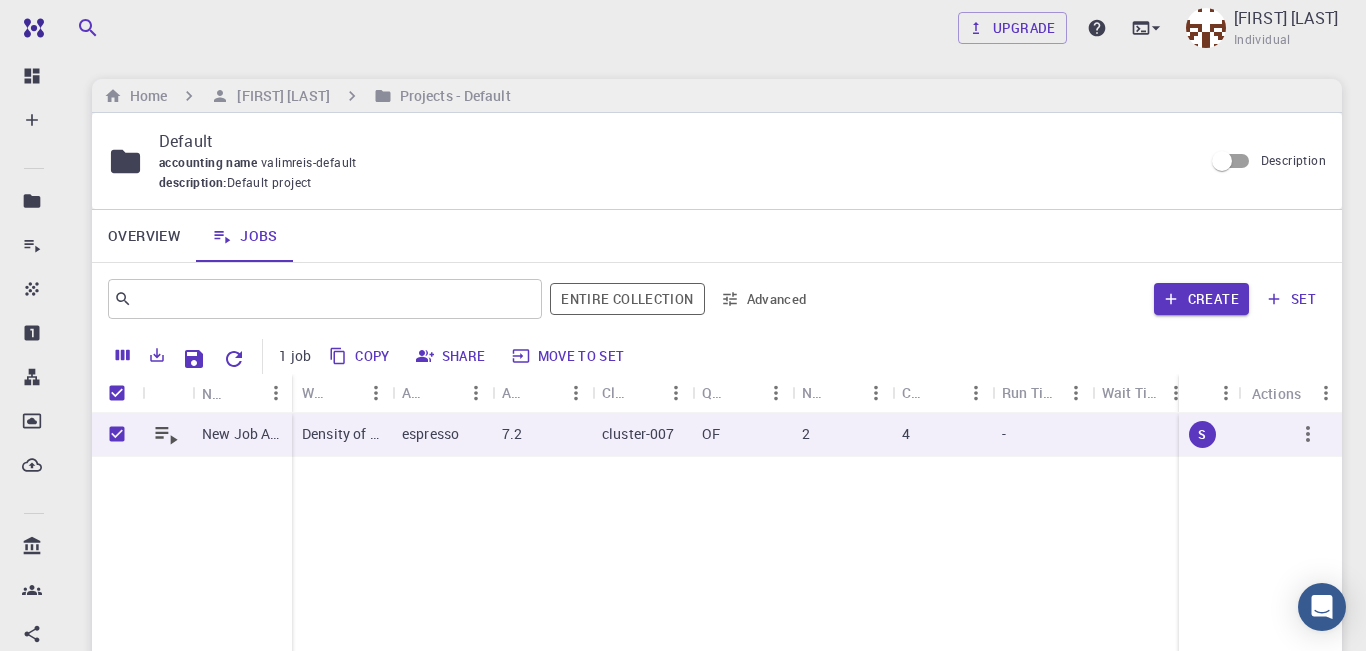 click on "New Job Aug 2, 2025, 23:07 PM" at bounding box center [192, 561] 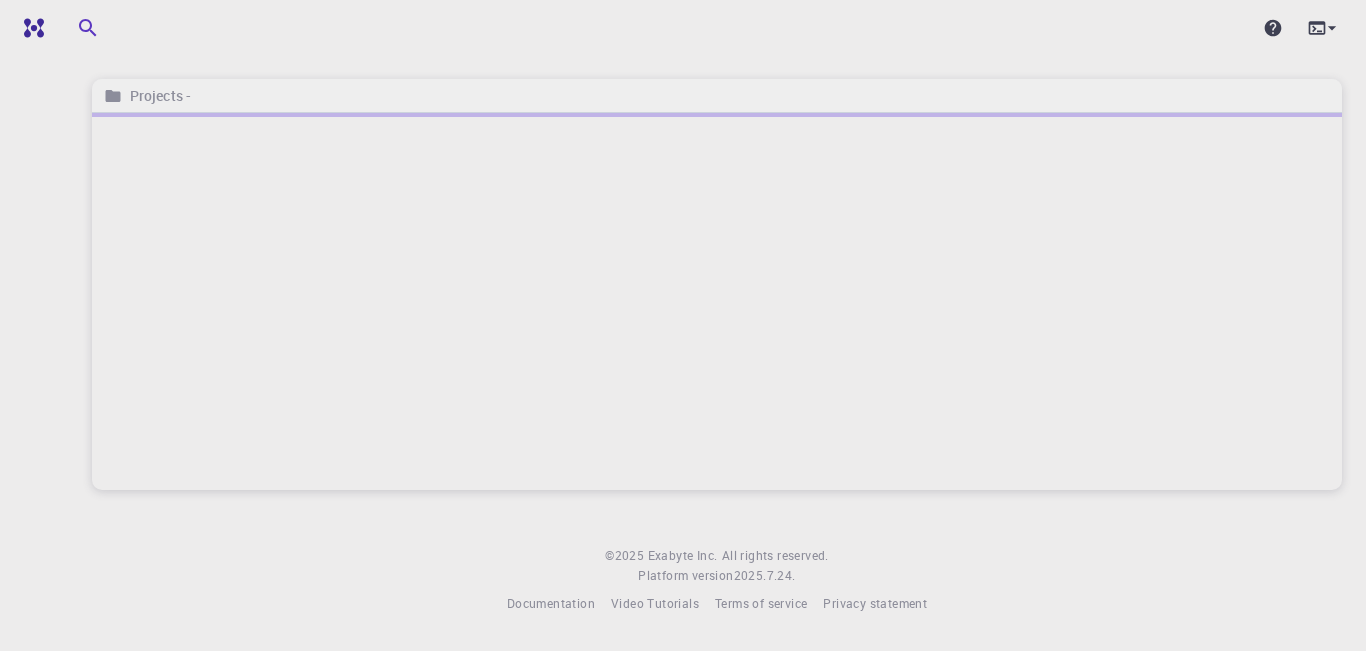 scroll, scrollTop: 0, scrollLeft: 0, axis: both 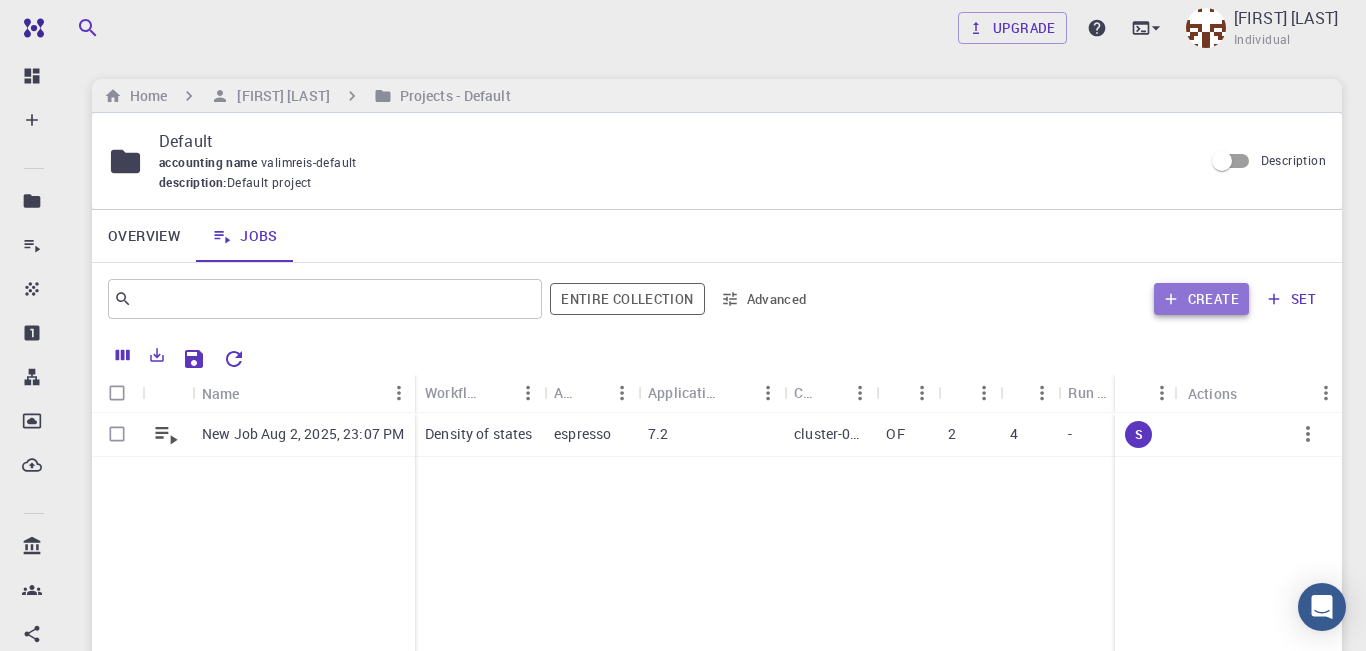 click on "Create" at bounding box center (1201, 299) 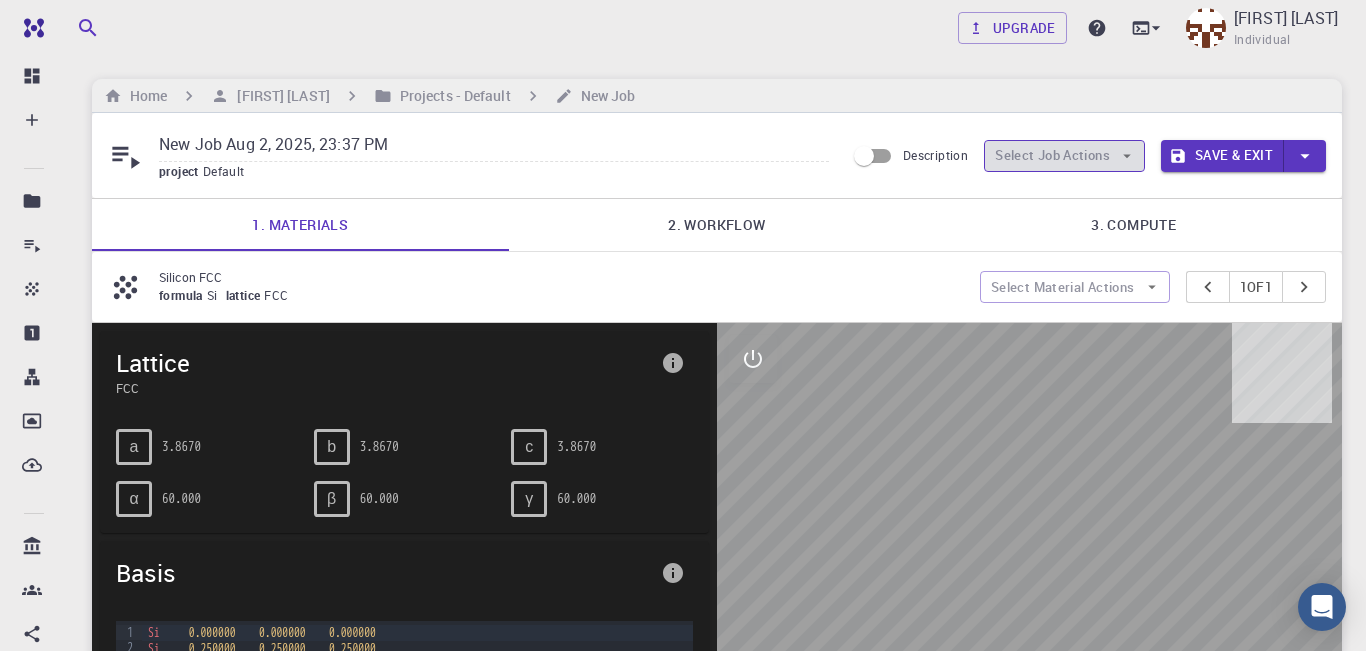 click 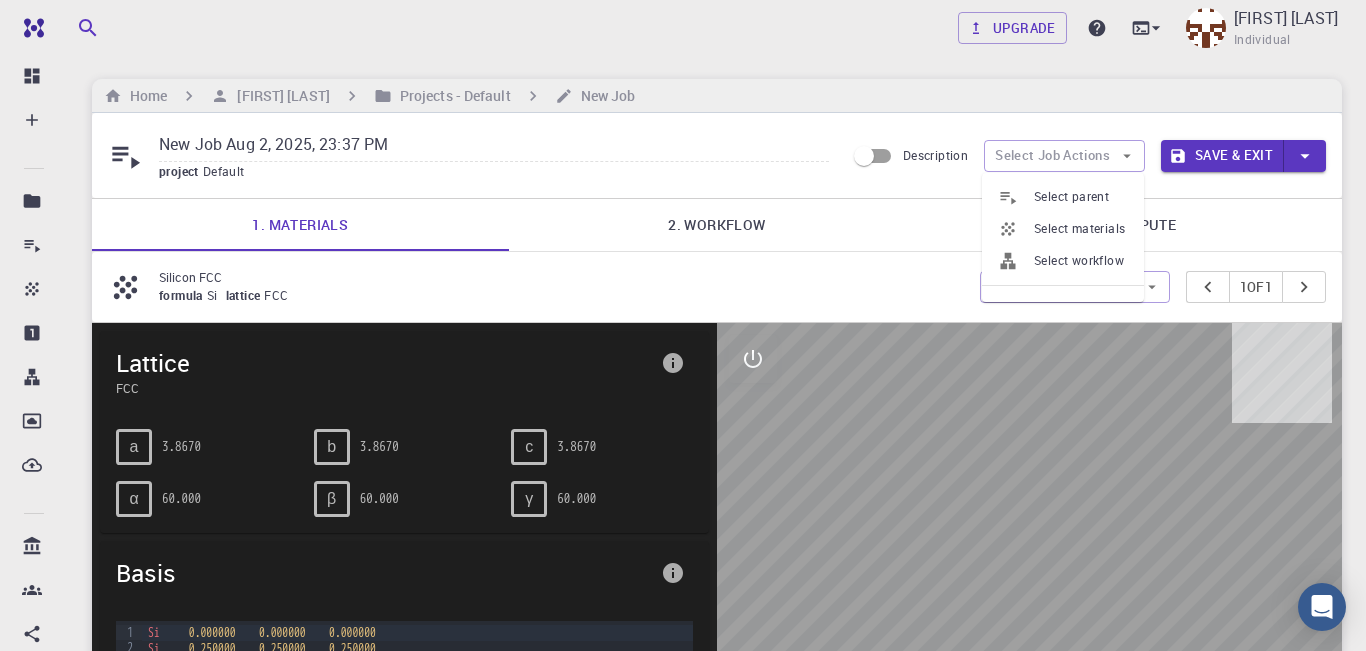 click on "Select parent" at bounding box center [1081, 197] 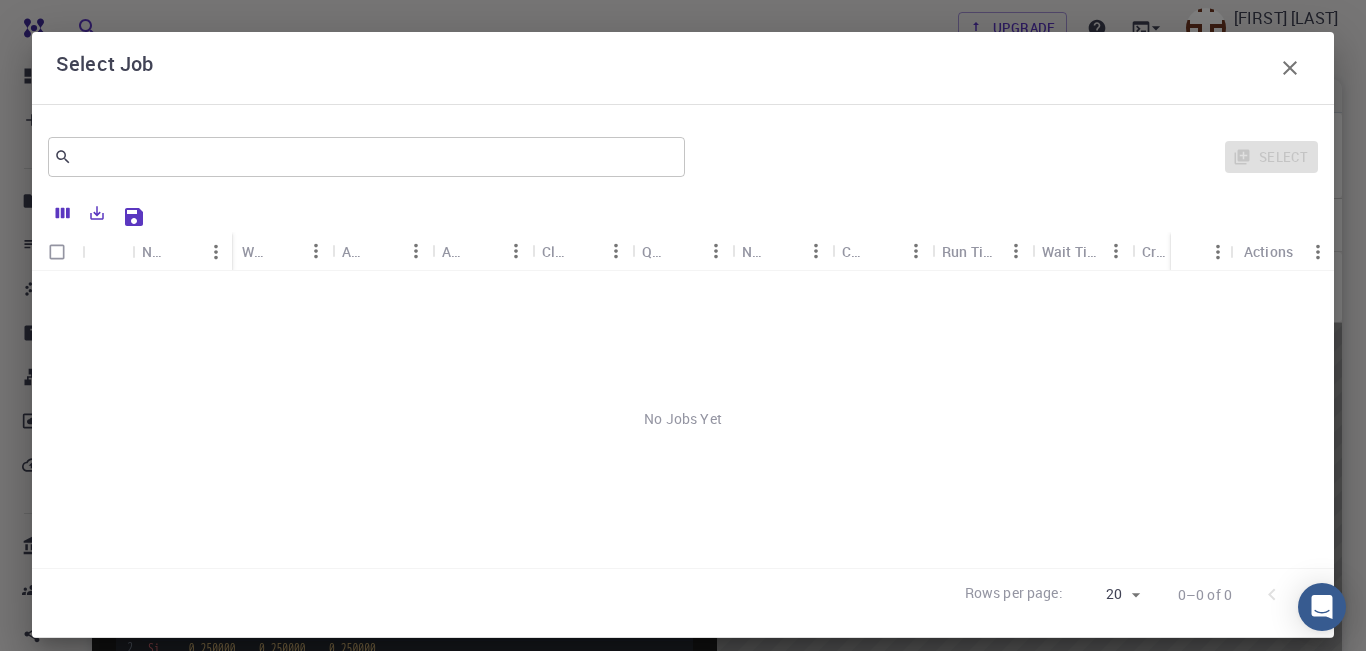 click on "Select" at bounding box center [1005, 157] 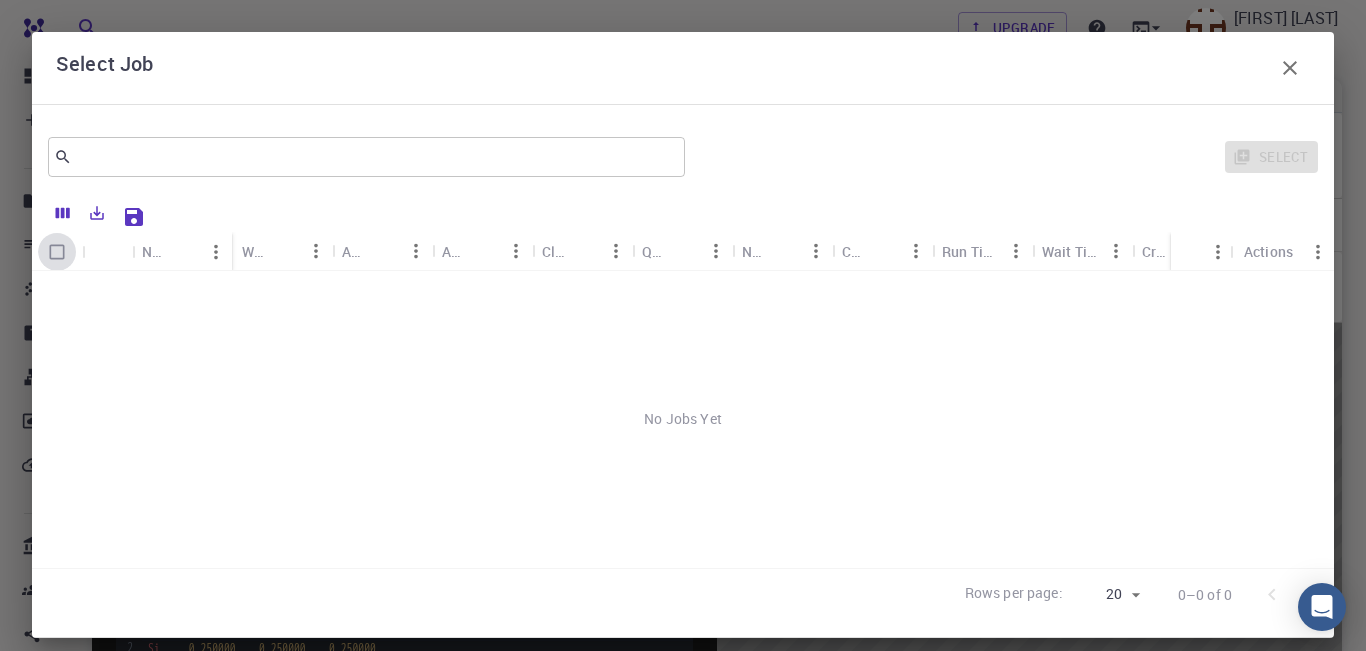 click at bounding box center [57, 252] 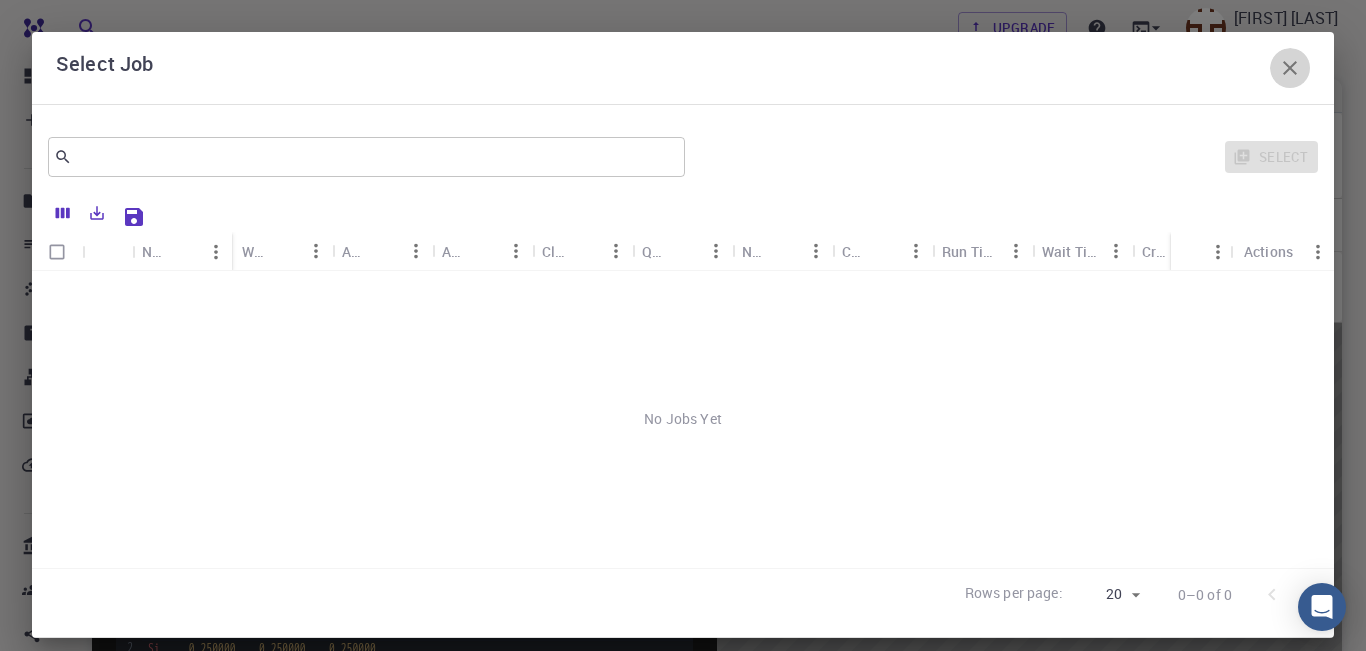 click 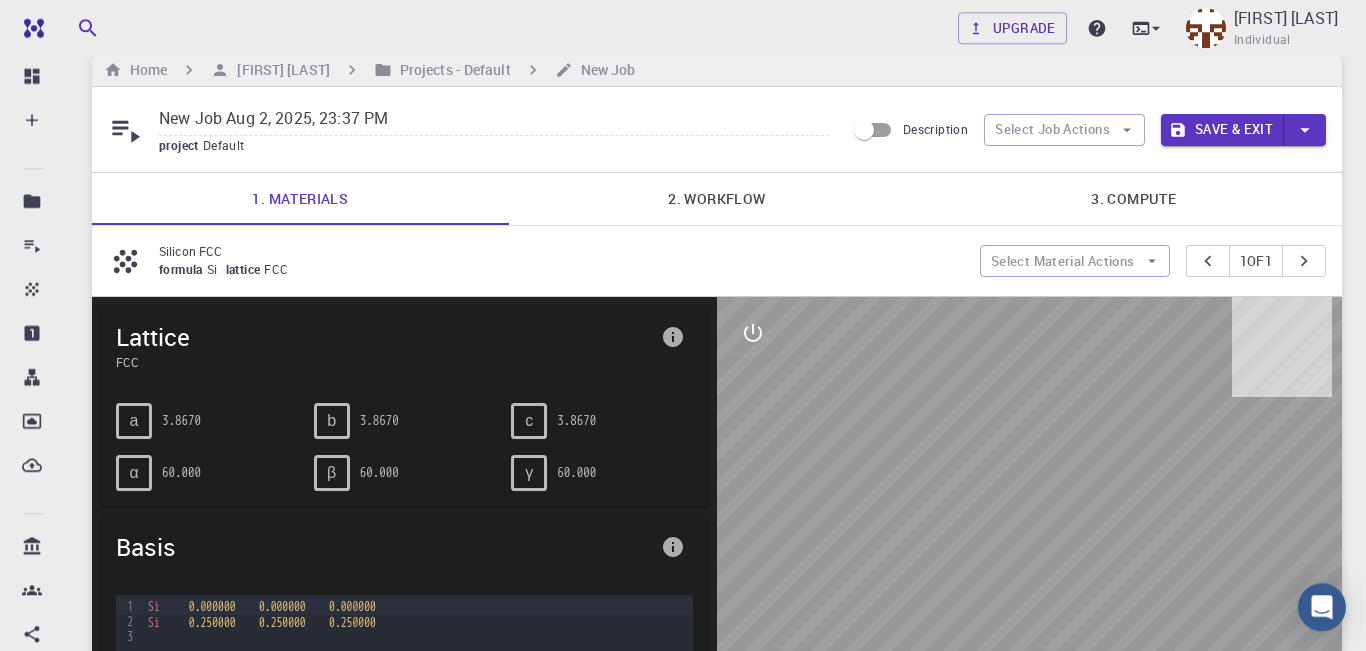 scroll, scrollTop: 0, scrollLeft: 0, axis: both 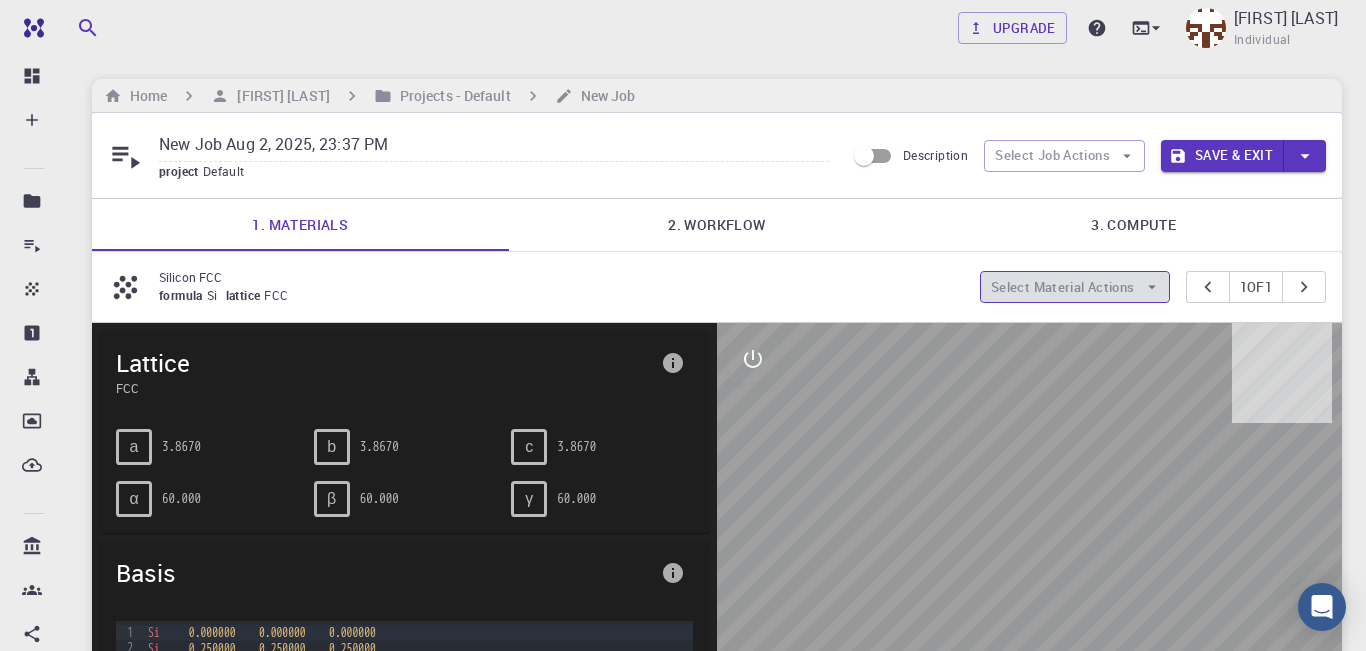 click on "Select Material Actions" at bounding box center (1075, 287) 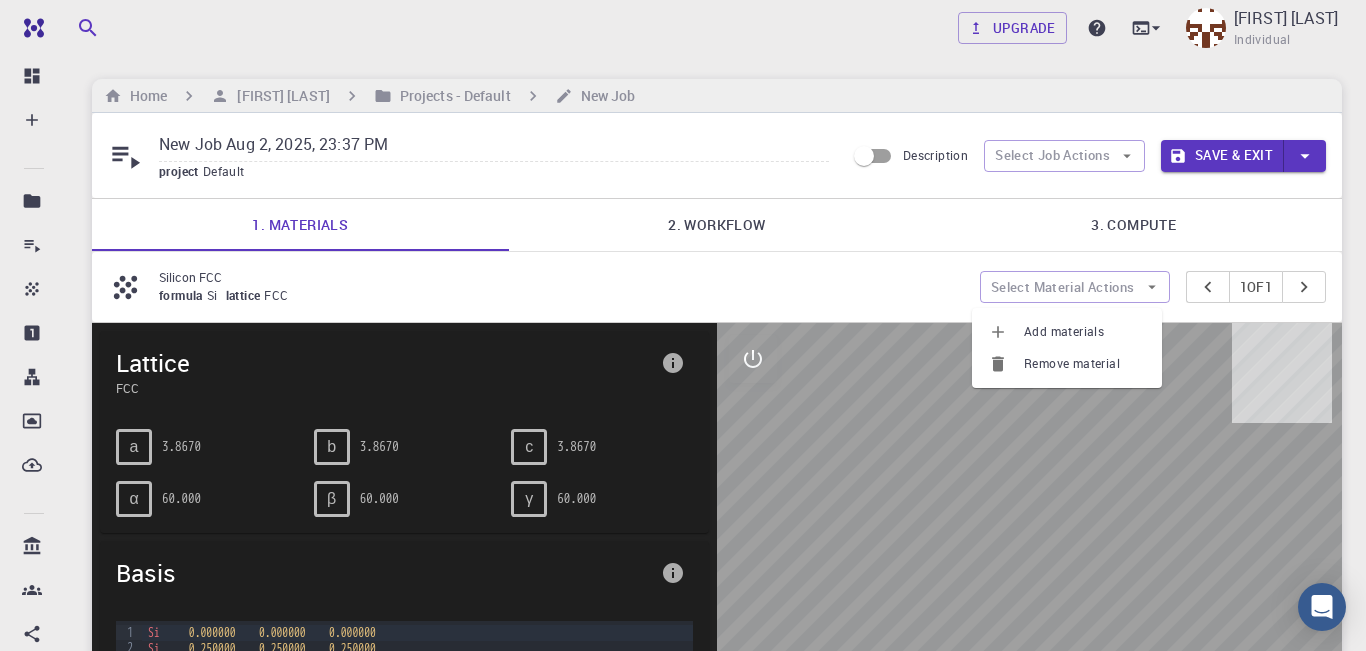 click on "Add materials" at bounding box center [1085, 332] 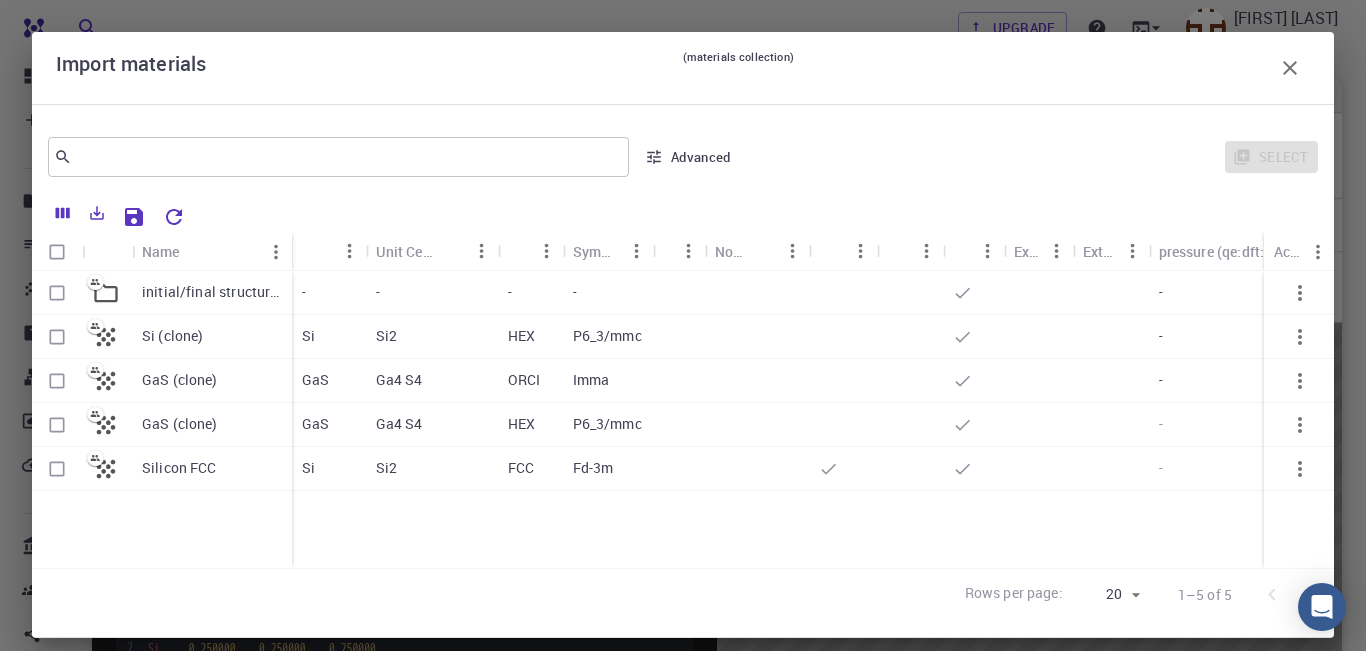 click on "initial/final structures" at bounding box center (212, 292) 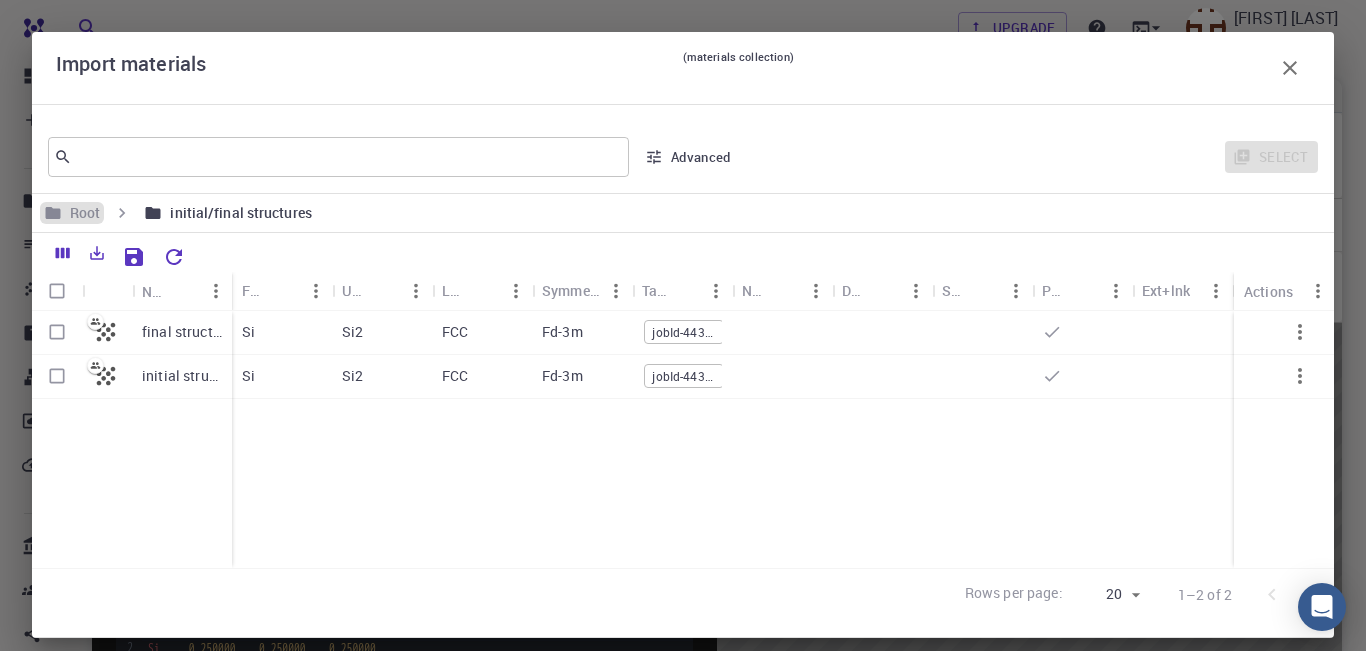 click on "Root" at bounding box center [81, 213] 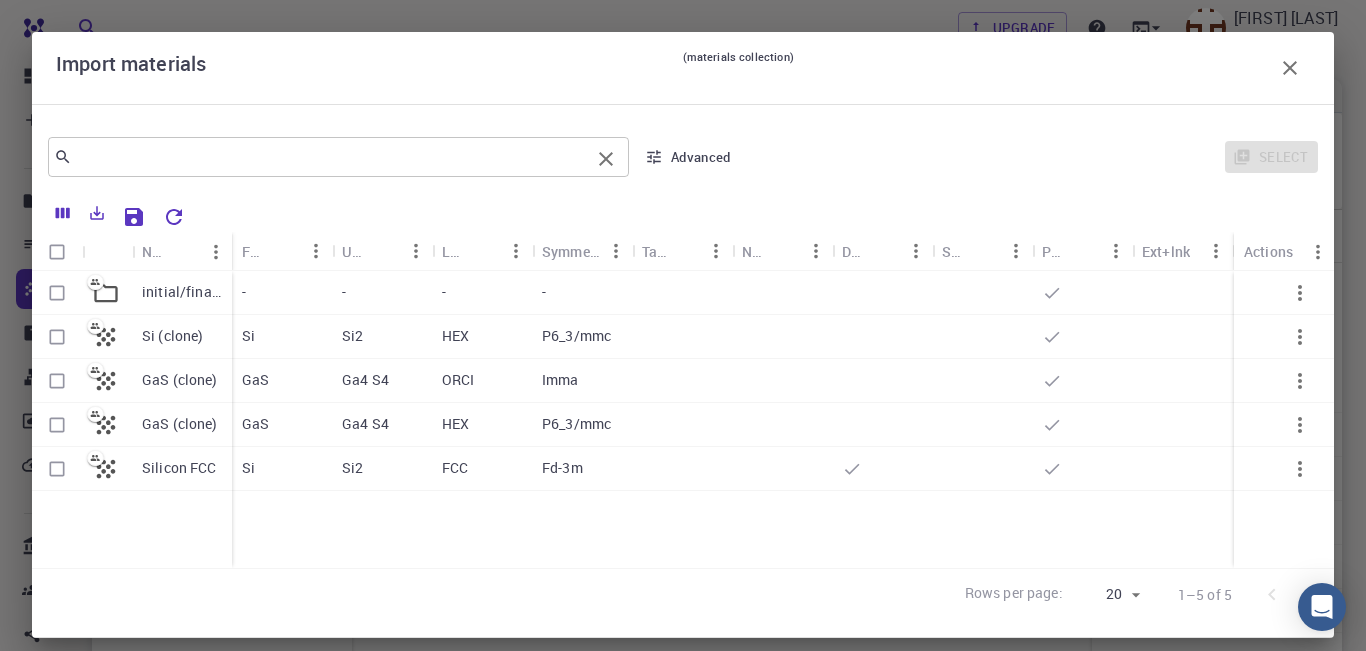 click at bounding box center [331, 157] 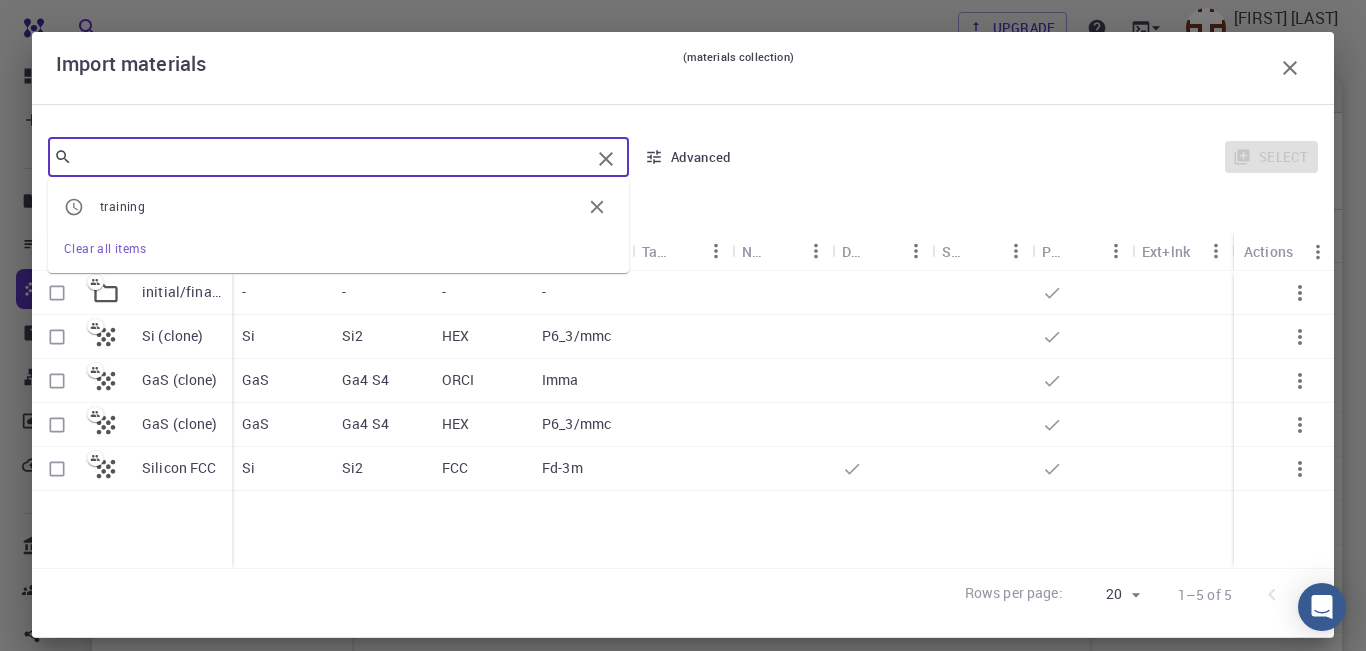 click 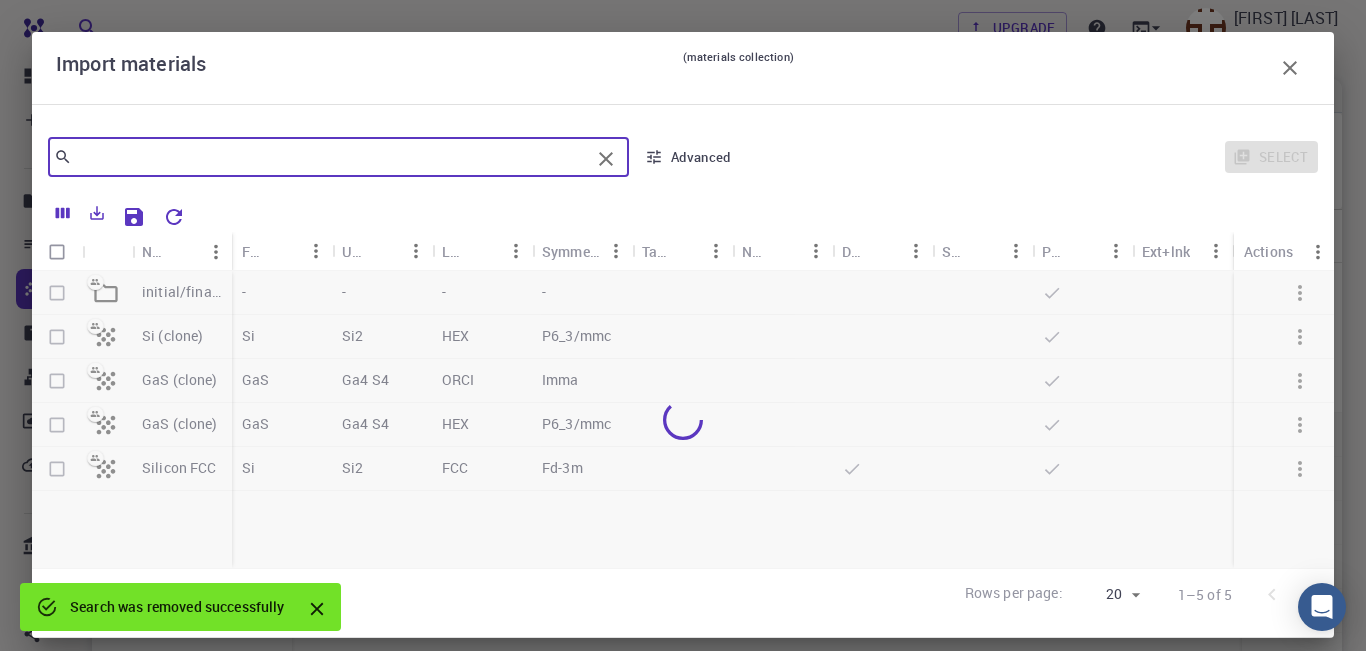 click at bounding box center [331, 157] 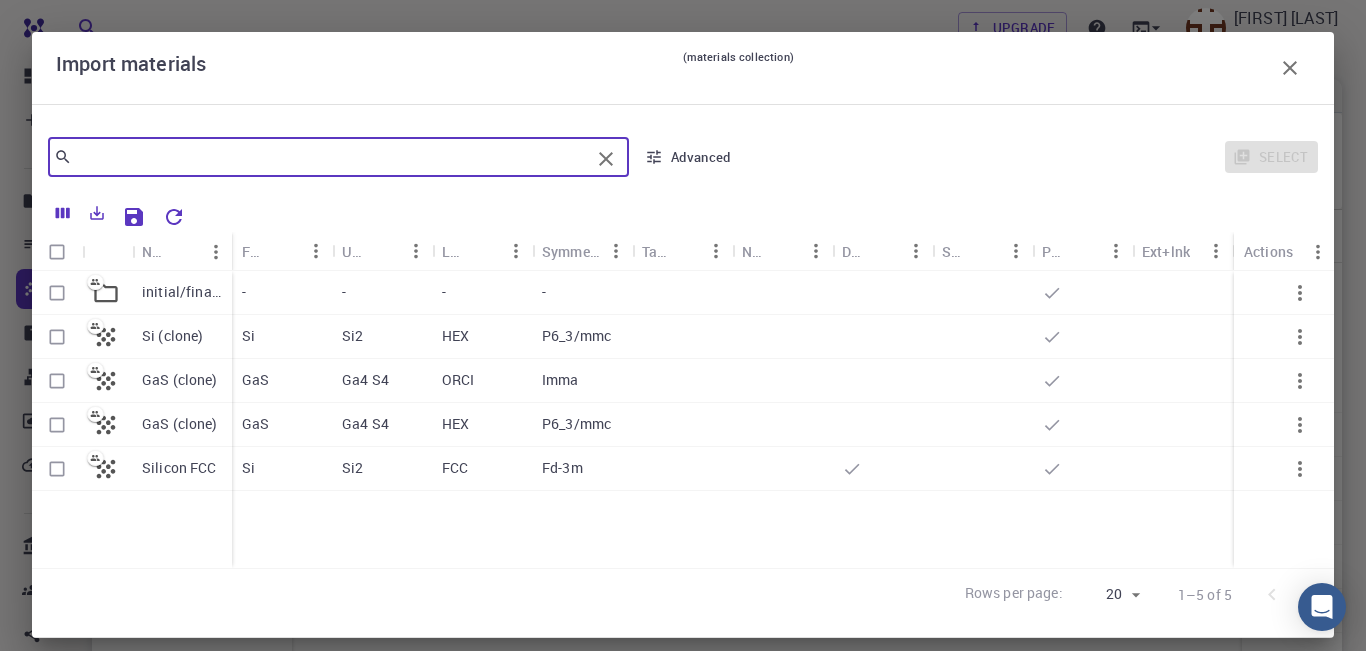 click at bounding box center [331, 157] 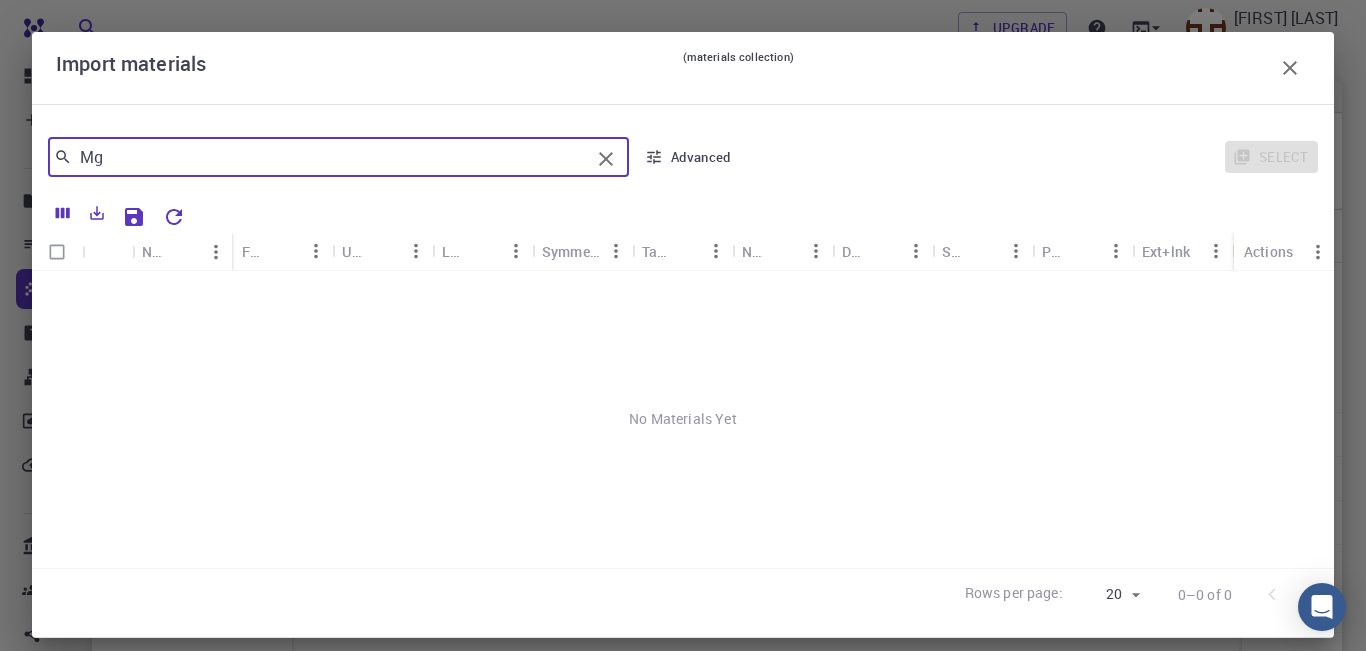 type on "M" 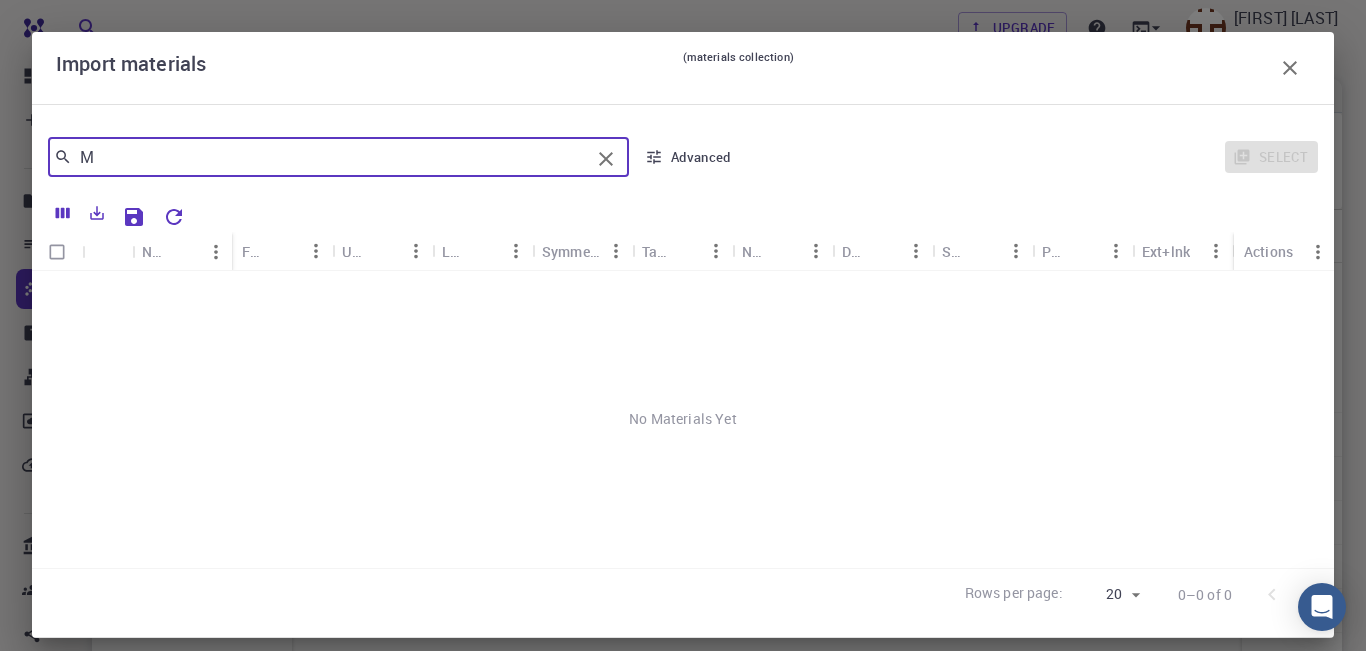 type 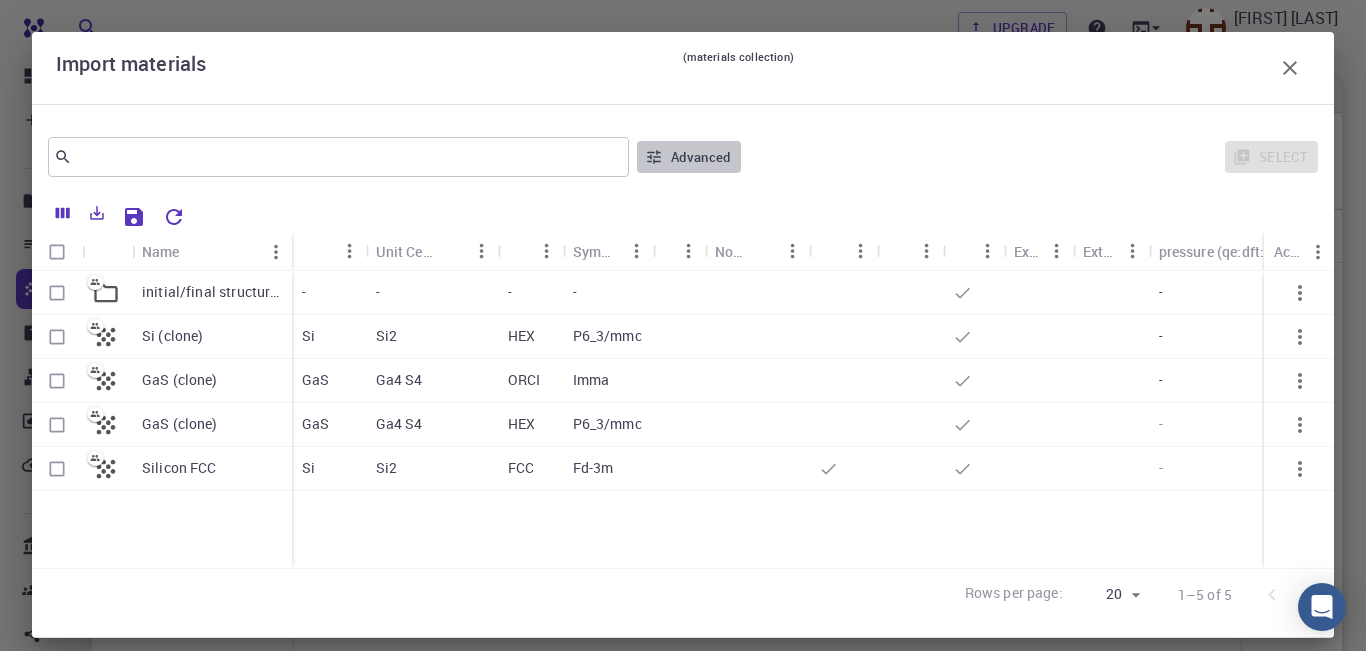 click on "Advanced" at bounding box center [689, 157] 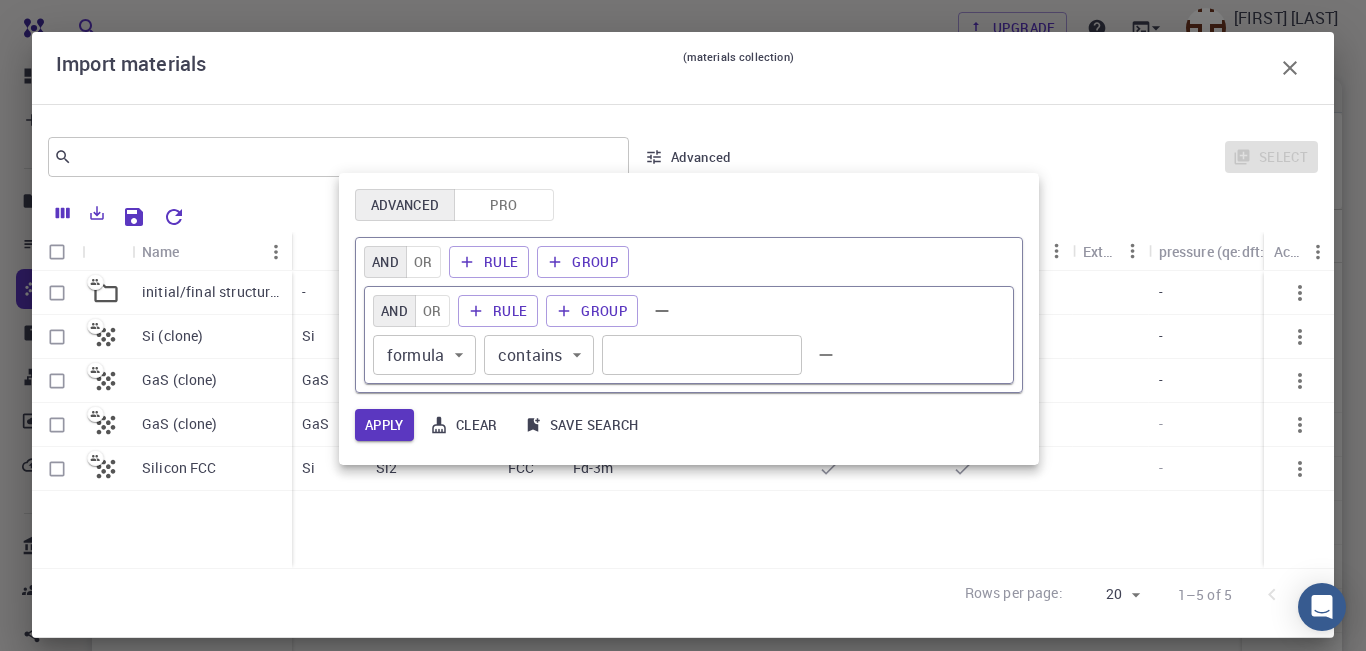 click at bounding box center (683, 325) 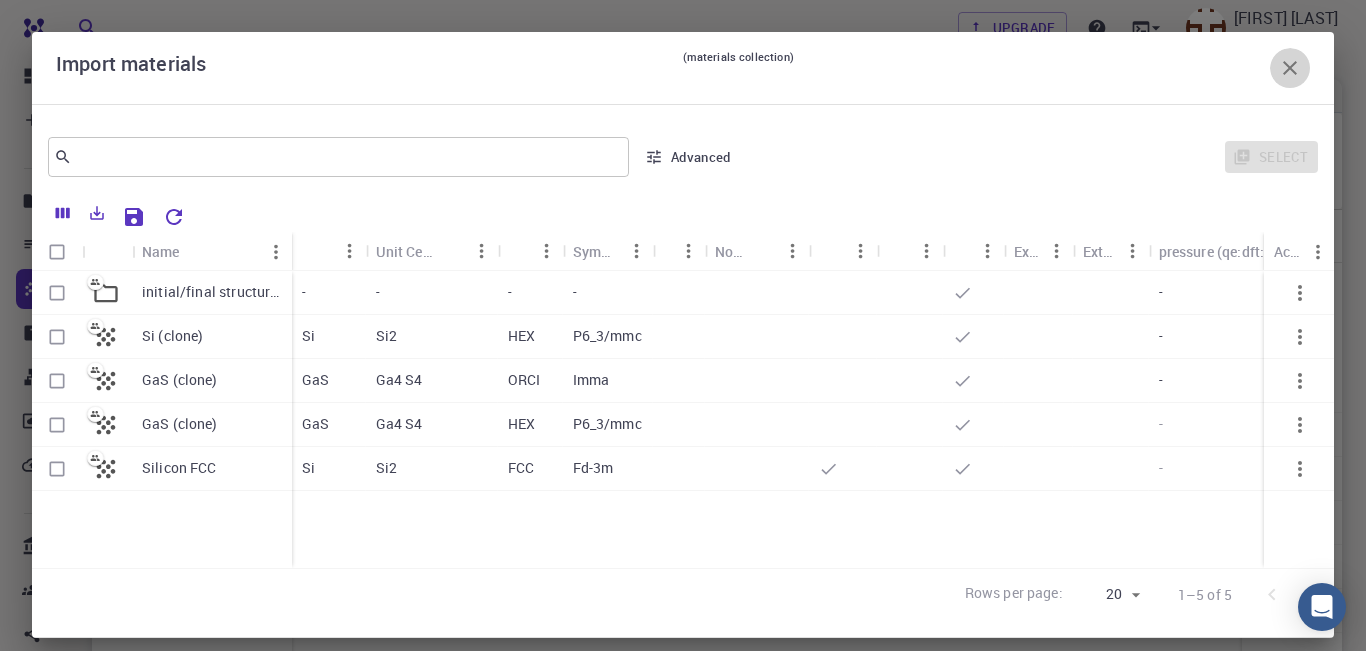 click 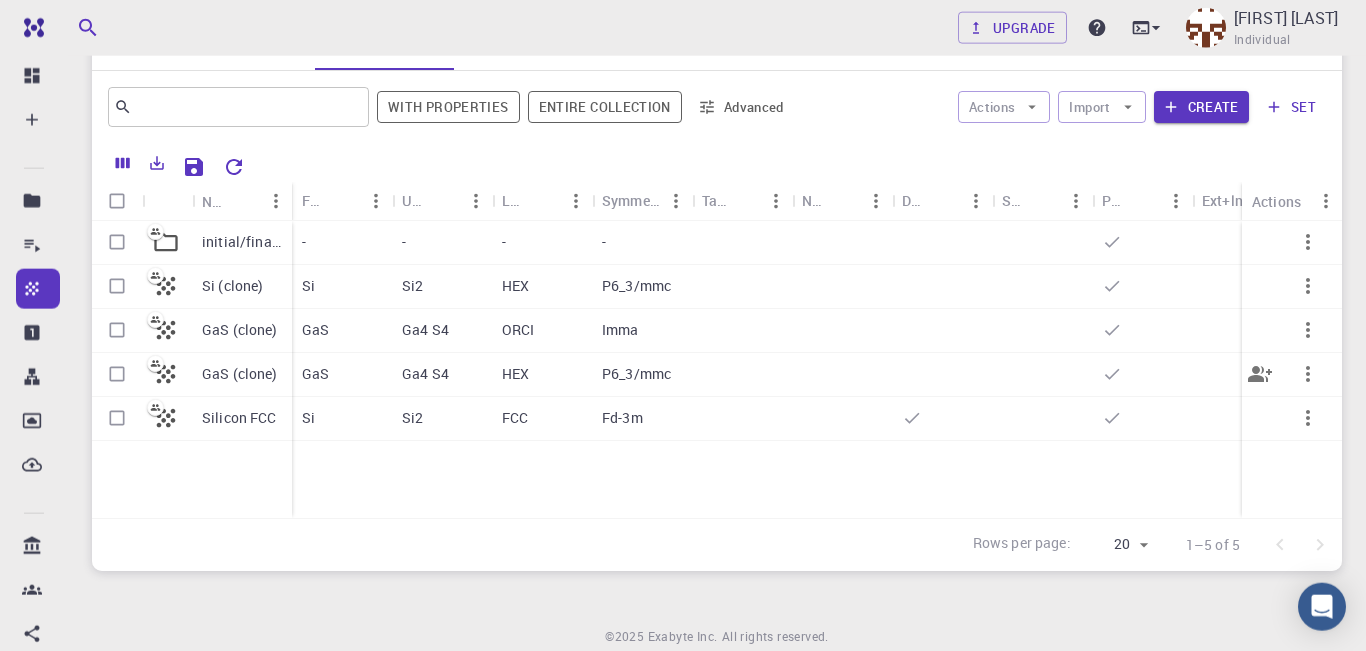 scroll, scrollTop: 143, scrollLeft: 0, axis: vertical 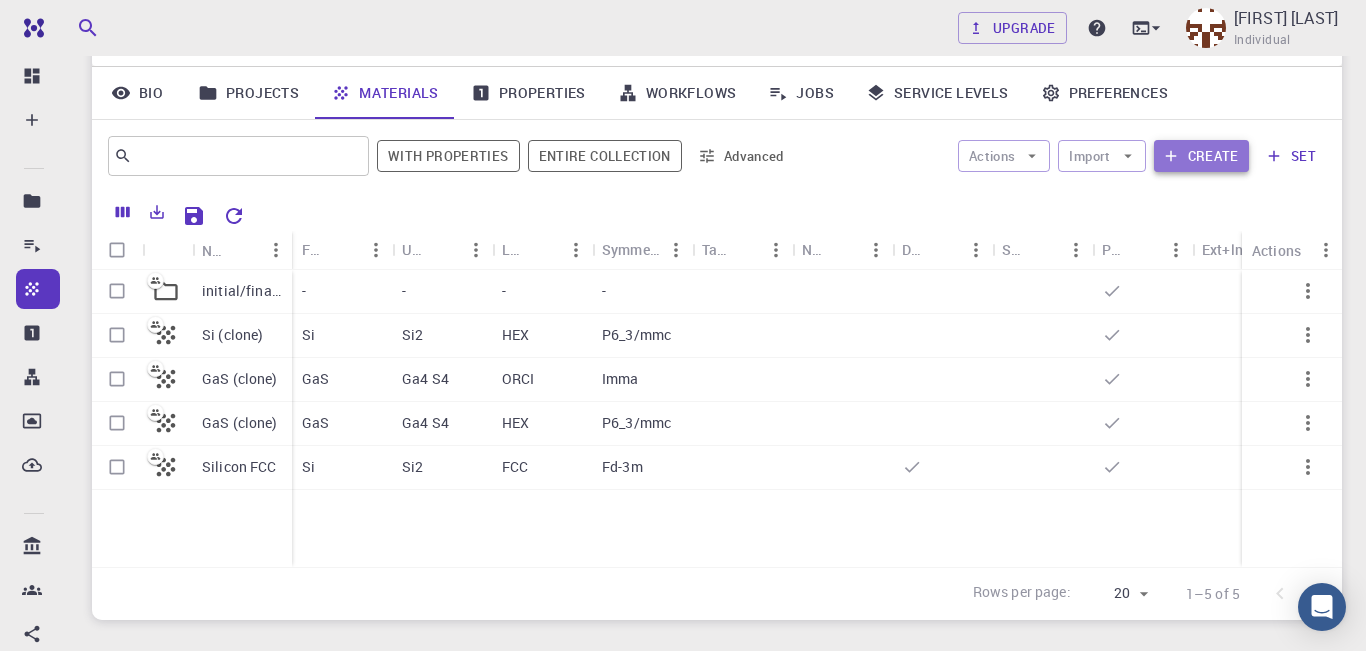 click on "Create" at bounding box center (1201, 156) 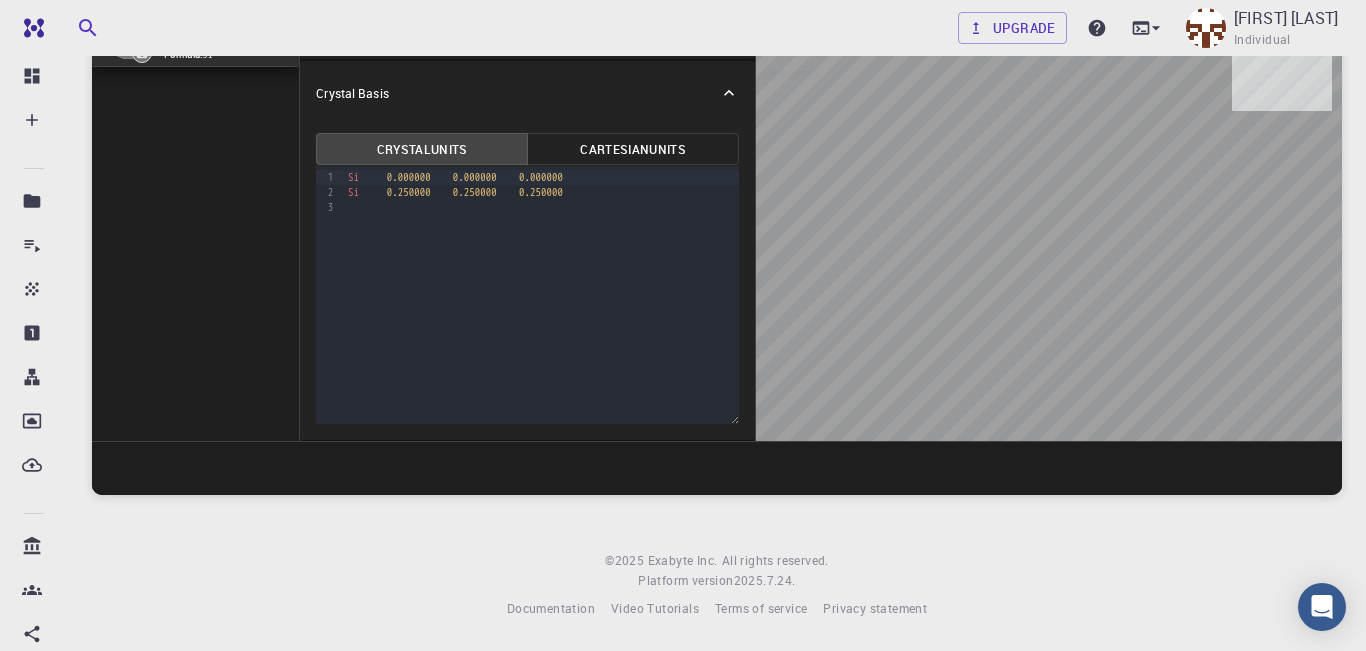 scroll, scrollTop: 0, scrollLeft: 0, axis: both 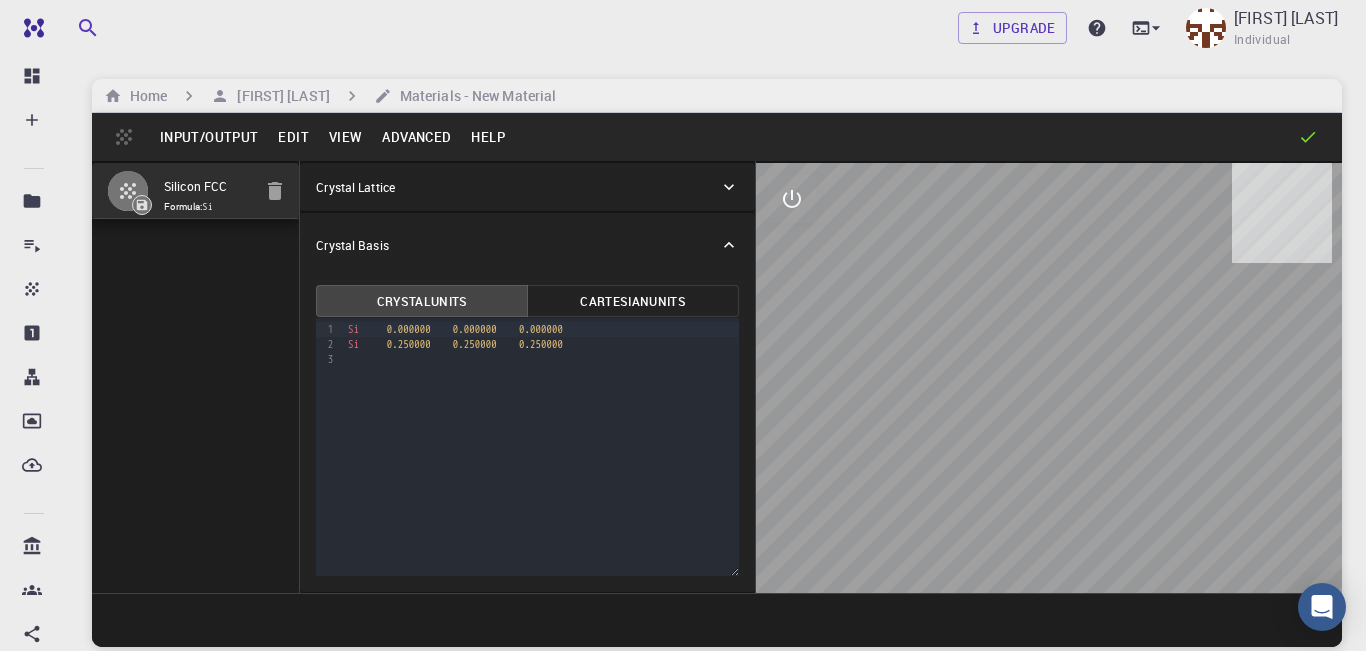 click on "Edit" at bounding box center (293, 137) 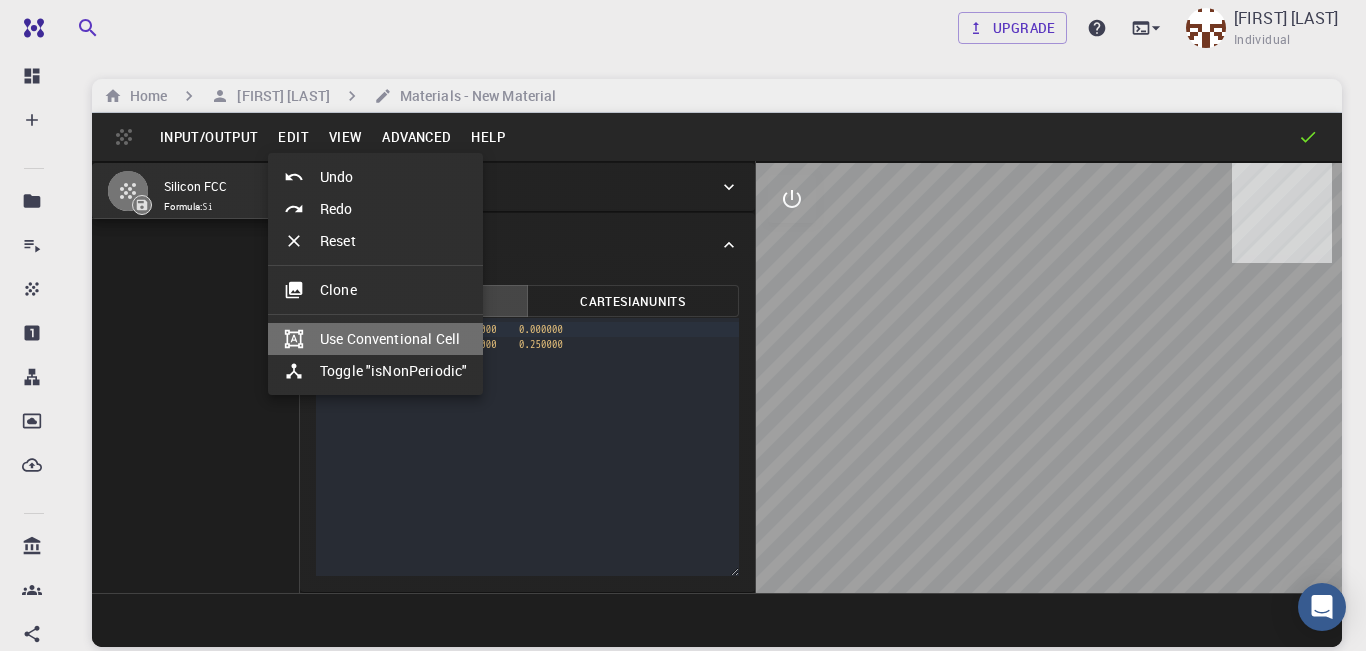 click on "Use Conventional Cell" at bounding box center (375, 339) 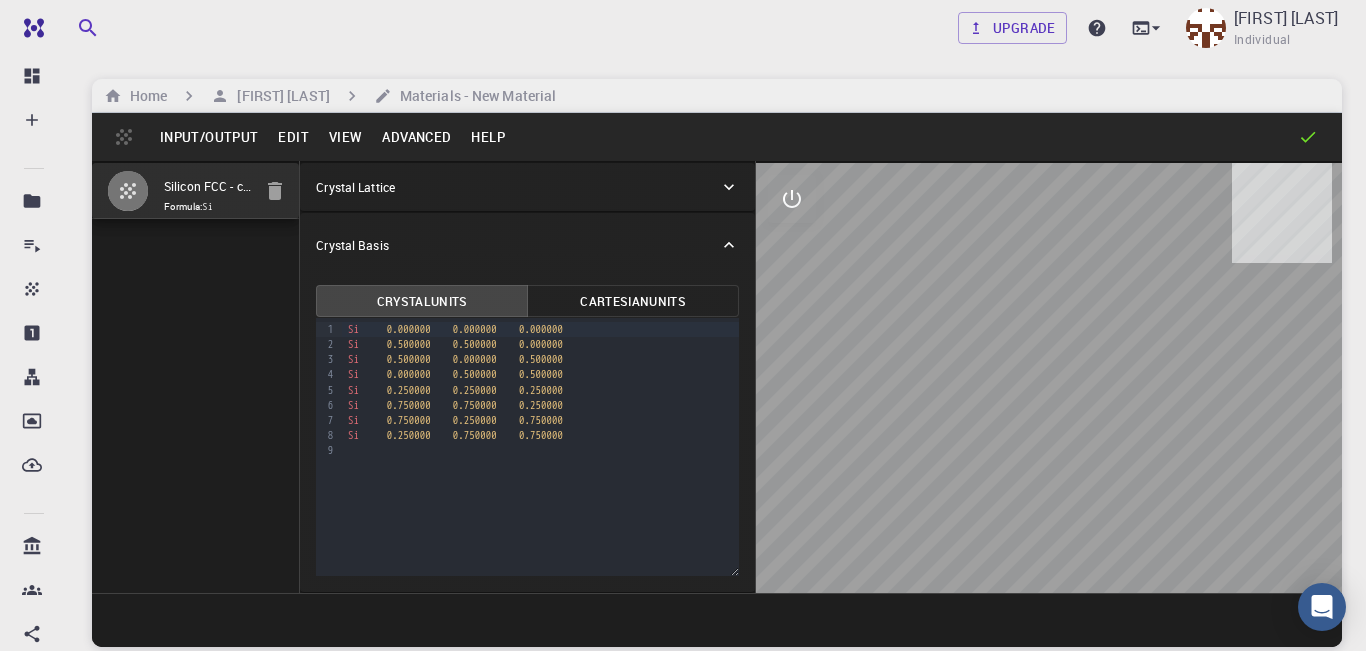 click on "Cartesian  Units" at bounding box center [633, 301] 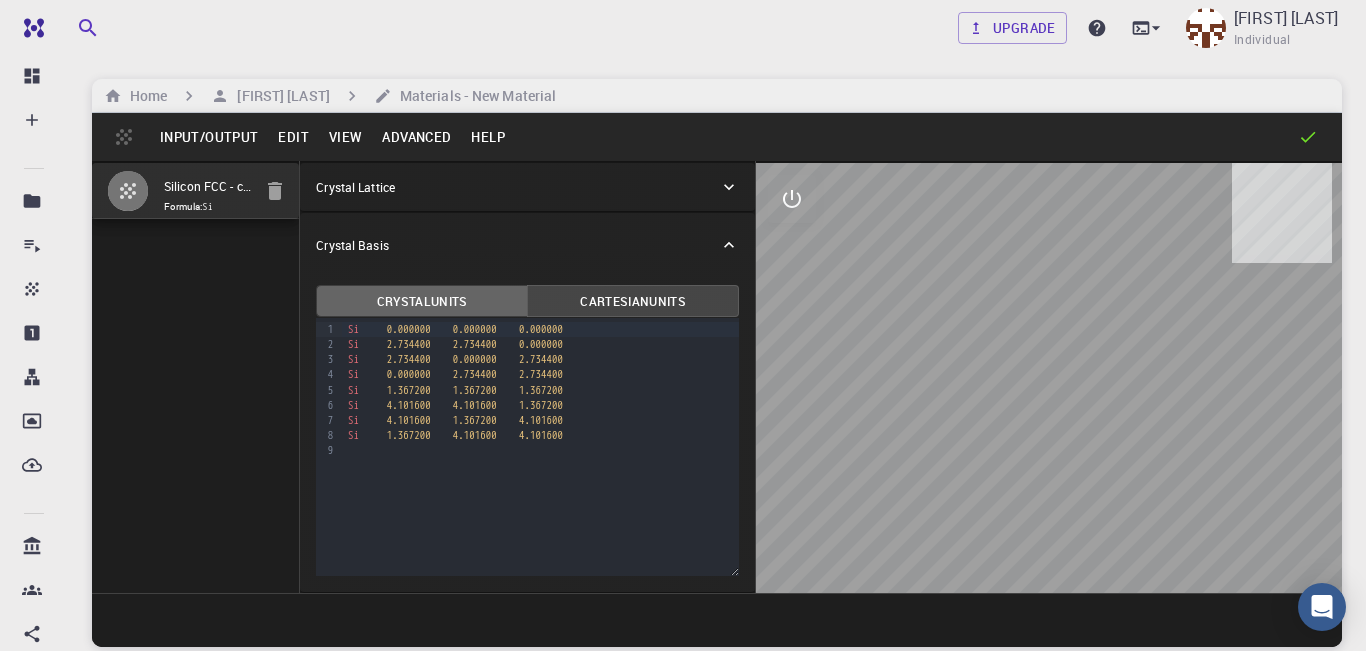 click on "Crystal  Units" at bounding box center (422, 301) 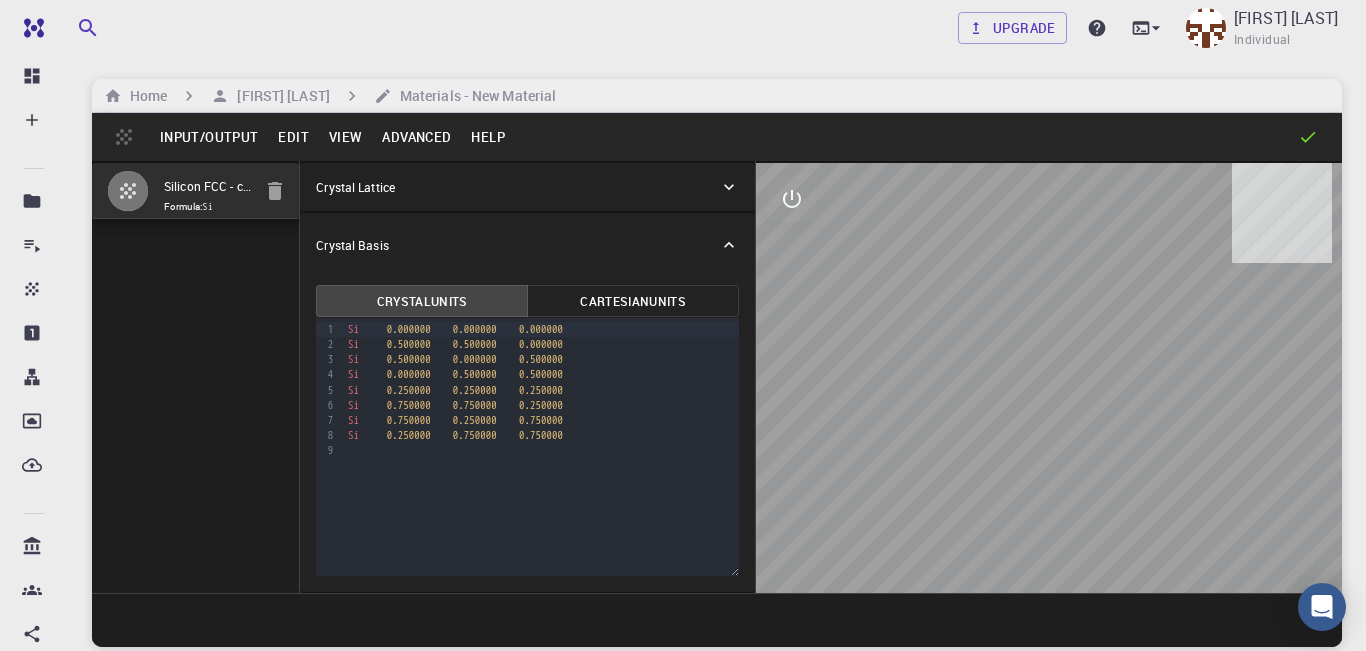 click 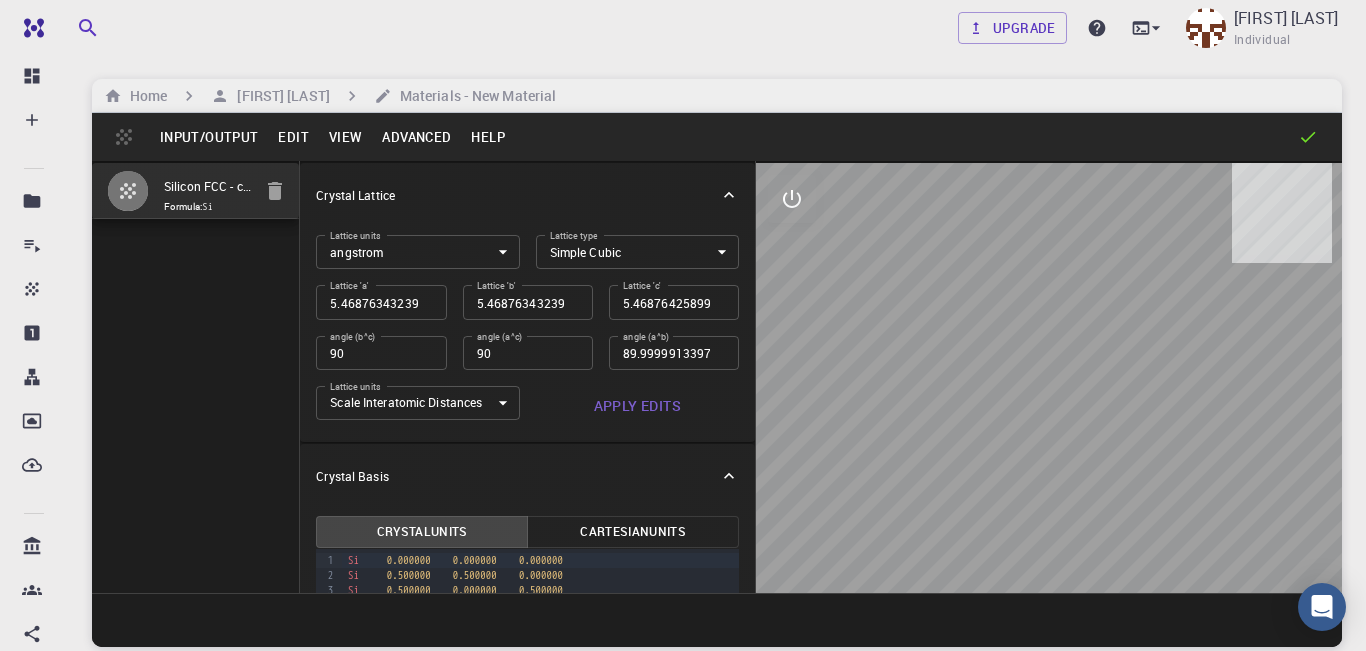 click on "Free Dashboard Create New Job New Material Create Material Upload File Import from Bank Import from 3rd Party New Workflow New Project Projects Jobs Materials Properties Workflows Dropbox External Uploads Bank Materials Workflows Accounts Shared with me Shared publicly Shared externally Documentation Contact Support Compute load: Low Upgrade Daniel Valin Individual Home Daniel Valin Materials - New Material Input/Output Edit View Advanced Help Silicon FCC - conventional cell Formula:  Si Crystal Lattice Lattice units angstrom angstrom Lattice units Lattice type Simple Cubic CUB Lattice type Lattice 'a' 5.46876343239508 Lattice 'a' Lattice 'b' 5.46876343239508 Lattice 'b' Lattice 'c' 5.4687642589984 Lattice 'c' angle (b^c) 90 angle (b^c) angle (a^c) 90 angle (a^c) angle (a^b) 89.9999913397451 angle (a^b) Lattice units Scale Interatomic Distances 0 Lattice units Apply Edits Crystal Basis Crystal  Units Cartesian  Units 9 1 2 3 4 5 6 7 8 9 › Si       0.000000      0.000000      0.000000" at bounding box center [683, 401] 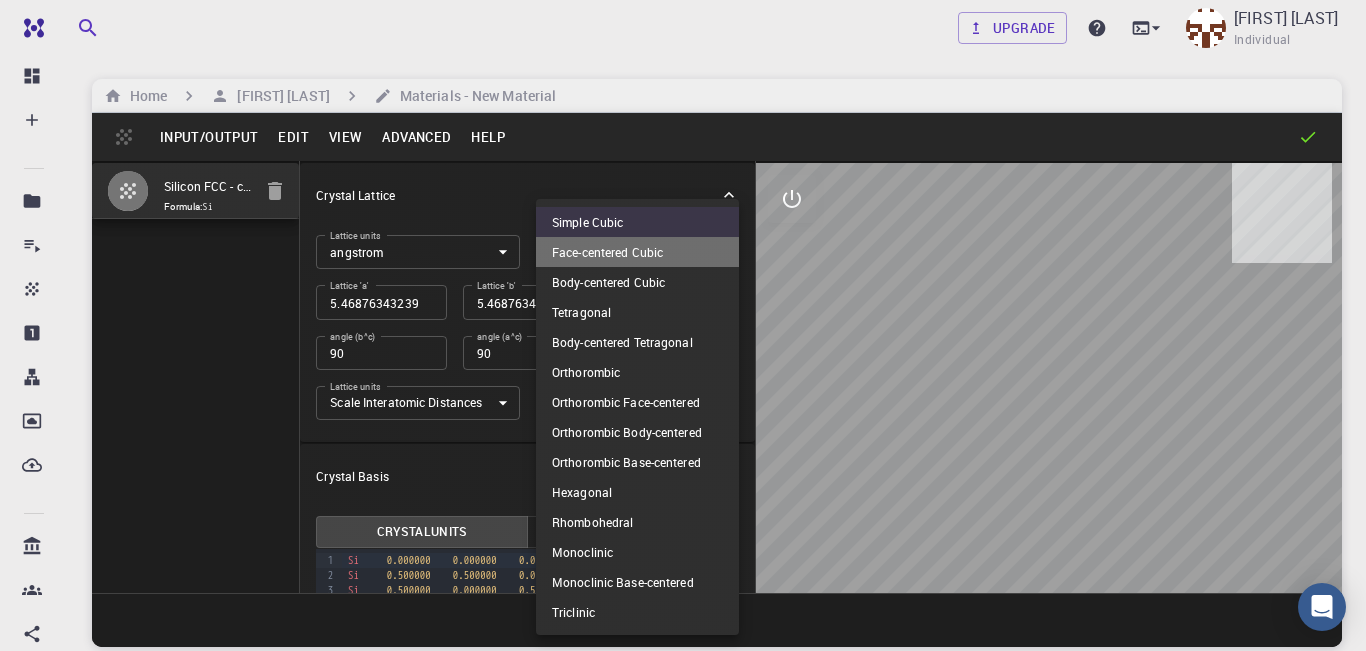 click on "Face-centered Cubic" at bounding box center [637, 252] 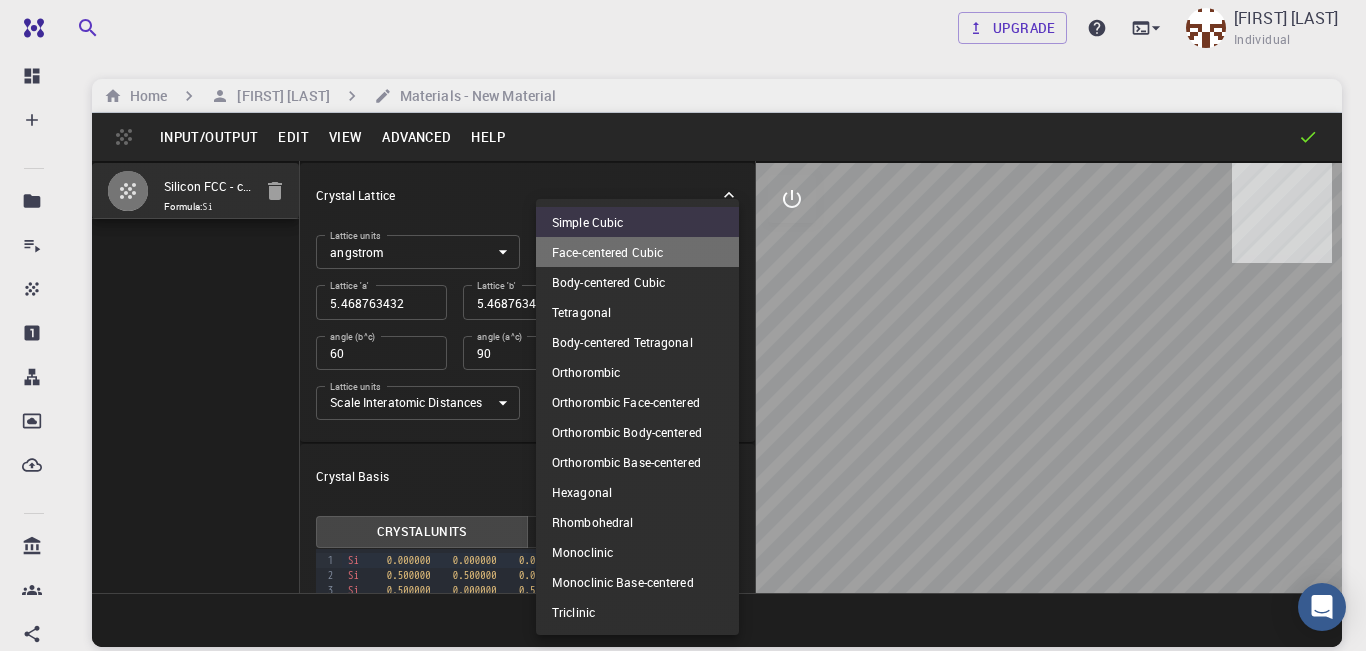 type on "60" 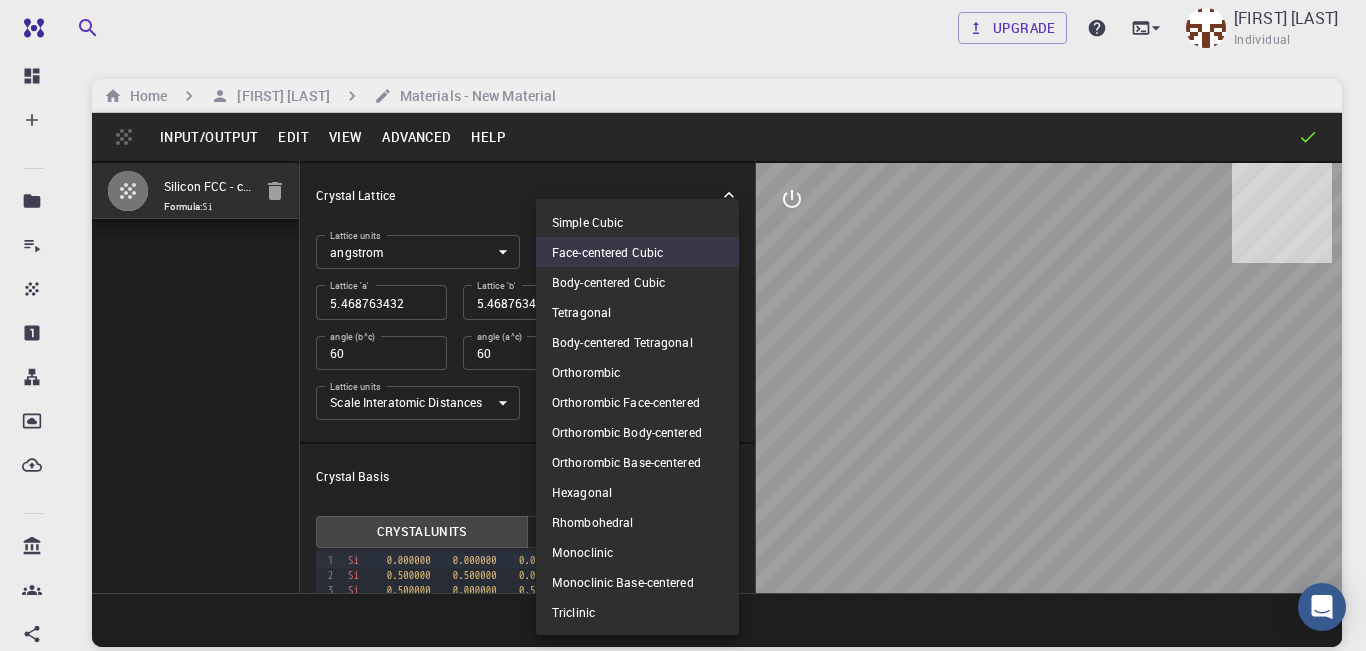 click on "Free Dashboard Create New Job New Material Create Material Upload File Import from Bank Import from 3rd Party New Workflow New Project Projects Jobs Materials Properties Workflows Dropbox External Uploads Bank Materials Workflows Accounts Shared with me Shared publicly Shared externally Documentation Contact Support Compute load: Low Upgrade Daniel Valin Individual Home Daniel Valin Materials - New Material Input/Output Edit View Advanced Help Silicon FCC - conventional cell Formula:  Si Crystal Lattice Lattice units angstrom angstrom Lattice units Lattice type Face-centered Cubic FCC Lattice type Lattice 'a' 5.468763432 Lattice 'a' Lattice 'b' 5.468763432 Lattice 'b' Lattice 'c' 5.468763432 Lattice 'c' angle (b^c) 60 angle (b^c) angle (a^c) 60 angle (a^c) angle (a^b) 60 angle (a^b) Lattice units Scale Interatomic Distances 0 Lattice units Apply Edits Crystal Basis Crystal  Units Cartesian  Units 9 1 2 3 4 5 6 7 8 9 › Si       0.000000      0.000000      0.000000   Si       0.500000" at bounding box center (683, 401) 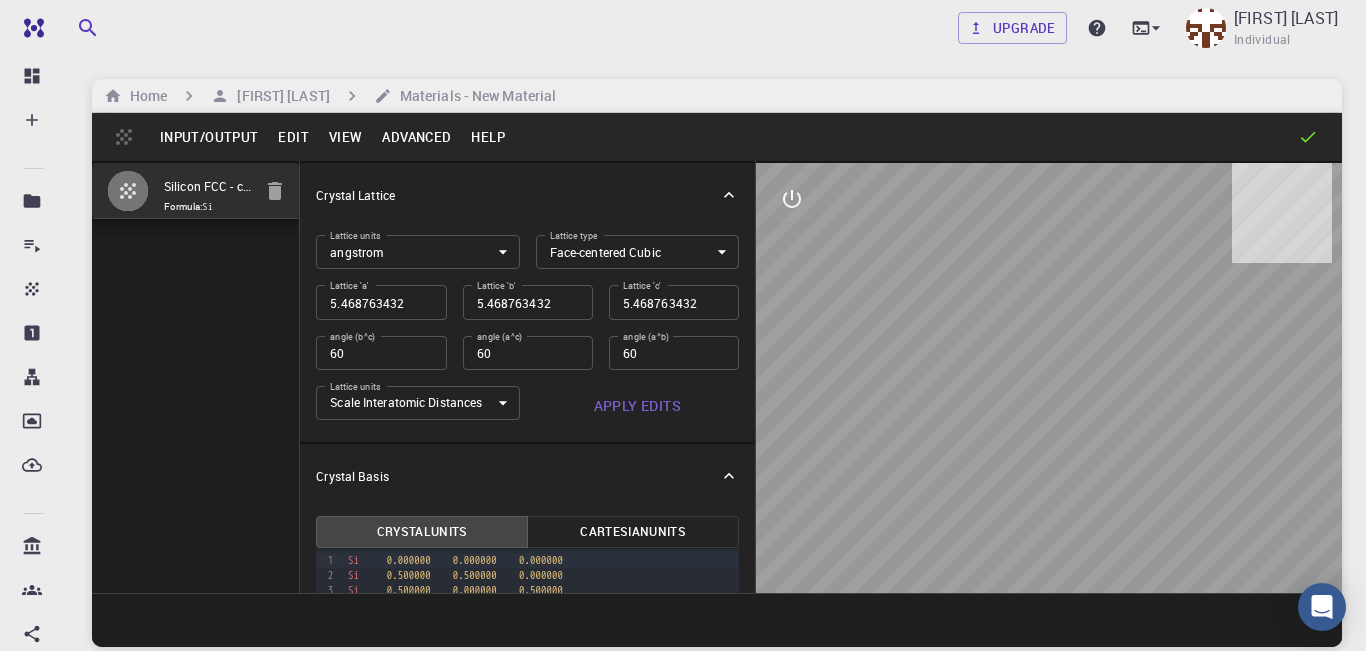 click on "Silicon FCC - conventional cell Formula:  Si" at bounding box center (196, 377) 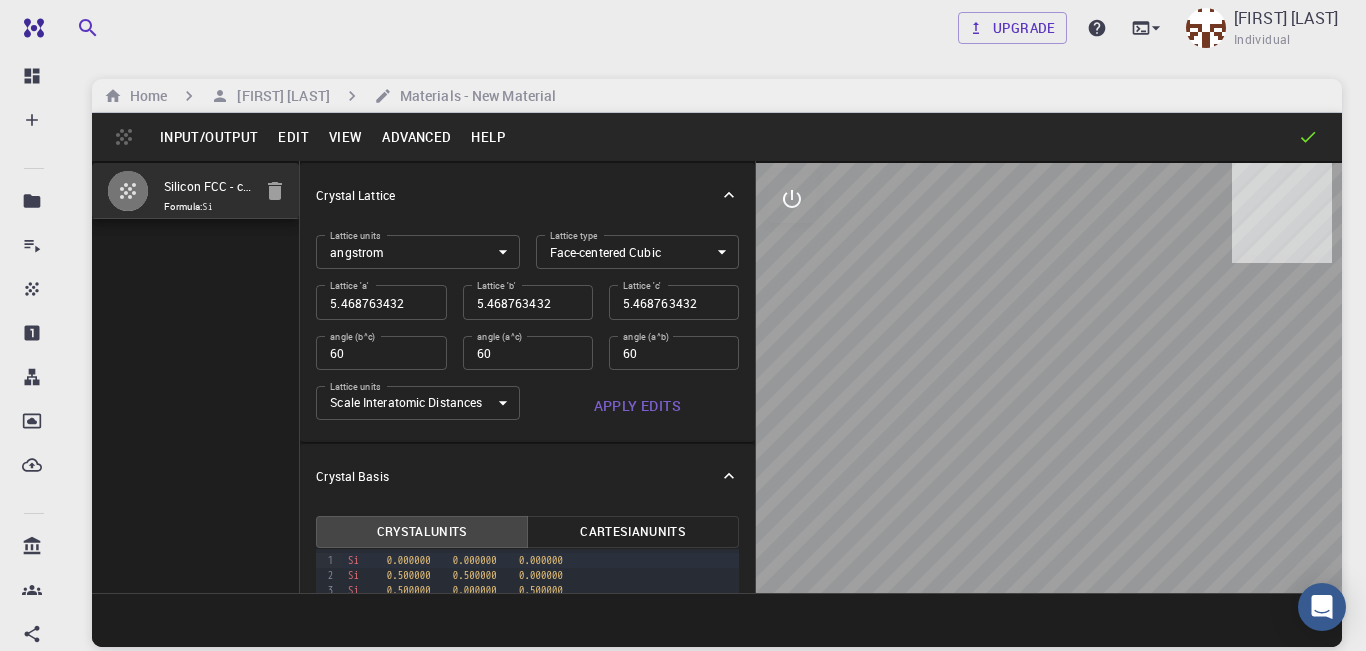 click on "Edit" at bounding box center (293, 137) 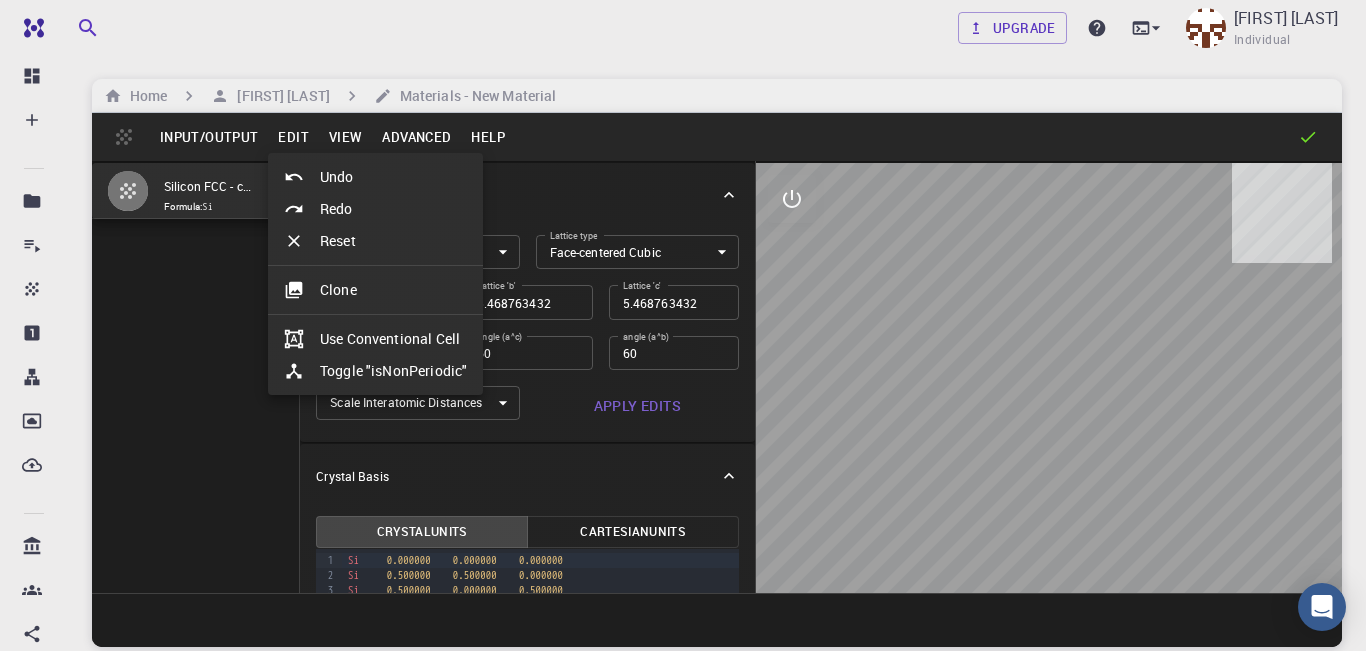 click 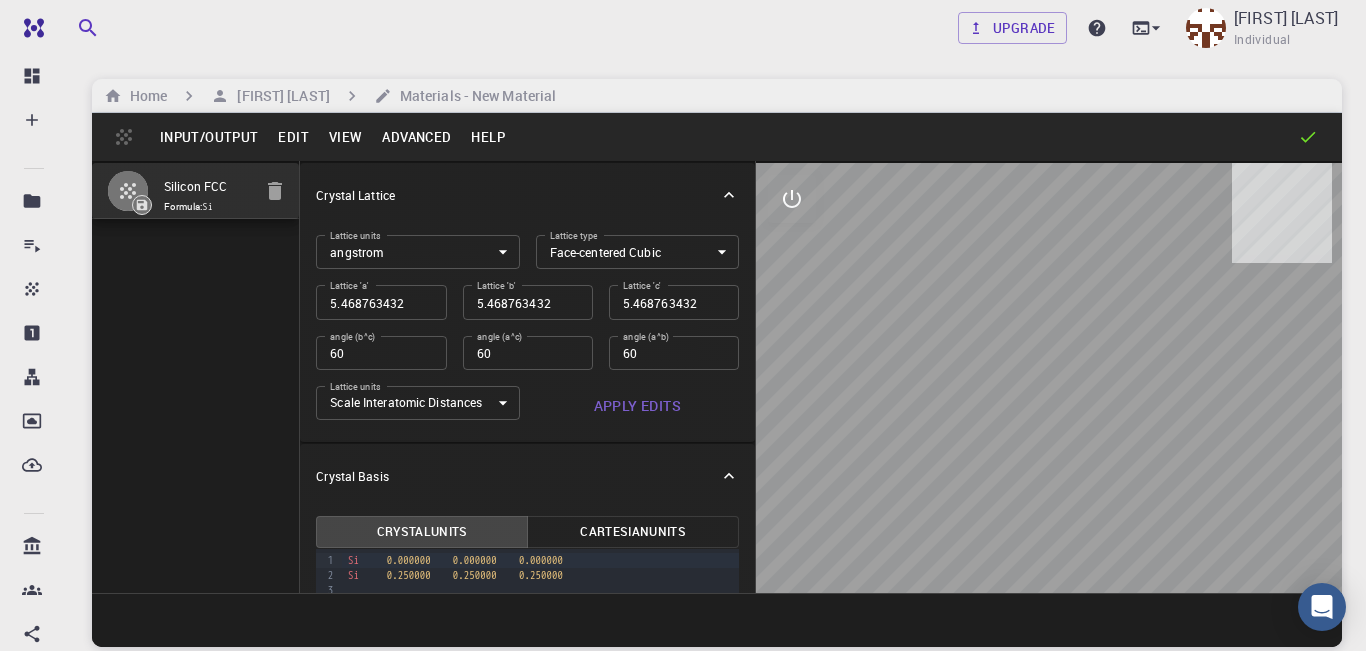 type on "3.867" 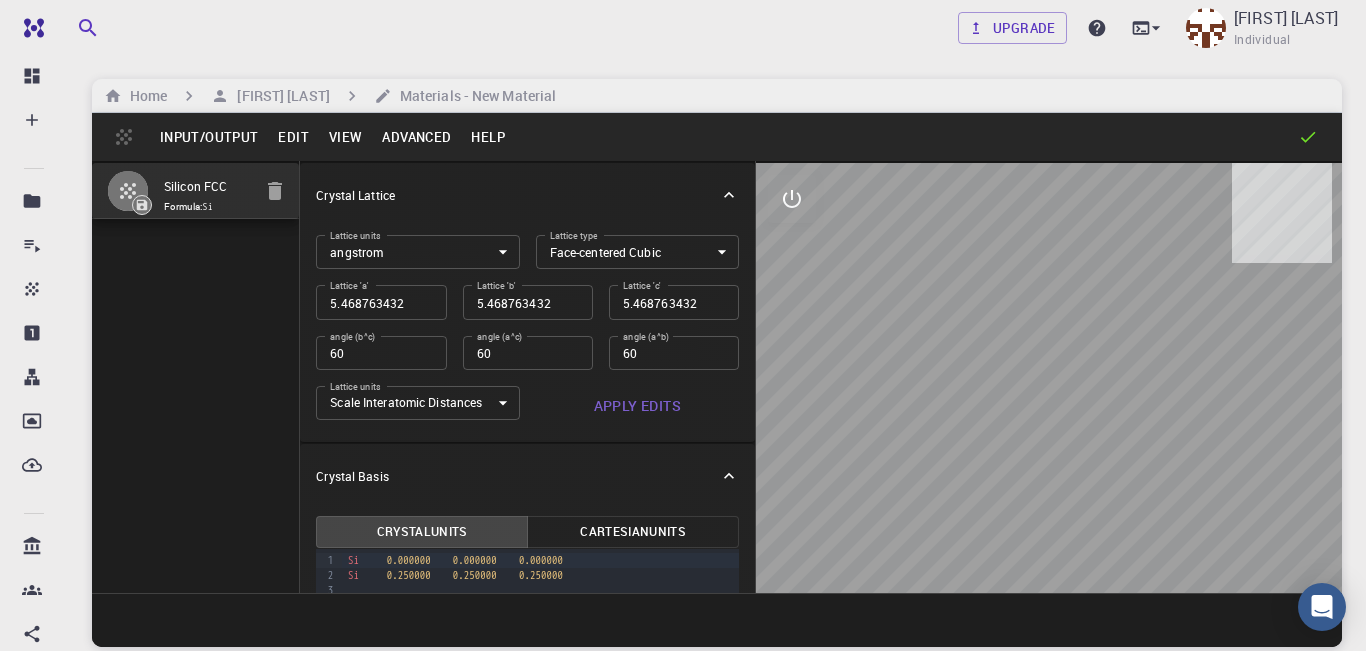 type on "3.867" 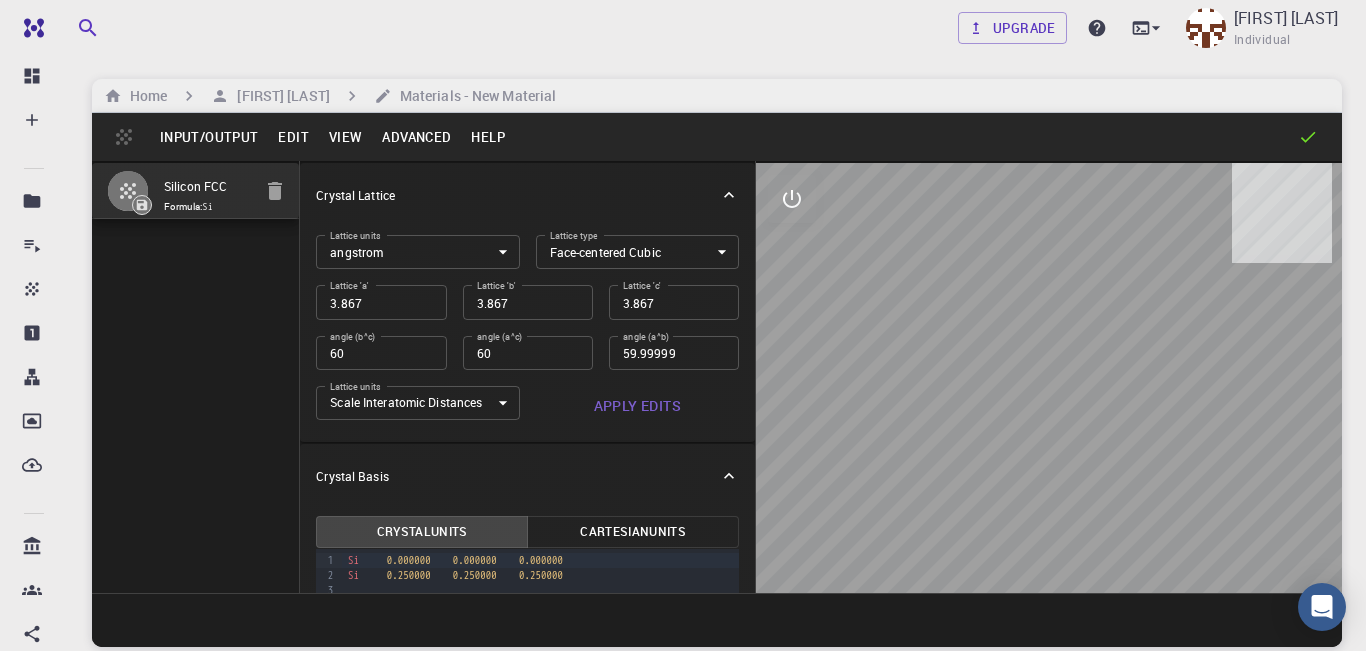 click on "Silicon FCC Formula:  Si" at bounding box center (196, 377) 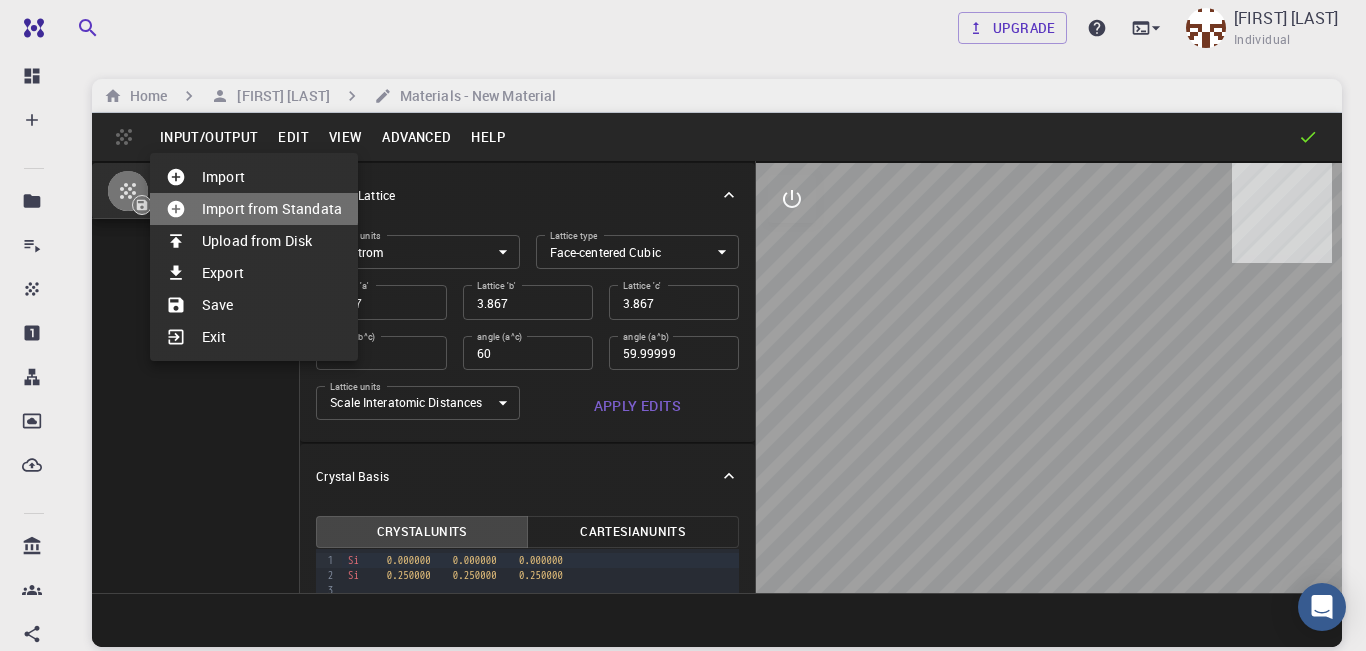 click on "Import from Standata" at bounding box center [254, 209] 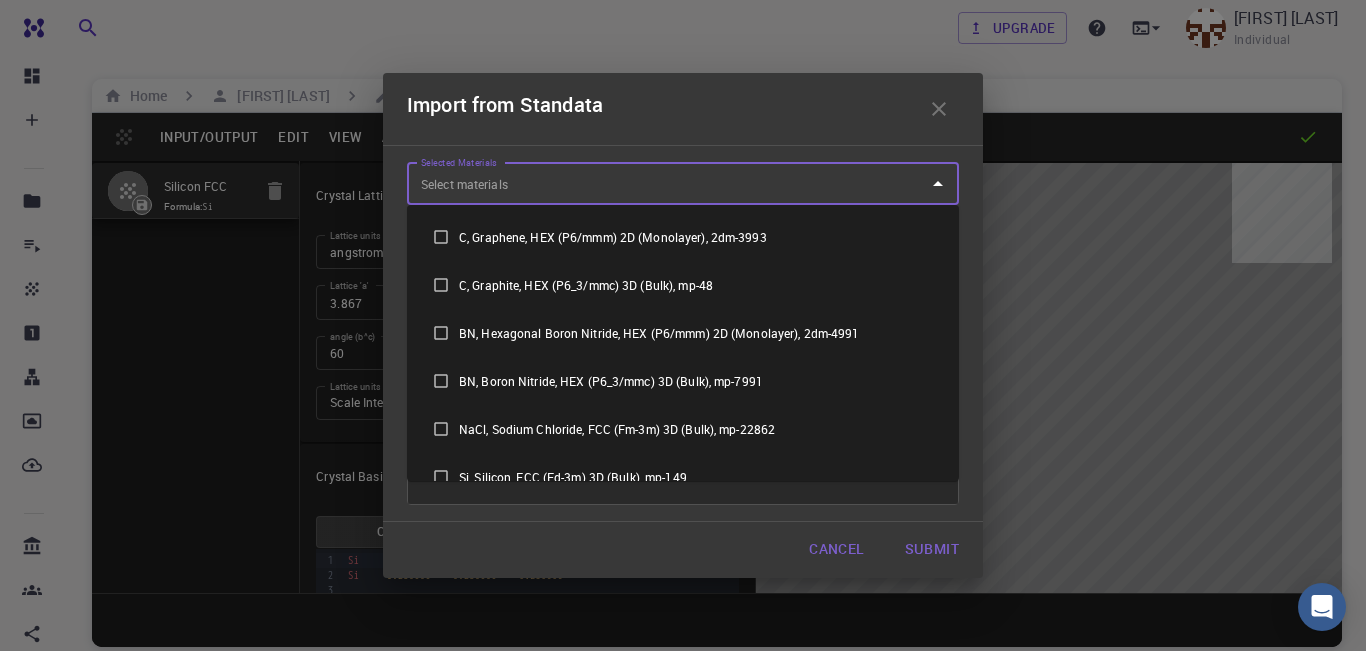click on "Selected Materials" at bounding box center [668, 183] 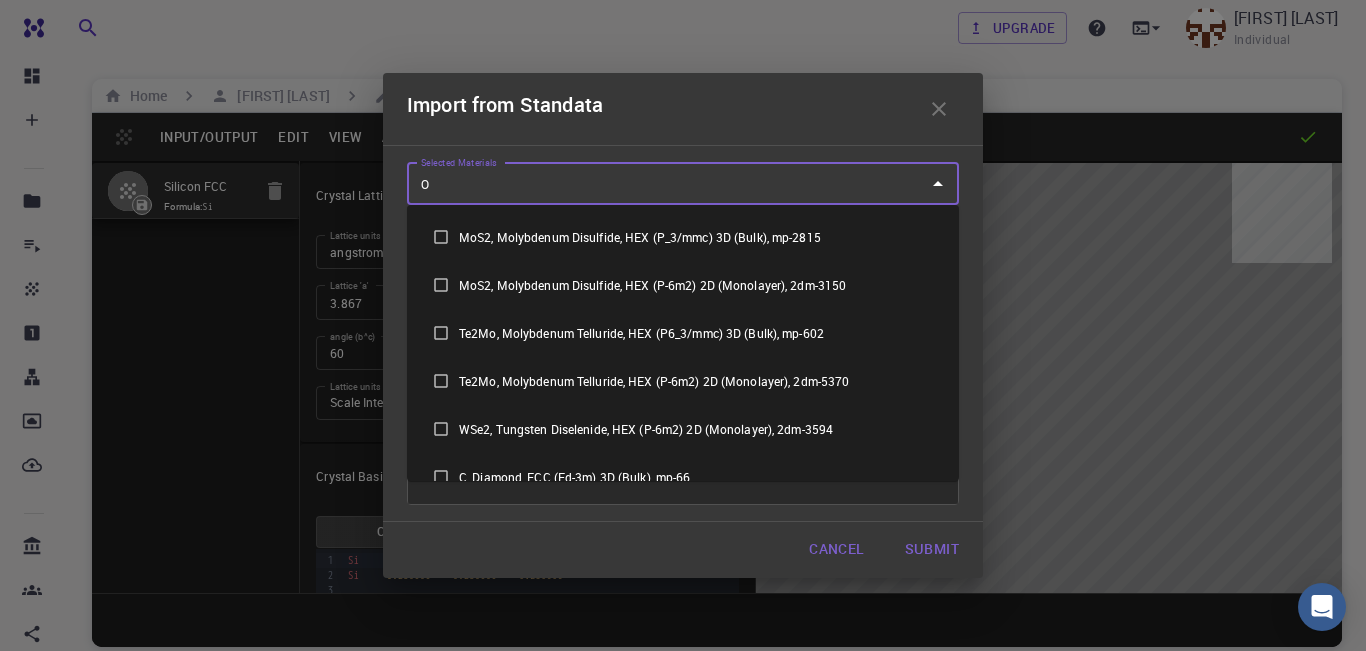 scroll, scrollTop: 0, scrollLeft: 0, axis: both 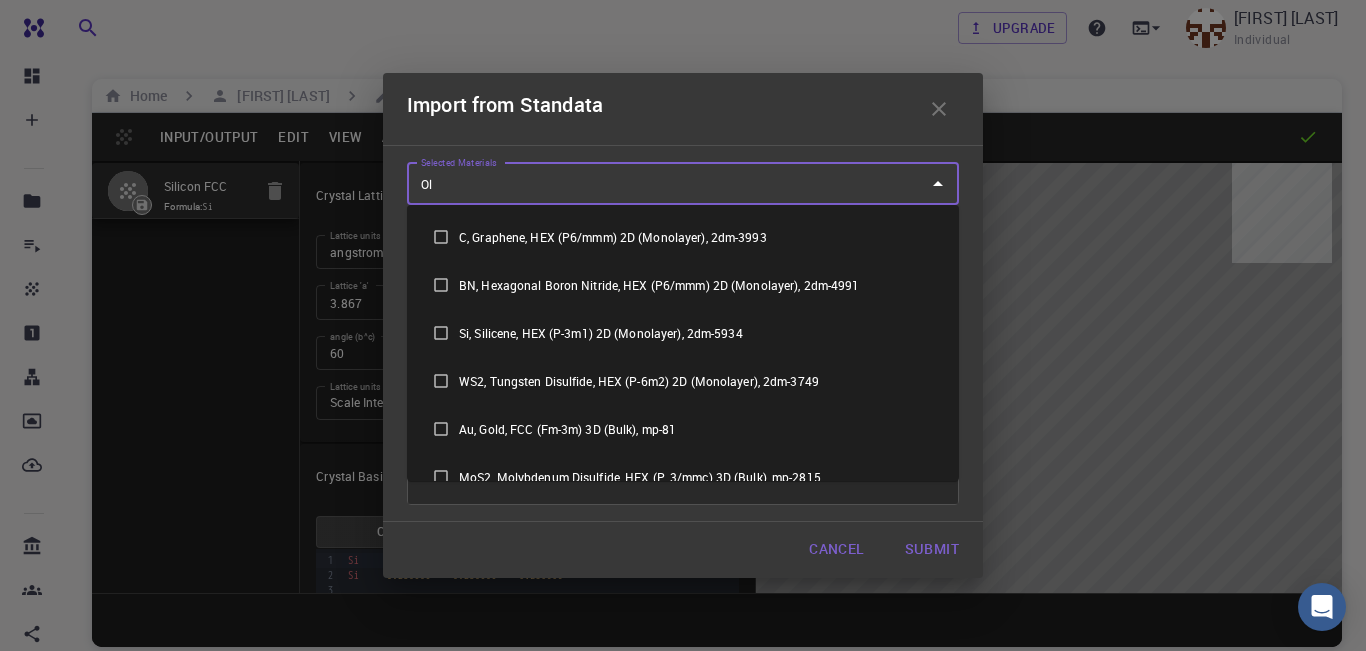type on "O" 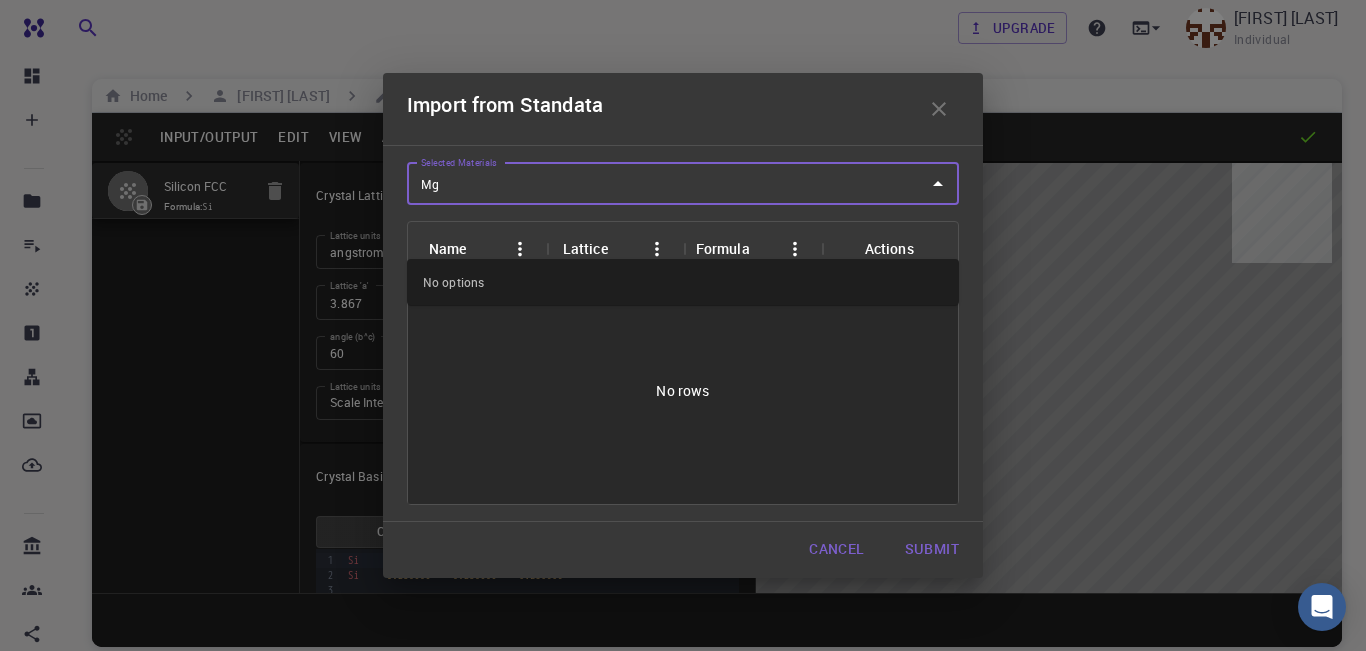 scroll, scrollTop: 138, scrollLeft: 0, axis: vertical 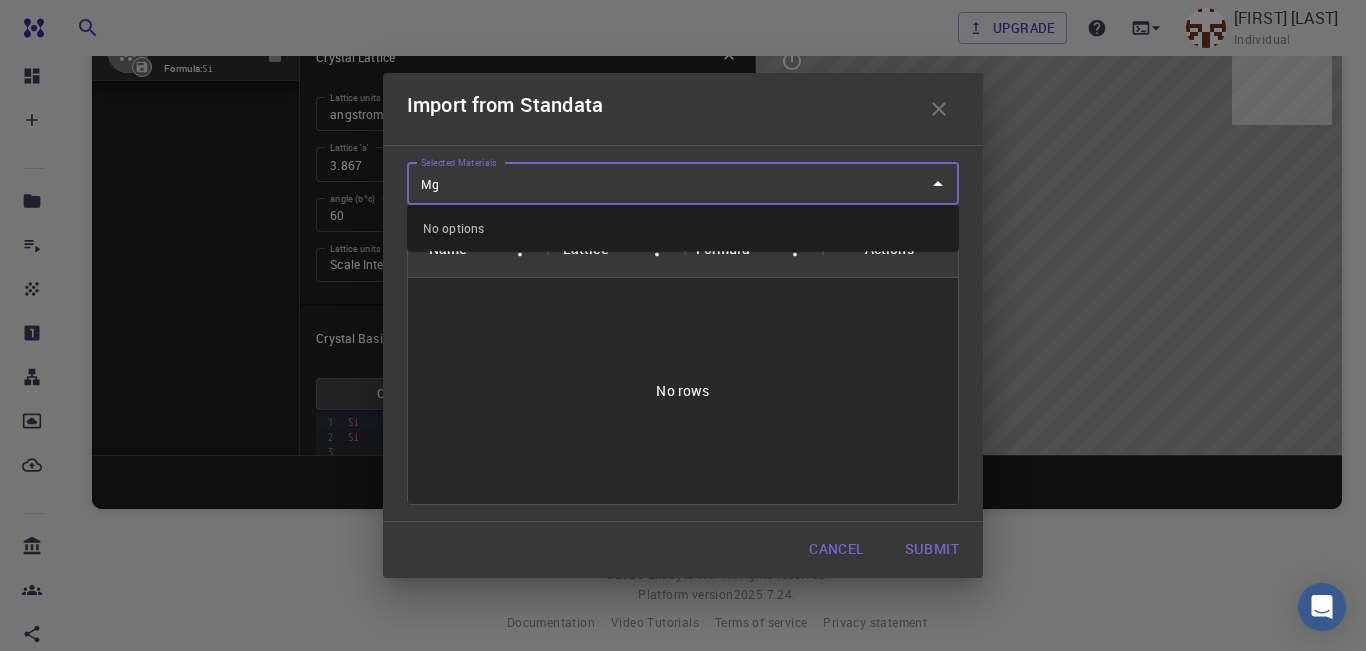type on "M" 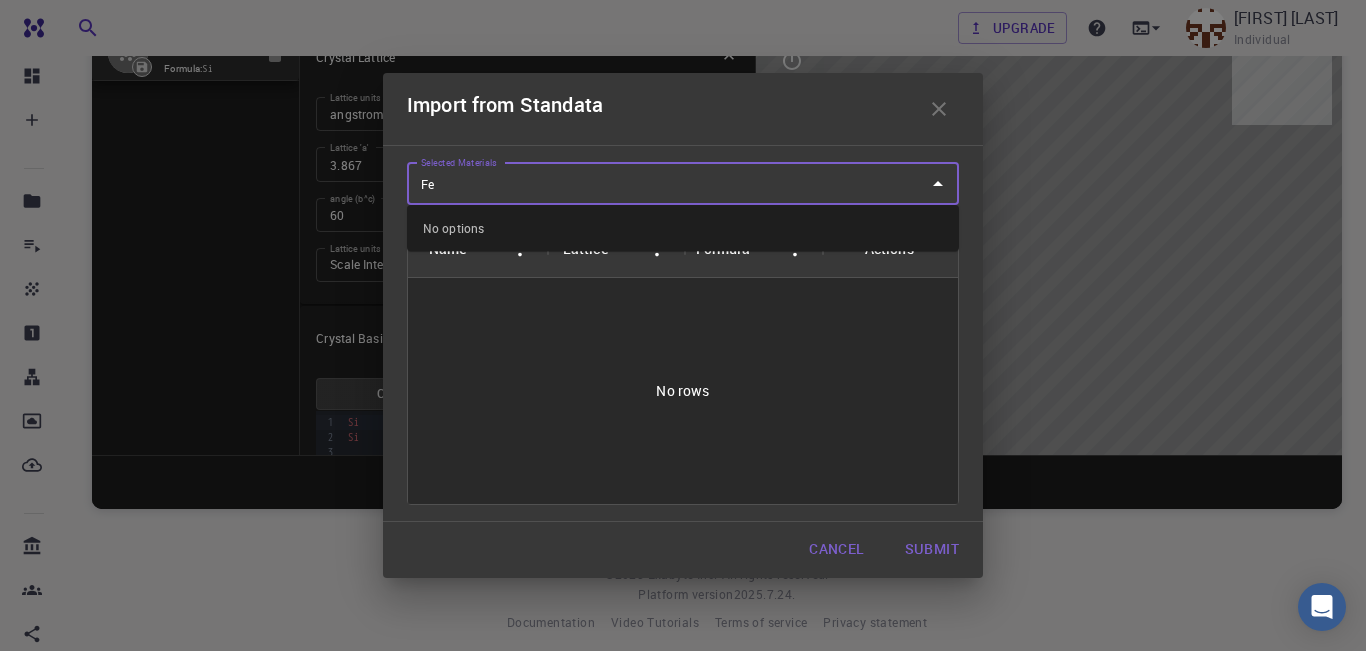type on "F" 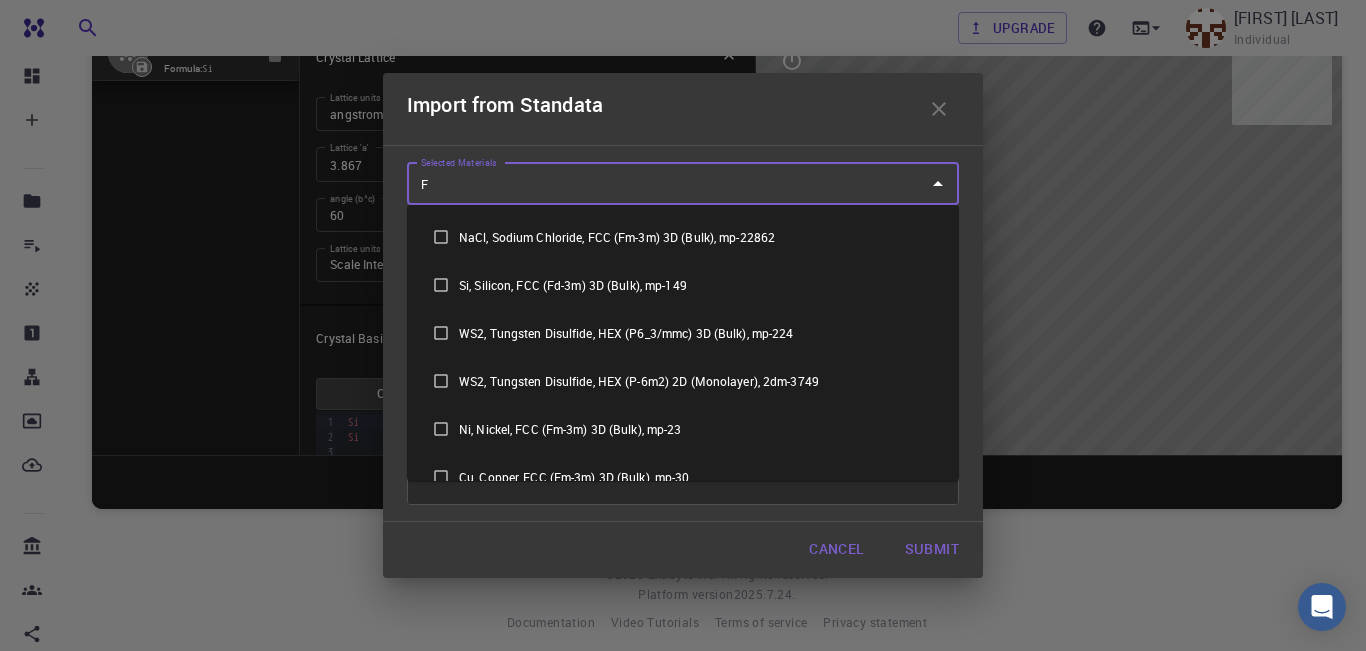 type 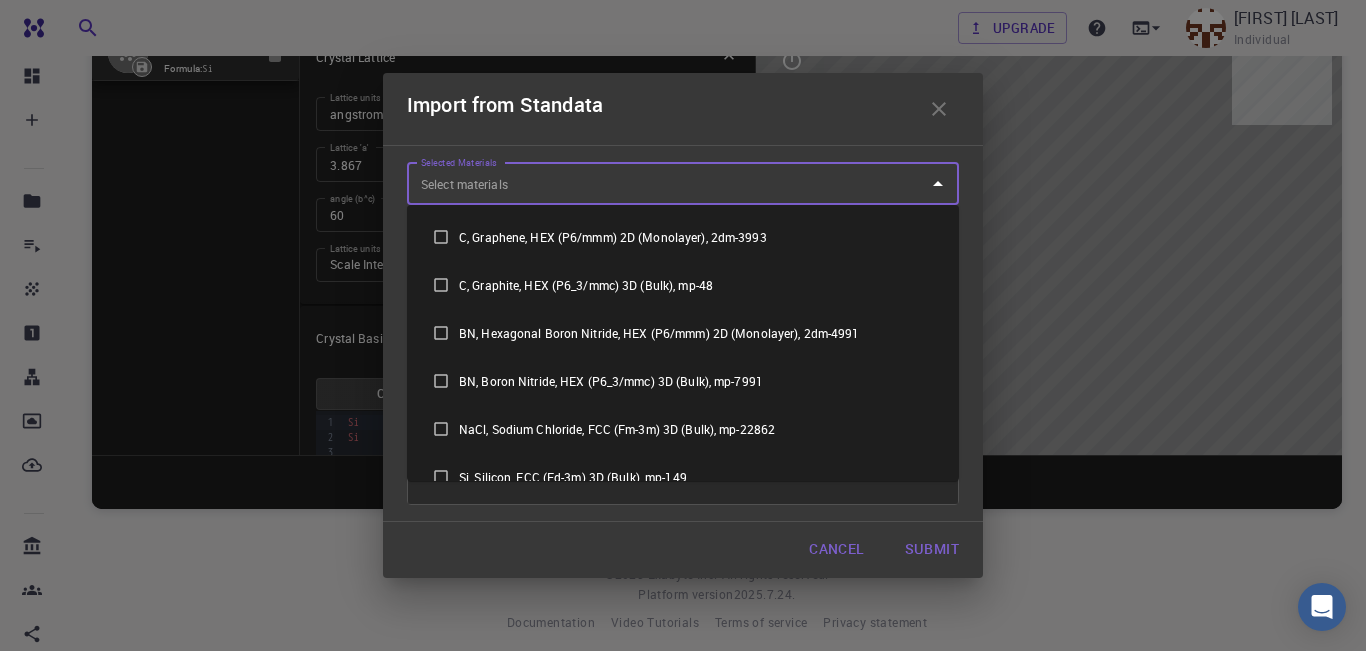scroll, scrollTop: 102, scrollLeft: 0, axis: vertical 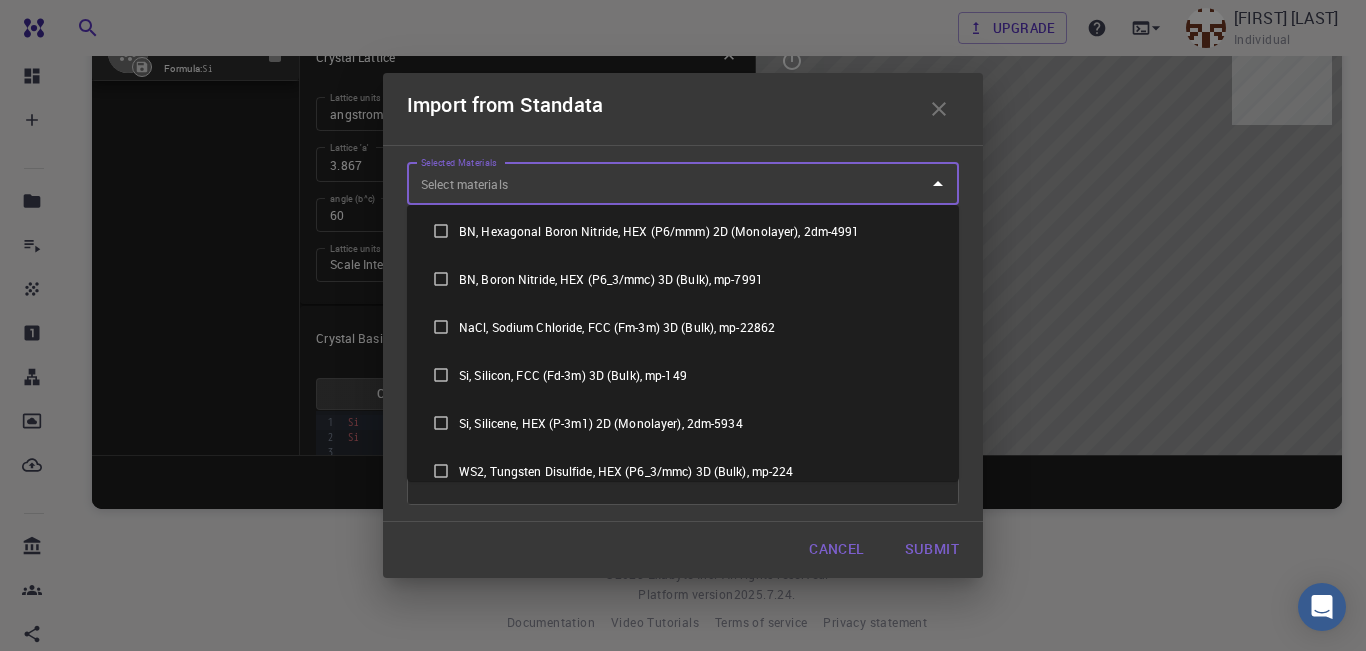 click at bounding box center [441, 423] 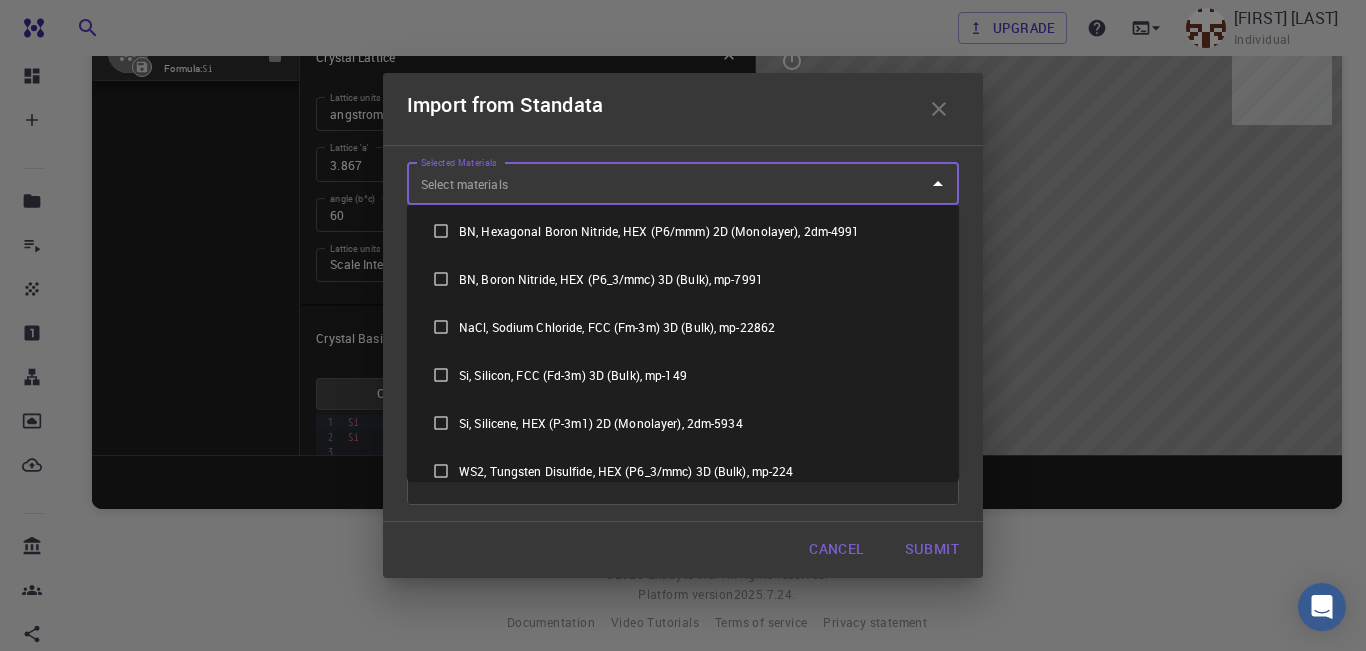 checkbox on "true" 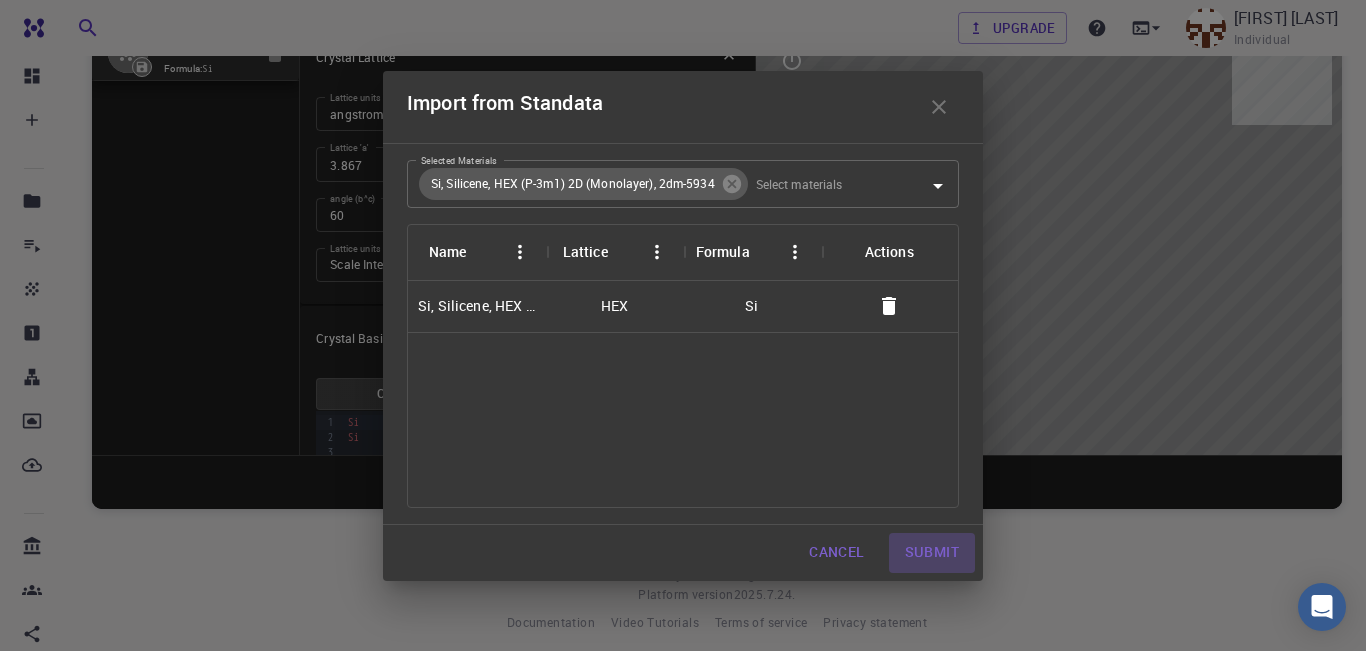 click on "Submit" at bounding box center (932, 553) 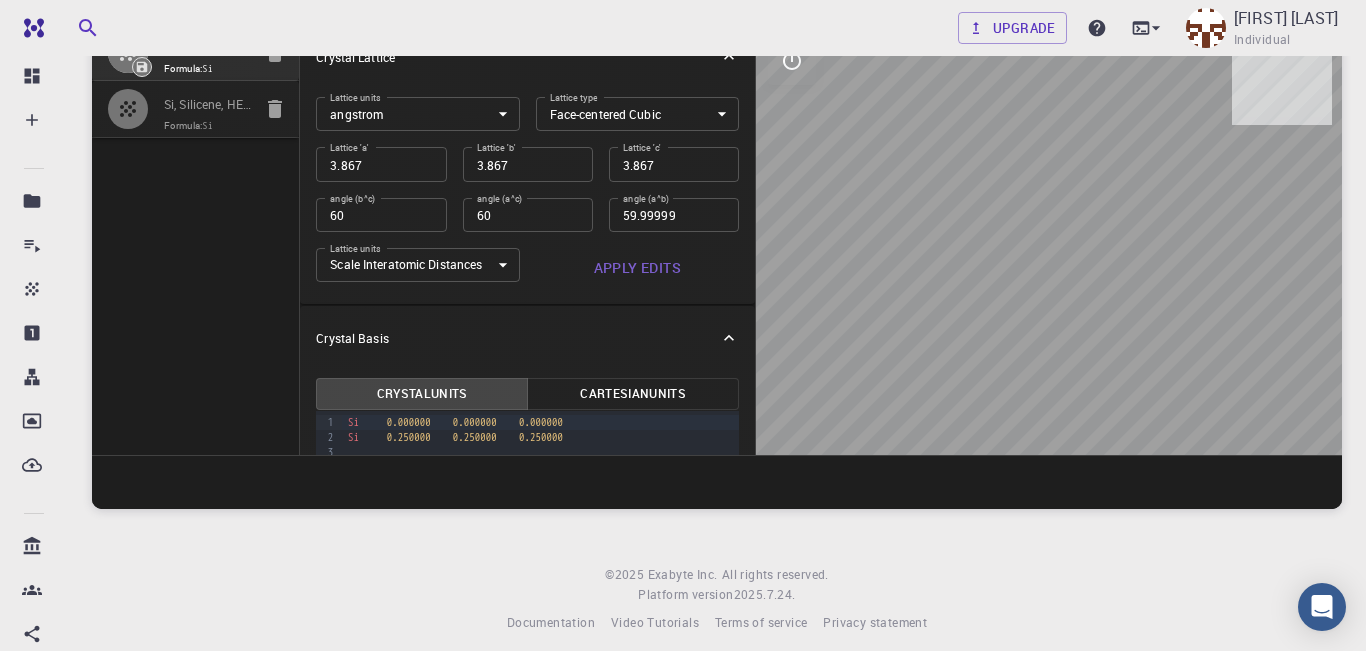 scroll, scrollTop: 0, scrollLeft: 0, axis: both 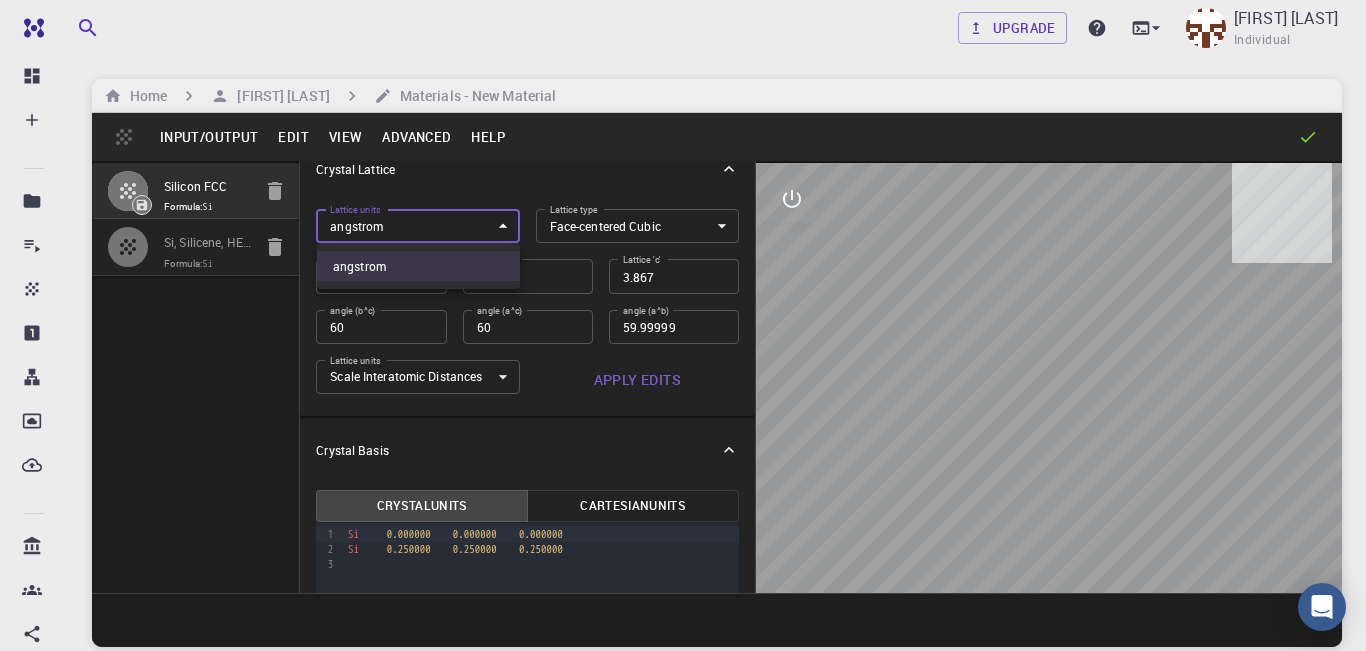 click on "Free Dashboard Create New Job New Material Create Material Upload File Import from Bank Import from 3rd Party New Workflow New Project Projects Jobs Materials Properties Workflows Dropbox External Uploads Bank Materials Workflows Accounts Shared with me Shared publicly Shared externally Documentation Contact Support Compute load: Low Upgrade Daniel Valin Individual Home Daniel Valin Materials - New Material Input/Output Edit View Advanced Help Silicon FCC Formula:  Si Si, Silicene, HEX (P-3m1) 2D (Monolayer), 2dm-5934 Formula:  Si Crystal Lattice Lattice units angstrom angstrom Lattice units Lattice type Face-centered Cubic FCC Lattice type Lattice 'a' 3.867 Lattice 'a' Lattice 'b' 3.867 Lattice 'b' Lattice 'c' 3.867 Lattice 'c' angle (b^c) 60 angle (b^c) angle (a^c) 60 angle (a^c) angle (a^b) 59.99999 angle (a^b) Lattice units Scale Interatomic Distances 0 Lattice units Apply Edits Crystal Basis Crystal  Units Cartesian  Units 9 1 2 3 › Si       0.000000      0.000000      0.000000   Si" at bounding box center (683, 401) 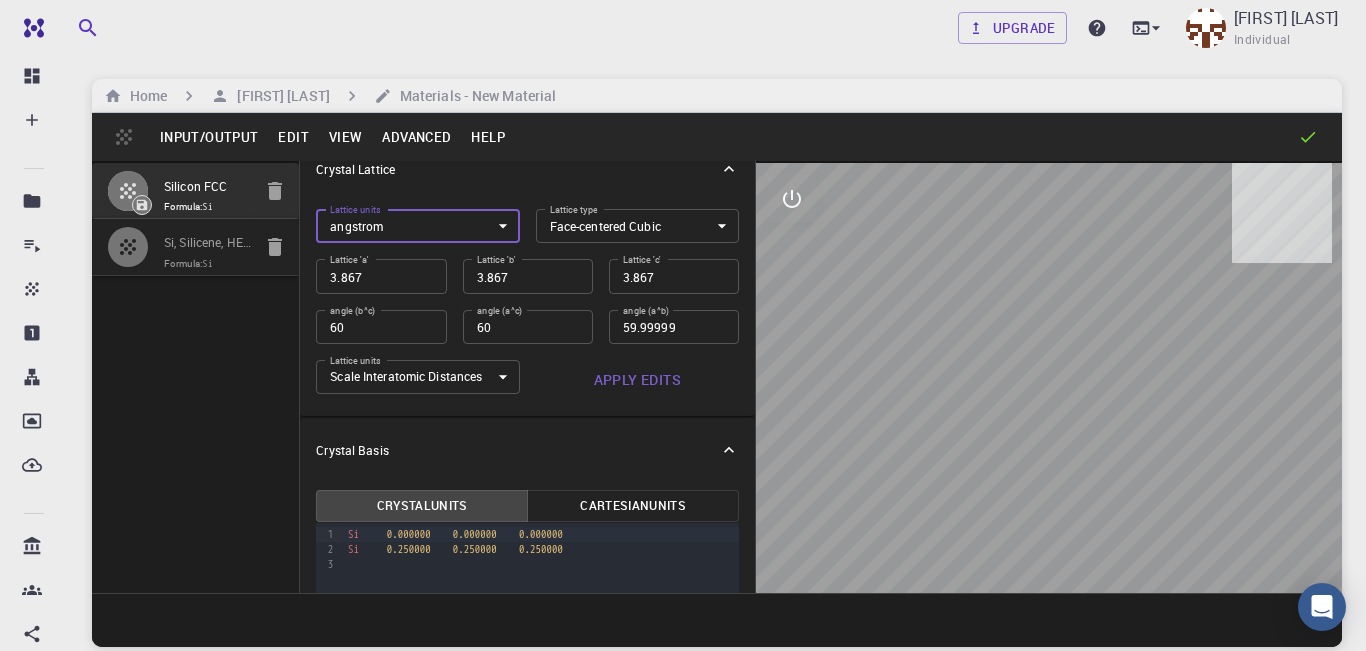 click on "Free Dashboard Create New Job New Material Create Material Upload File Import from Bank Import from 3rd Party New Workflow New Project Projects Jobs Materials Properties Workflows Dropbox External Uploads Bank Materials Workflows Accounts Shared with me Shared publicly Shared externally Documentation Contact Support Compute load: Low Upgrade Daniel Valin Individual Home Daniel Valin Materials - New Material Input/Output Edit View Advanced Help Silicon FCC Formula:  Si Si, Silicene, HEX (P-3m1) 2D (Monolayer), 2dm-5934 Formula:  Si Crystal Lattice Lattice units angstrom angstrom Lattice units Lattice type Face-centered Cubic FCC Lattice type Lattice 'a' 3.867 Lattice 'a' Lattice 'b' 3.867 Lattice 'b' Lattice 'c' 3.867 Lattice 'c' angle (b^c) 60 angle (b^c) angle (a^c) 60 angle (a^c) angle (a^b) 59.99999 angle (a^b) Lattice units Scale Interatomic Distances 0 Lattice units Apply Edits Crystal Basis Crystal  Units Cartesian  Units 9 1 2 3 › Si       0.000000      0.000000      0.000000   Si" at bounding box center (683, 401) 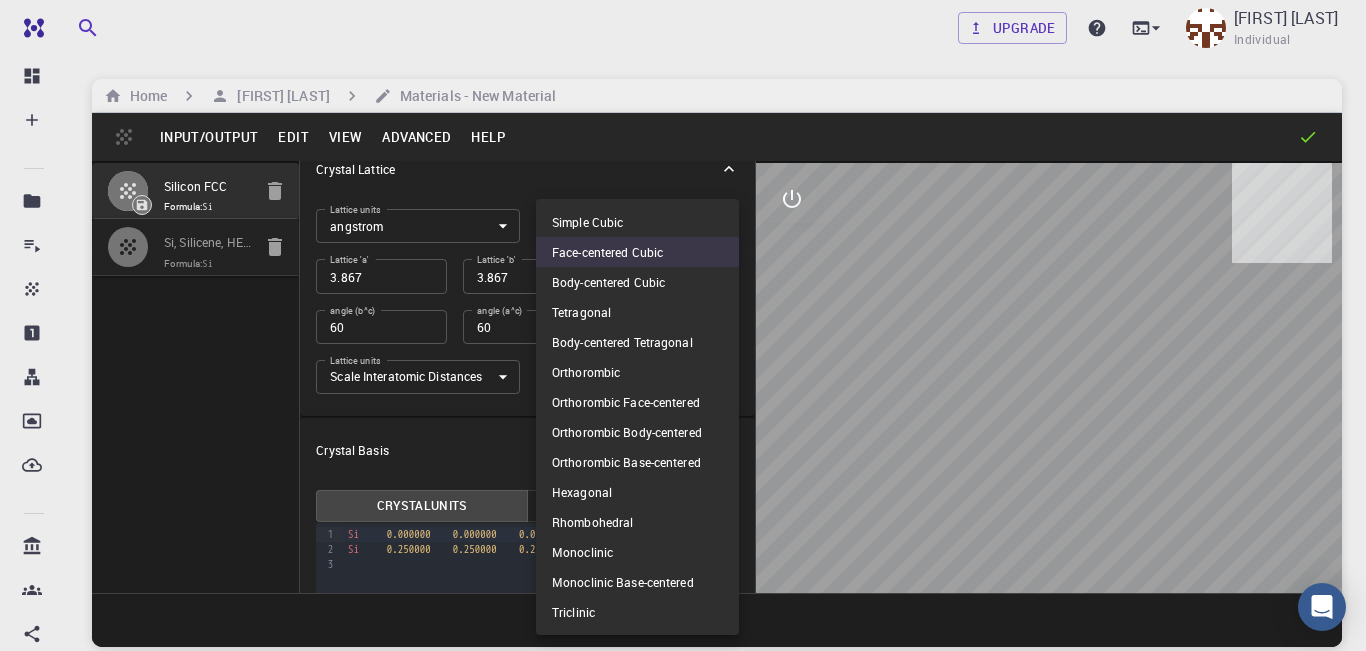 type 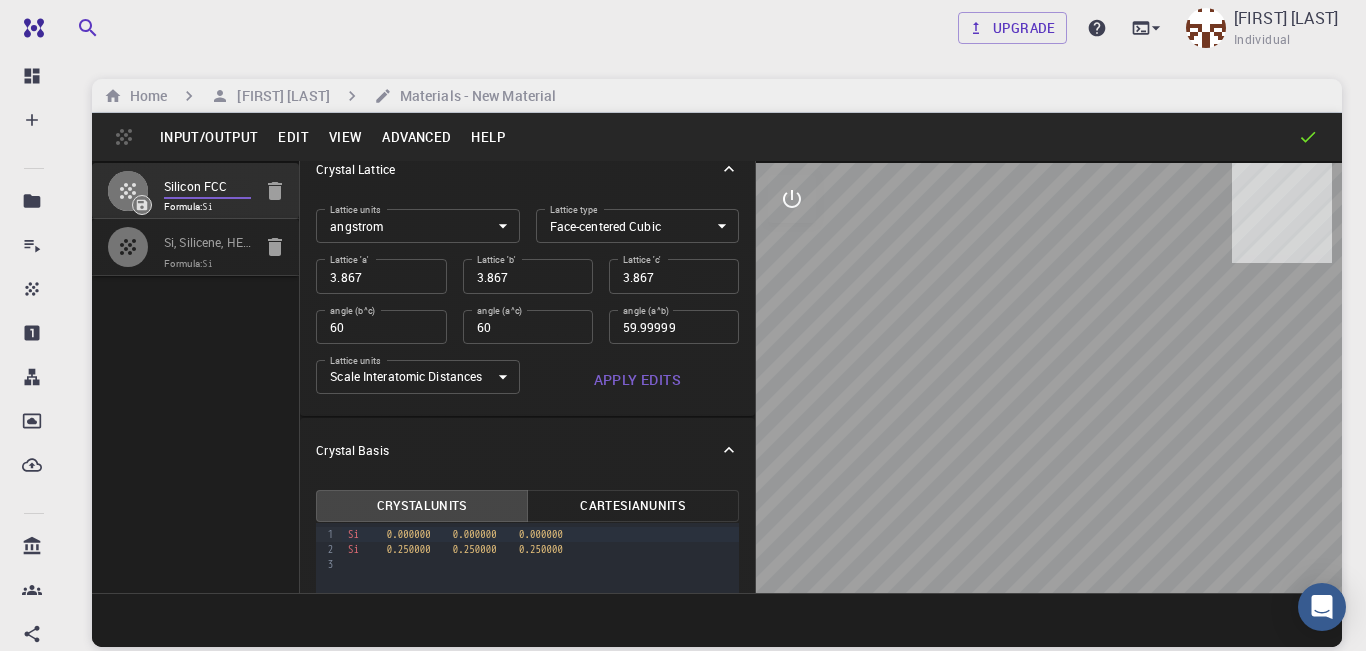 click on "Silicon FCC" at bounding box center (207, 187) 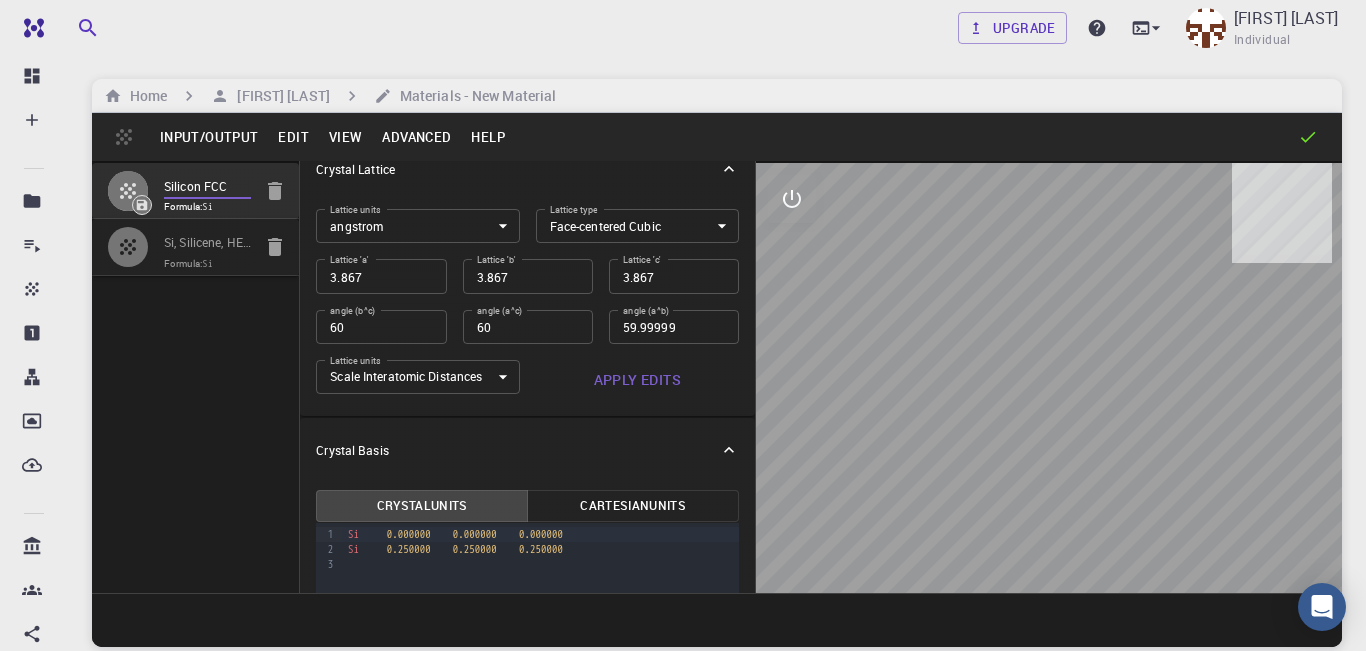 click on "Formula:  Si" at bounding box center [207, 264] 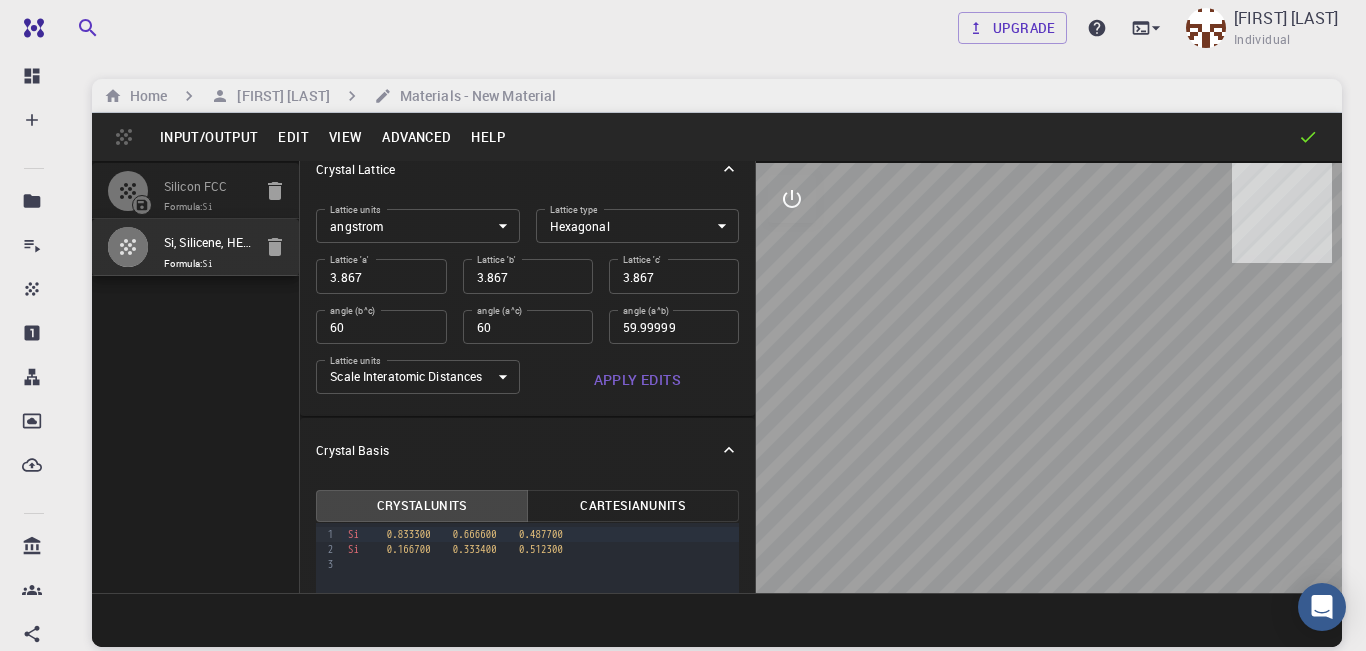 type on "HEX" 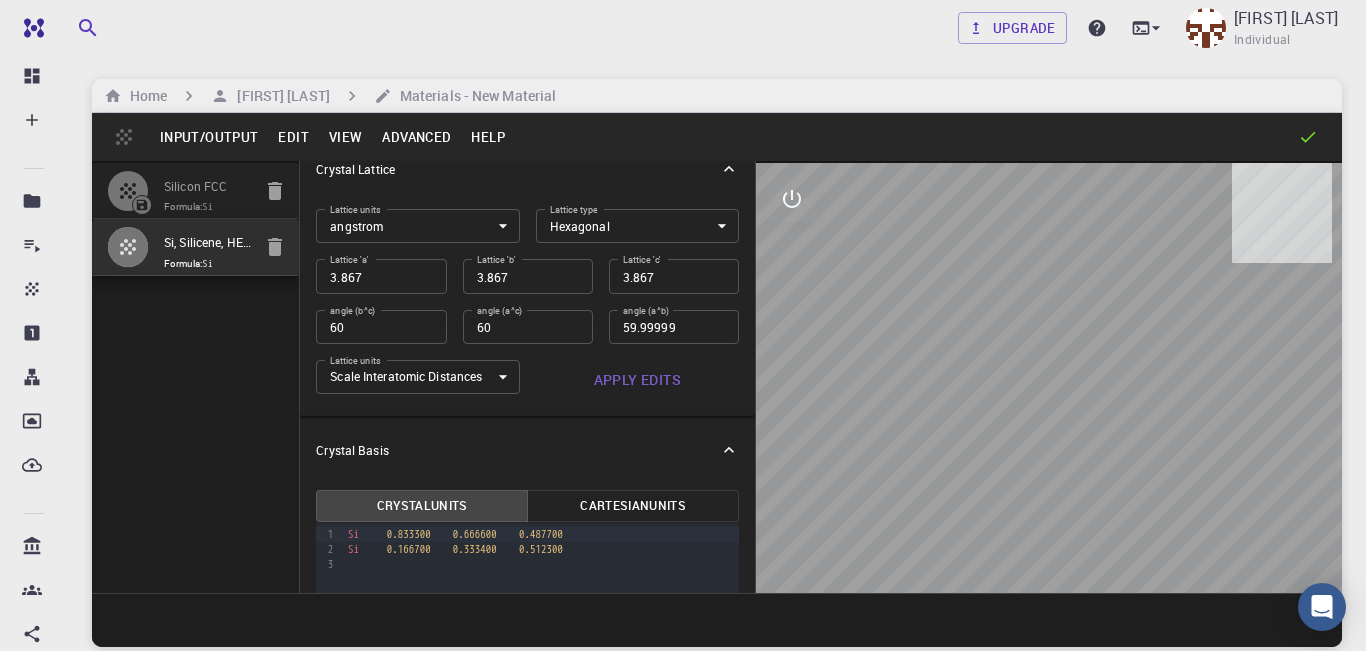 type on "3.875909" 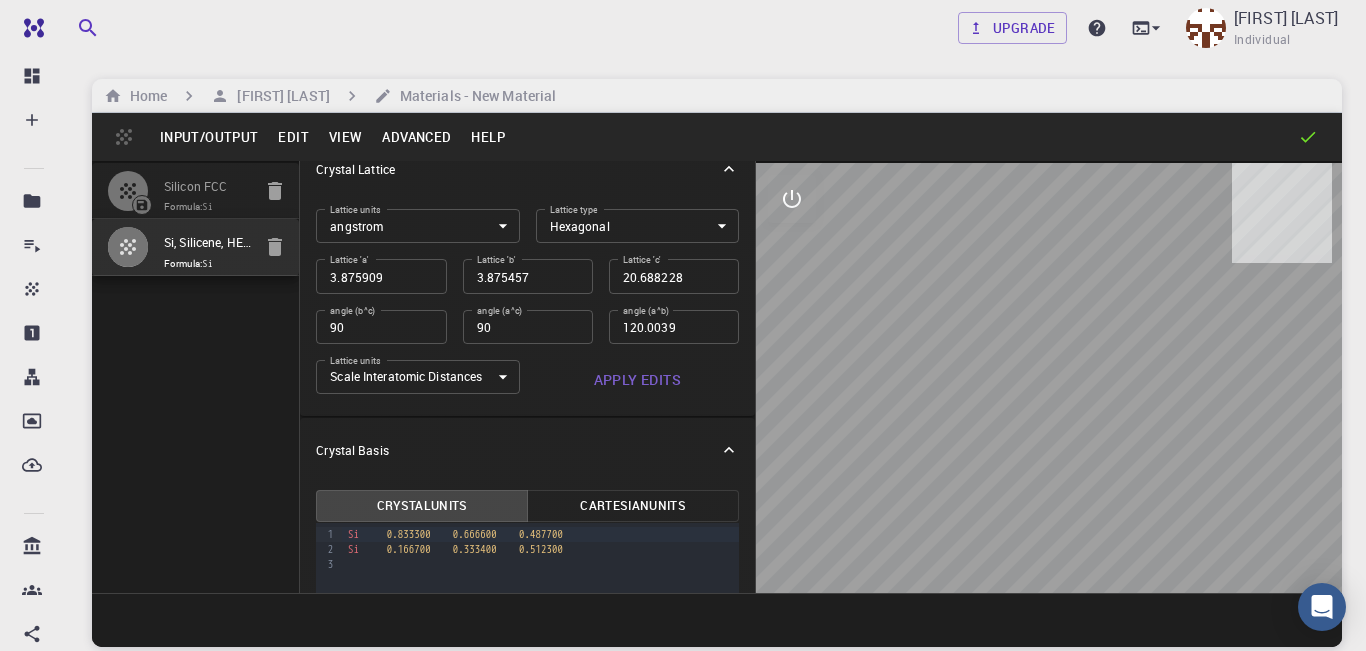 drag, startPoint x: 1058, startPoint y: 264, endPoint x: 1048, endPoint y: 296, distance: 33.526108 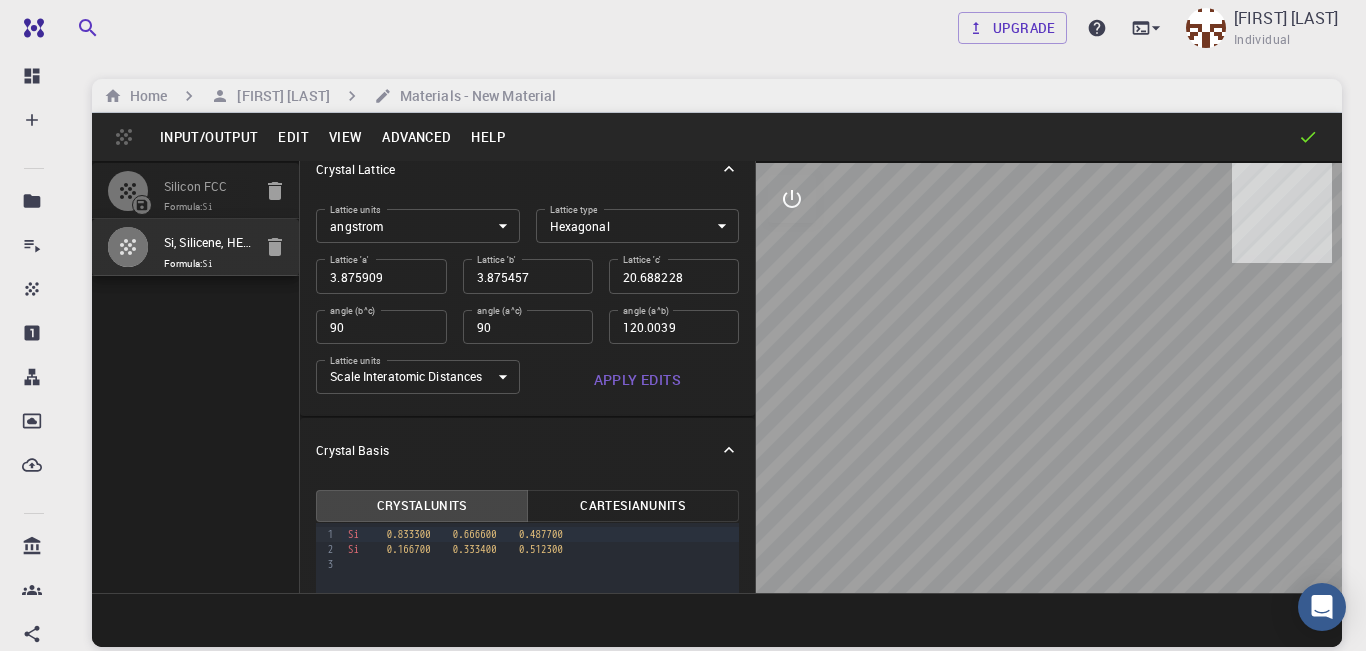 click at bounding box center (1049, 378) 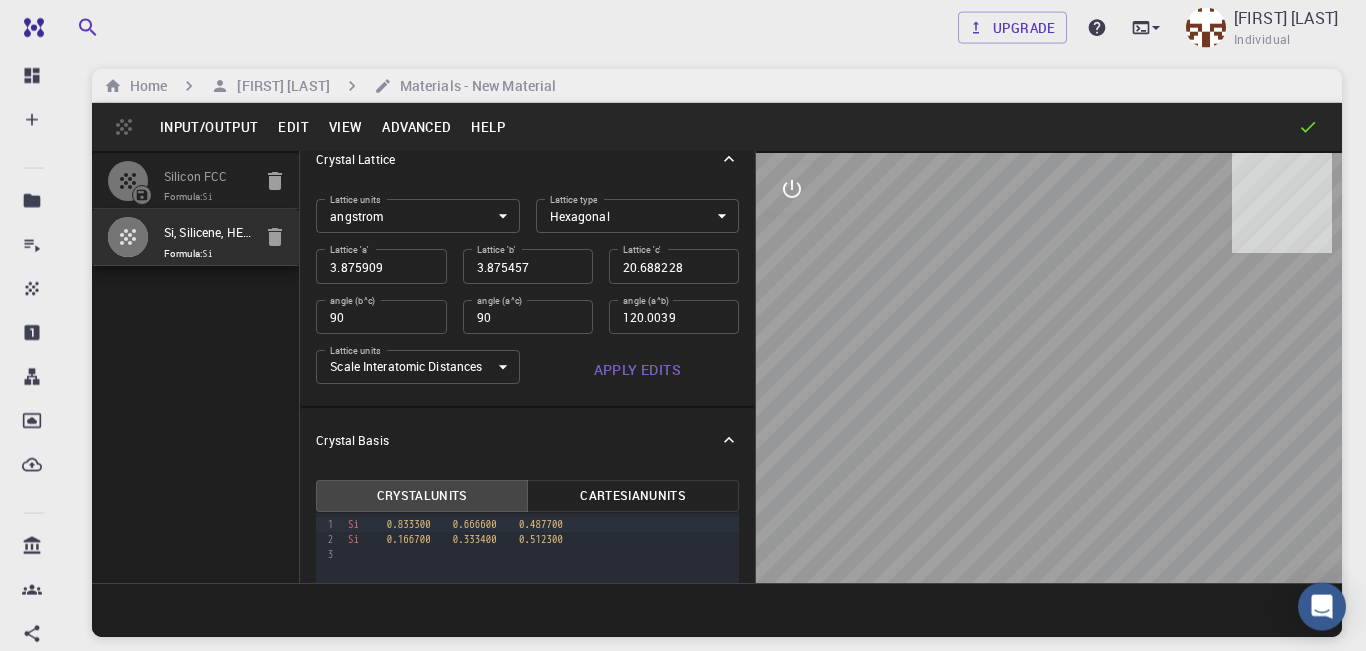 scroll, scrollTop: 0, scrollLeft: 0, axis: both 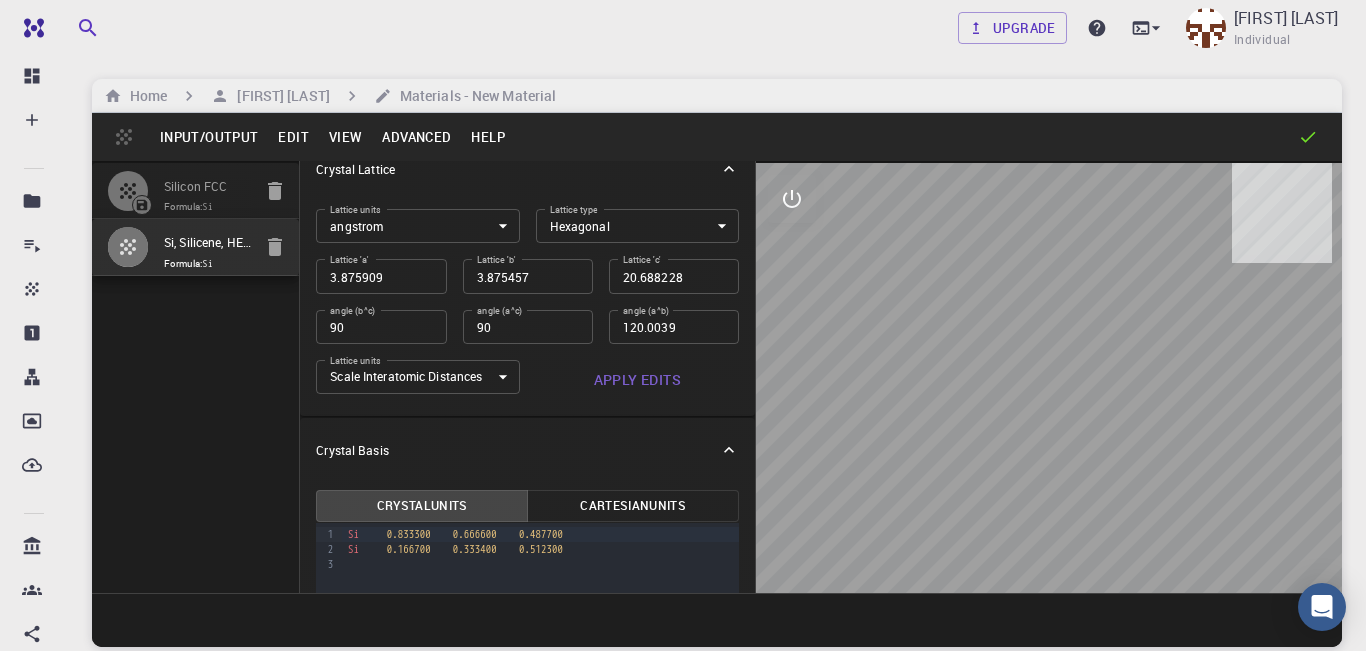 click 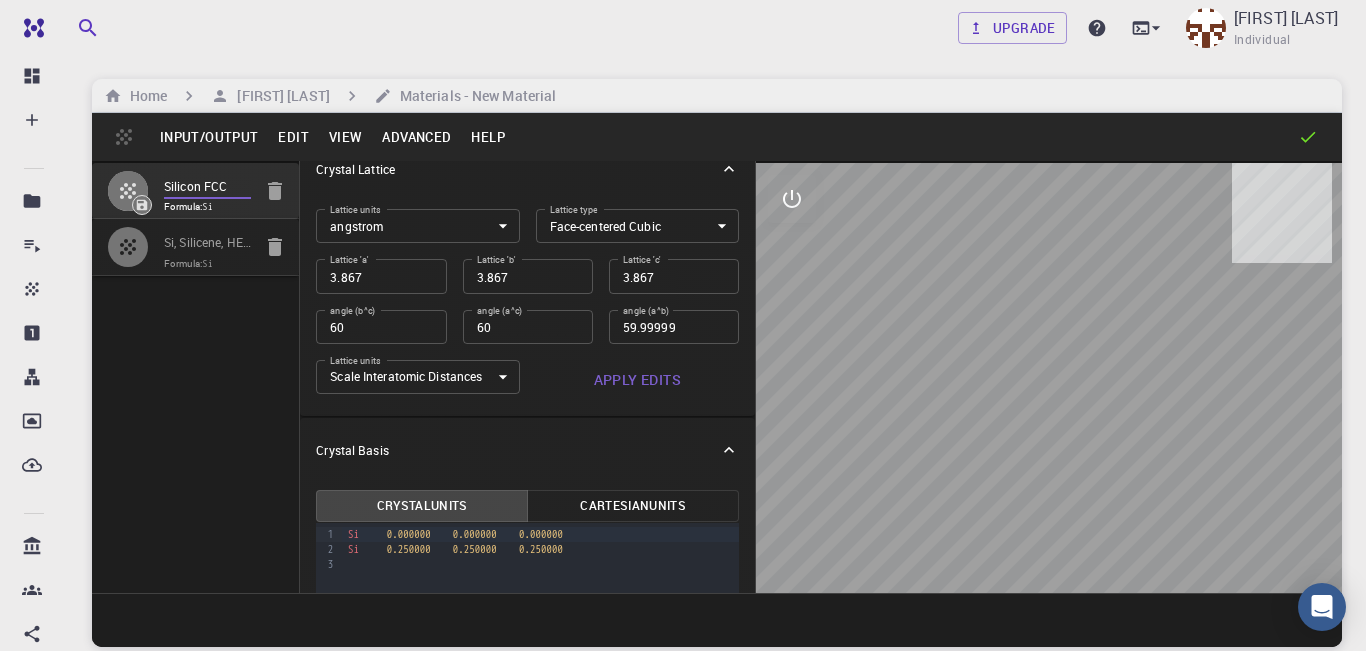 click on "Si, Silicene, HEX (P-3m1) 2D (Monolayer), 2dm-5934" at bounding box center [207, 243] 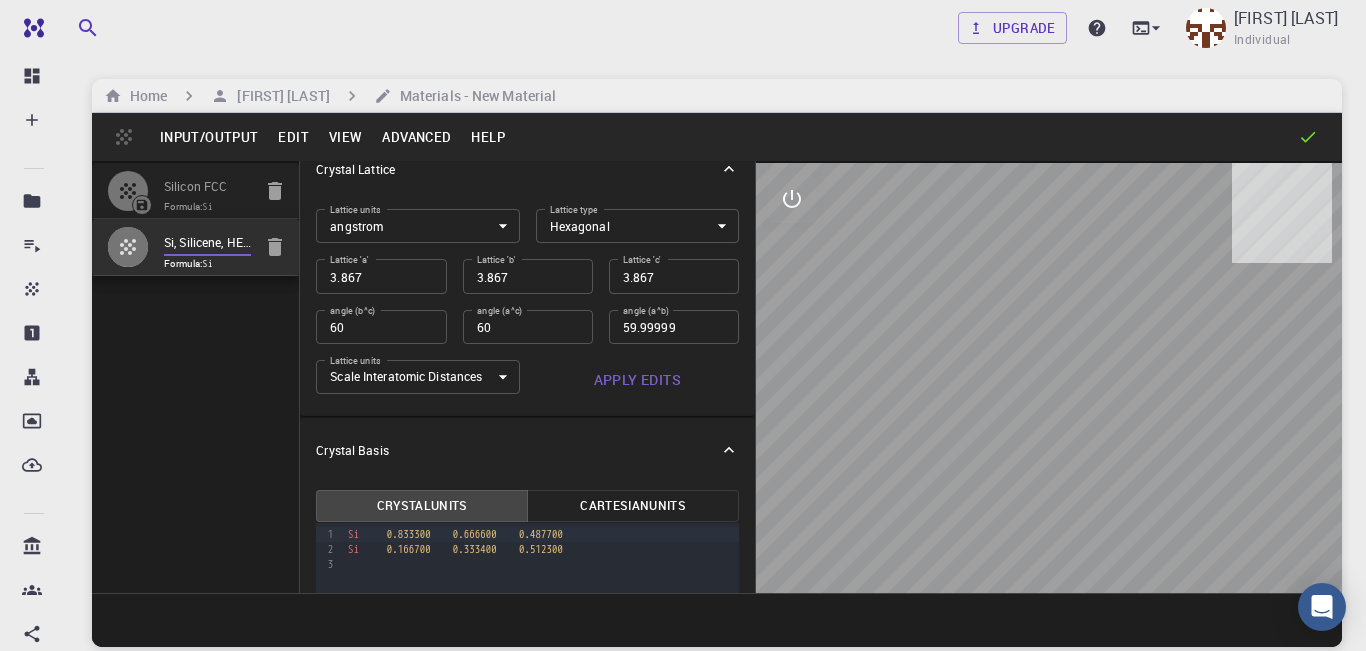type on "HEX" 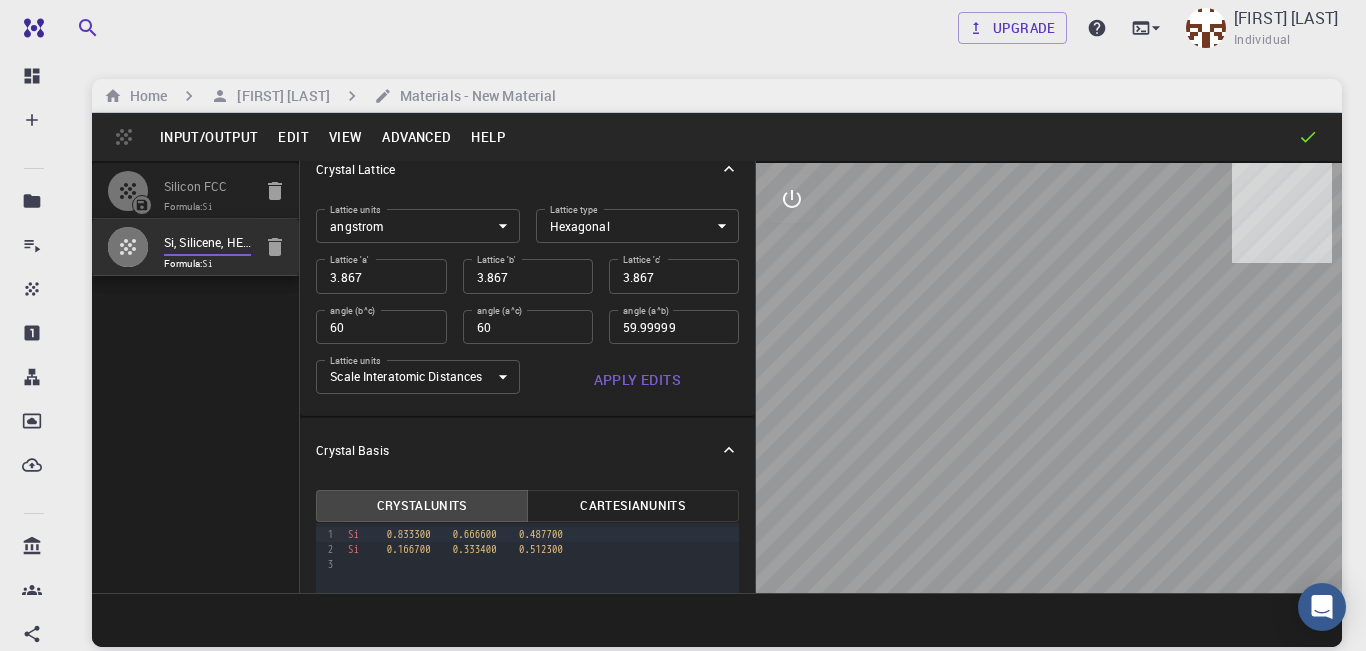 type on "3.875909" 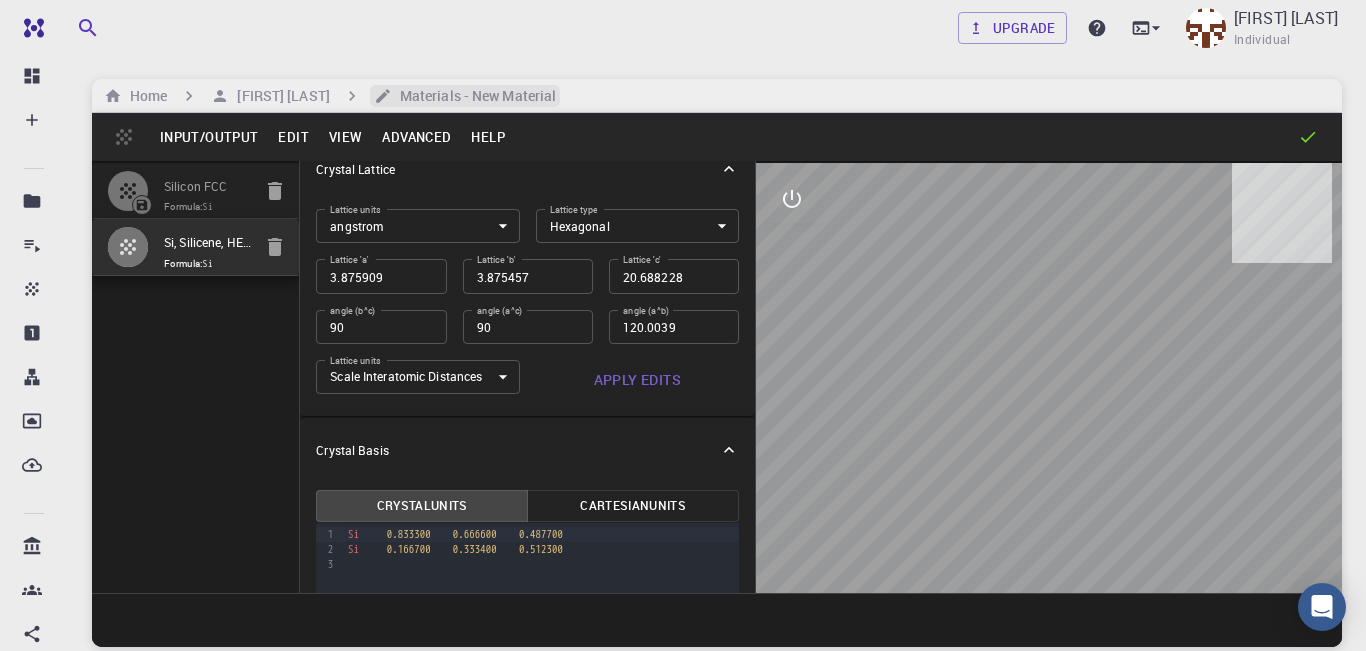 click on "Materials - New Material" at bounding box center (474, 96) 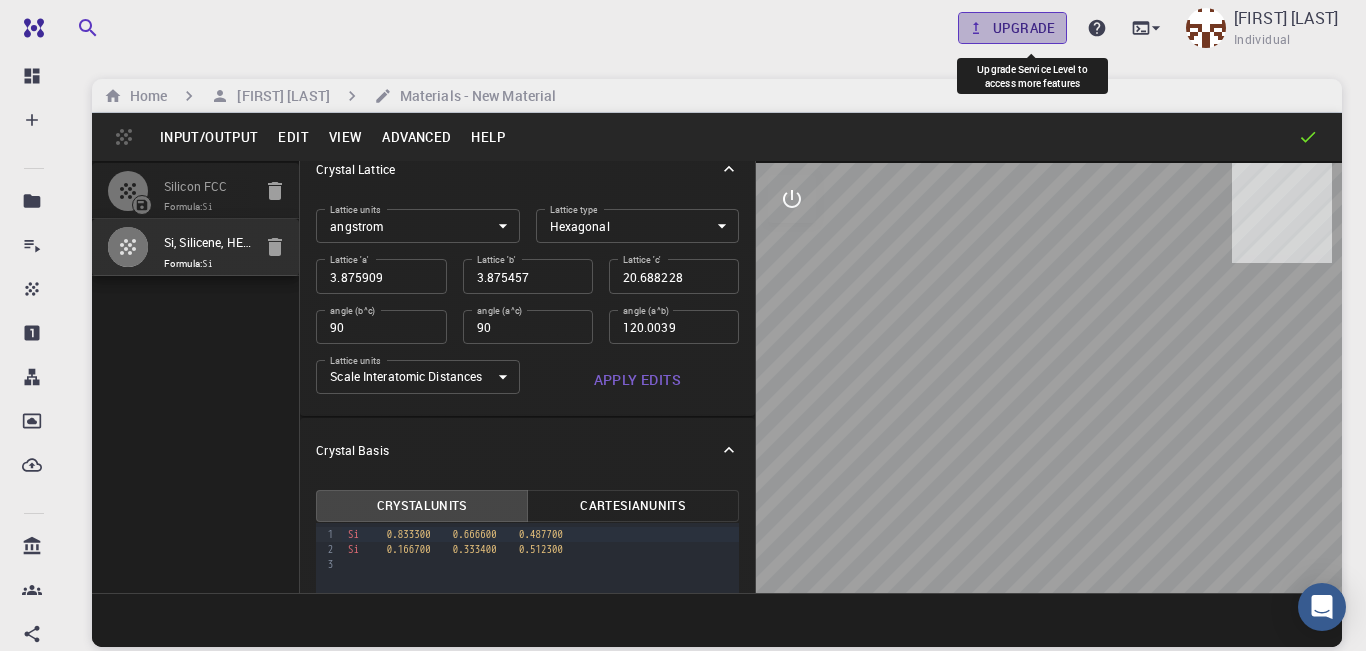 click on "Upgrade" at bounding box center (1012, 28) 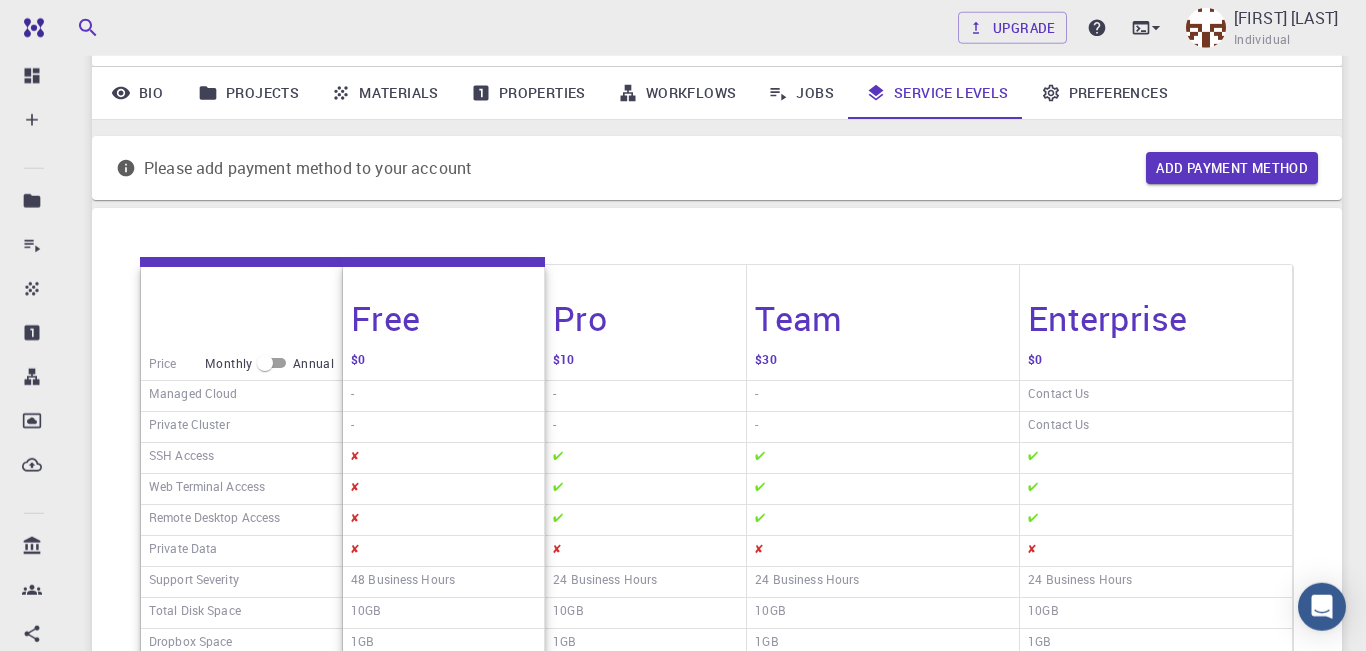 scroll, scrollTop: 0, scrollLeft: 0, axis: both 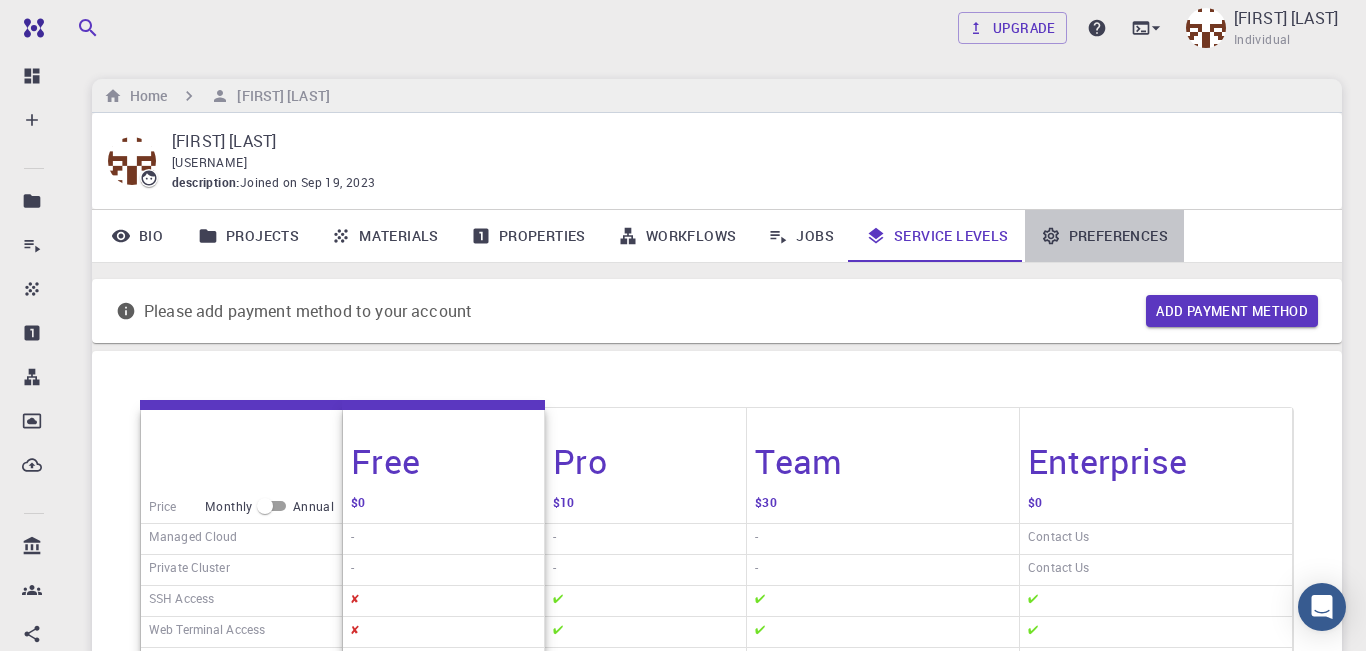 click on "Preferences" at bounding box center [1104, 236] 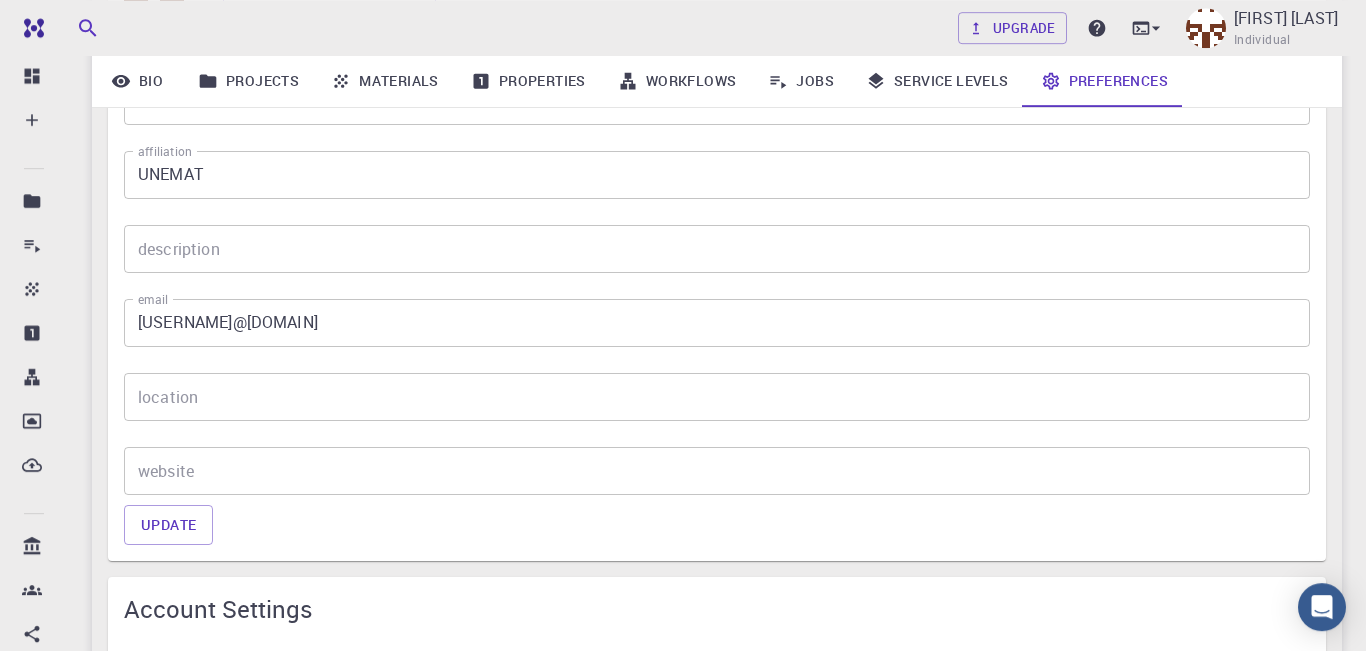 scroll, scrollTop: 0, scrollLeft: 0, axis: both 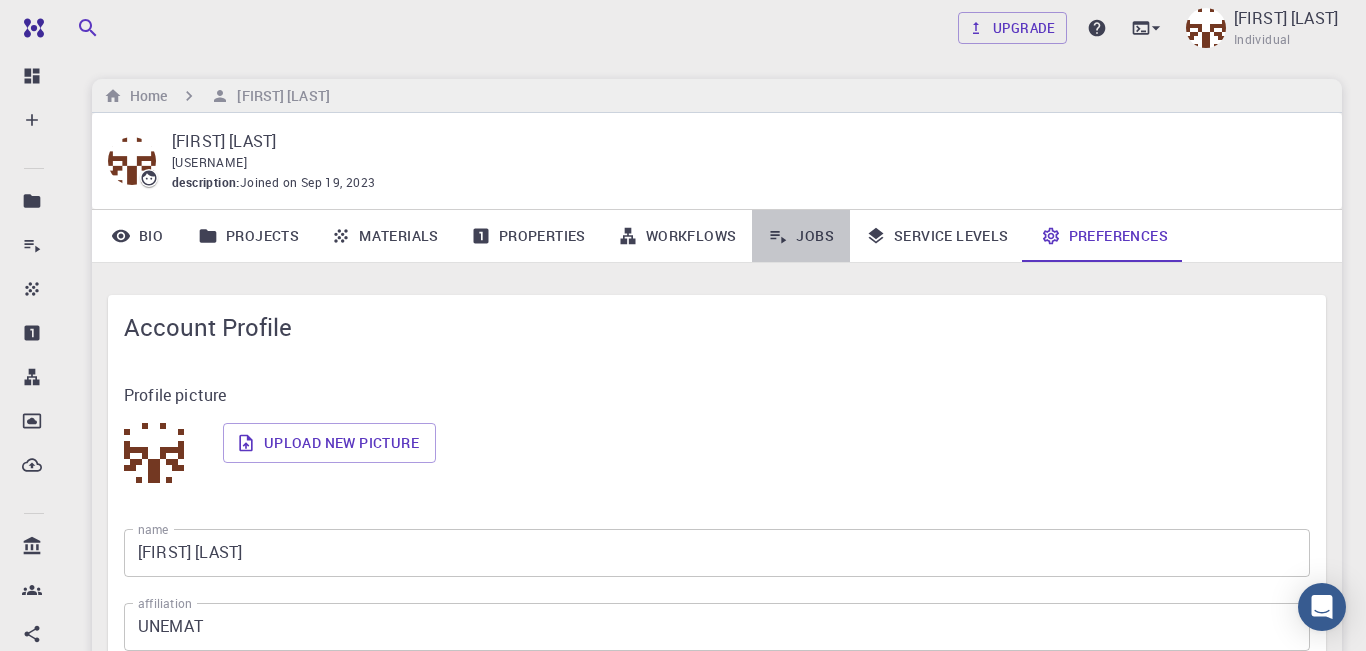 click on "Jobs" at bounding box center (801, 236) 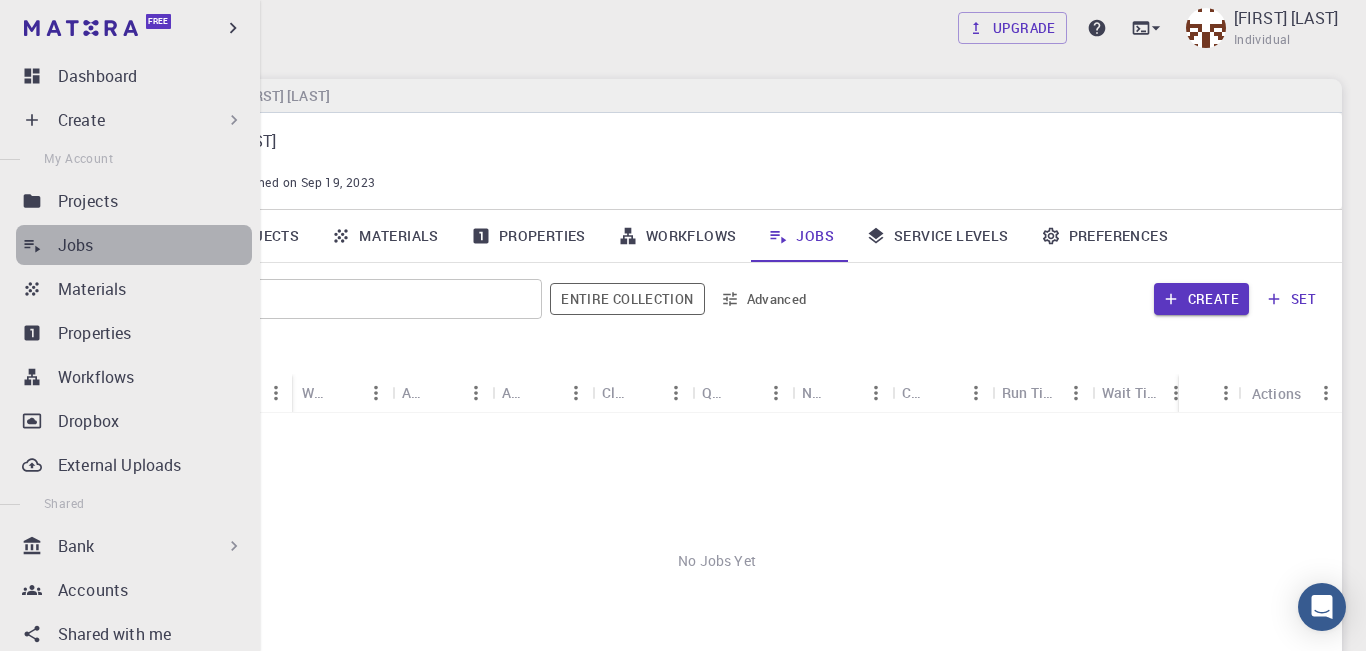 click 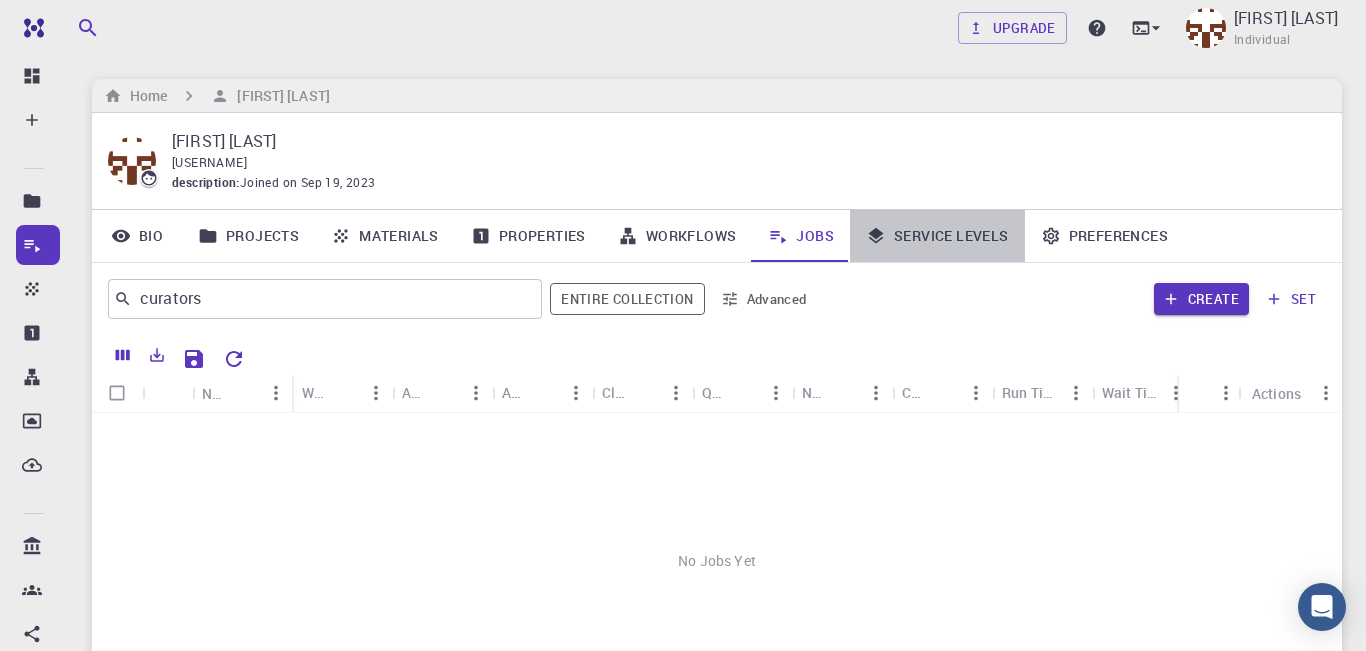 click on "Service Levels" at bounding box center (937, 236) 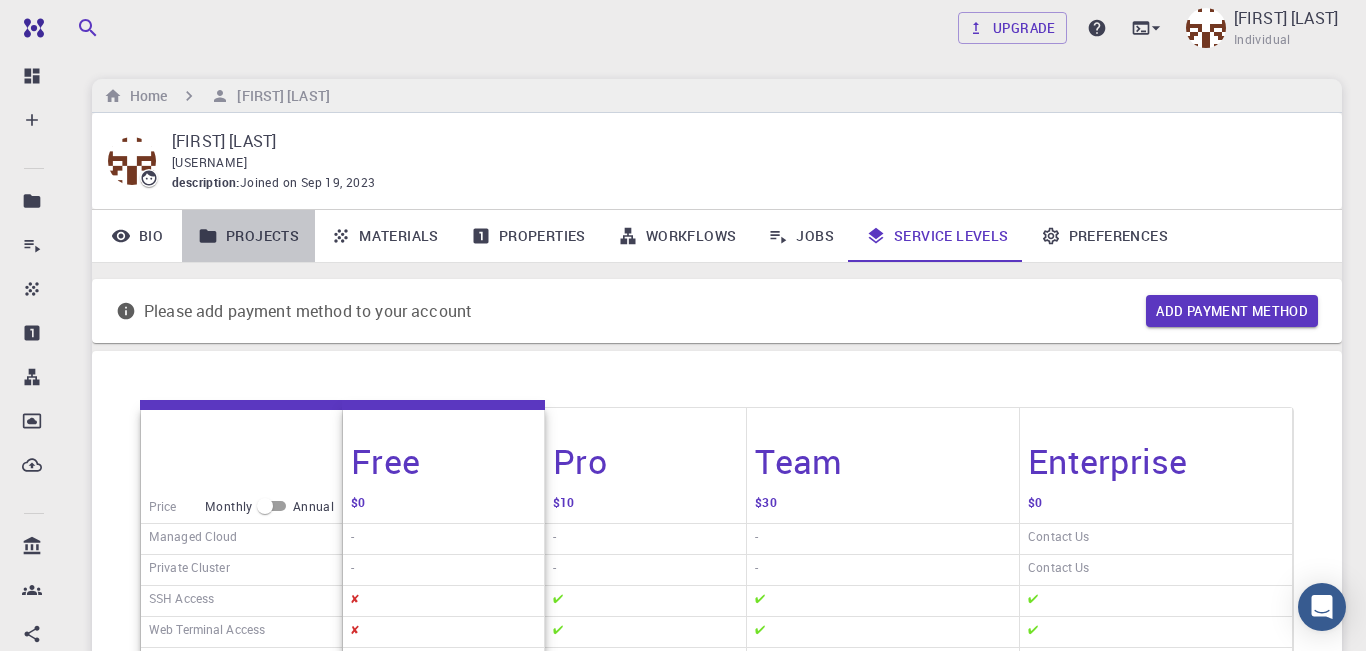 click on "Projects" at bounding box center (248, 236) 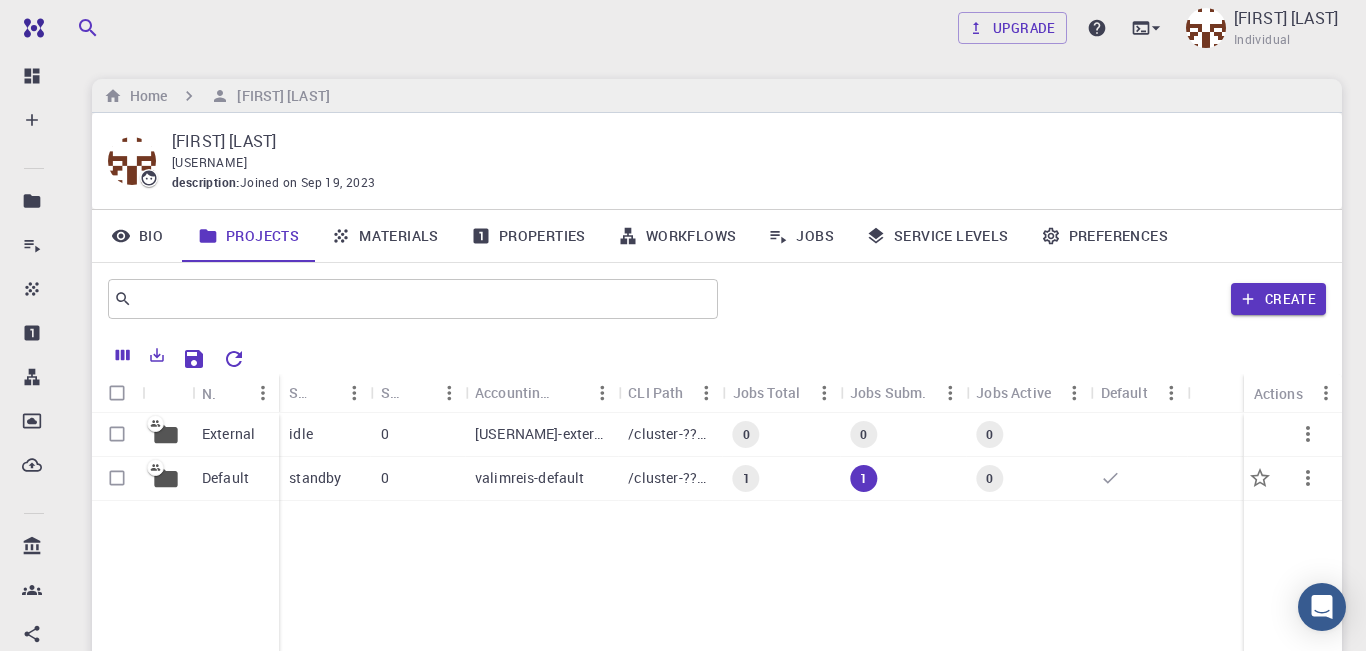 click on "Default" at bounding box center [225, 478] 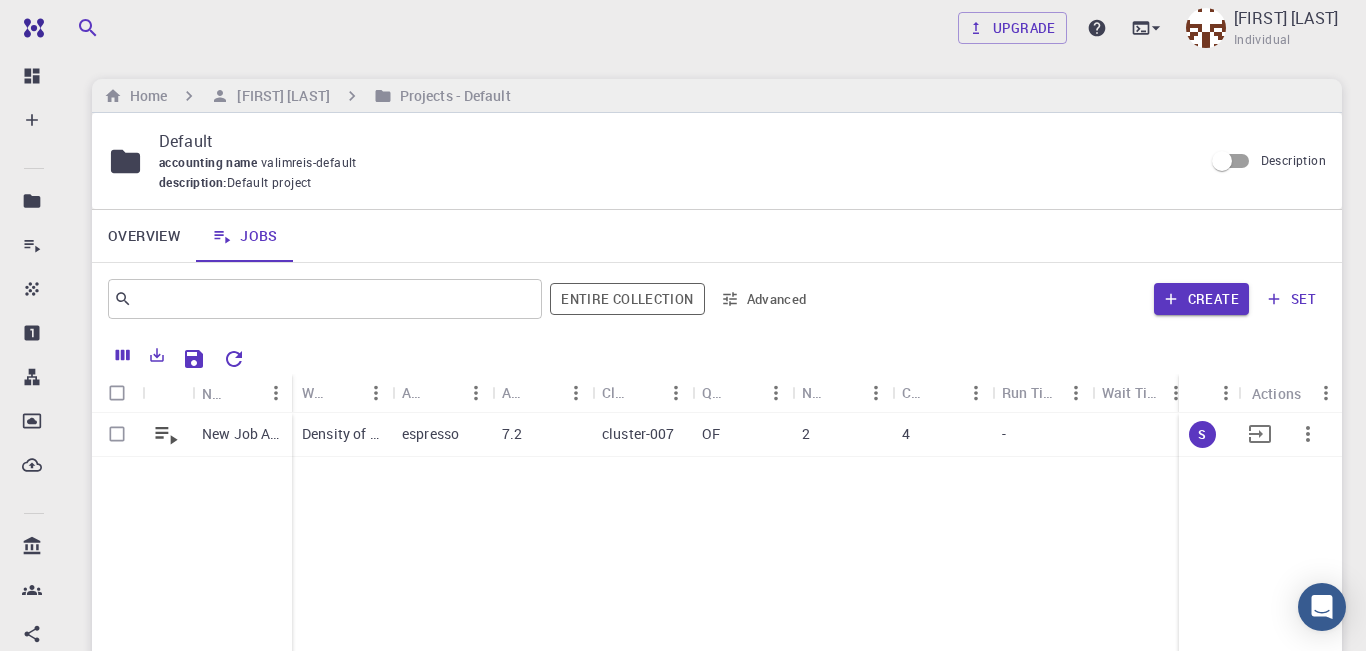 click on "New Job Aug 2, 2025, 23:07 PM" at bounding box center (242, 434) 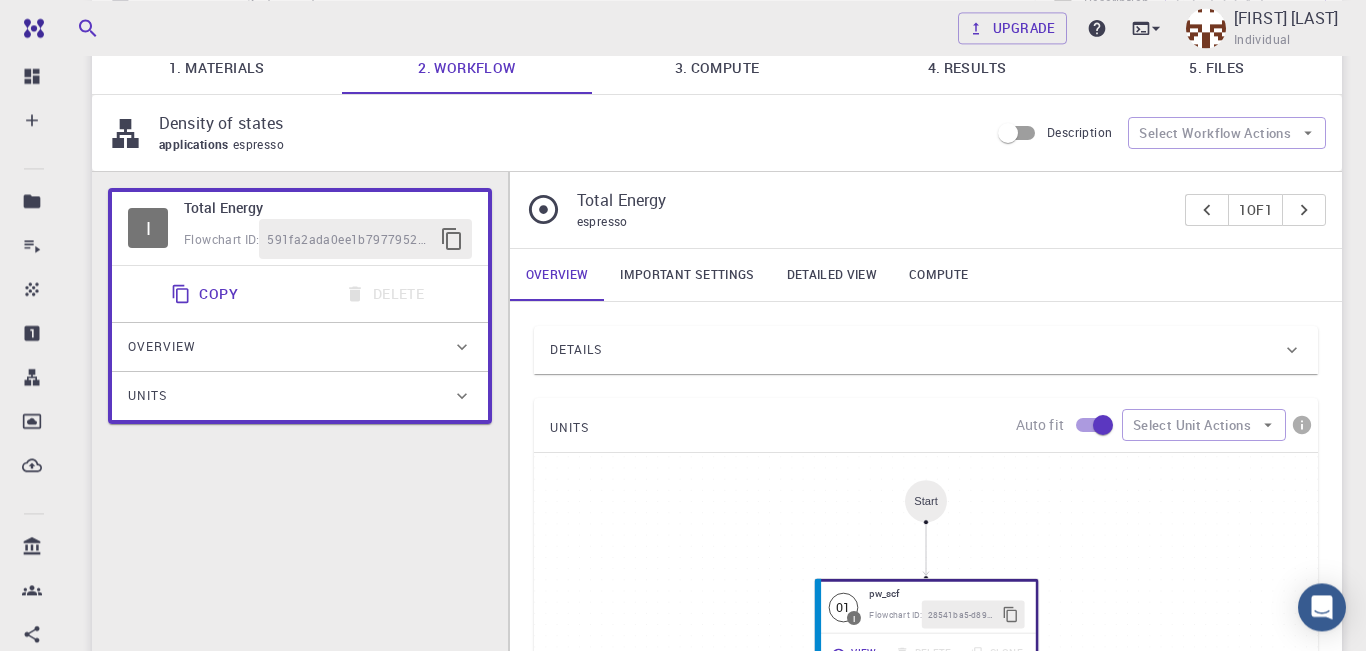 scroll, scrollTop: 138, scrollLeft: 0, axis: vertical 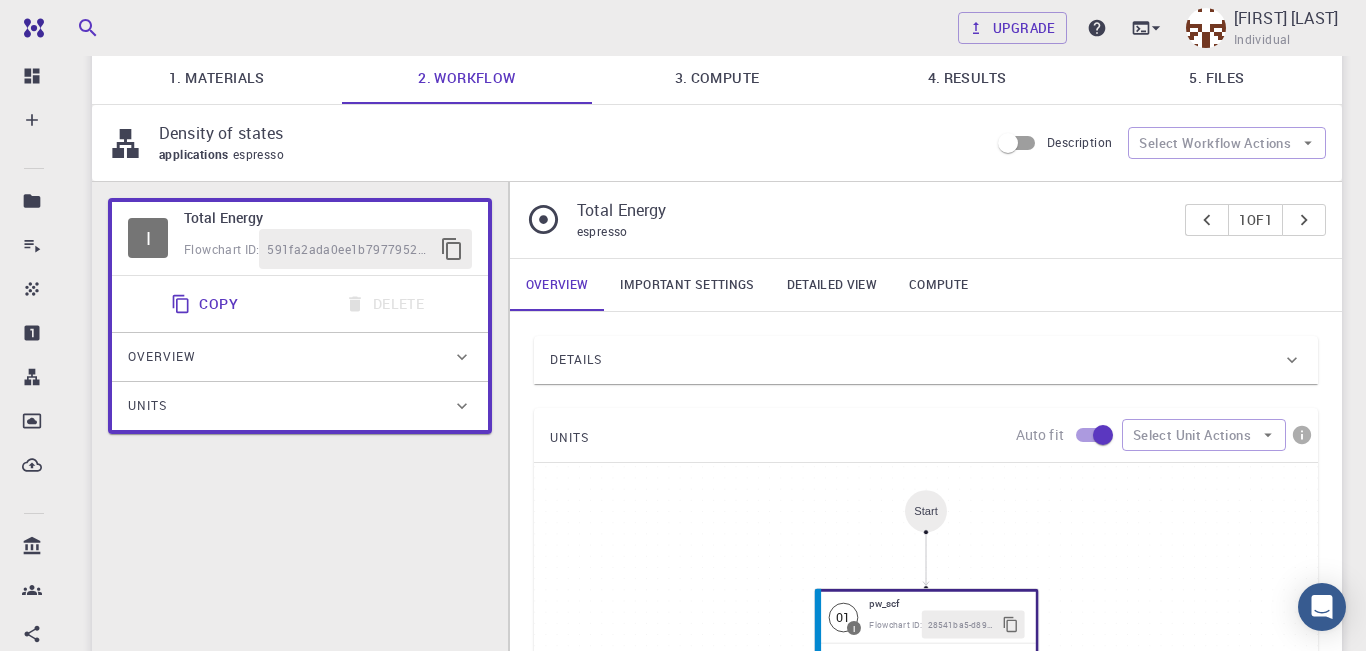 click on "4. Results" at bounding box center [967, 78] 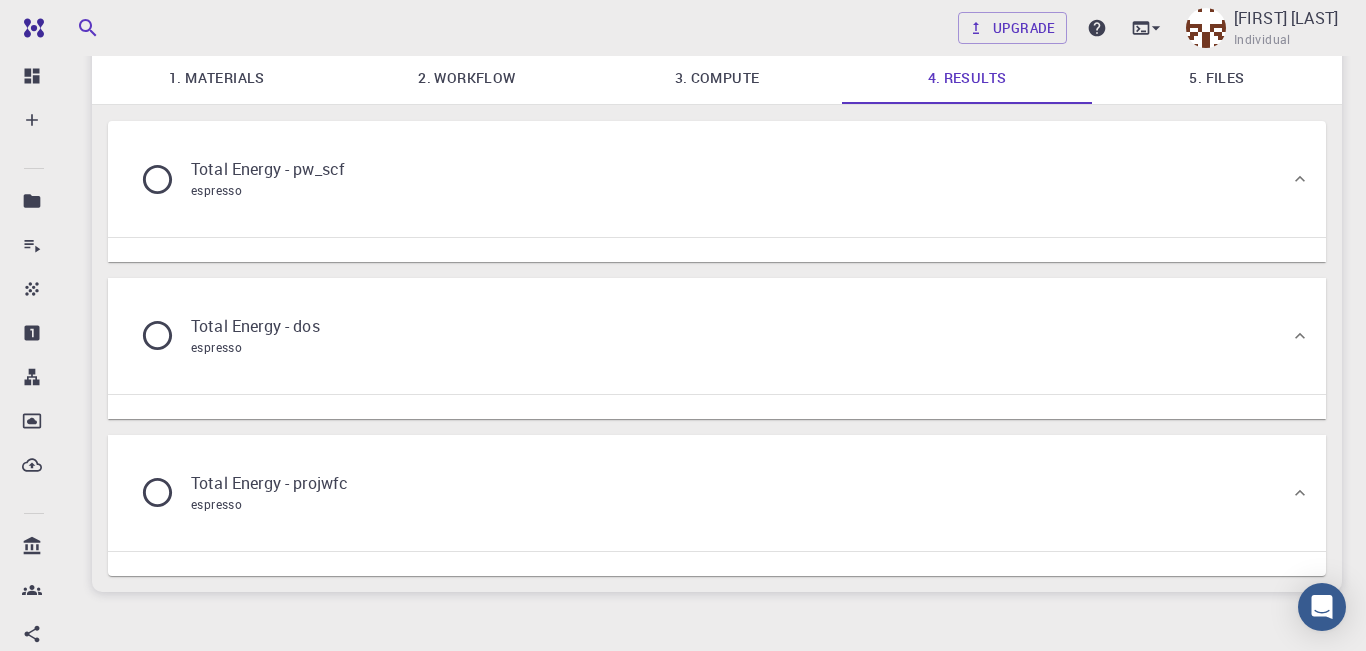 click 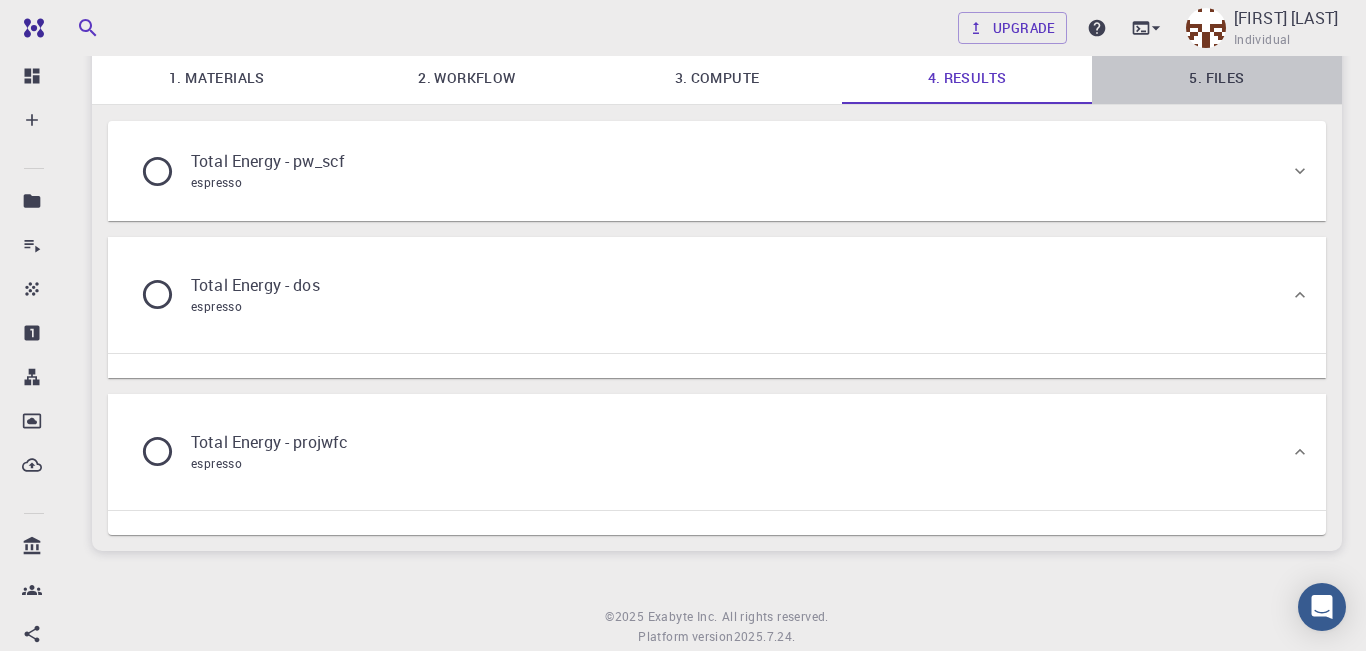 click on "5. Files" at bounding box center (1217, 78) 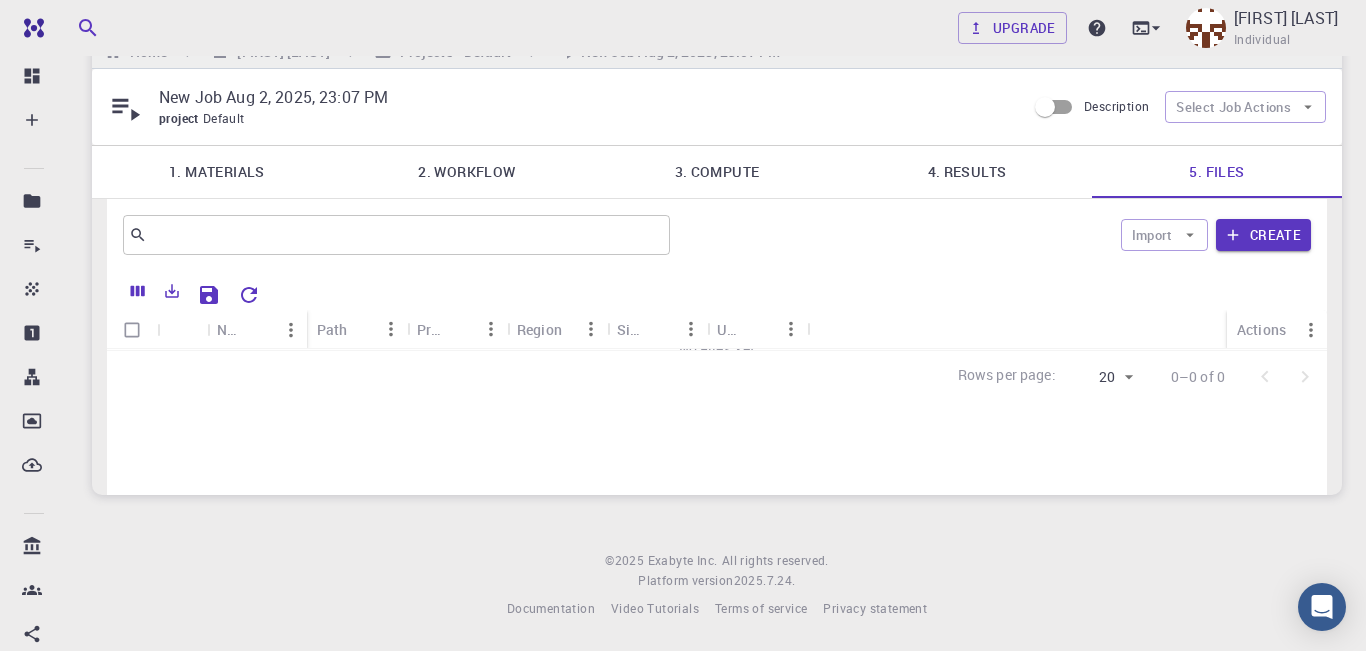 scroll, scrollTop: 58, scrollLeft: 0, axis: vertical 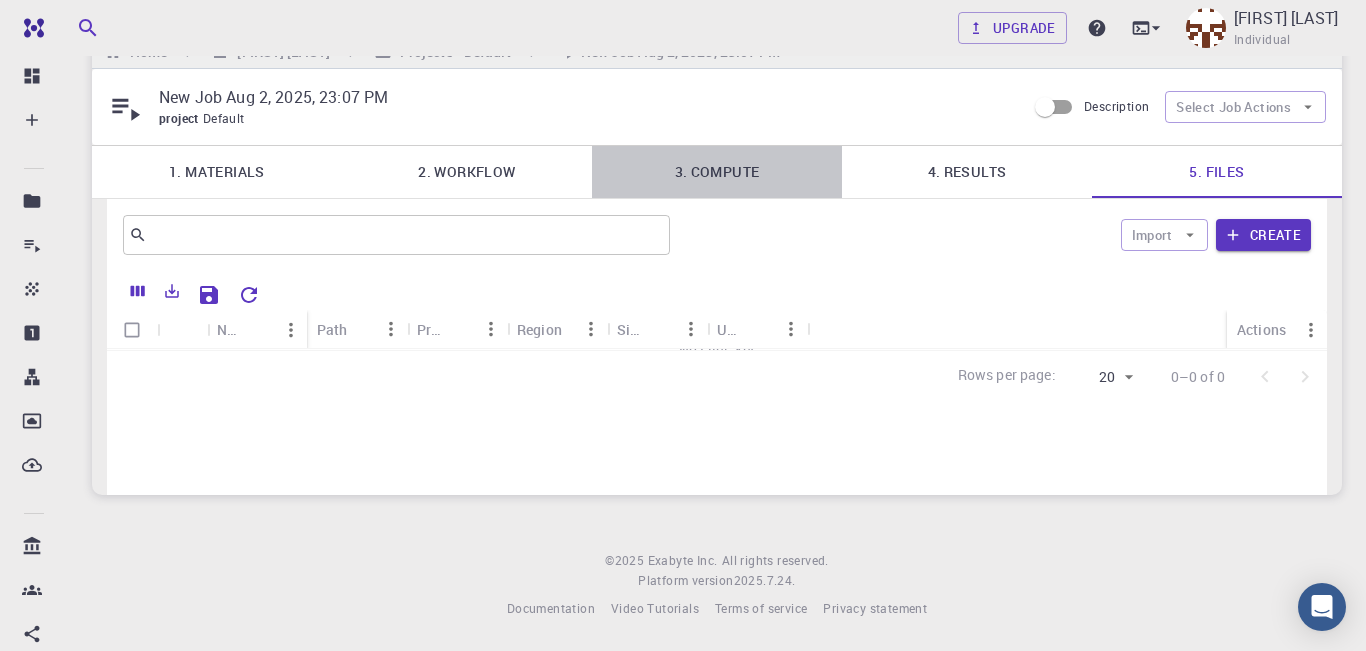 click on "3. Compute" at bounding box center [717, 172] 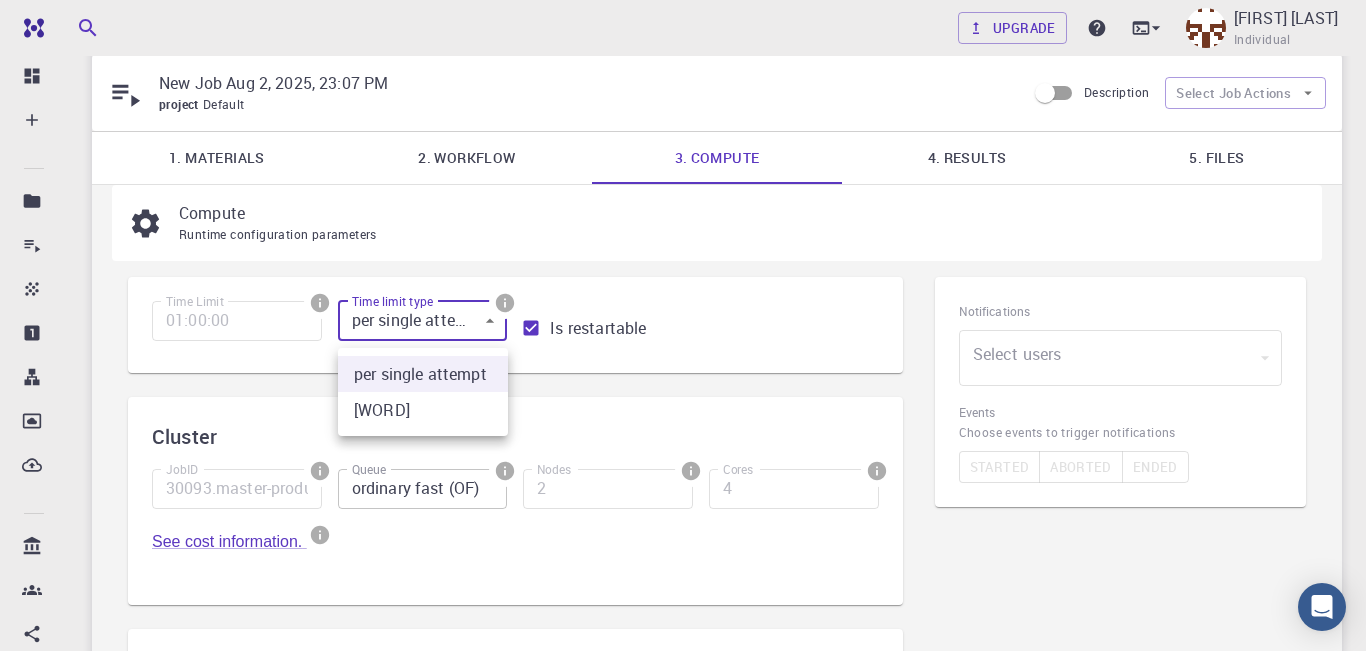 click on "Free Dashboard Create New Job New Material Create Material Upload File Import from Bank Import from 3rd Party New Workflow New Project Projects Jobs Materials Properties Workflows Dropbox External Uploads Bank Materials Workflows Accounts Shared with me Shared publicly Shared externally Documentation Contact Support Compute load: Low Upgrade Daniel Valin Individual Home Daniel Valin Projects - Default New Job Aug 2, 2025, 23:07 PM New Job Aug 2, 2025, 23:07 PM project Default Description Select Job Actions 1. Materials 2. Workflow 3. Compute 4. Results 5. Files Compute Runtime configuration parameters Time Limit 01:00:00 Time Limit   Time limit type per single attempt 0 Time limit type     Is restartable Cluster JobID 30093.master-production-20160630-cluster-007.exabyte.io JobID   Queue ordinary fast (OF) Queue   Nodes 2 Nodes   Cores 4 Cores   See cost information.   Advanced options Number of Images 1 Number of Images   Kpoint Pools 1 Kpoint Pools   Band Pools 1 Band Pools   1   1   ​" at bounding box center (683, 560) 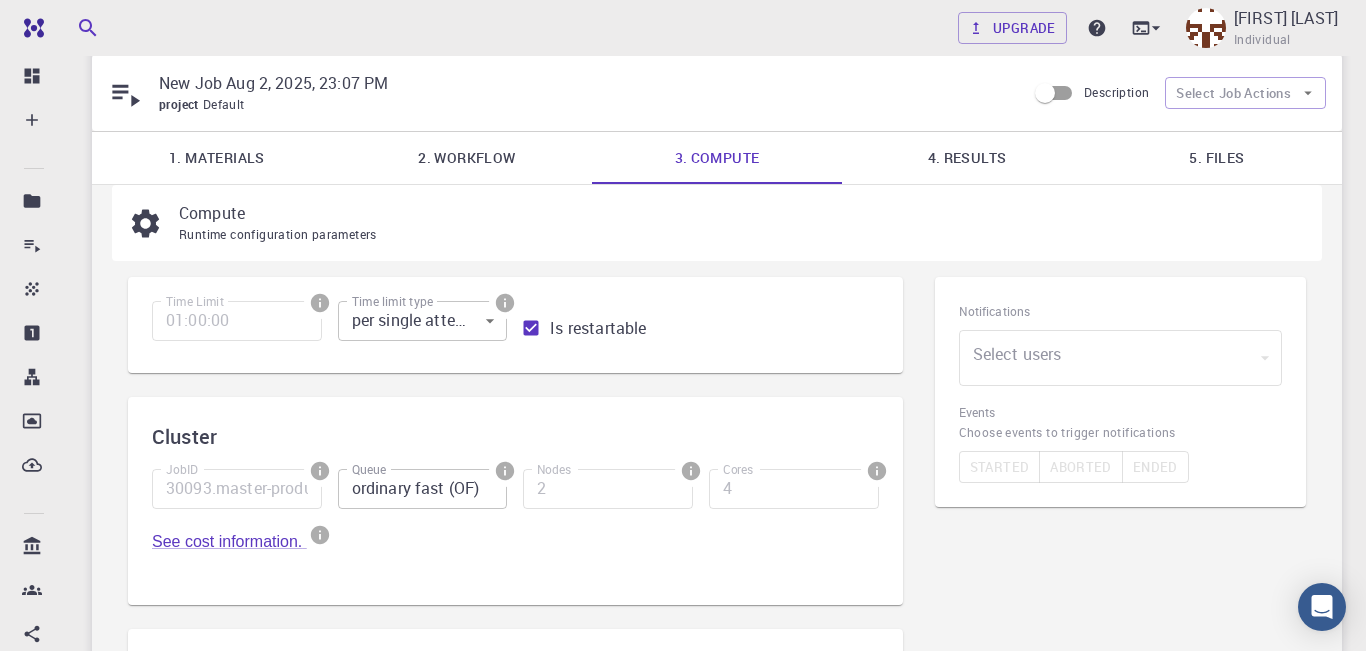 click on "​" at bounding box center (1120, 358) 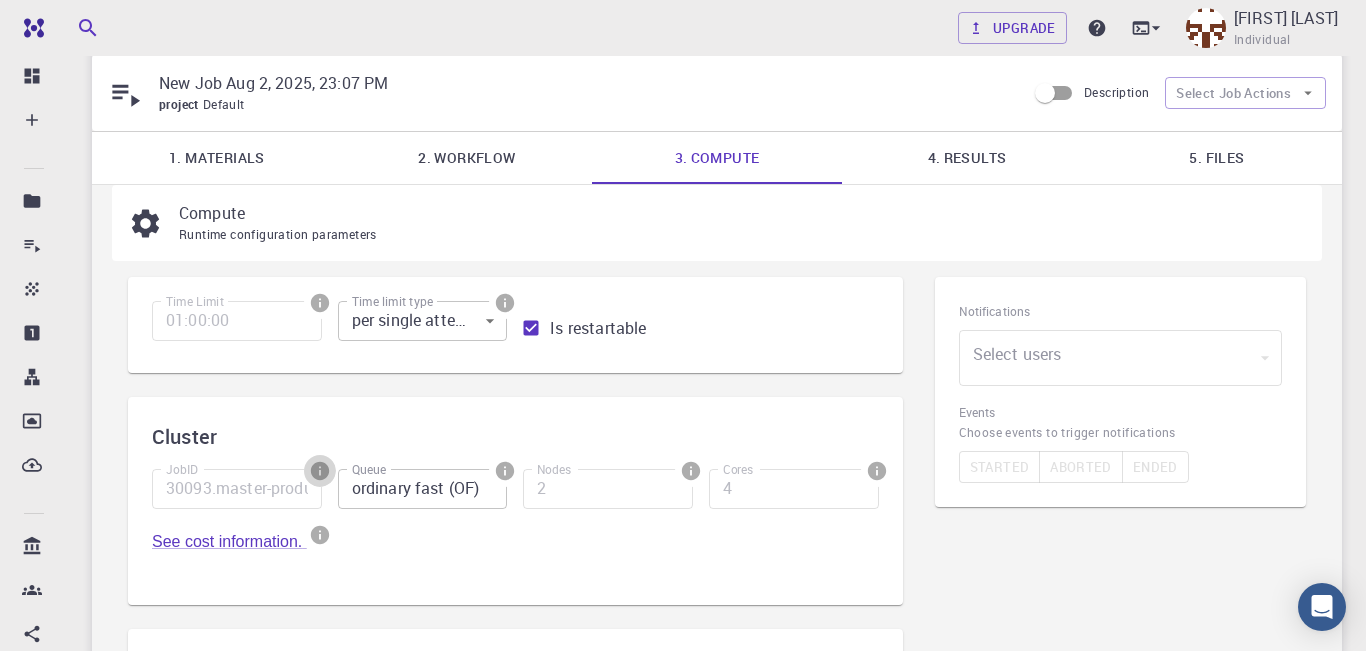 click 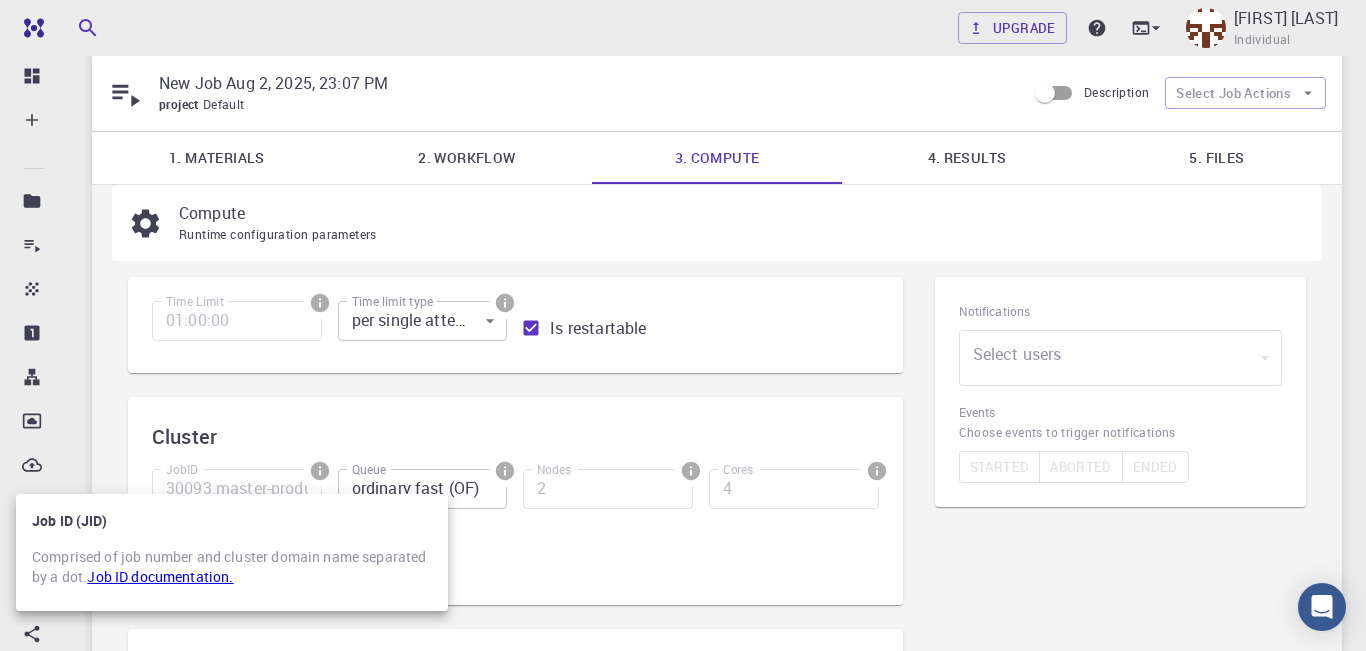 click at bounding box center [683, 325] 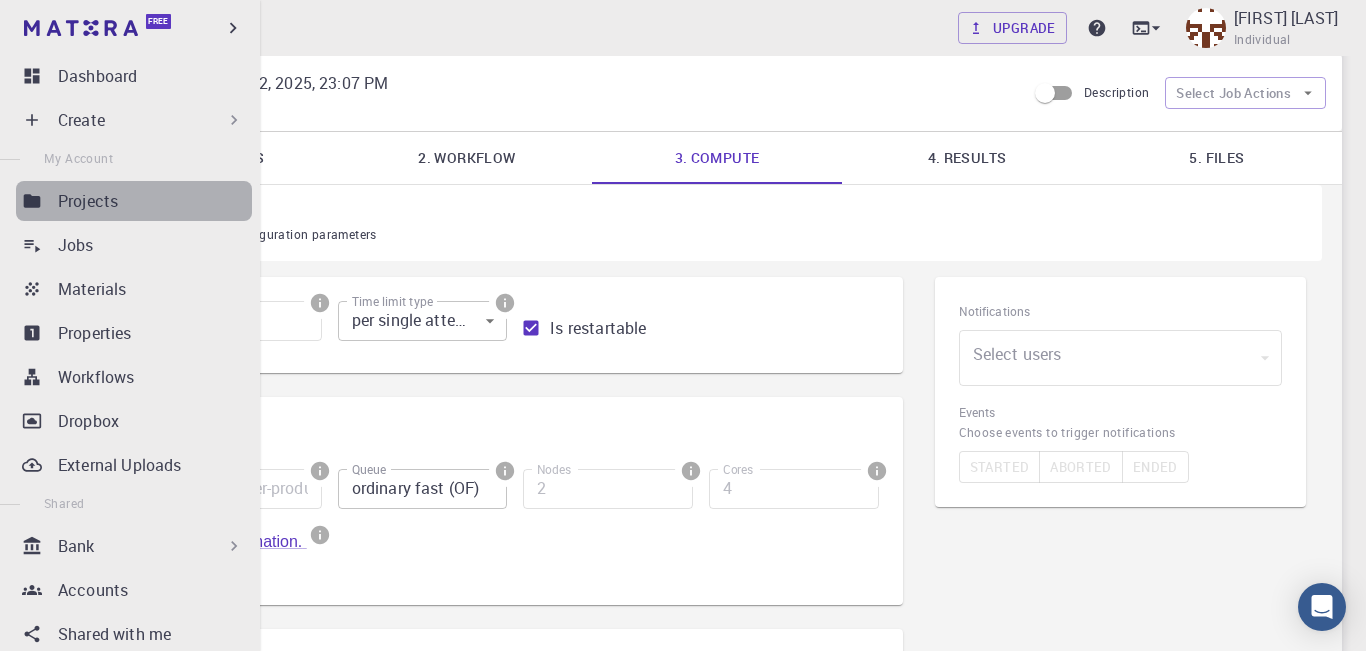 click on "Projects" at bounding box center [88, 201] 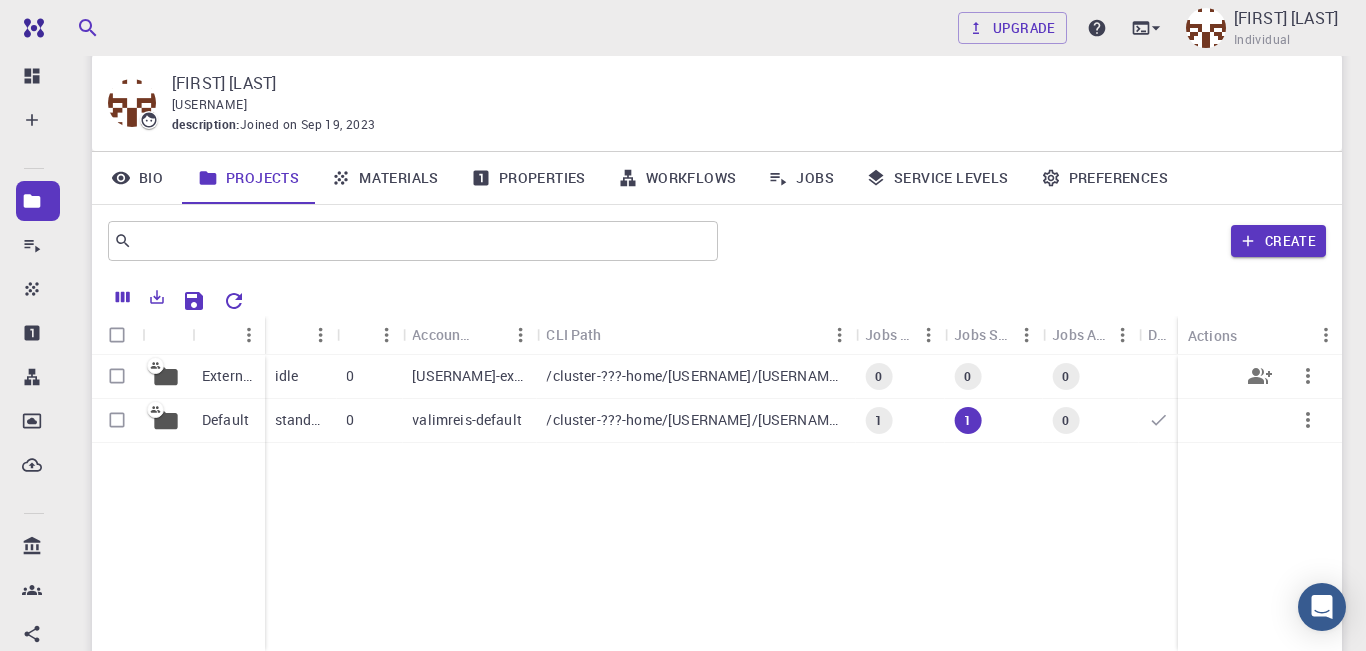 click on "External" at bounding box center [228, 376] 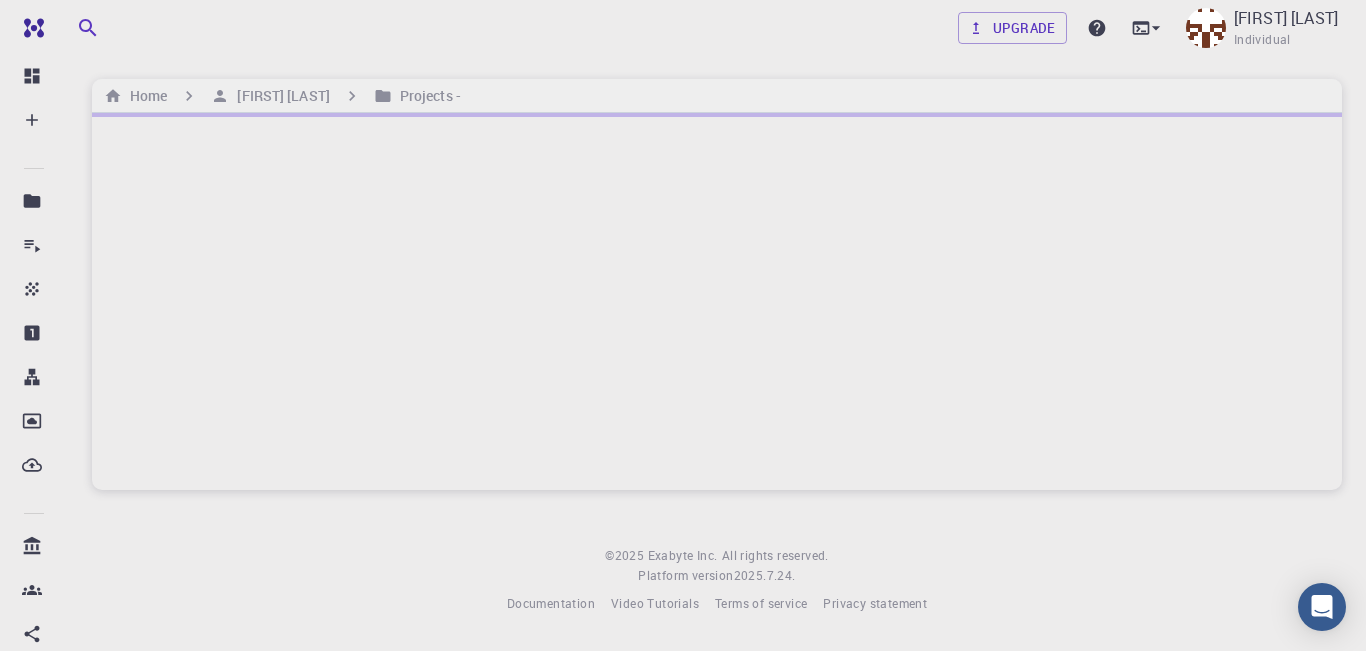 scroll, scrollTop: 6, scrollLeft: 0, axis: vertical 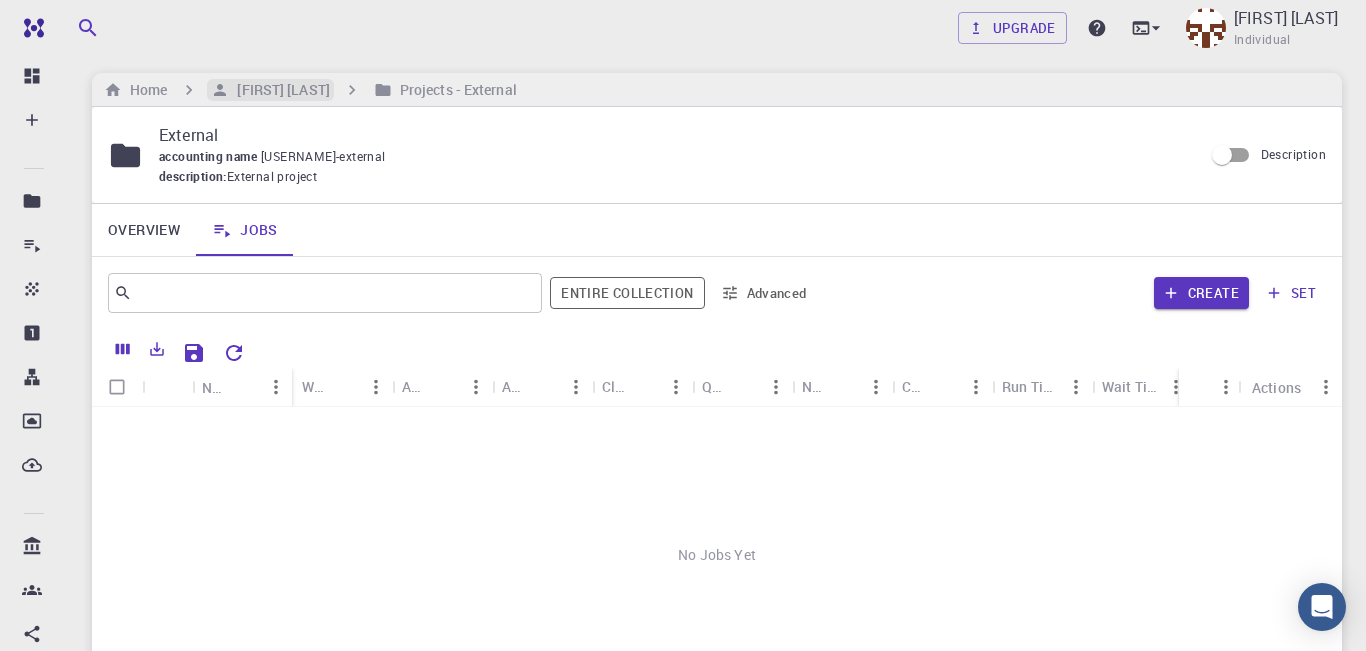 click on "[FIRST] [LAST]" at bounding box center (279, 90) 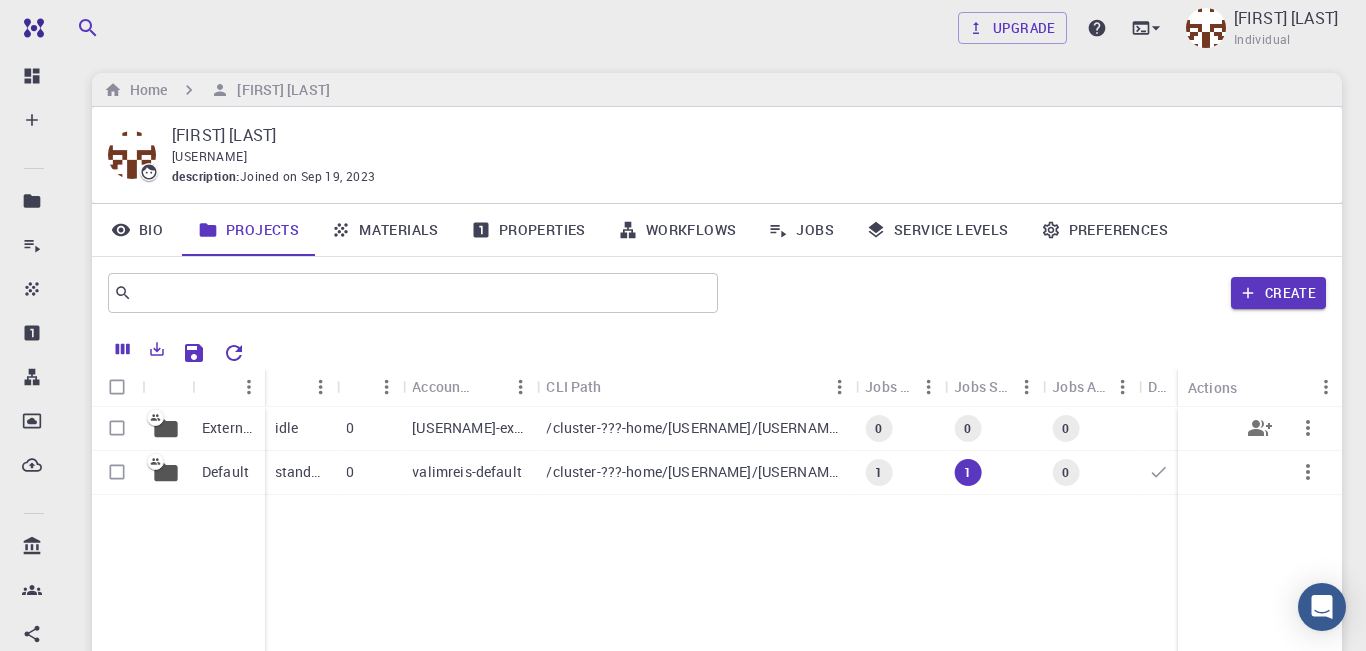 click at bounding box center (117, 428) 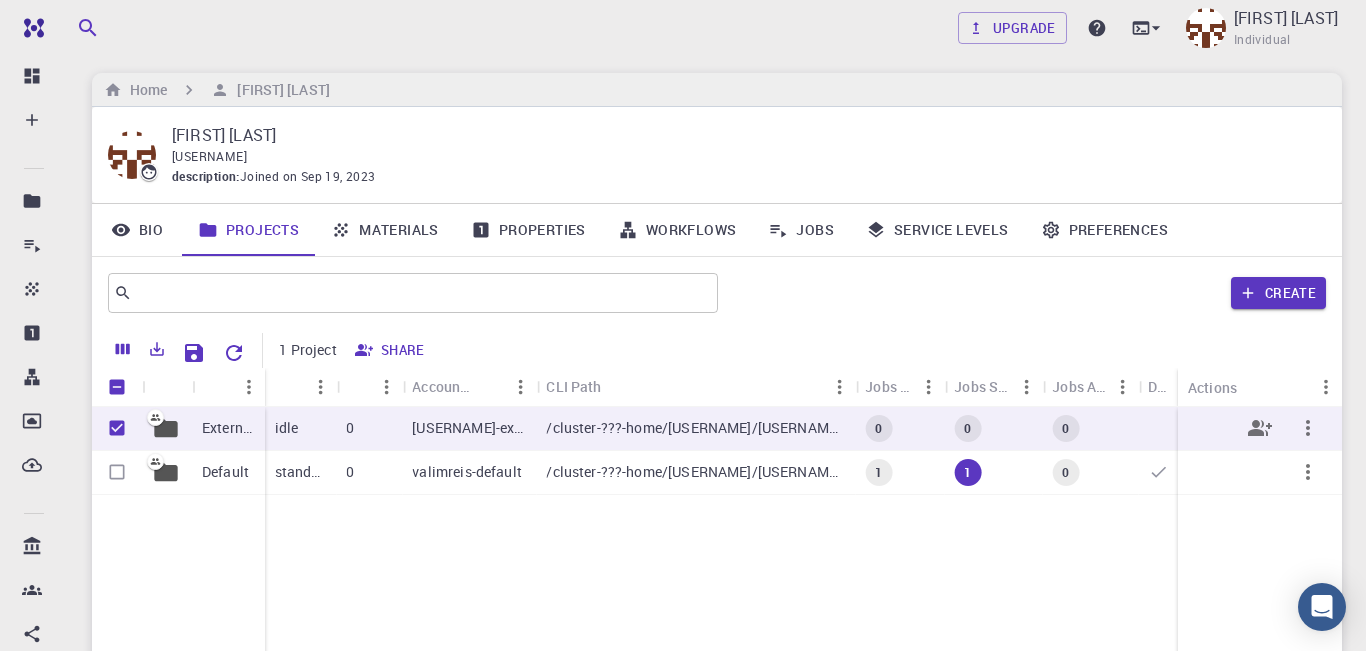 checkbox on "true" 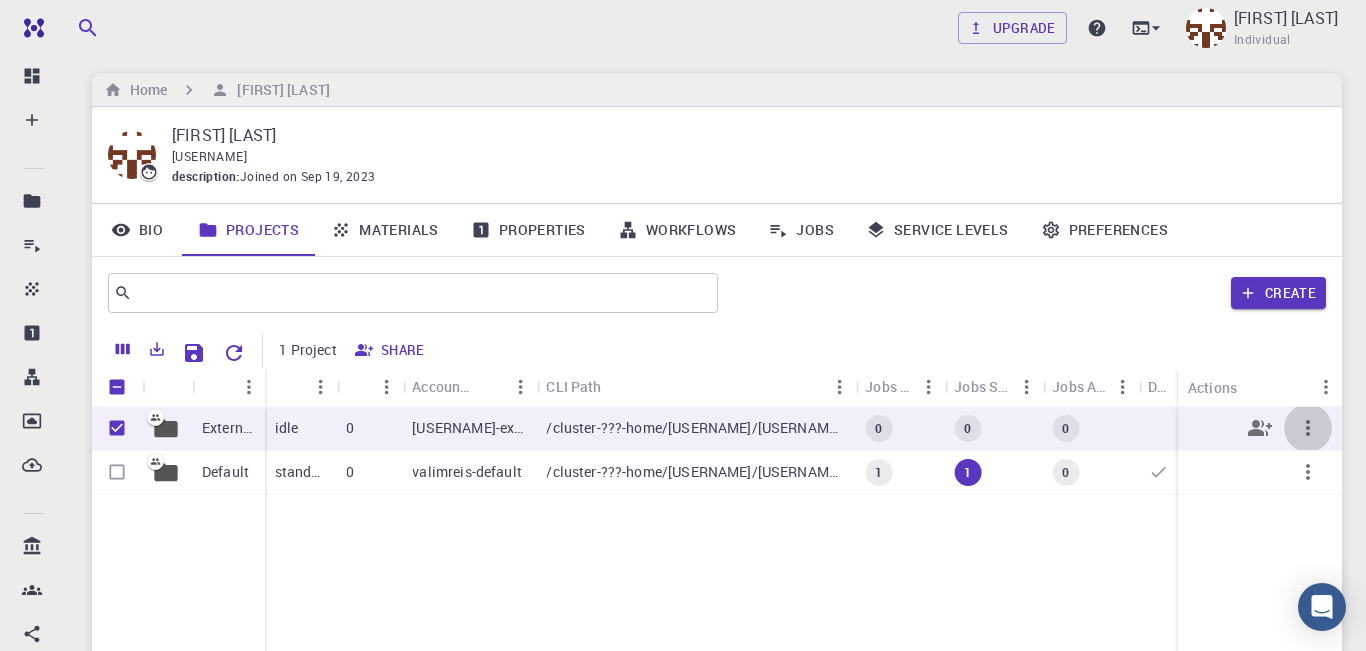 click 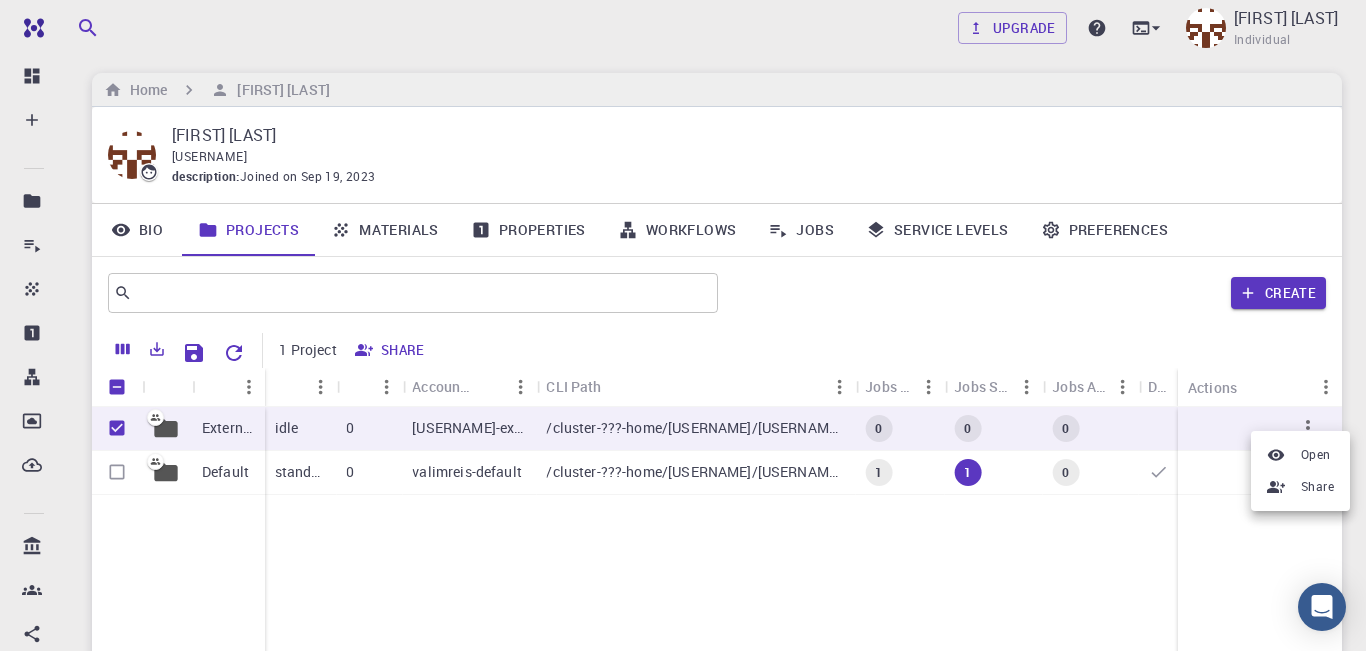 click at bounding box center (683, 325) 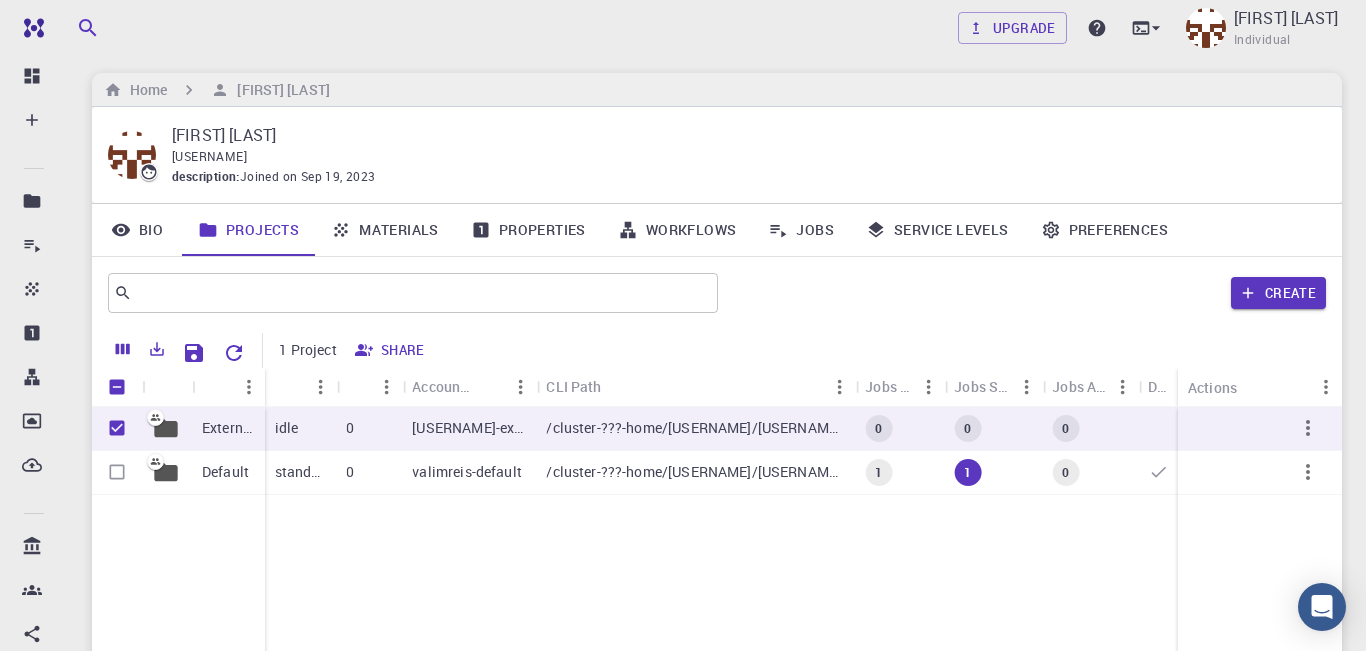 type 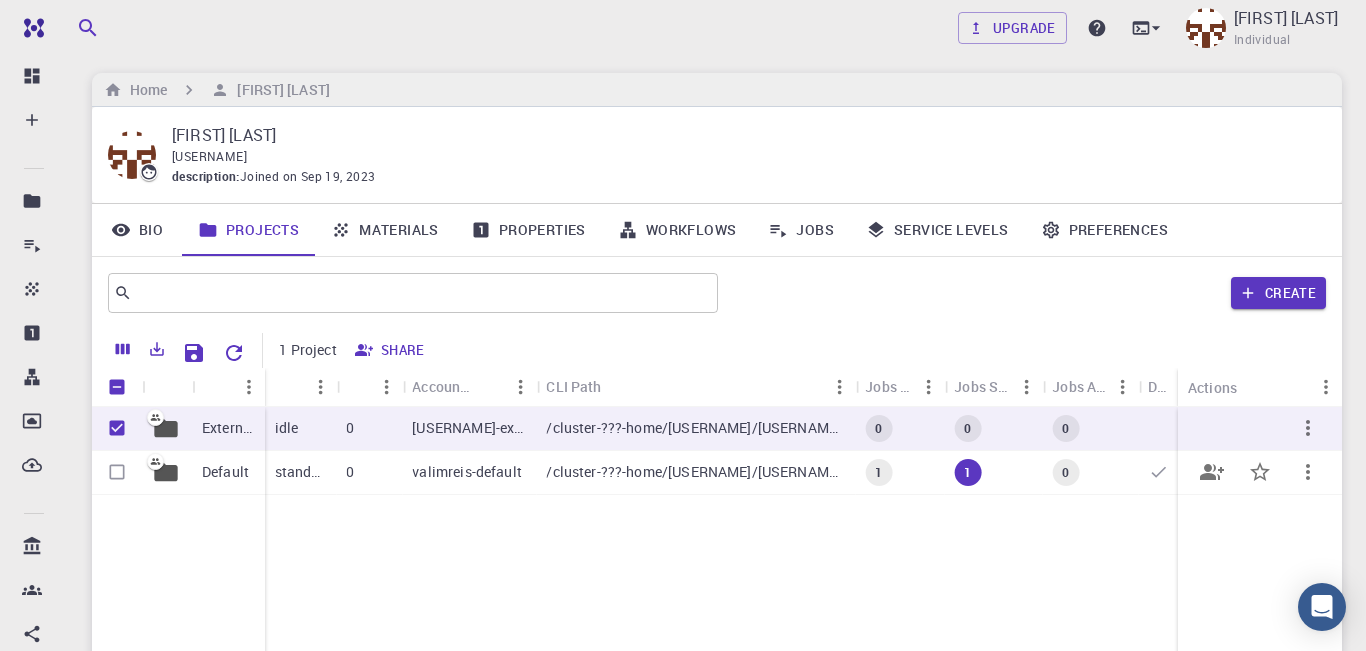 click on "/cluster-???-home/valimreis/valimreis-default" at bounding box center [695, 472] 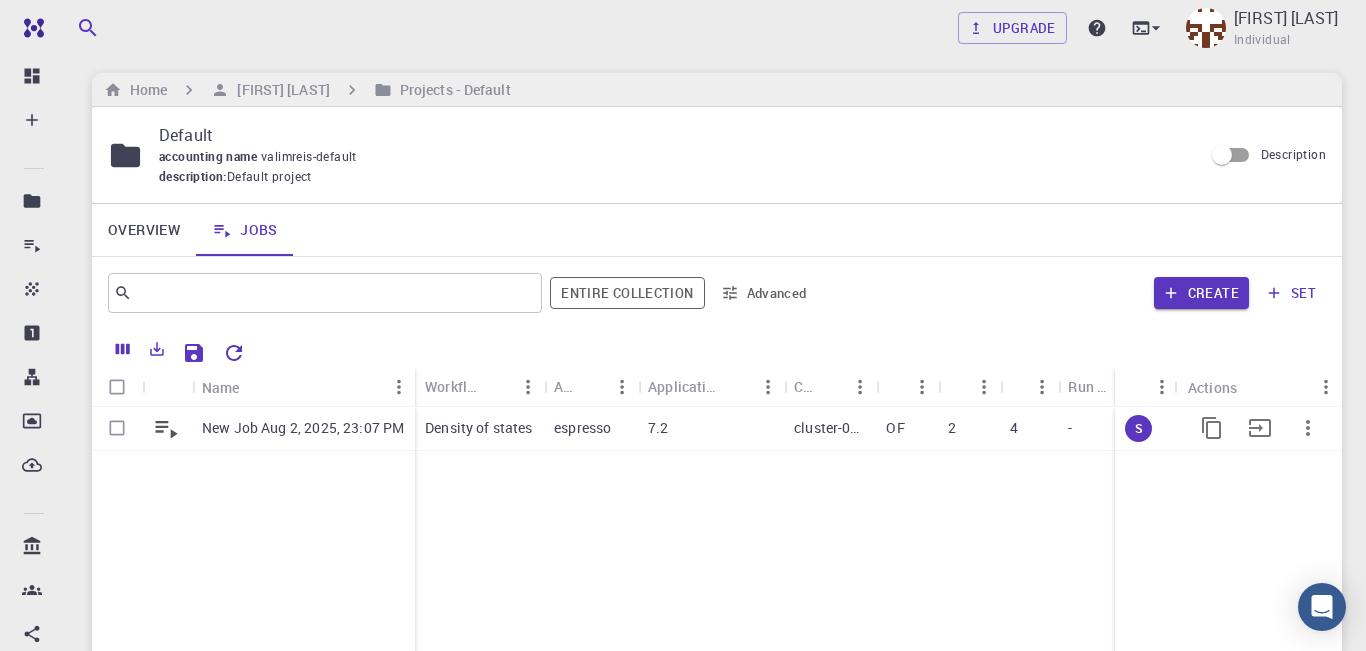click 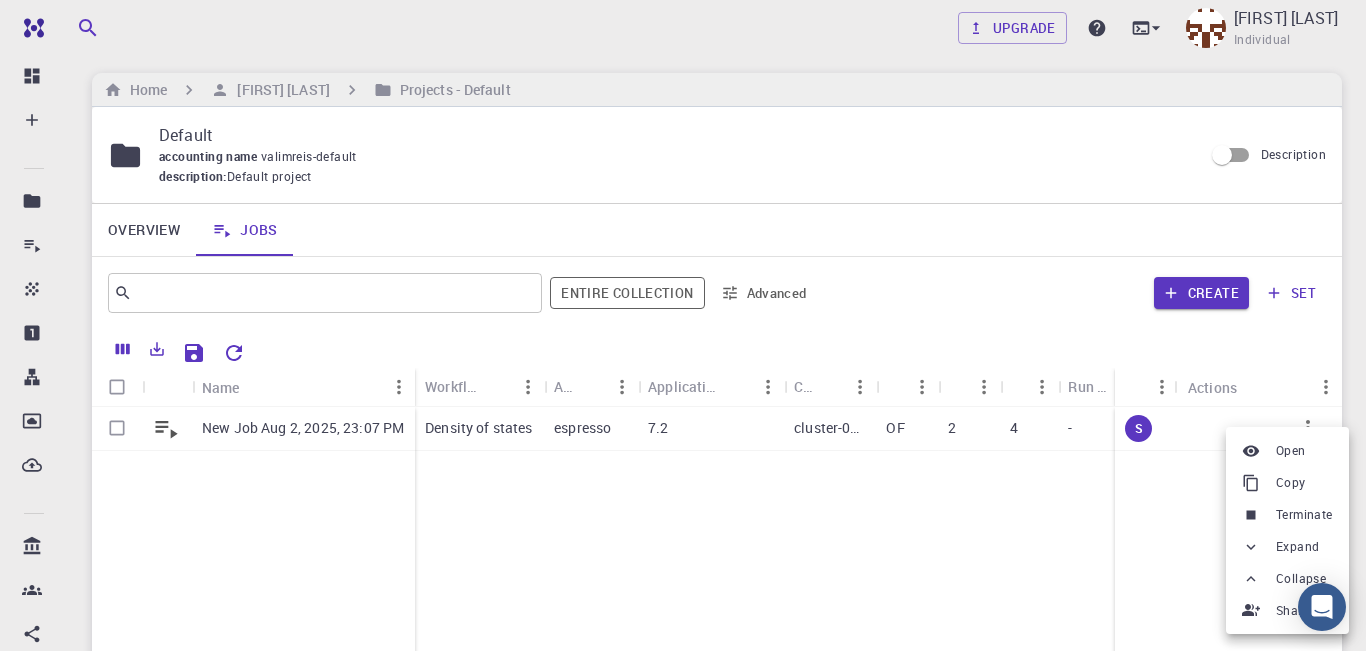 click at bounding box center (683, 325) 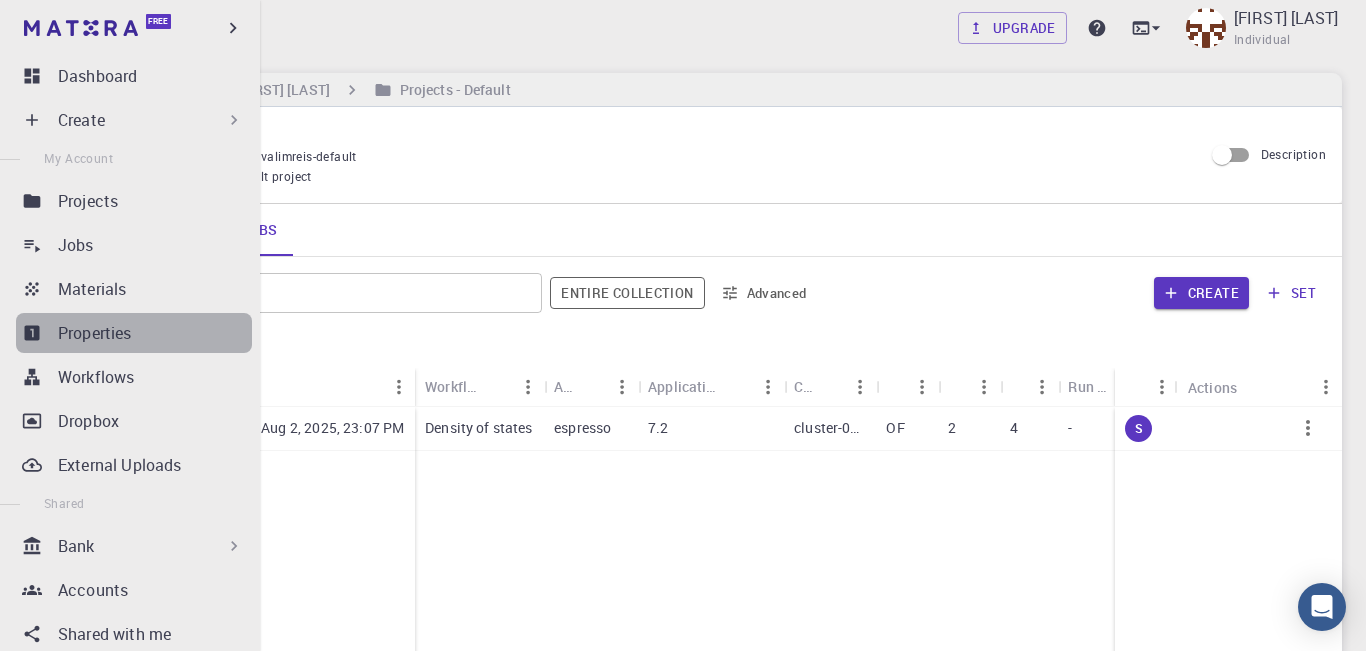 click 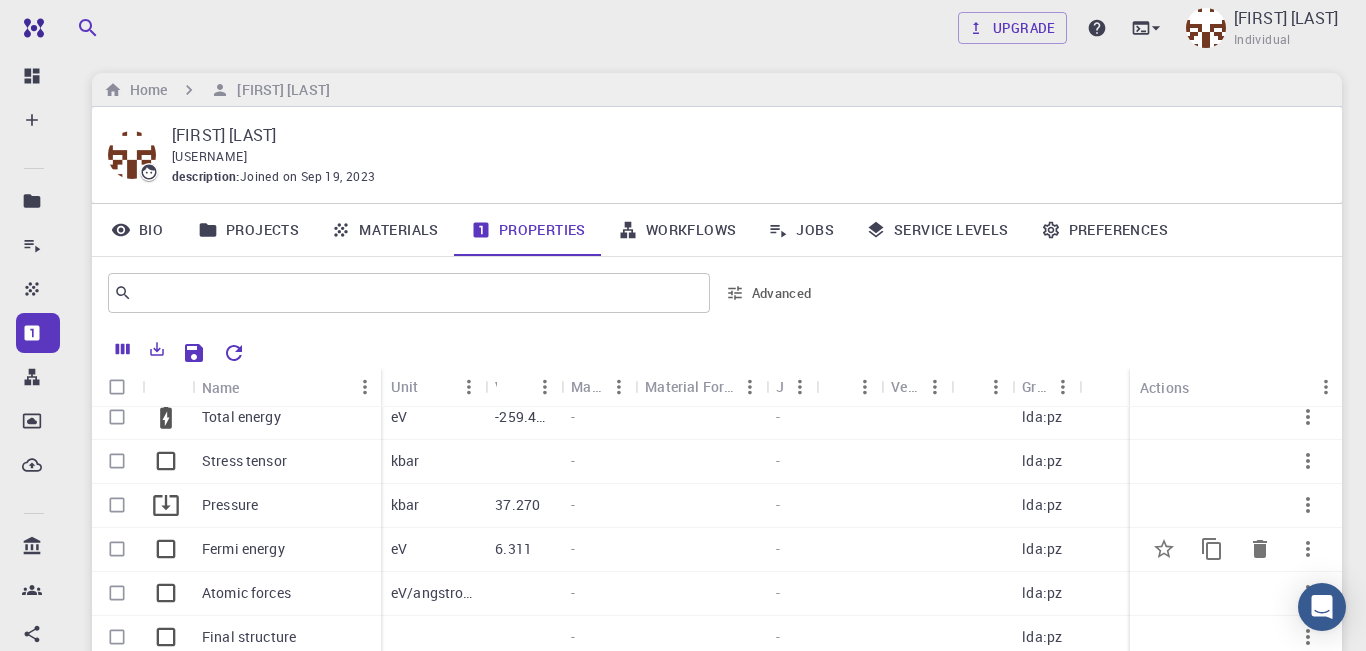 scroll, scrollTop: 0, scrollLeft: 0, axis: both 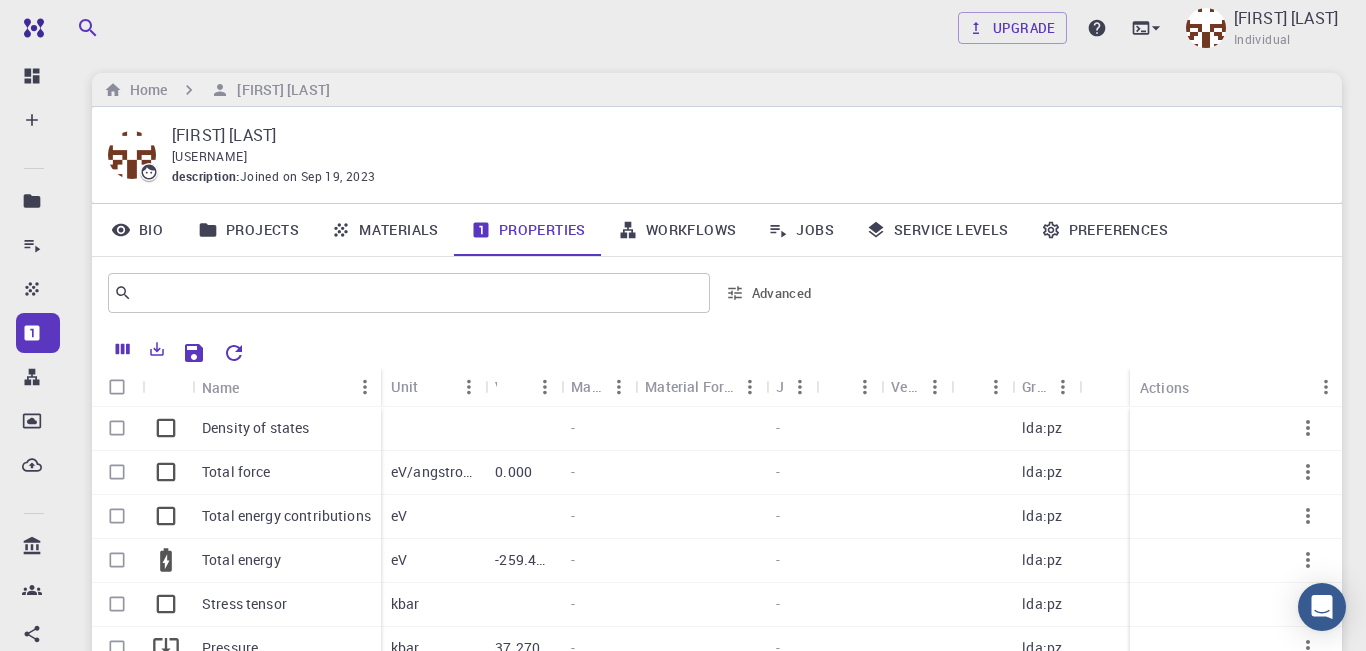 click on "Materials" at bounding box center [385, 230] 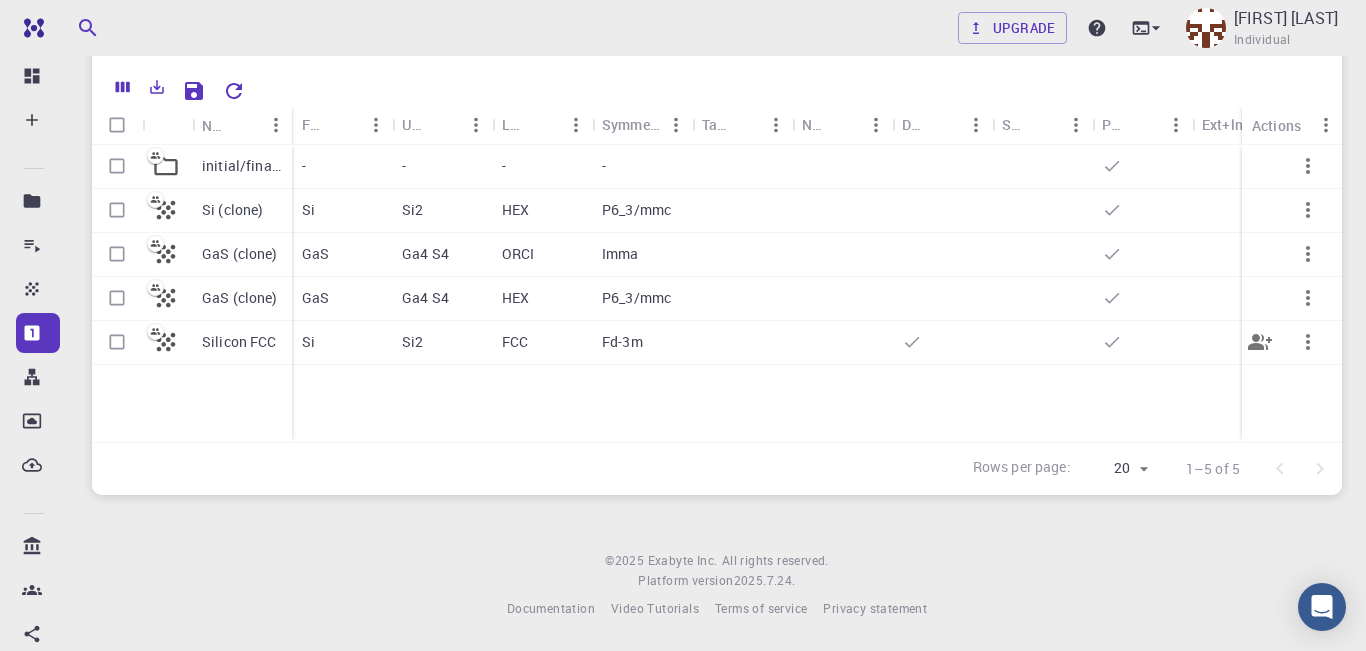 scroll, scrollTop: 0, scrollLeft: 0, axis: both 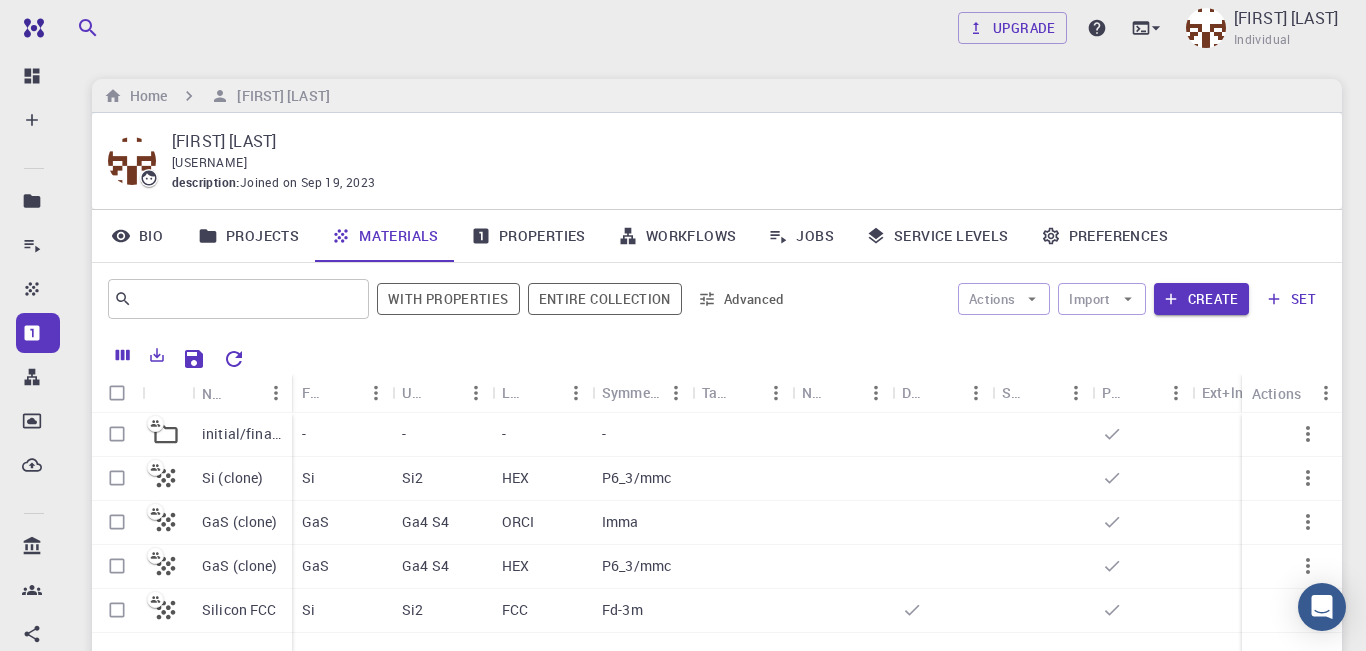 click on "Projects" at bounding box center [248, 236] 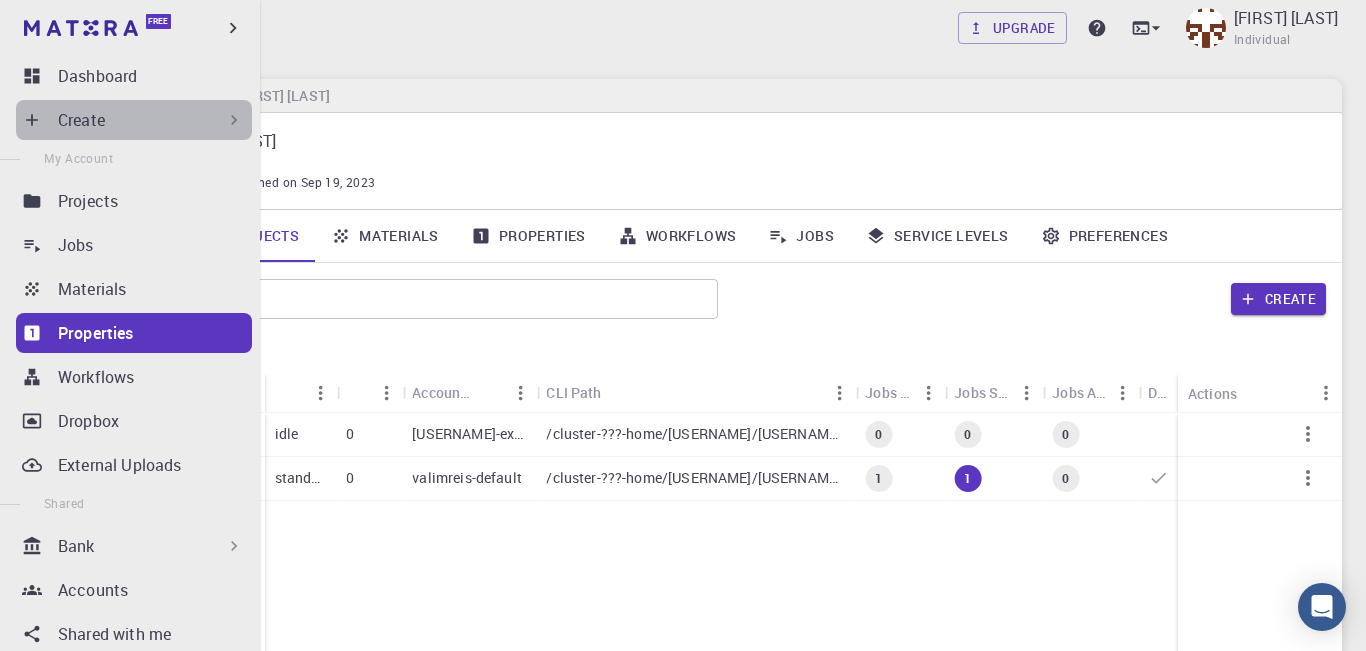click on "Create" at bounding box center (151, 120) 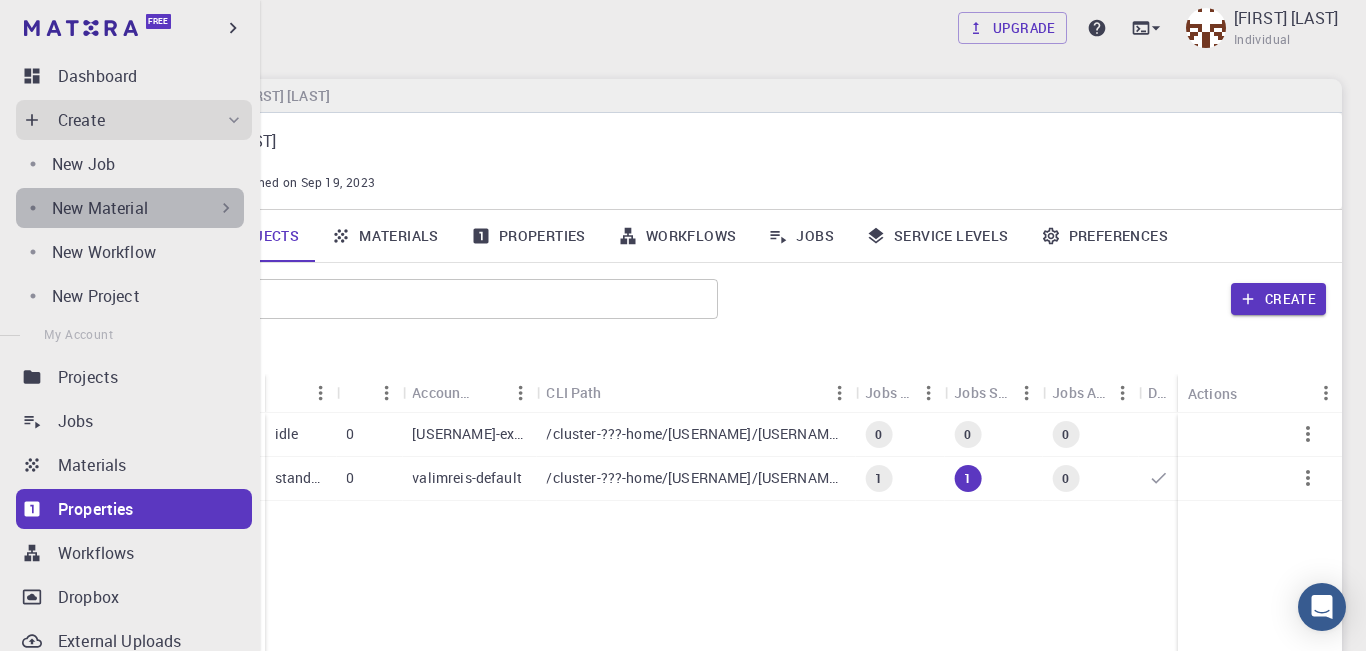 click on "New Material" at bounding box center [144, 208] 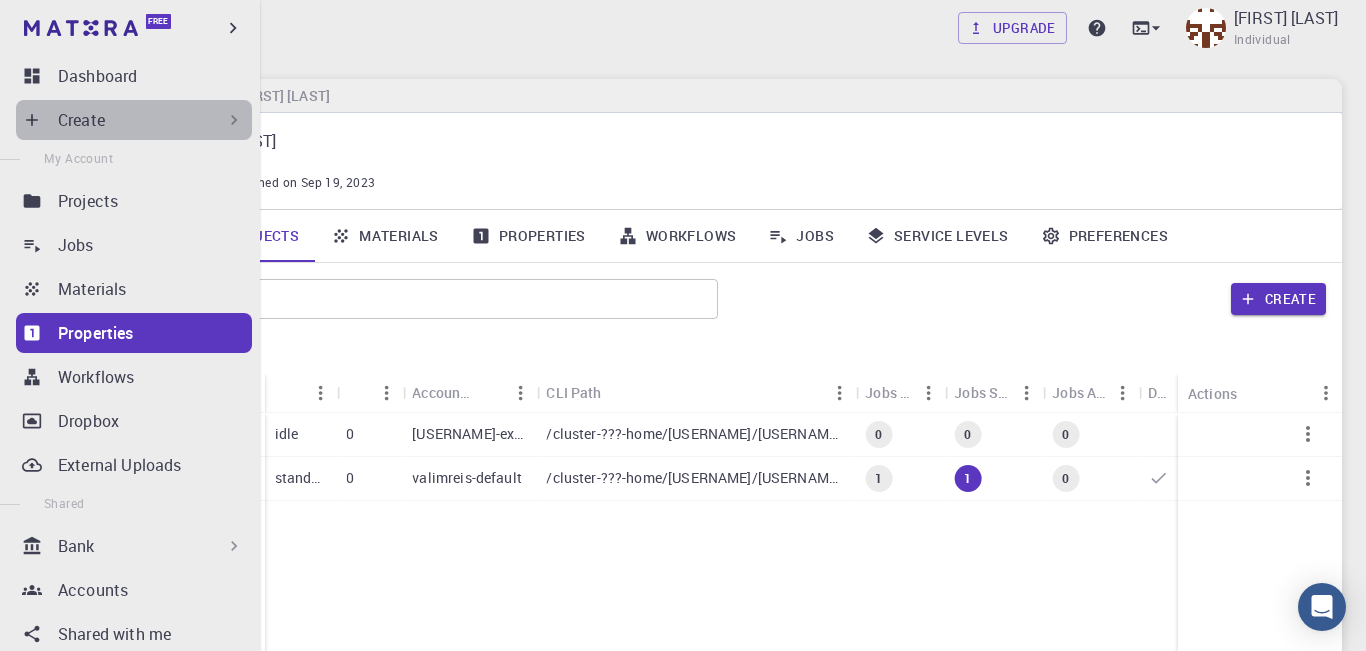 click 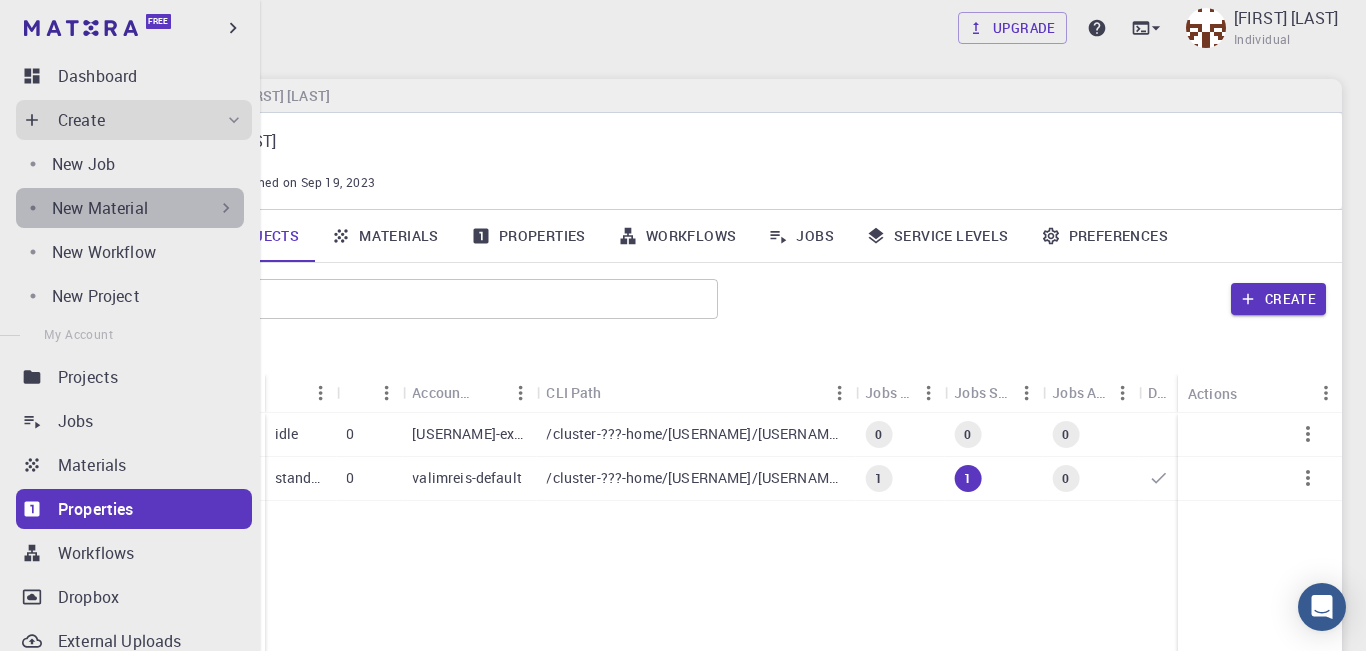 click on "New Material" at bounding box center (100, 208) 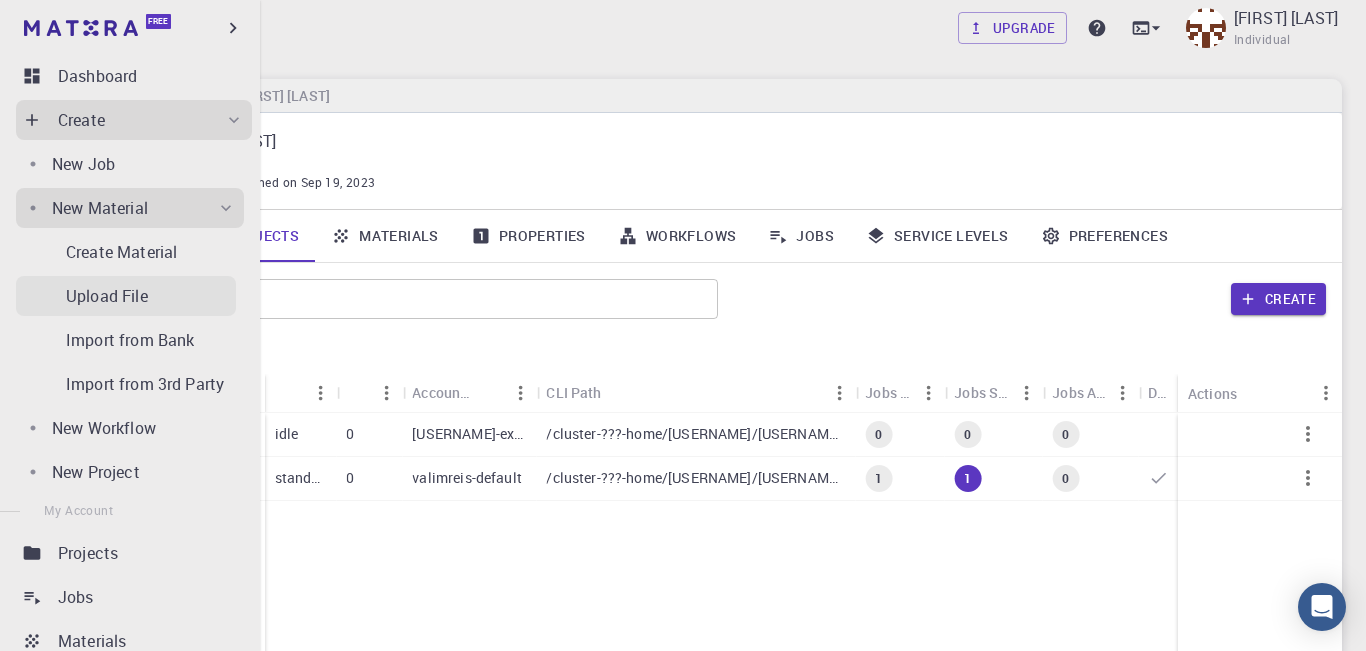 click on "Upload File" at bounding box center (107, 296) 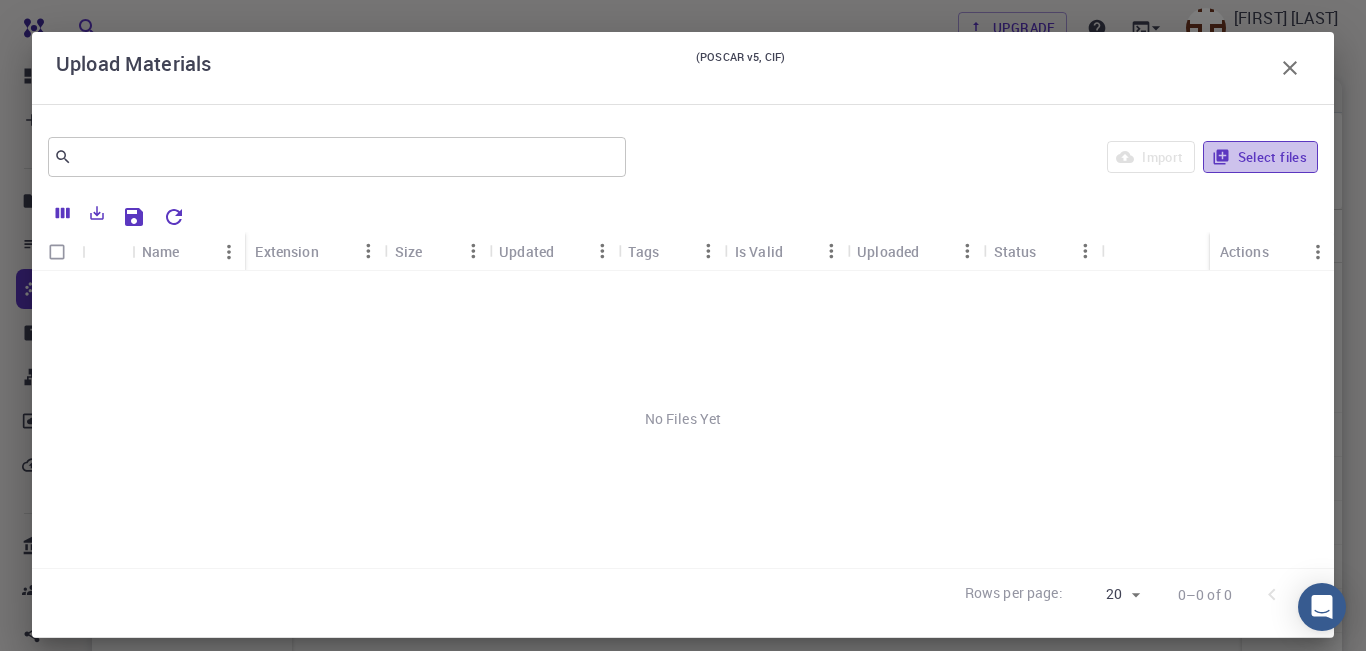 click on "Select files" at bounding box center (1260, 157) 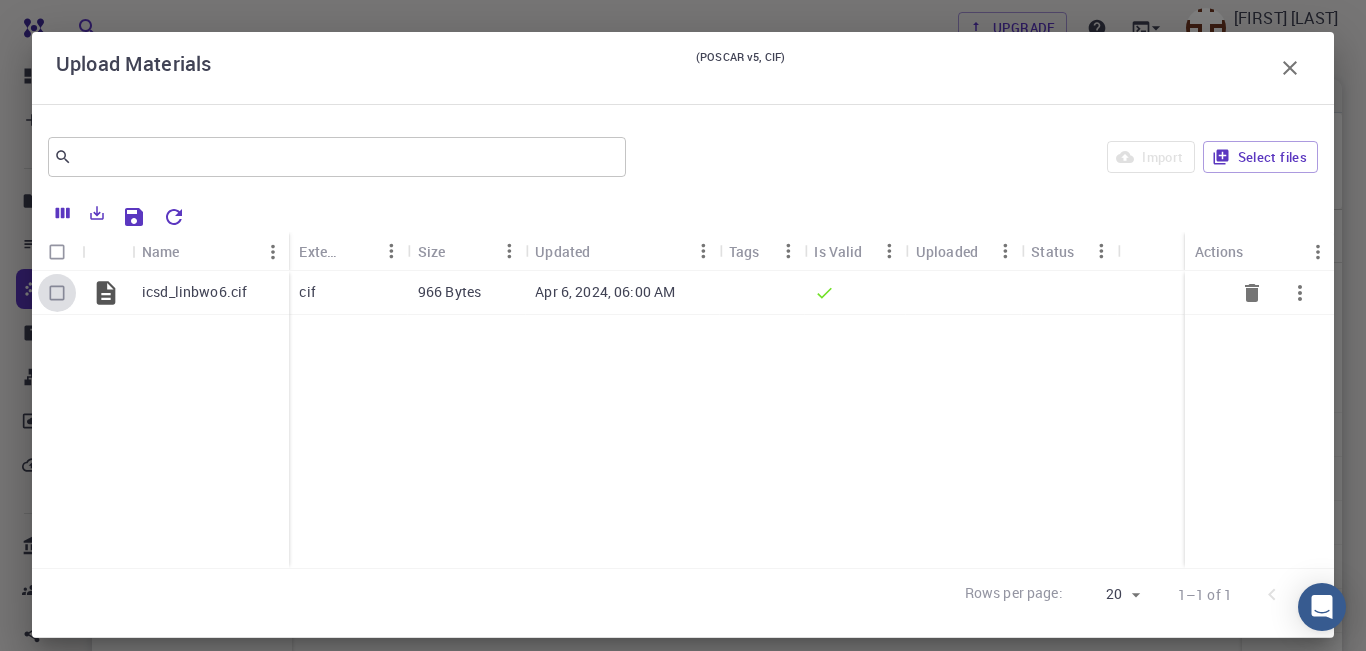 click at bounding box center (57, 293) 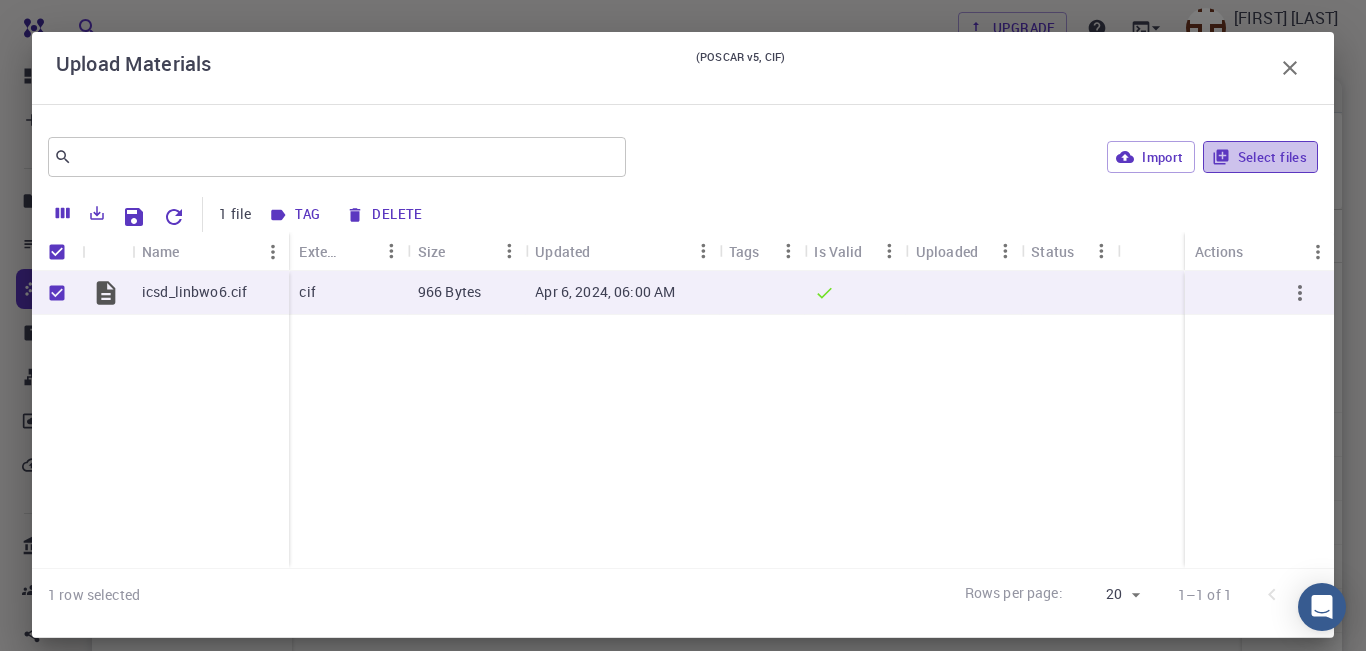 click on "Select files" at bounding box center [1260, 157] 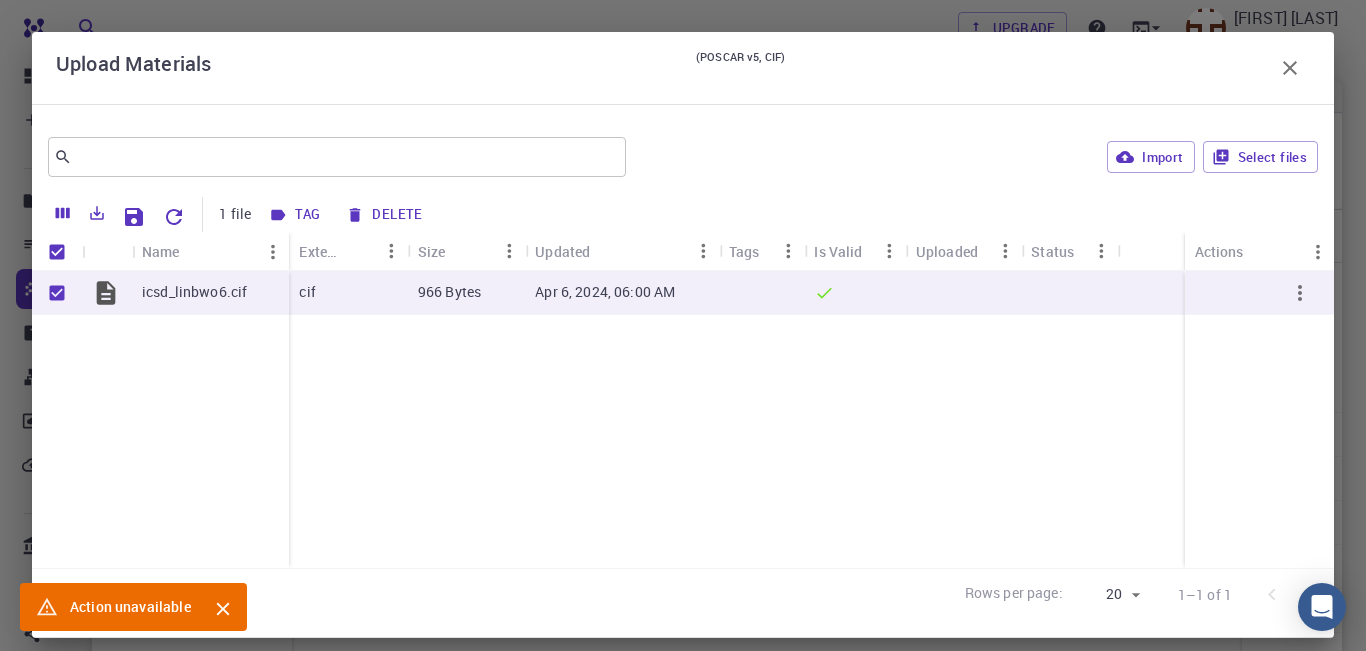 click 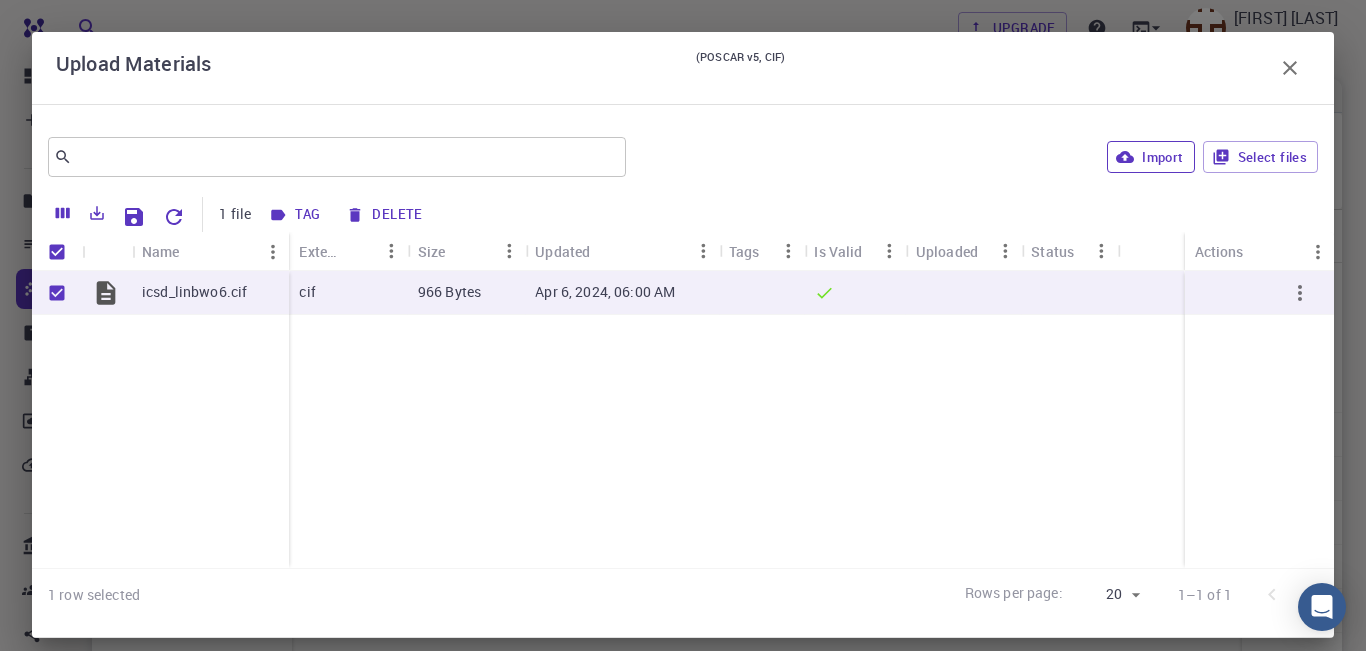 click 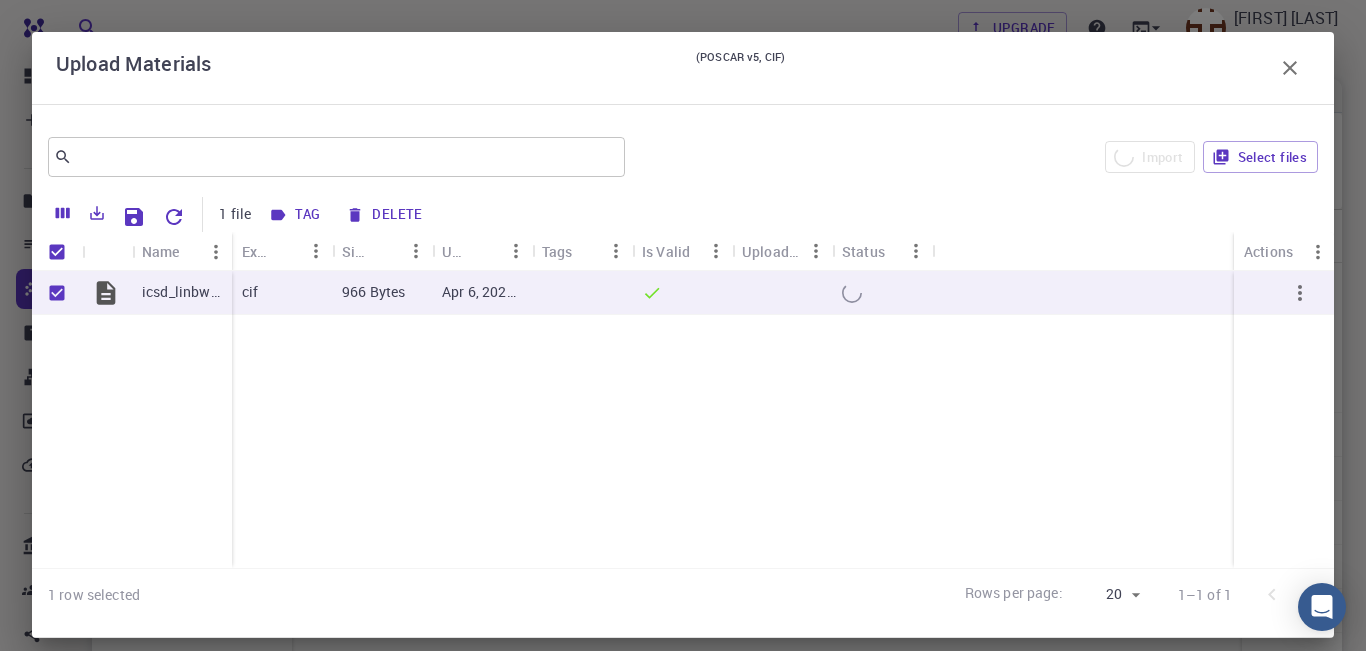 checkbox on "false" 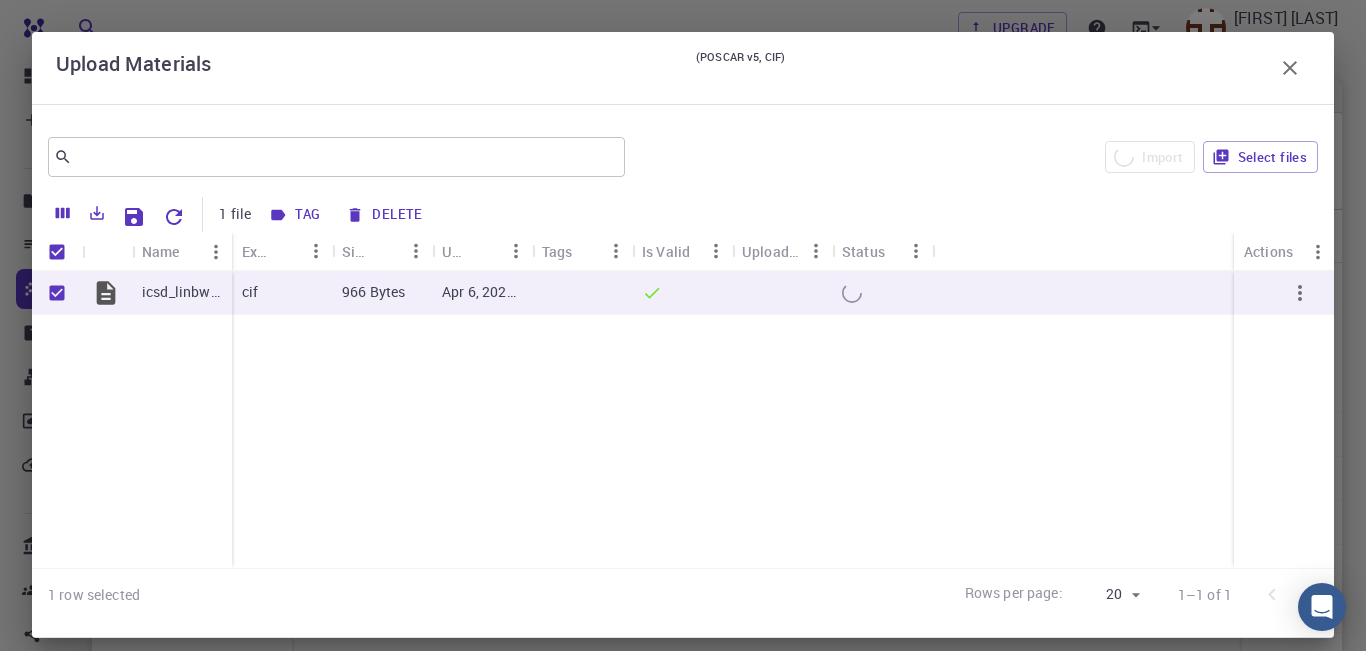 checkbox on "false" 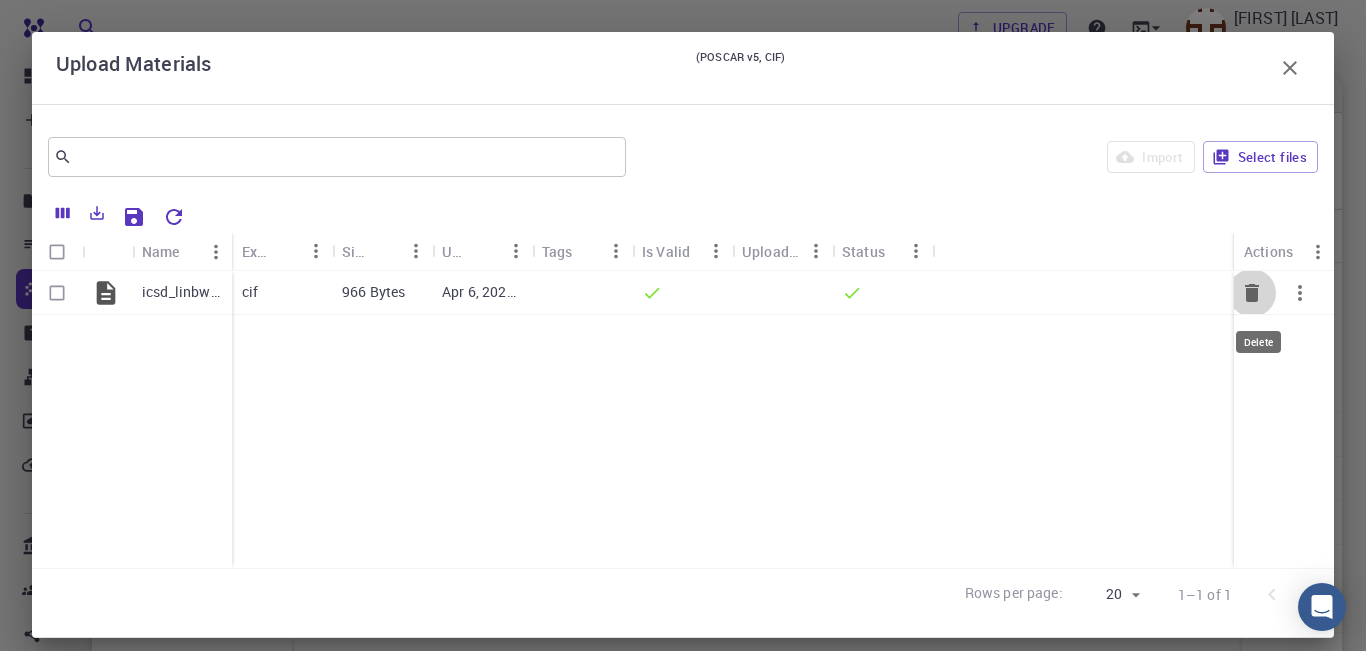 click 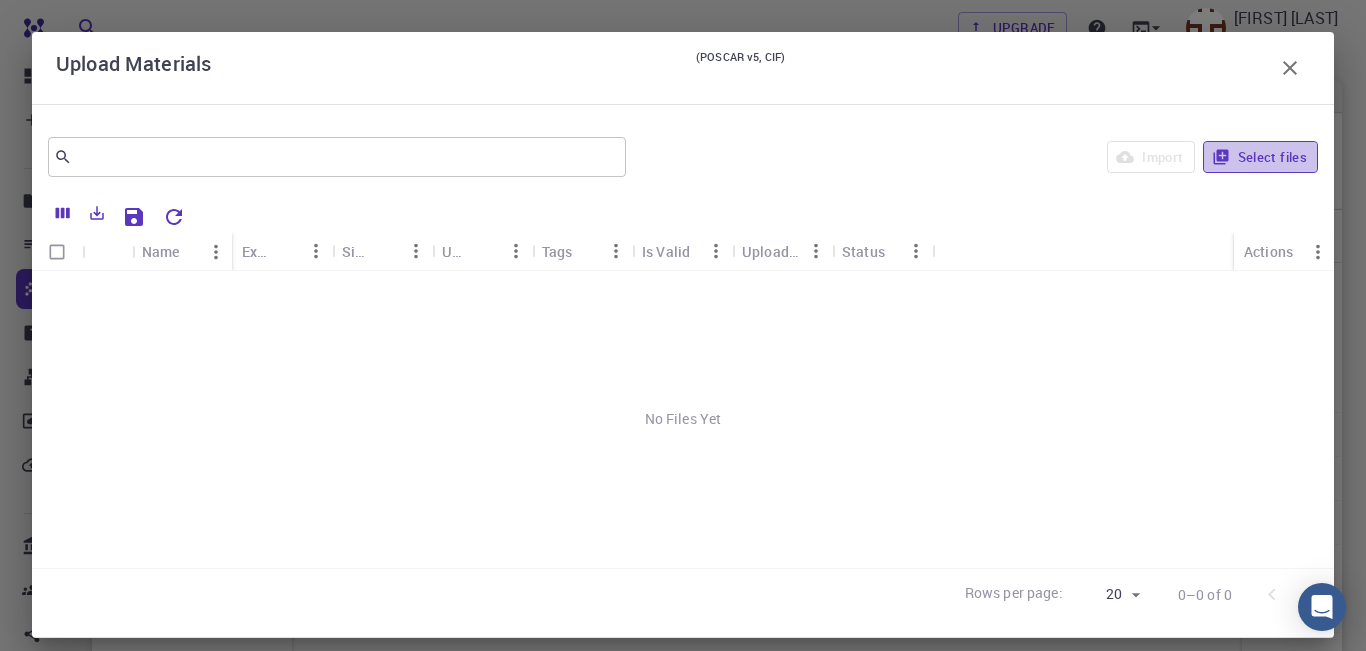 click on "Select files" at bounding box center (1260, 157) 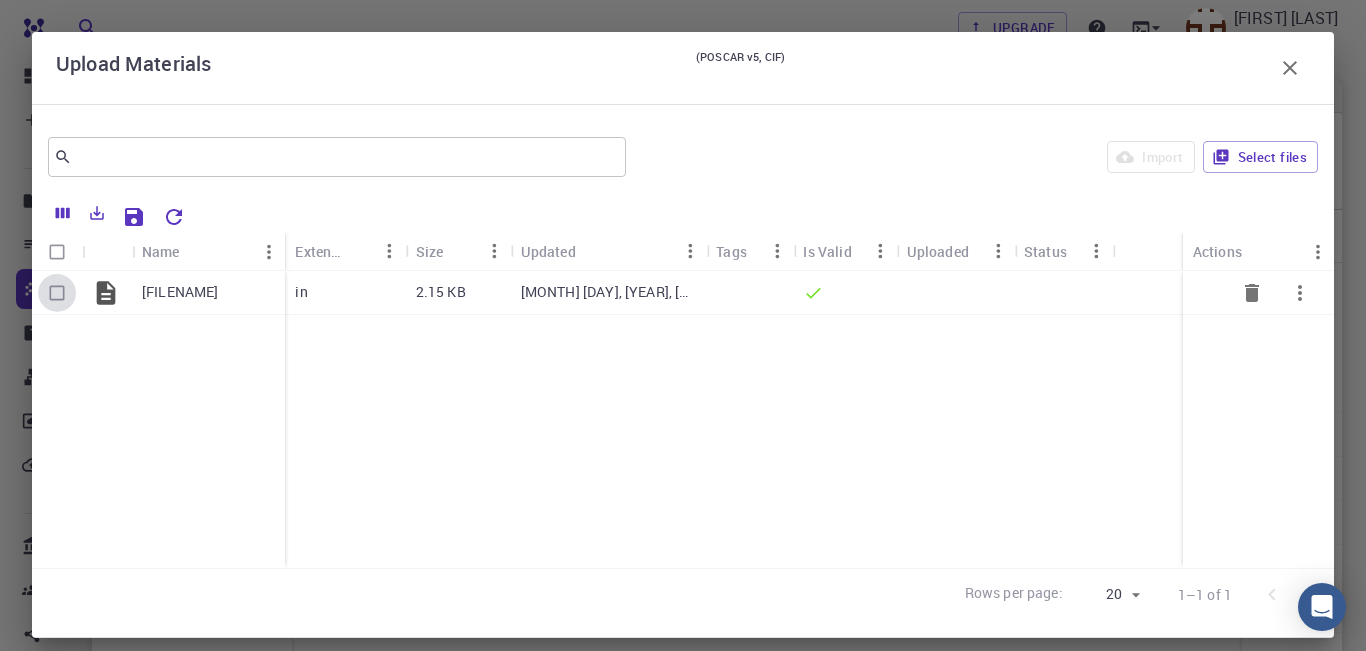 click at bounding box center [57, 293] 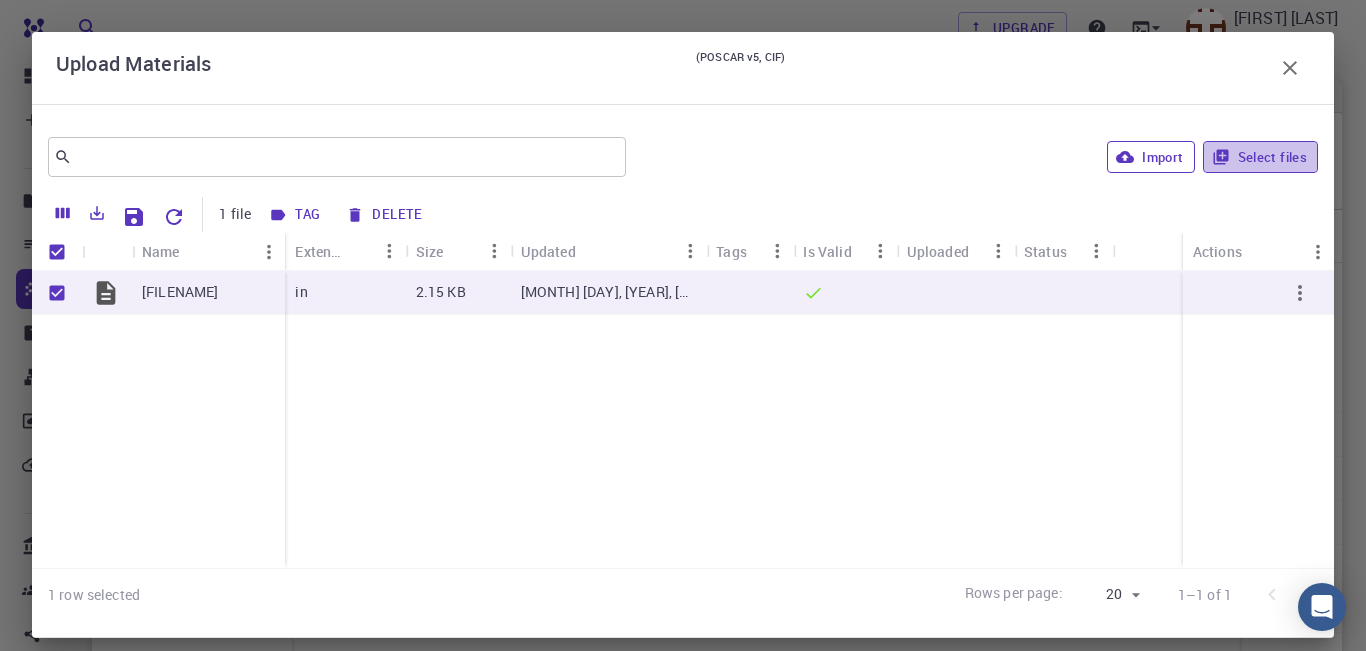 click on "Select files" at bounding box center [1260, 157] 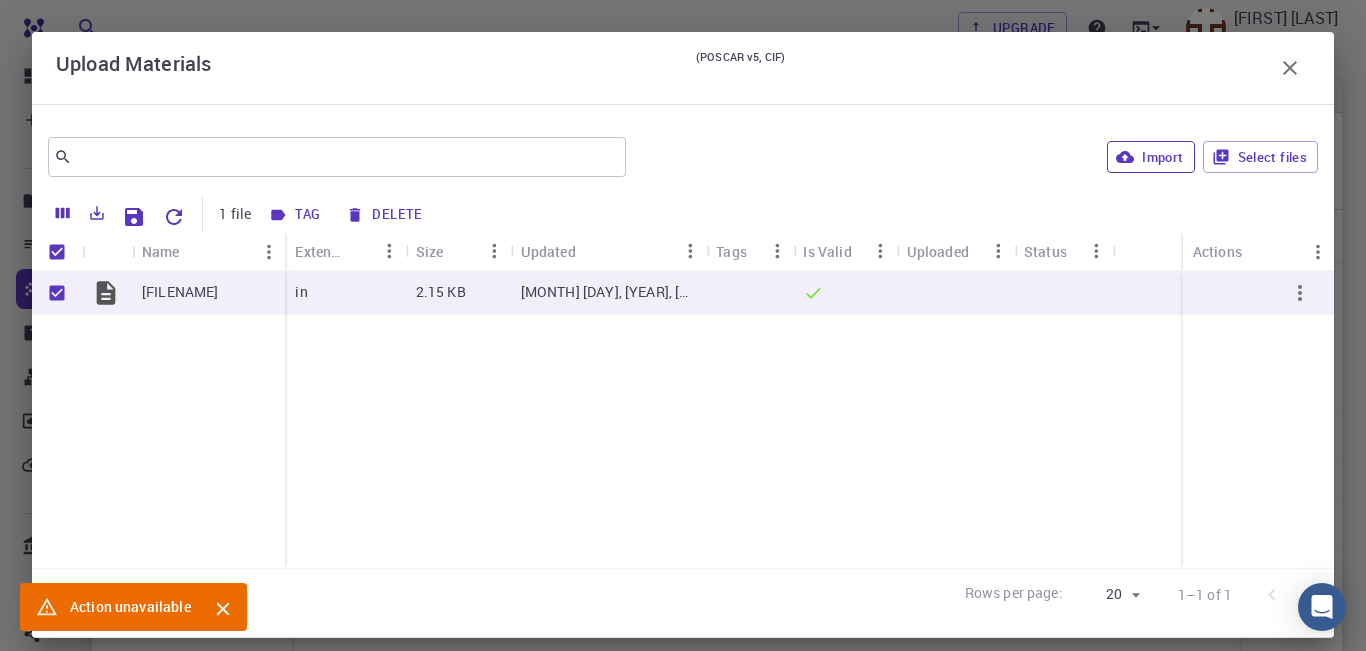 click on "Import Select files" at bounding box center (976, 157) 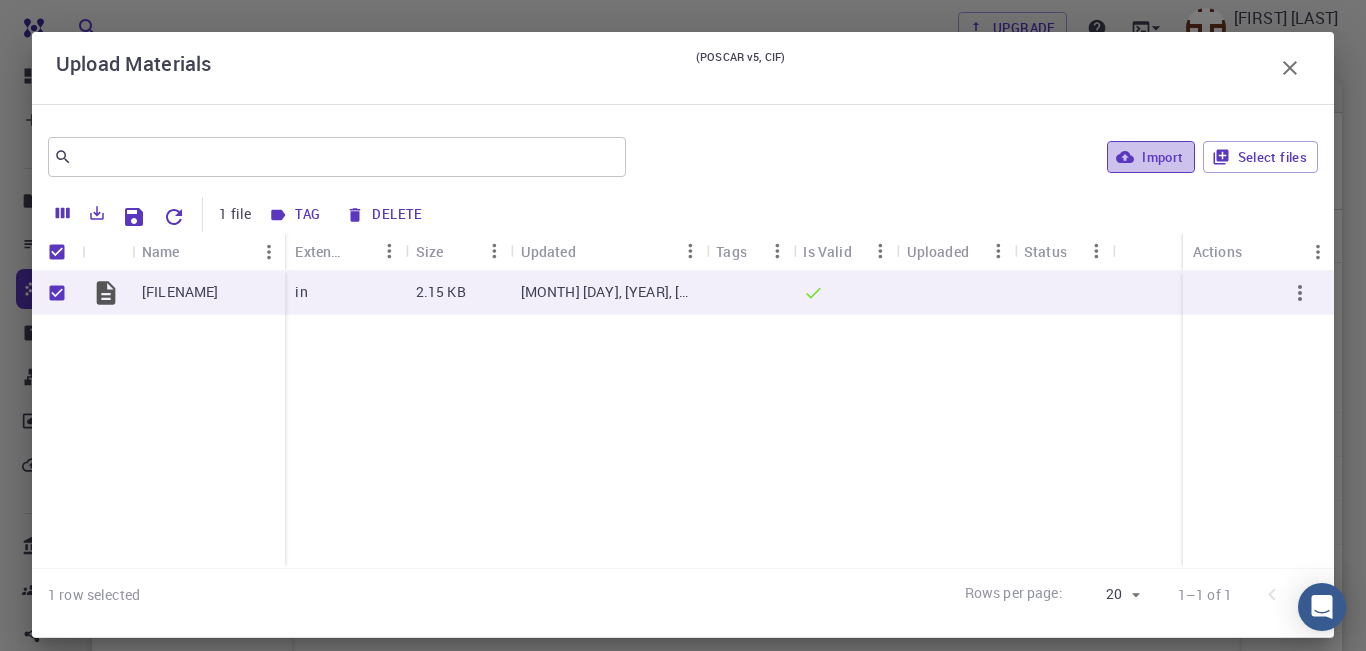 click on "Import" at bounding box center (1150, 157) 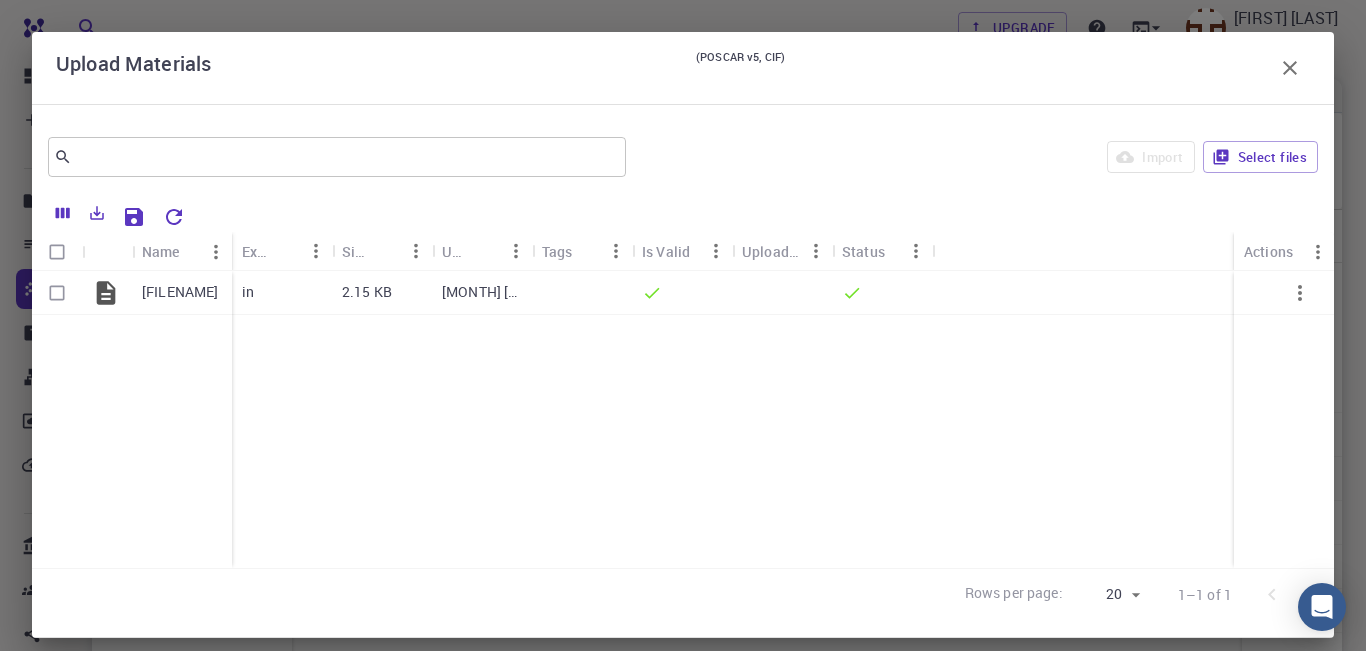 checkbox on "false" 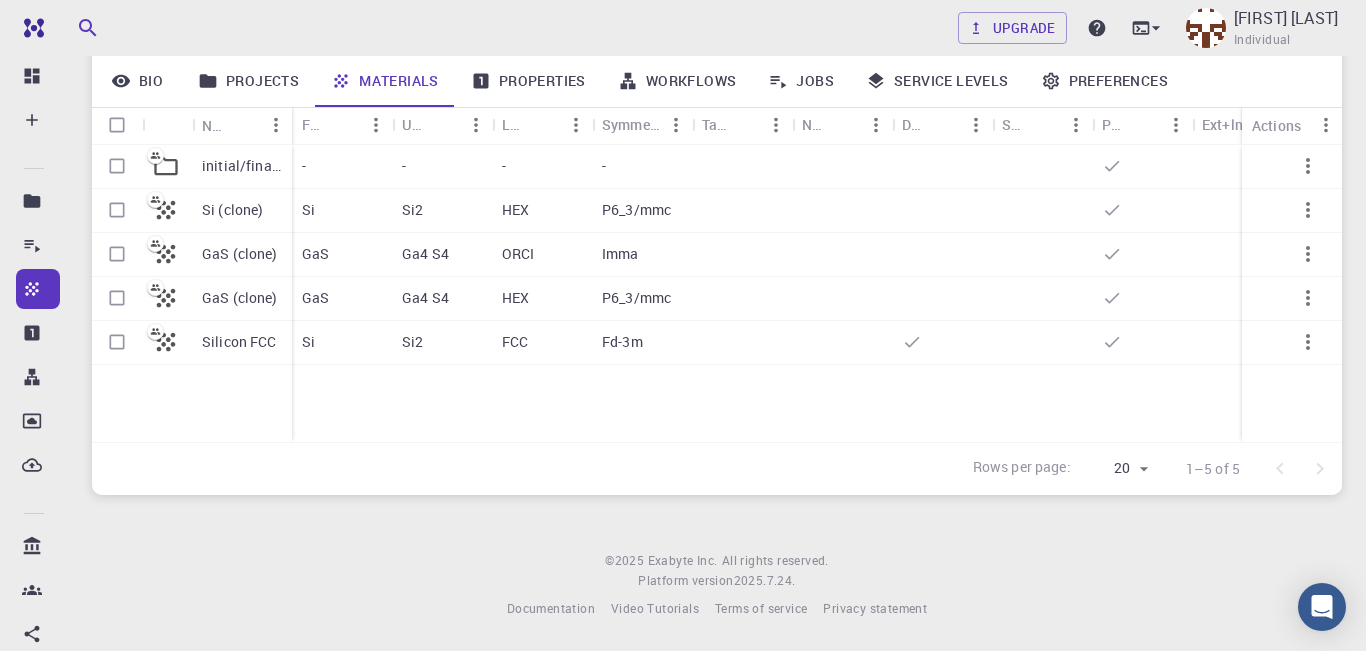scroll, scrollTop: 138, scrollLeft: 0, axis: vertical 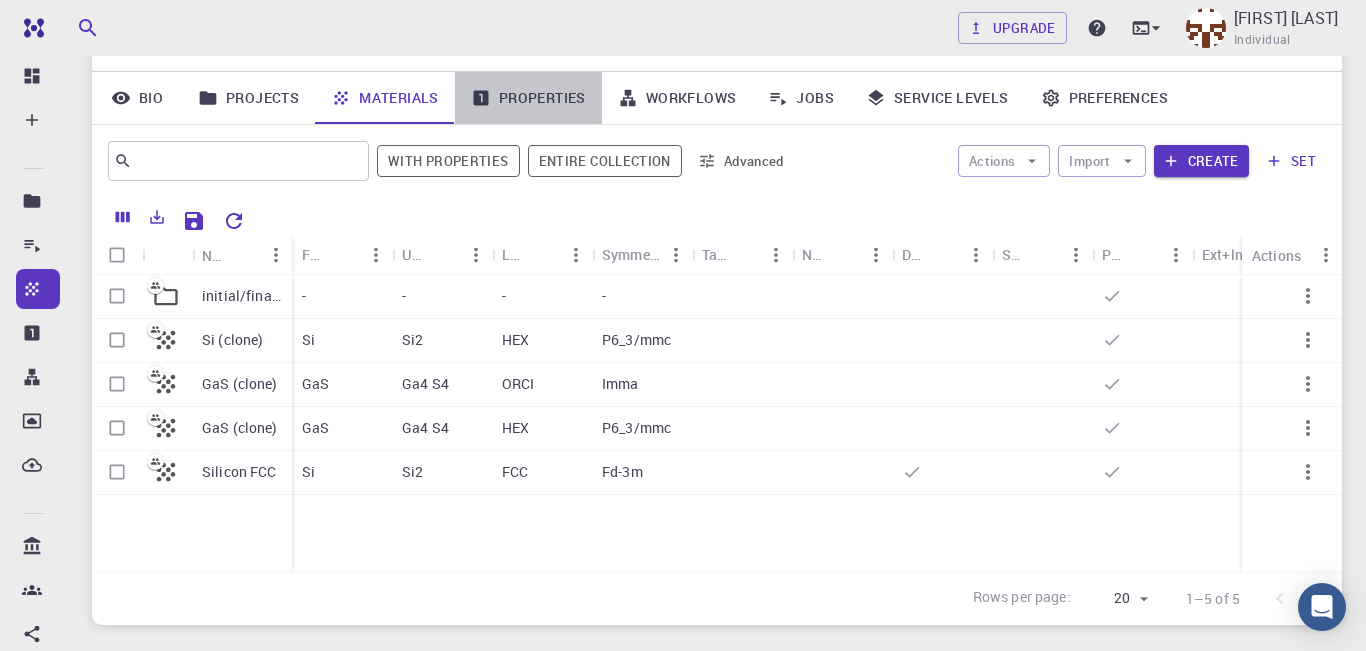 click on "Properties" at bounding box center (528, 98) 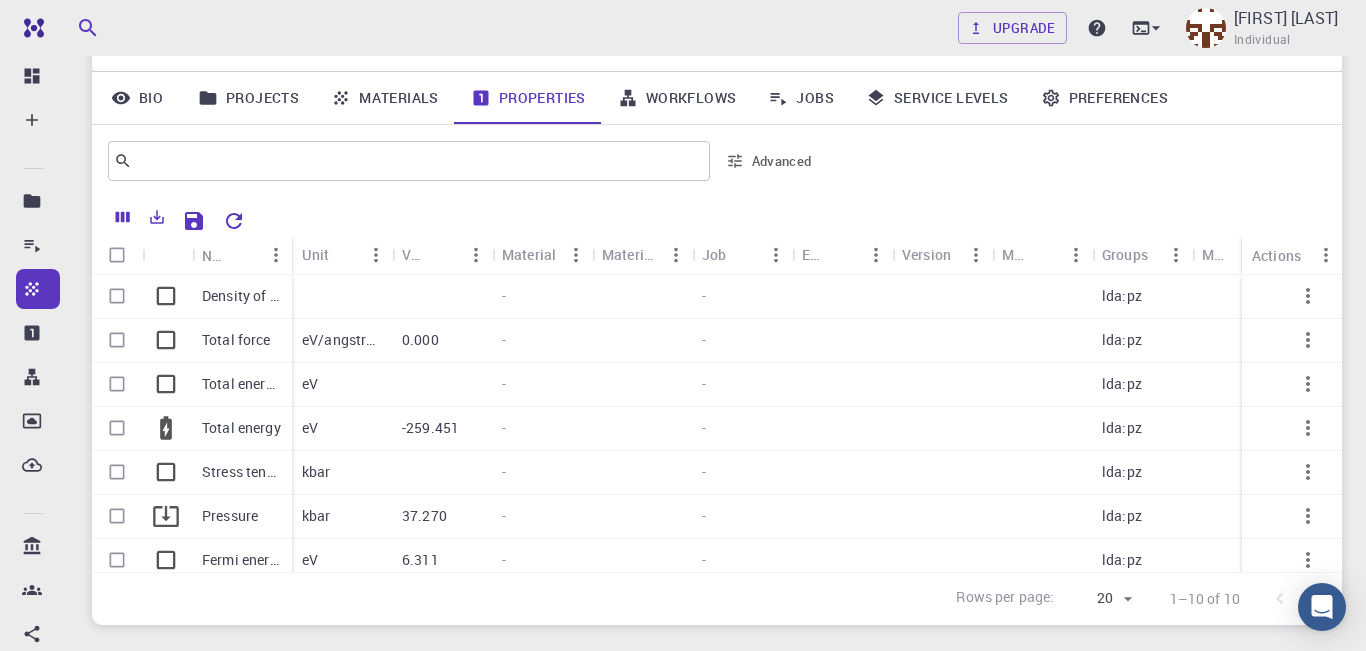 click on "Workflows" at bounding box center (677, 98) 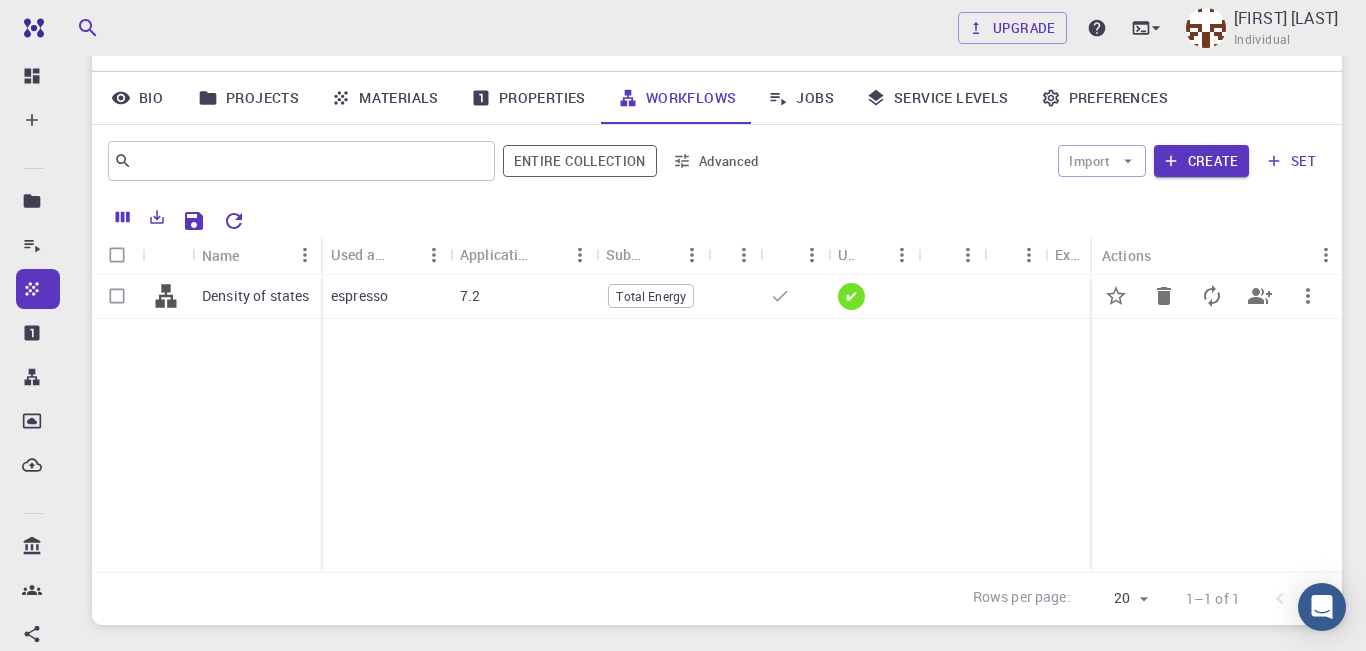 click on "espresso" at bounding box center (359, 296) 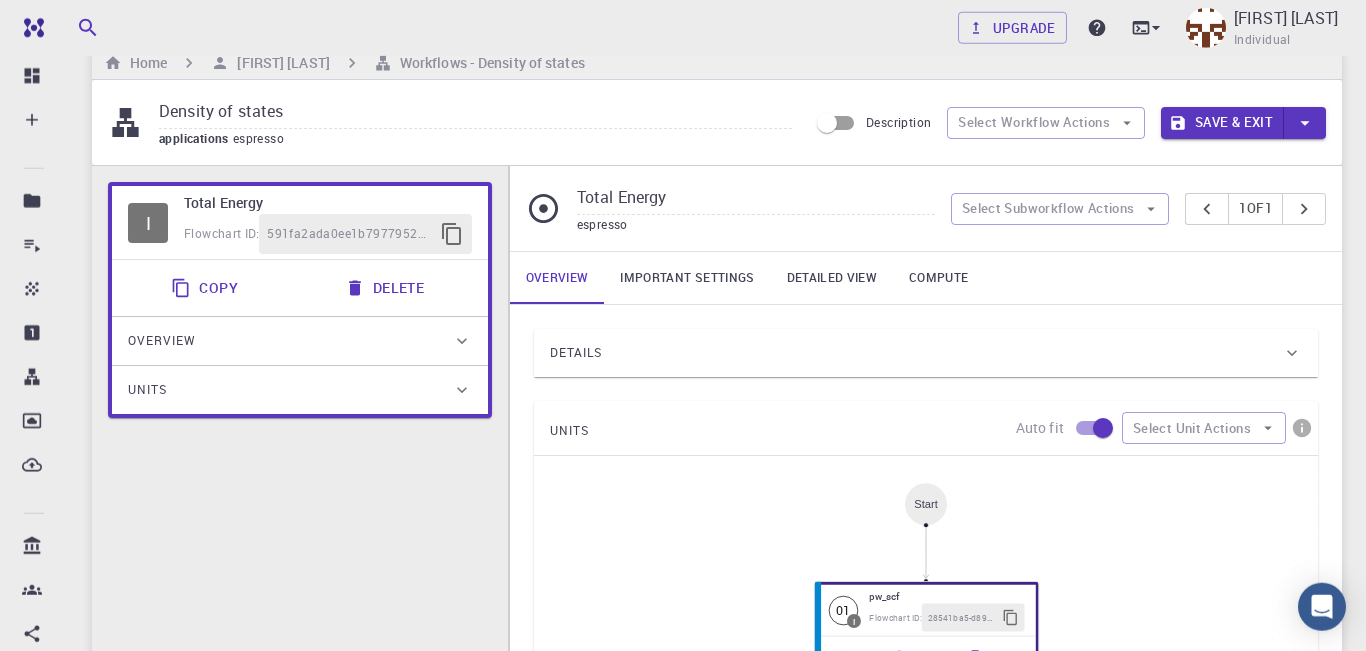 scroll, scrollTop: 0, scrollLeft: 0, axis: both 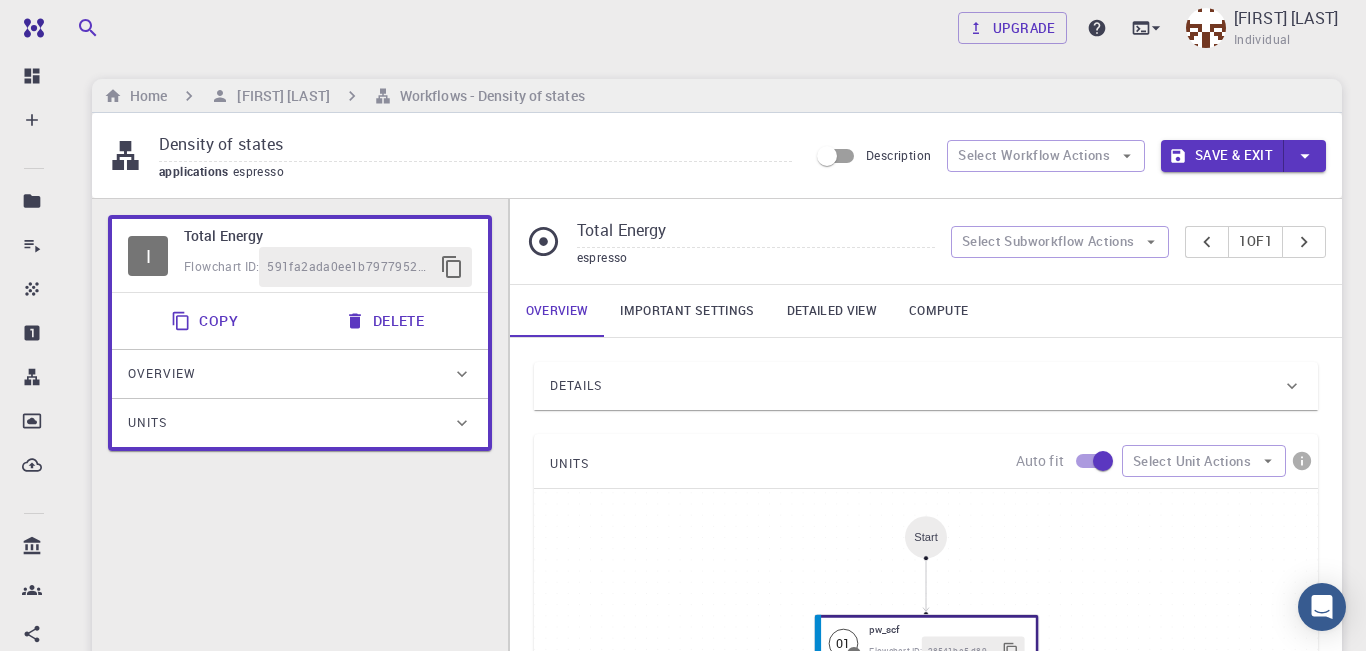 click on "Compute" at bounding box center (938, 311) 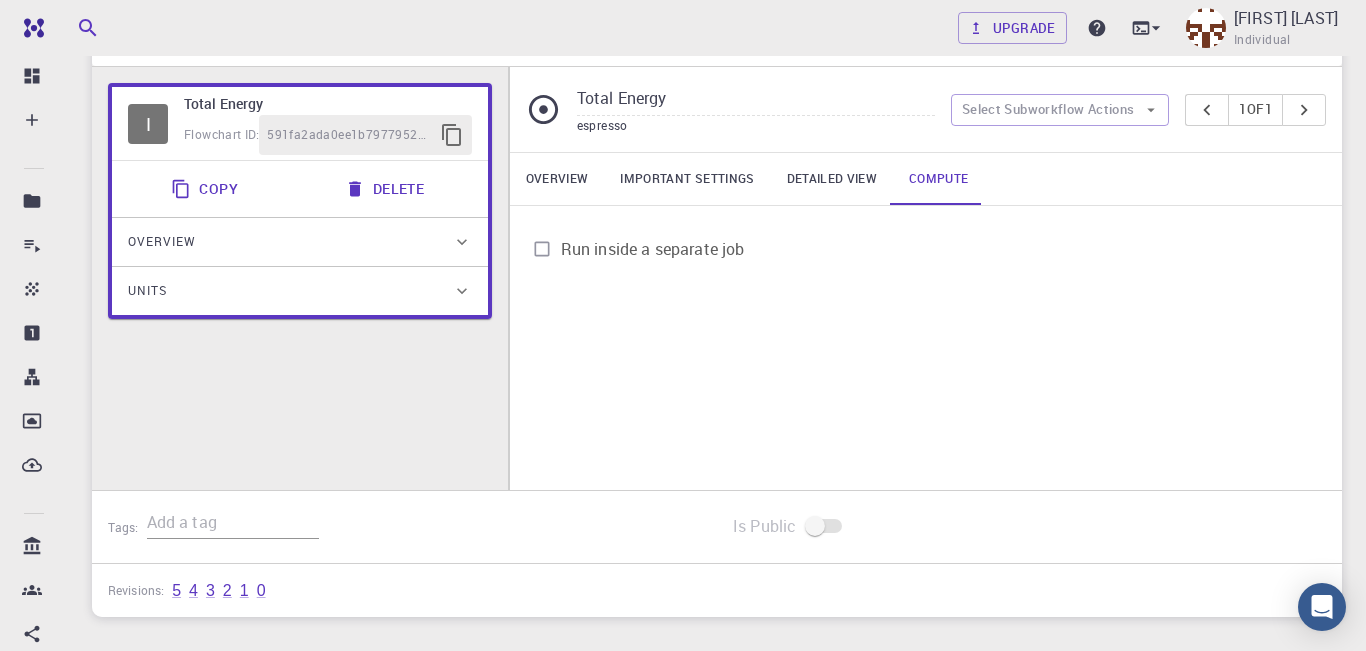 scroll, scrollTop: 0, scrollLeft: 0, axis: both 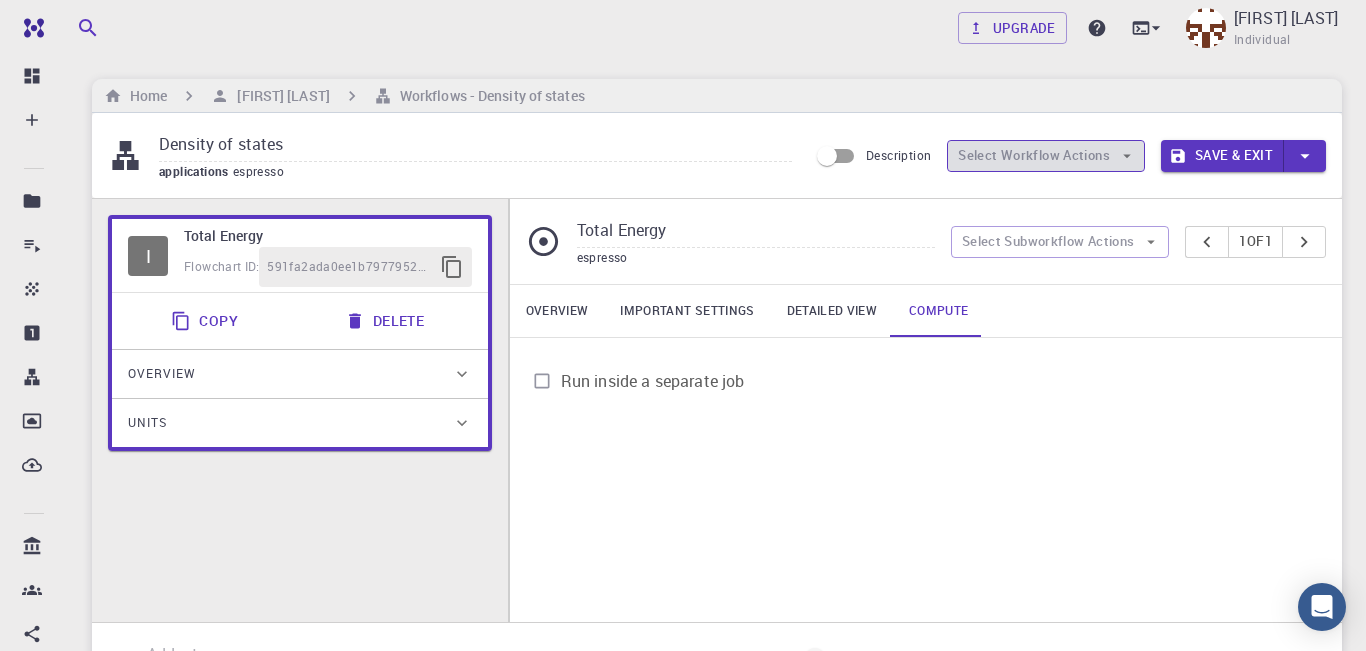 click on "Select Workflow Actions" at bounding box center (1046, 156) 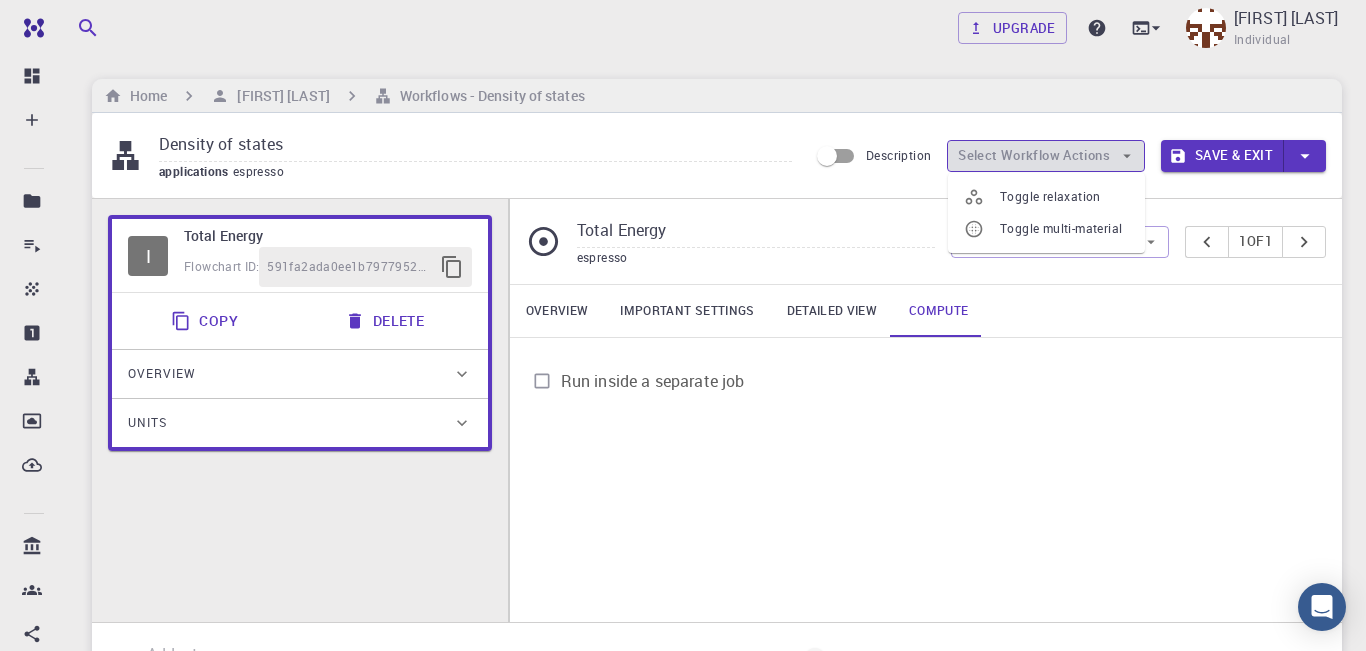 click on "Select Workflow Actions" at bounding box center (1046, 156) 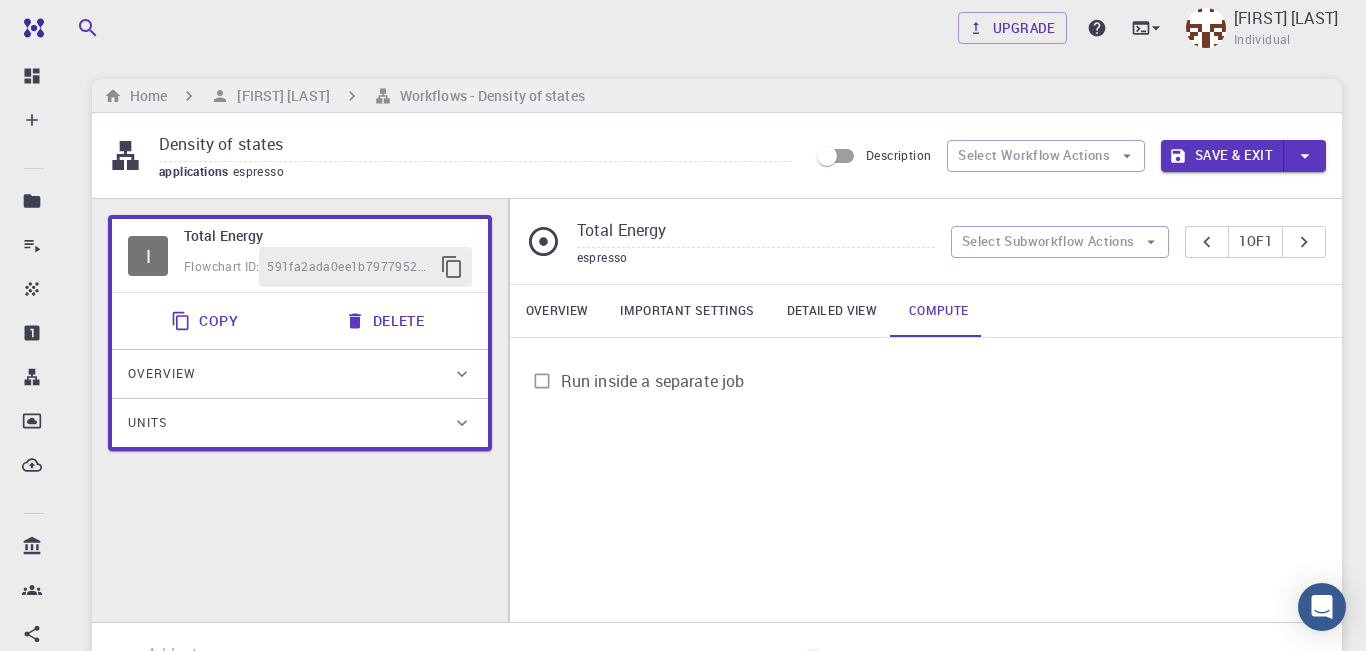 click on "Overview" at bounding box center (162, 374) 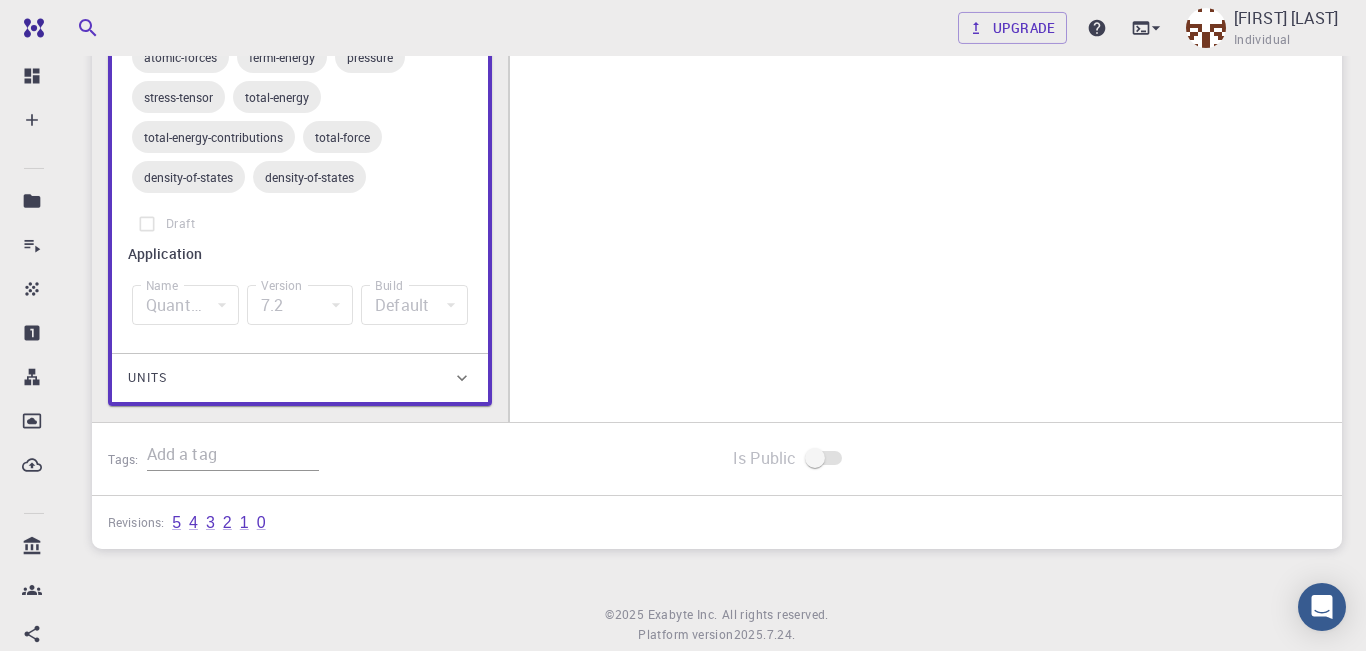 scroll, scrollTop: 414, scrollLeft: 0, axis: vertical 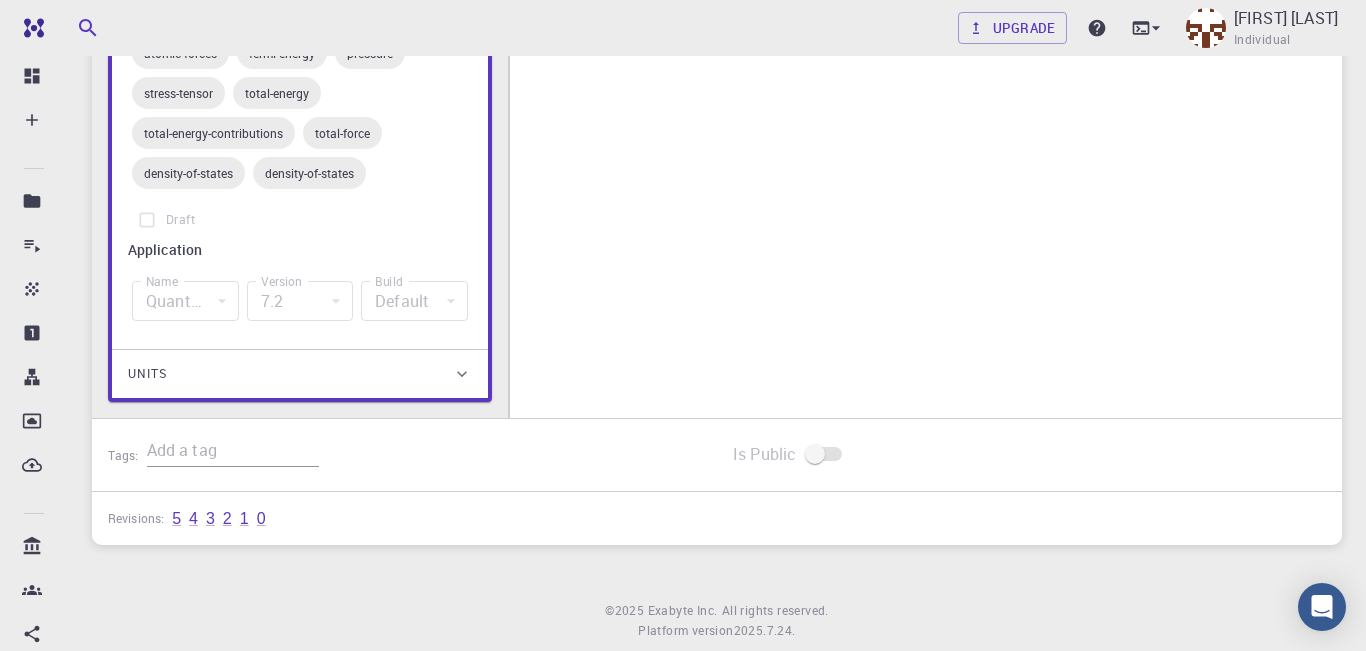 click on "Units" at bounding box center [290, 374] 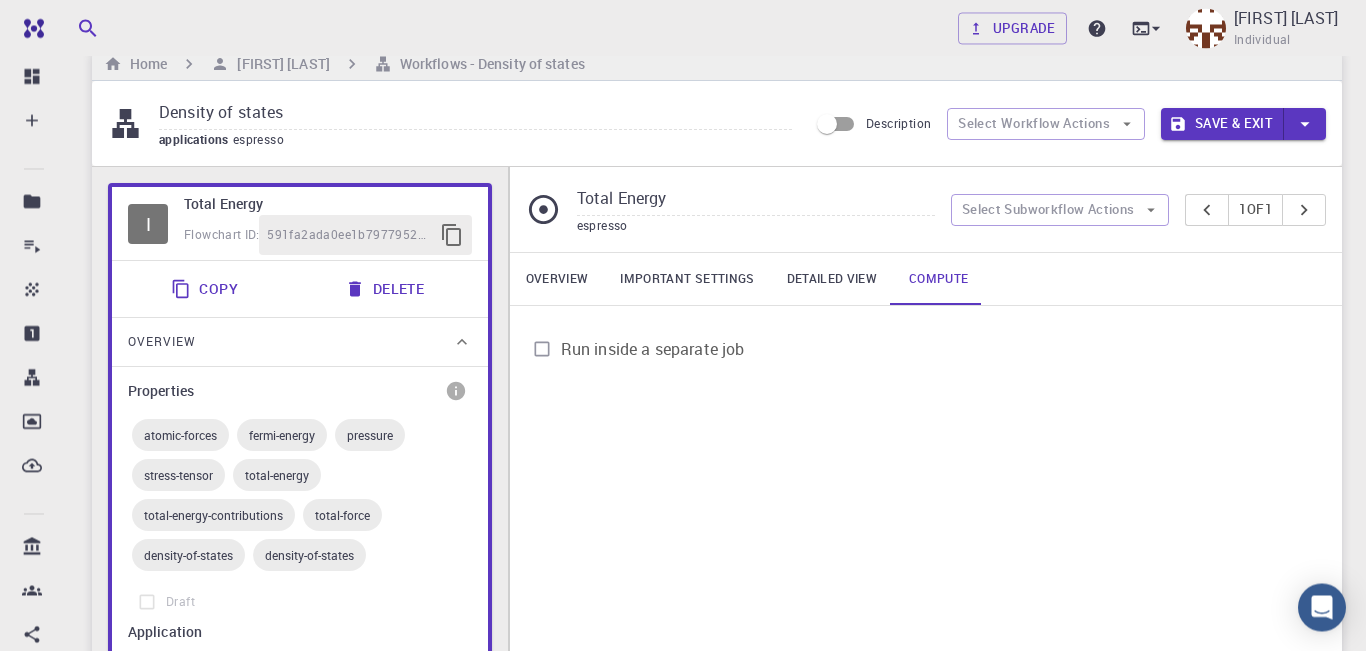 scroll, scrollTop: 0, scrollLeft: 0, axis: both 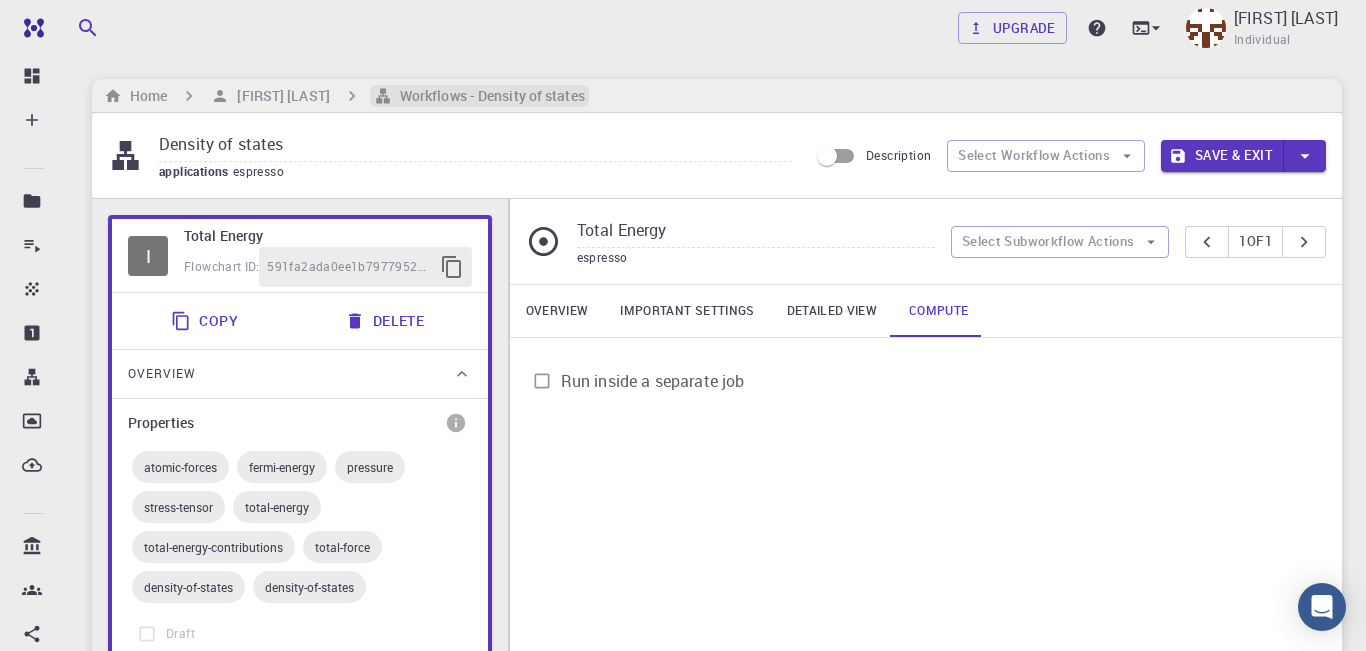 click on "Workflows - Density of states" at bounding box center (488, 96) 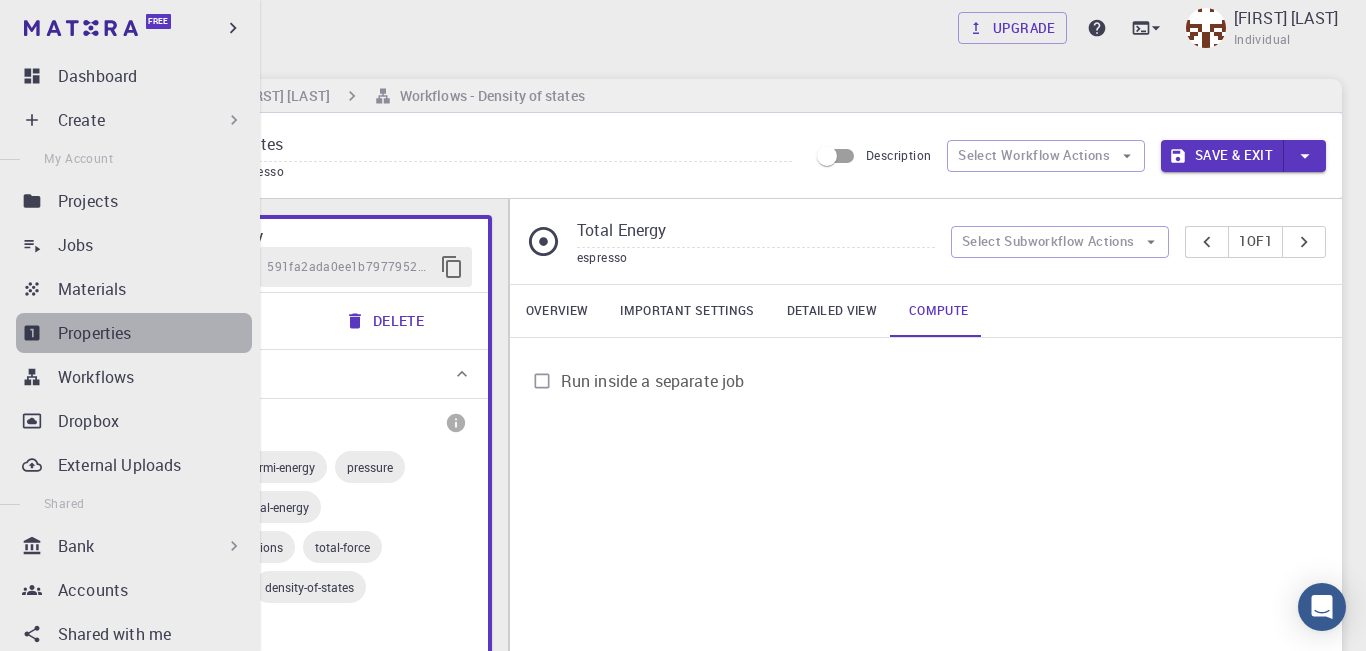 click on "Properties" at bounding box center [95, 333] 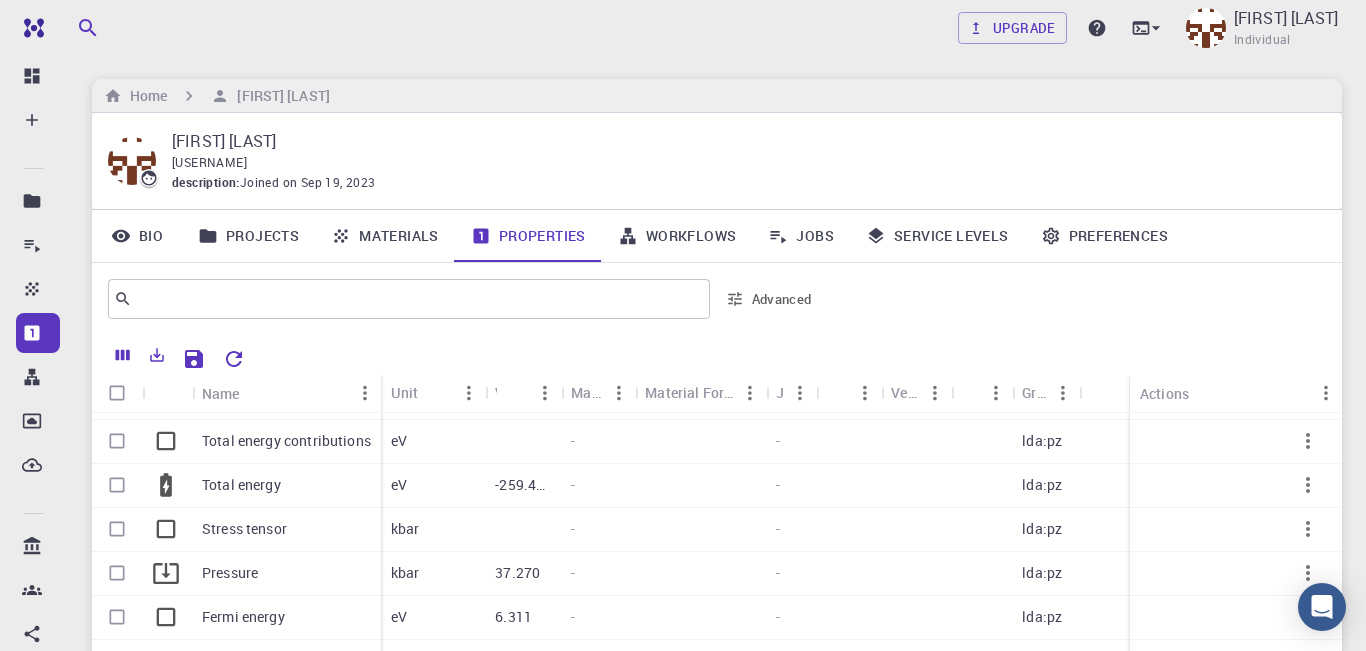 scroll, scrollTop: 143, scrollLeft: 0, axis: vertical 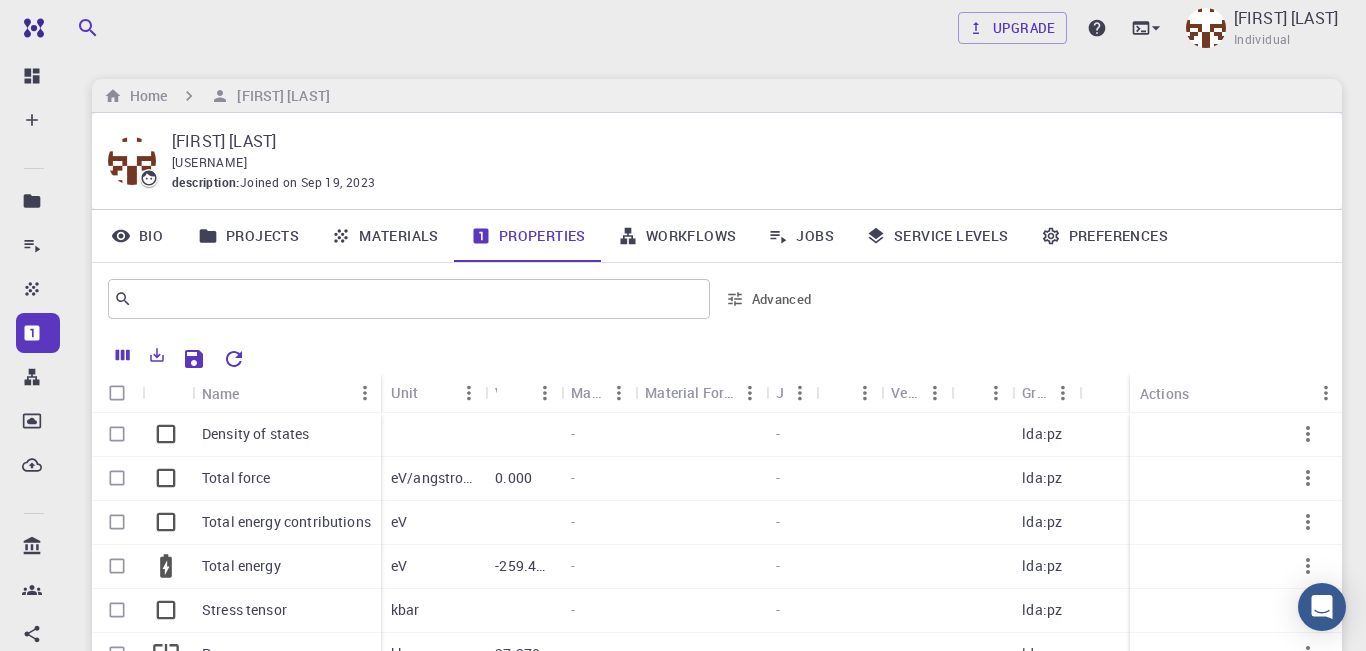 click on "Jobs" at bounding box center [801, 236] 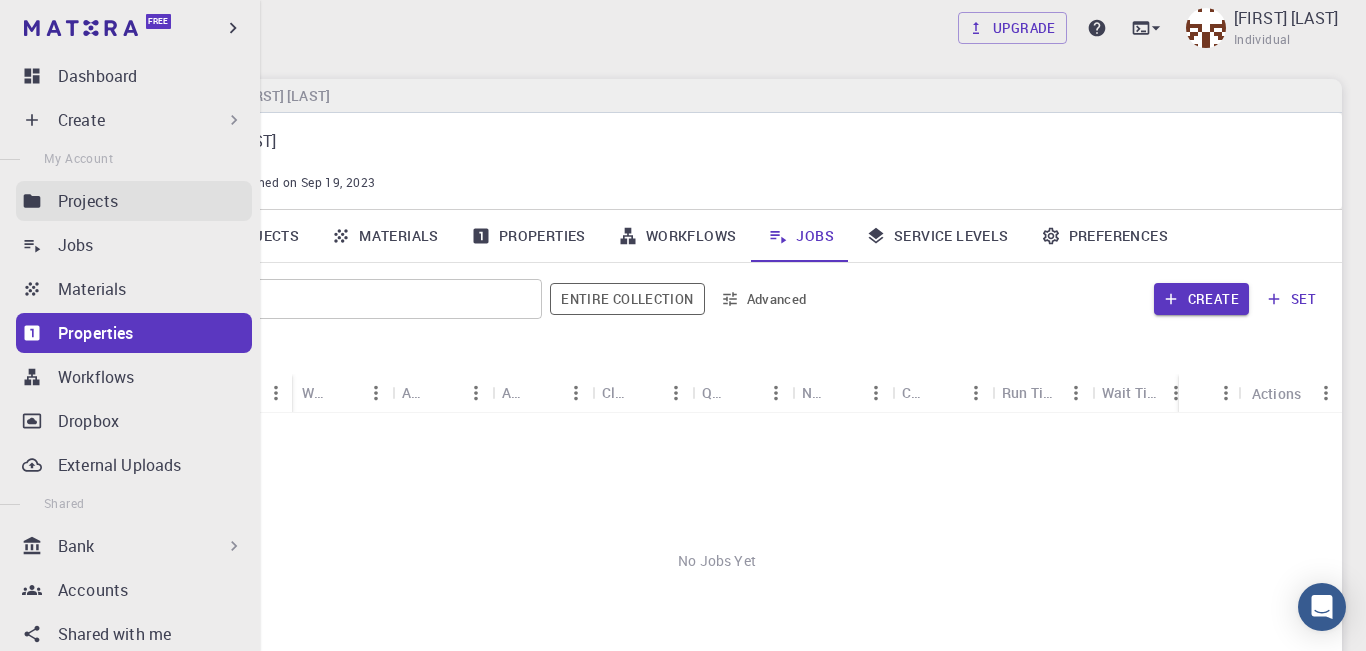 click on "Projects" at bounding box center (88, 201) 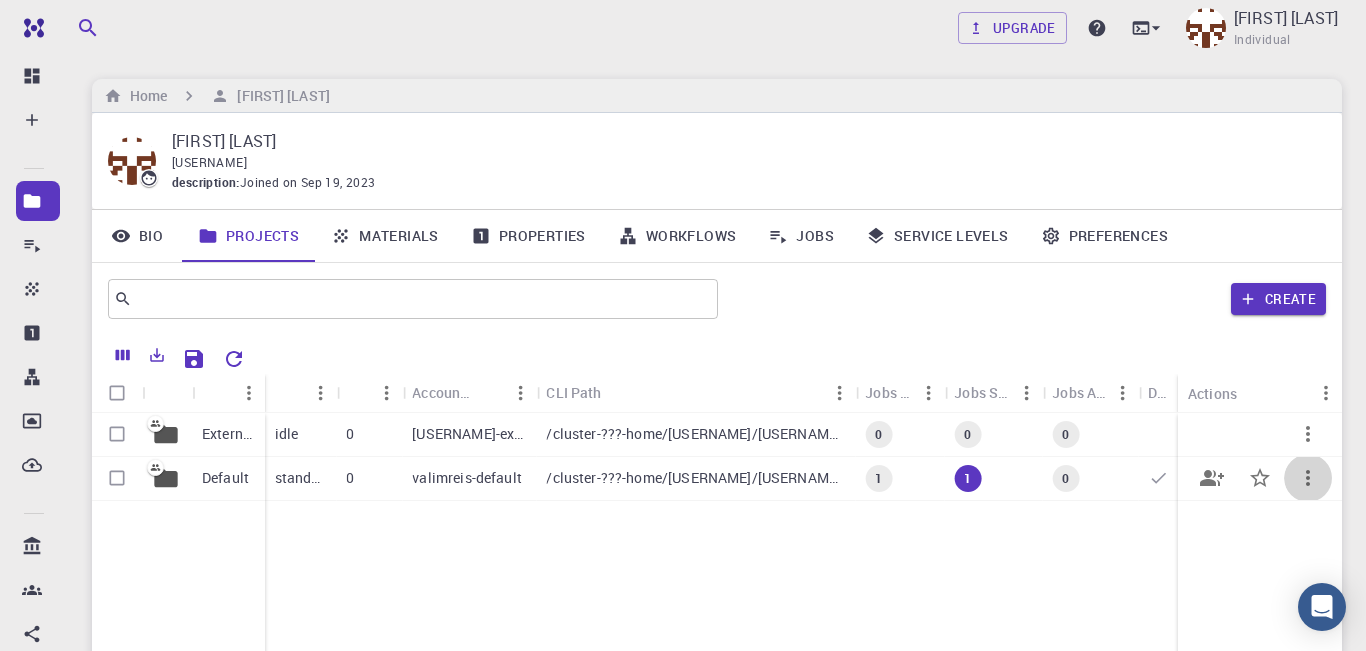 click 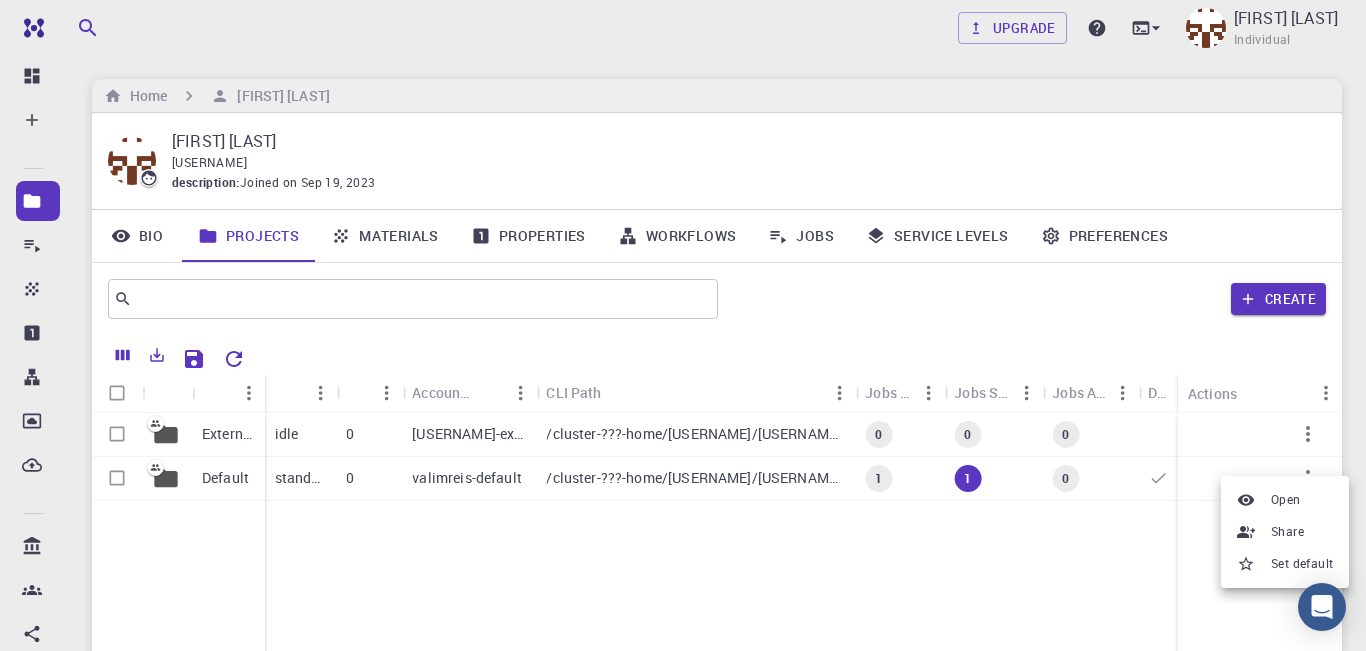 click on "Open" at bounding box center (1286, 500) 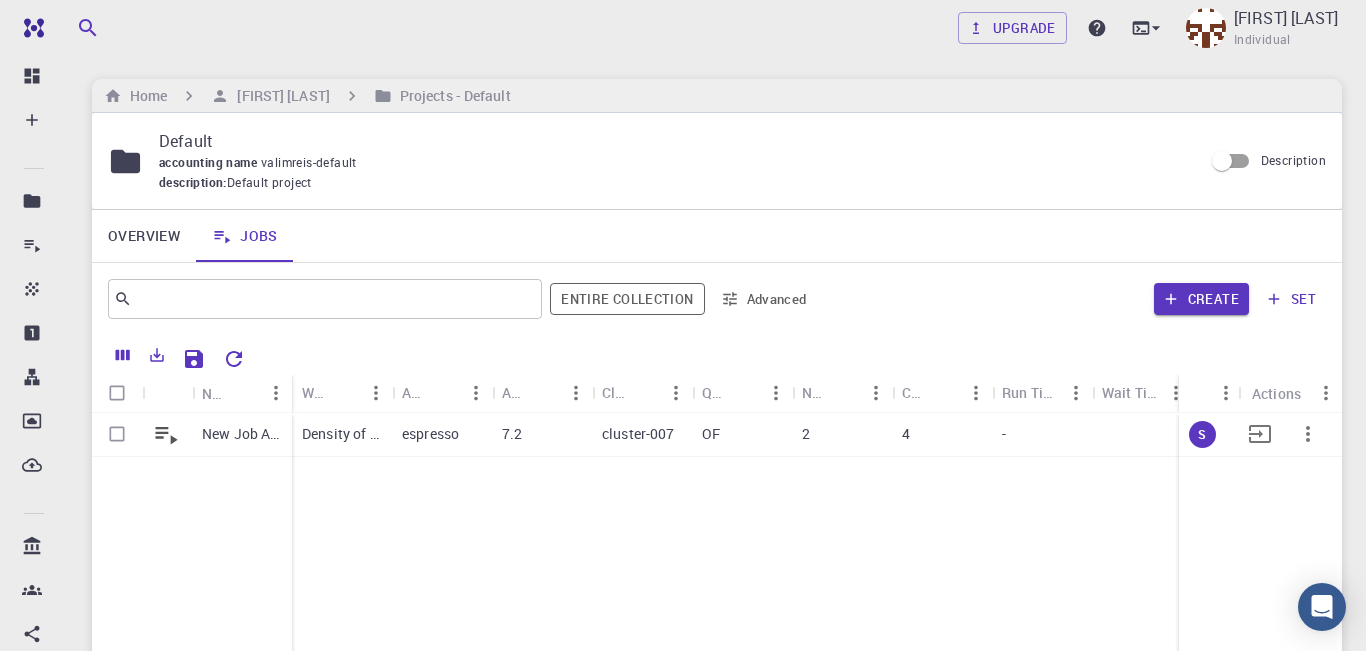 click on "New Job Aug 2, 2025, 23:07 PM" at bounding box center (242, 434) 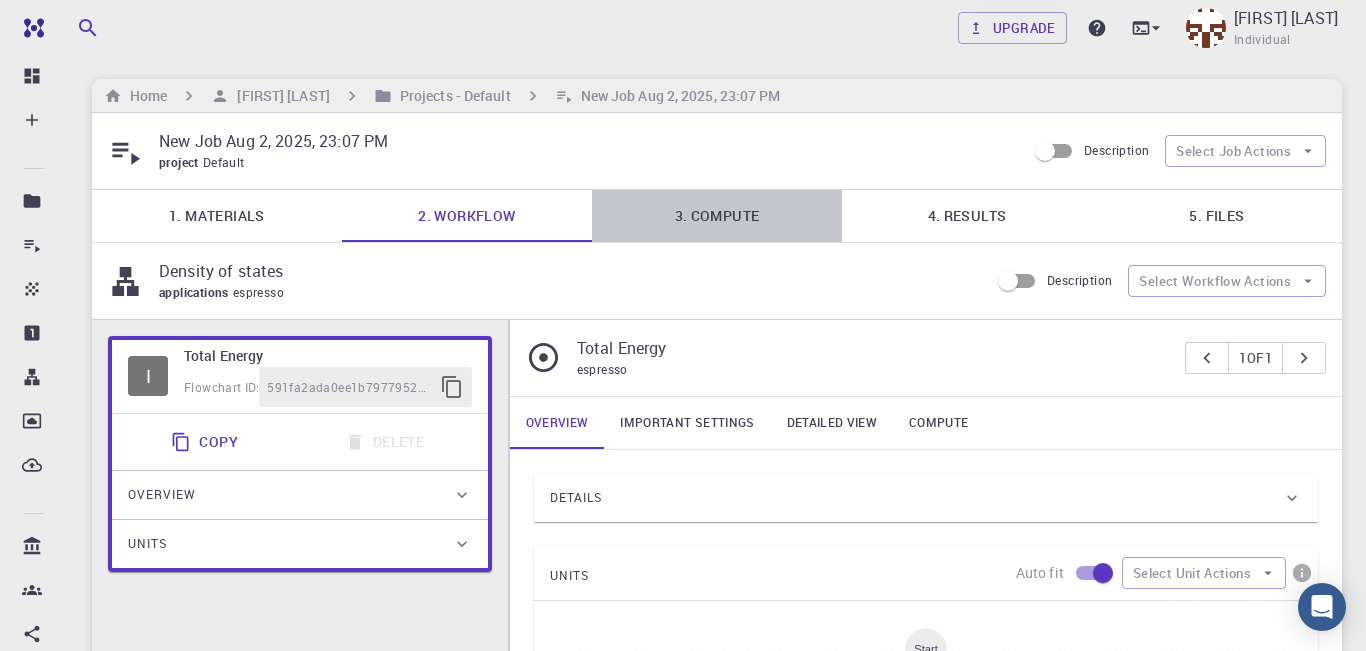 click on "3. Compute" at bounding box center (717, 216) 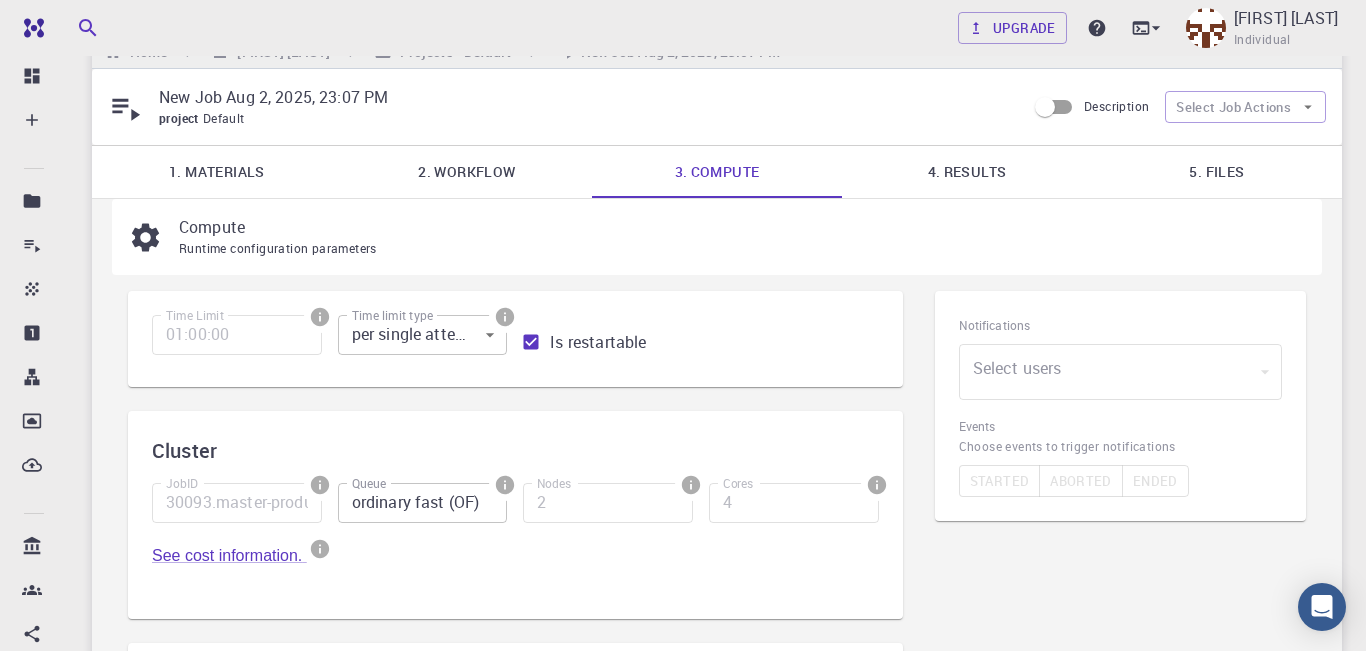 scroll, scrollTop: 0, scrollLeft: 0, axis: both 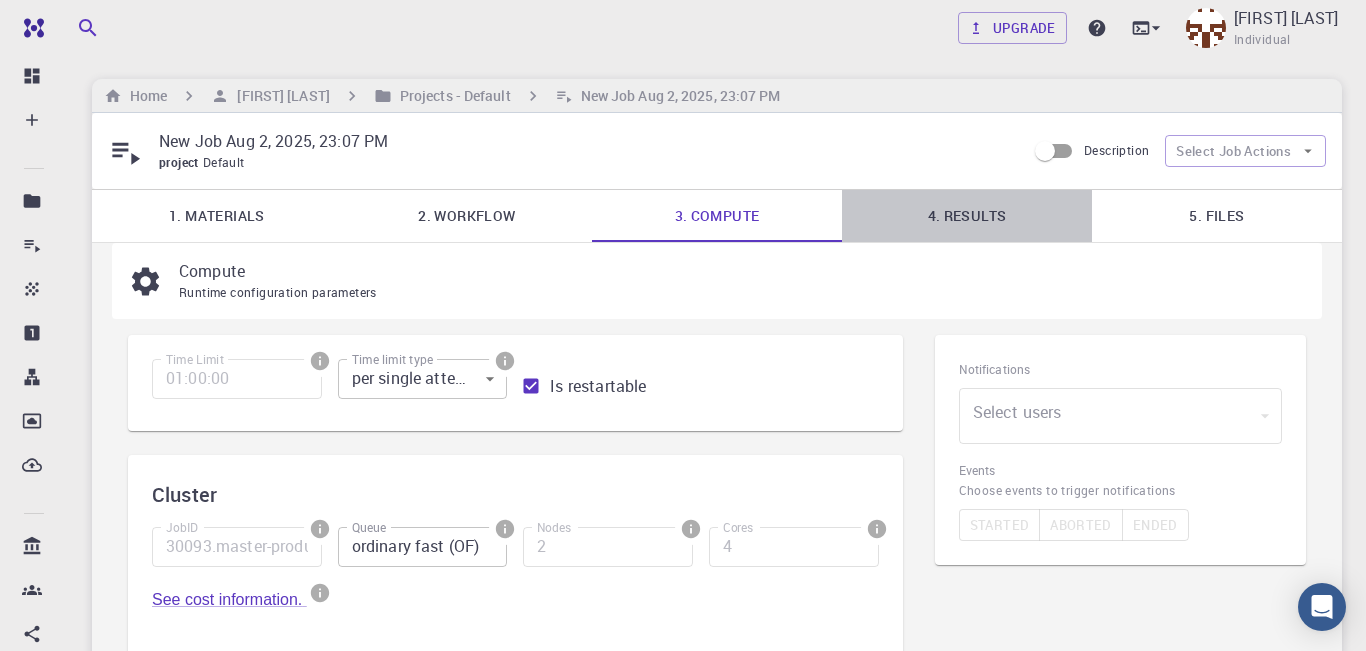 click on "4. Results" at bounding box center [967, 216] 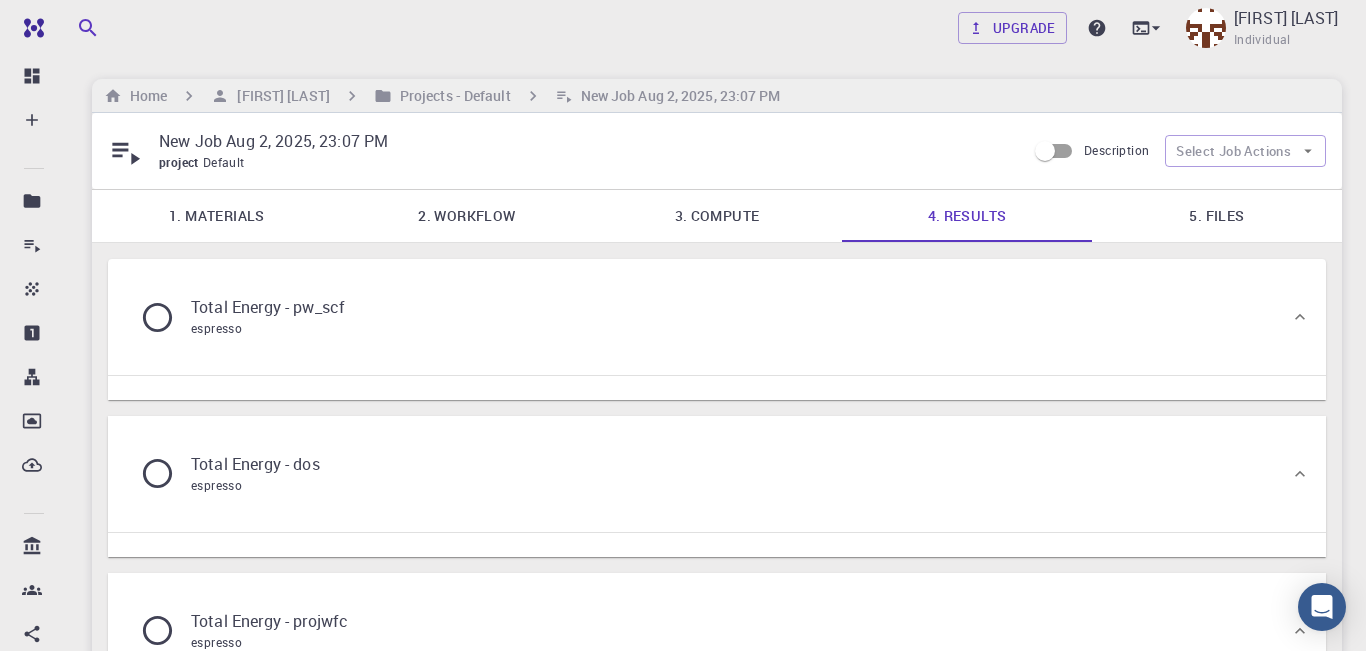 click on "Total Energy - pw_scf espresso" at bounding box center (717, 317) 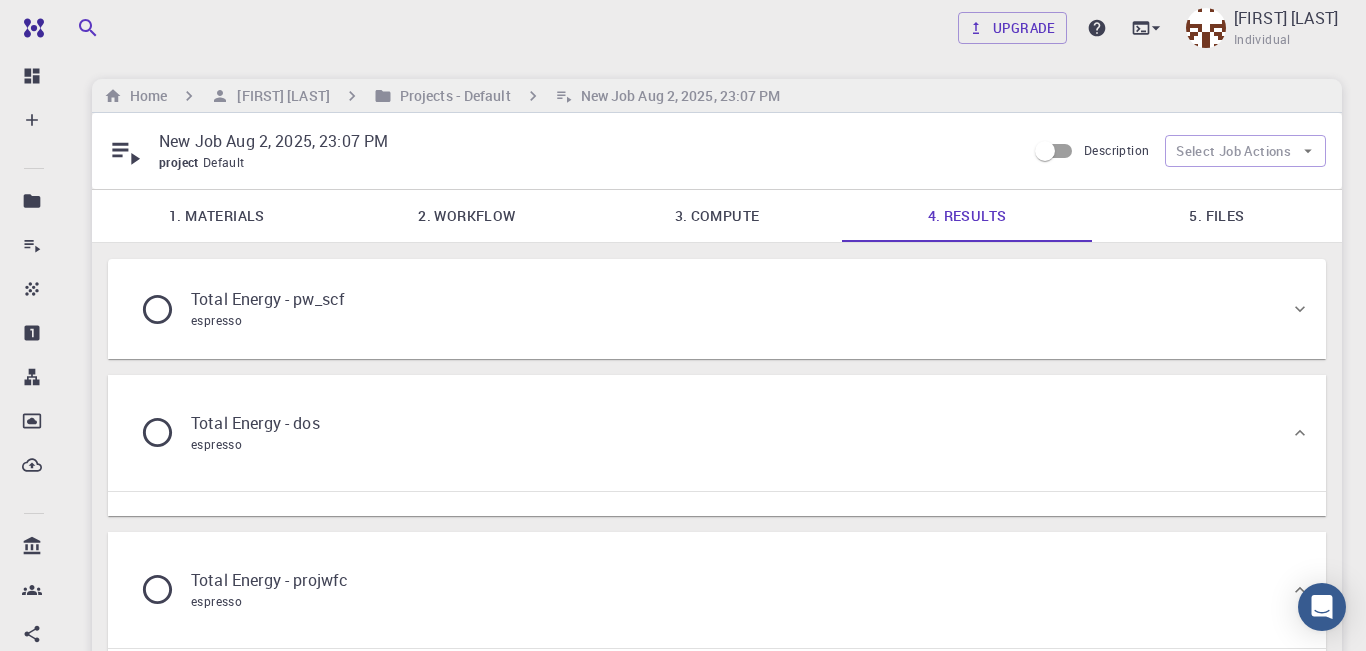 click 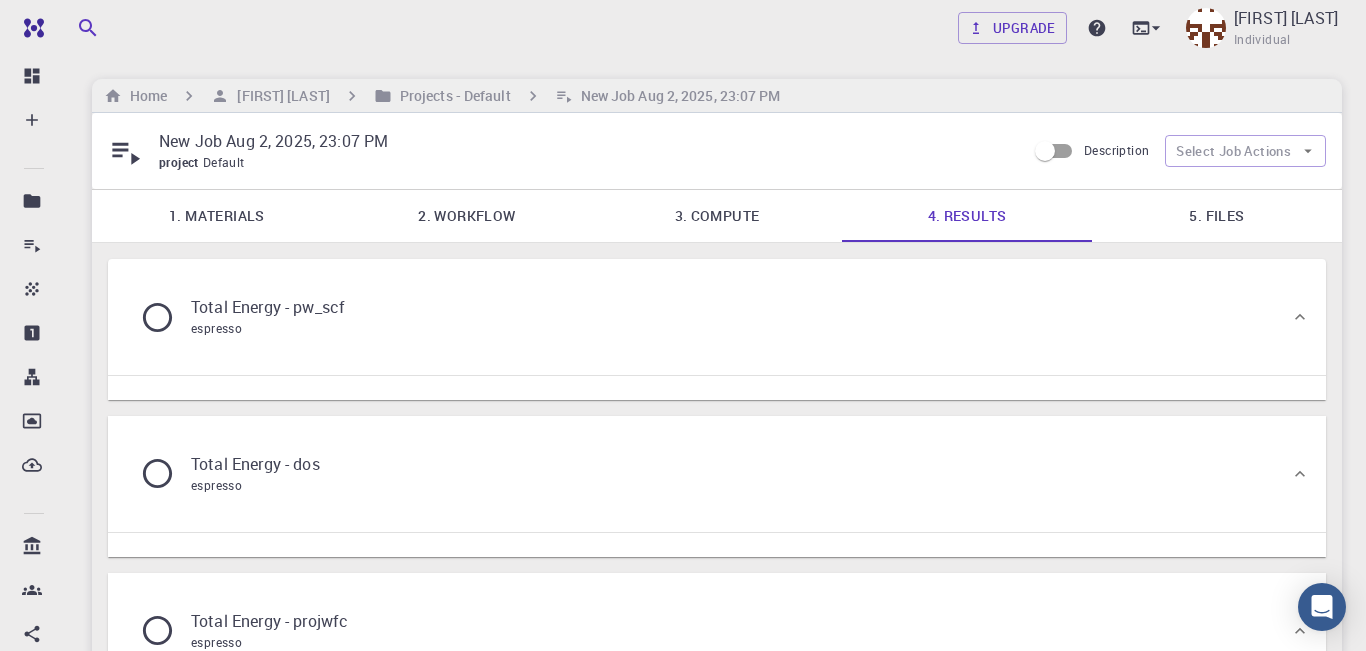 click on "Total Energy - dos espresso" at bounding box center [717, 474] 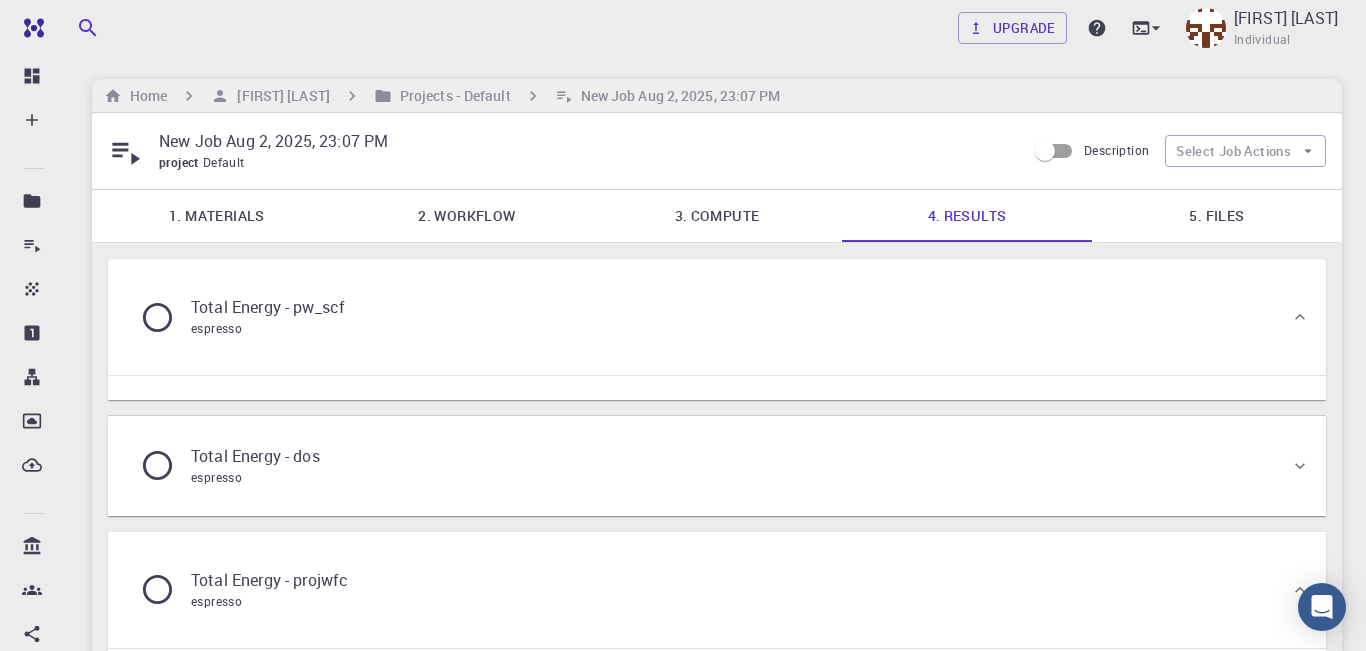 click on "Total Energy - dos espresso" at bounding box center [717, 466] 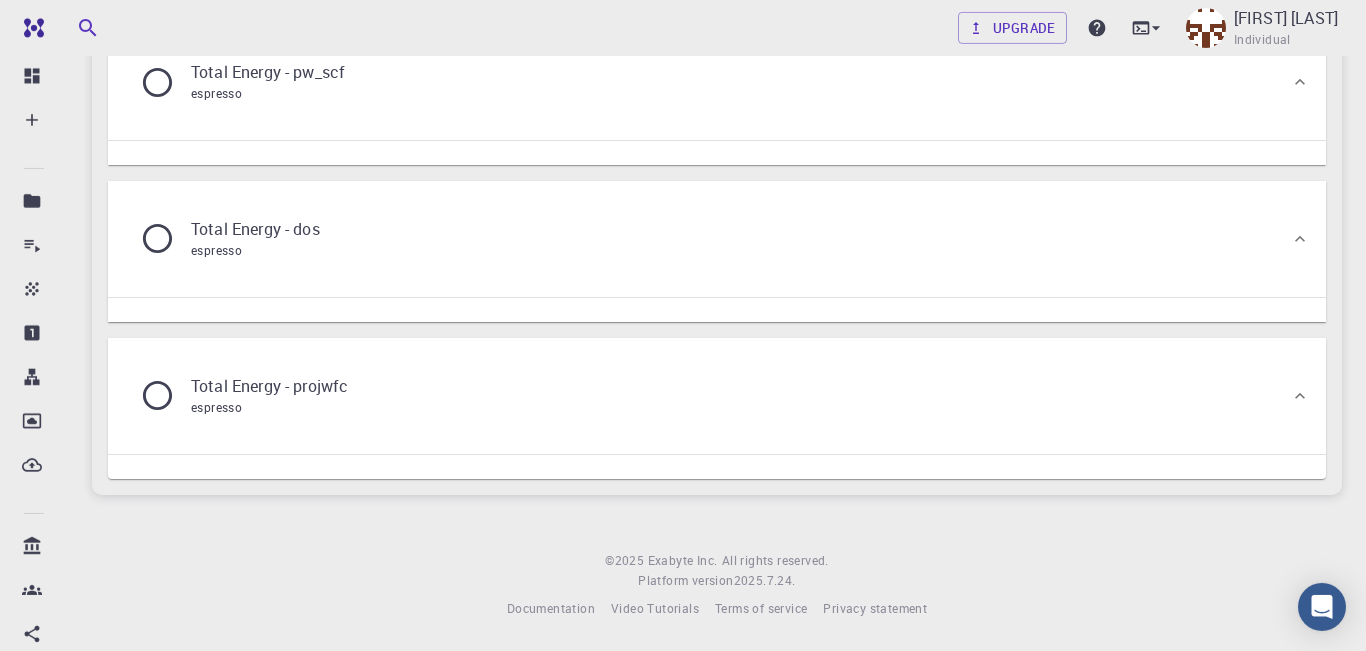 scroll, scrollTop: 259, scrollLeft: 0, axis: vertical 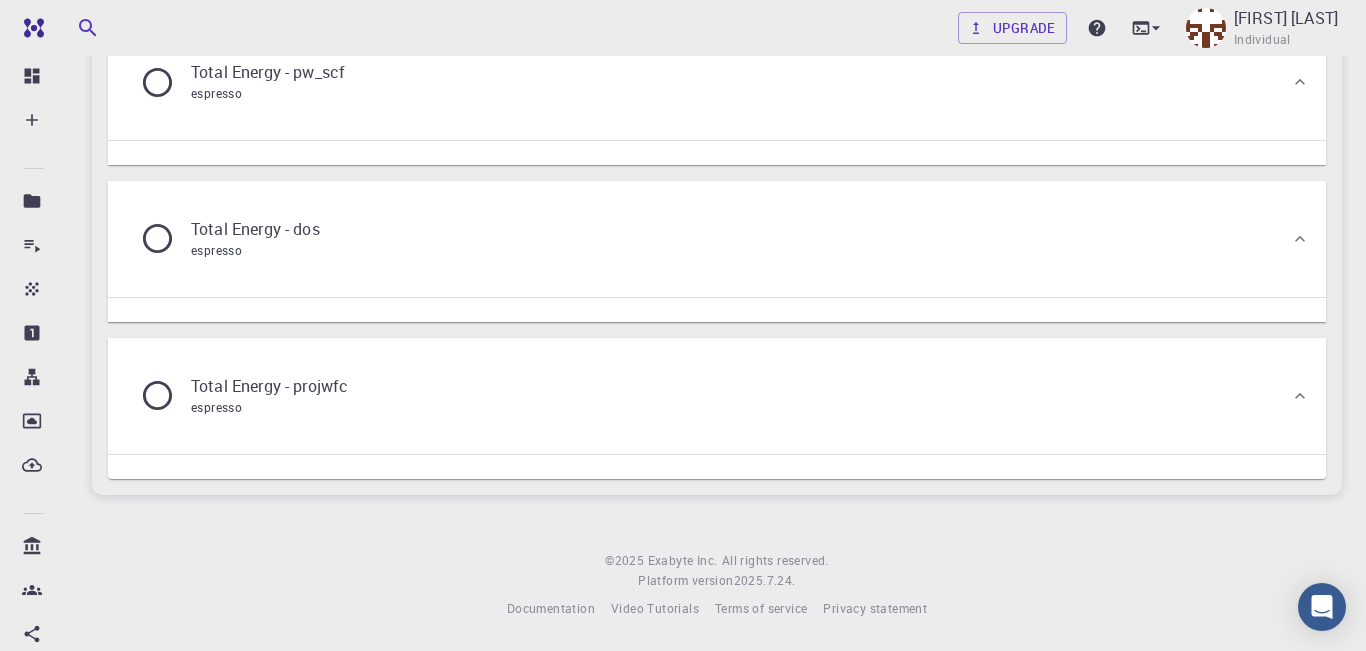 click 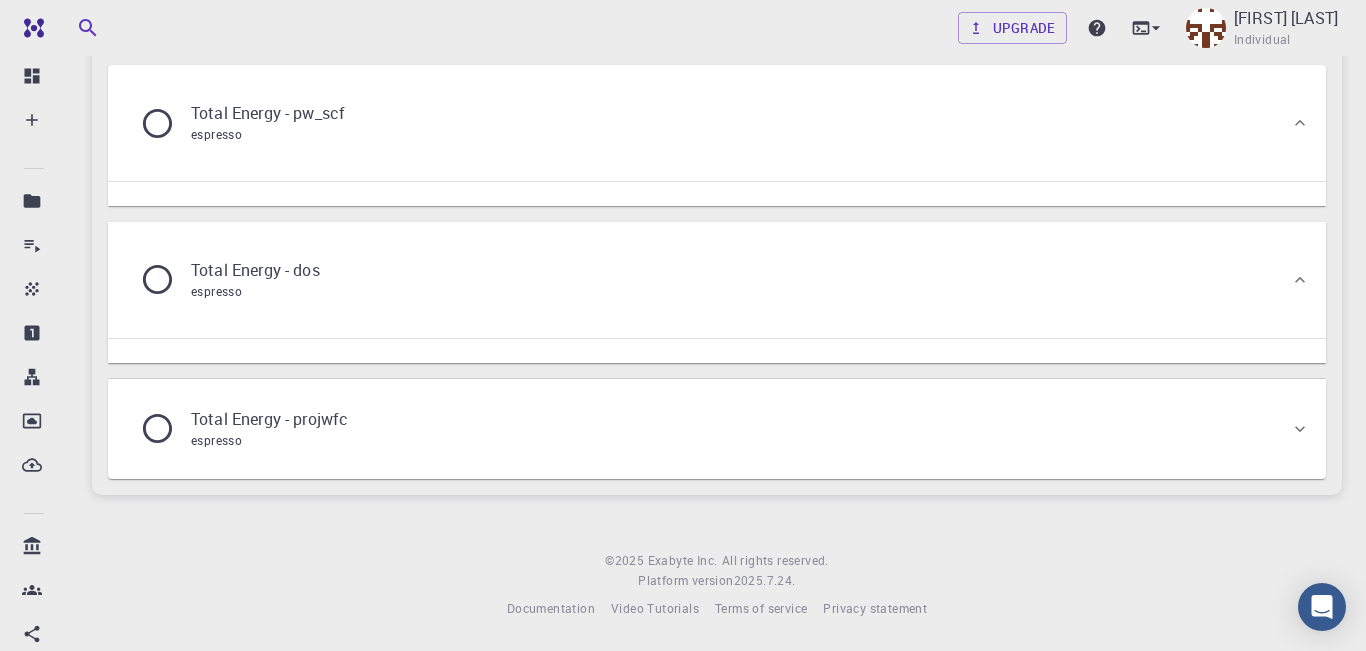 scroll, scrollTop: 218, scrollLeft: 0, axis: vertical 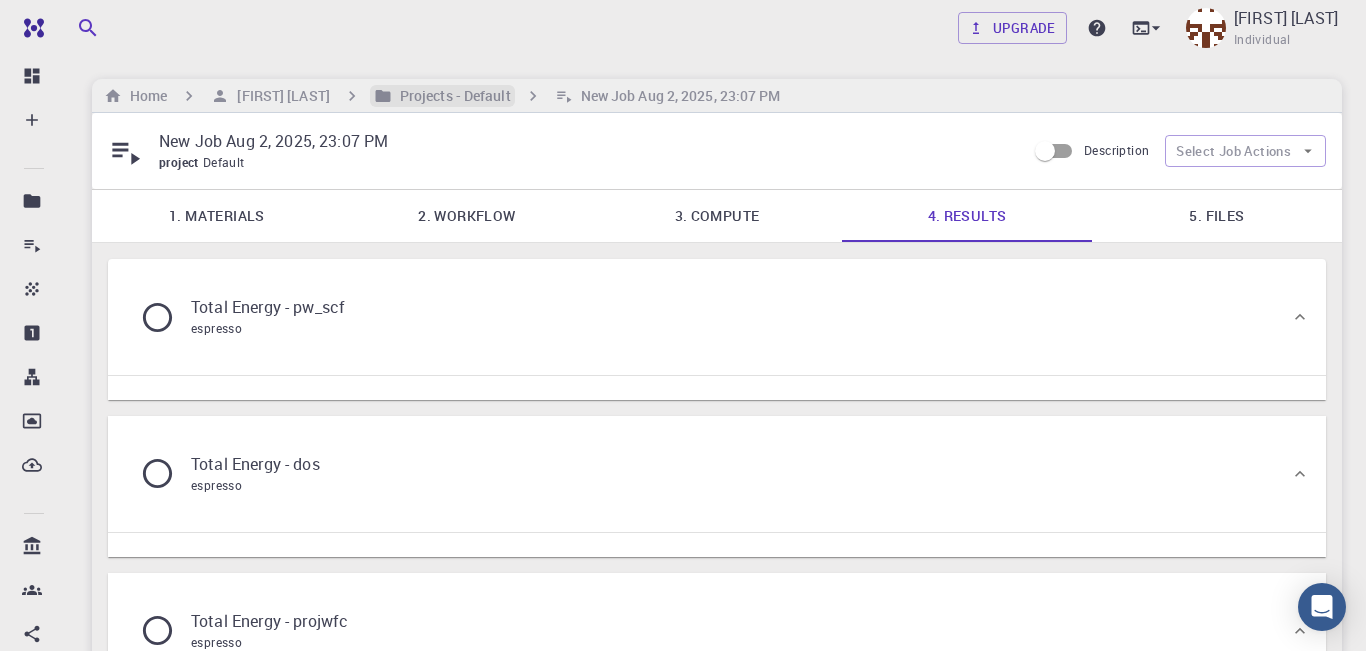click on "Projects - Default" at bounding box center (451, 96) 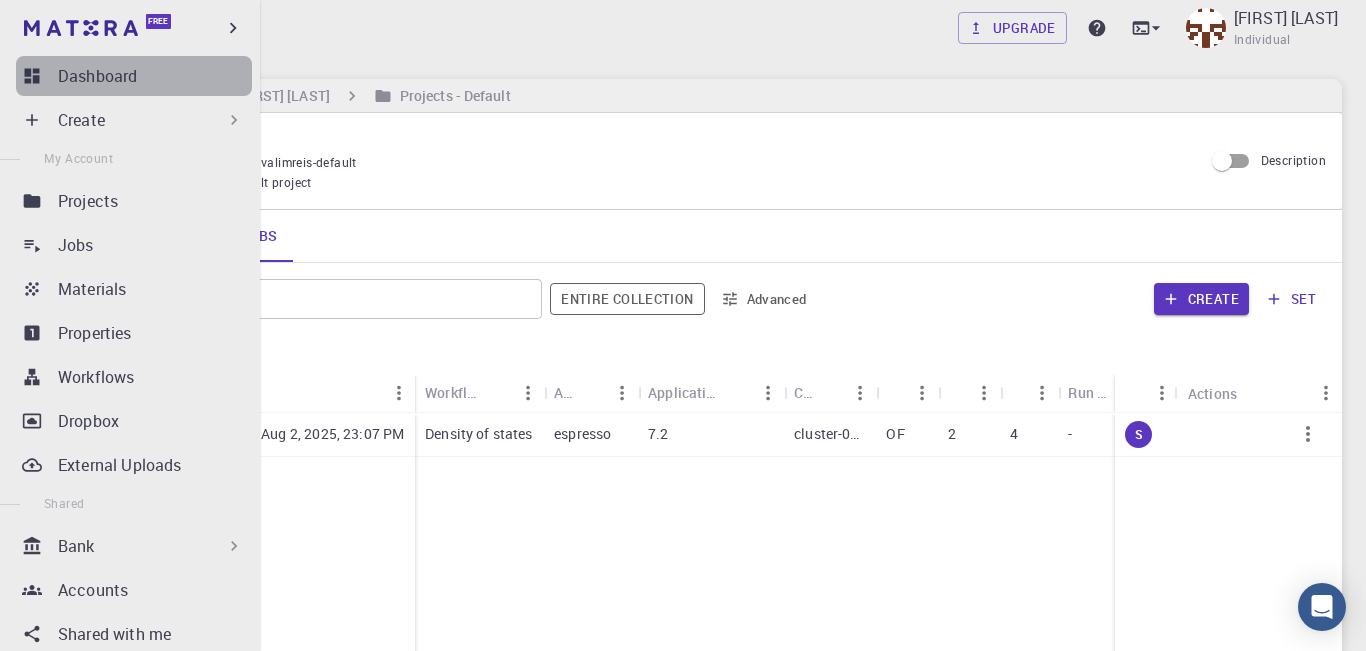 click on "Dashboard" at bounding box center [97, 76] 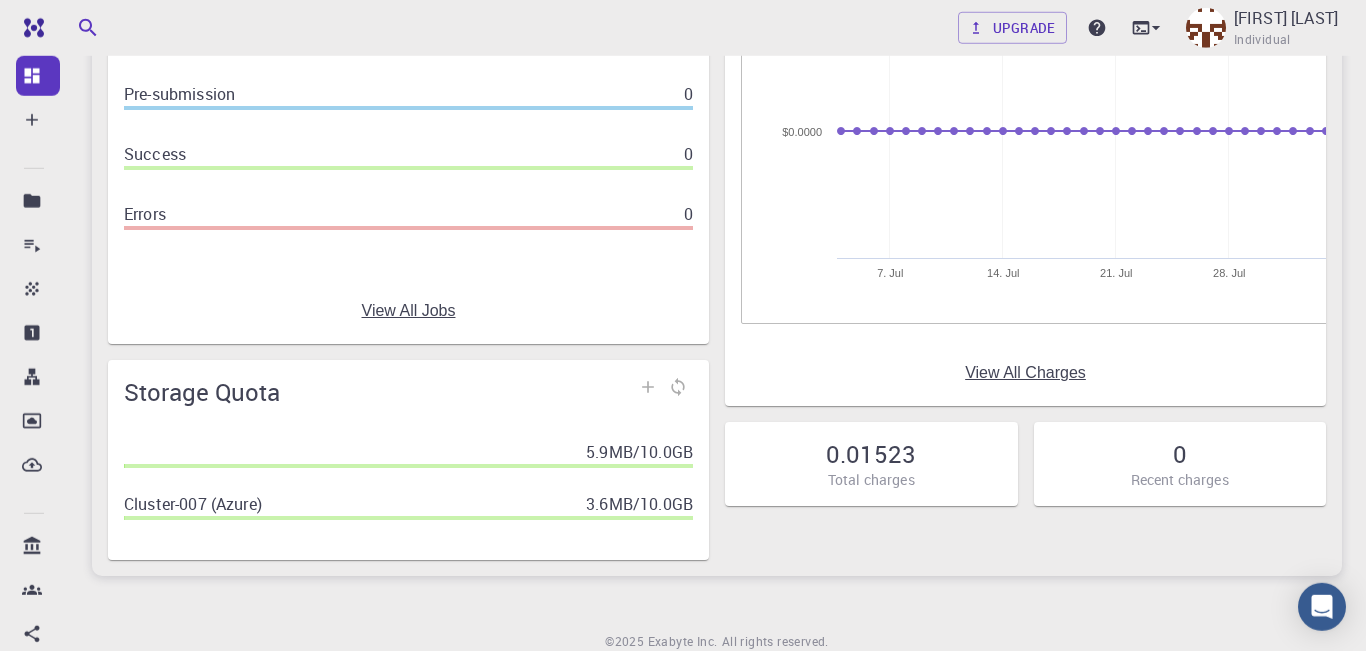 scroll, scrollTop: 276, scrollLeft: 0, axis: vertical 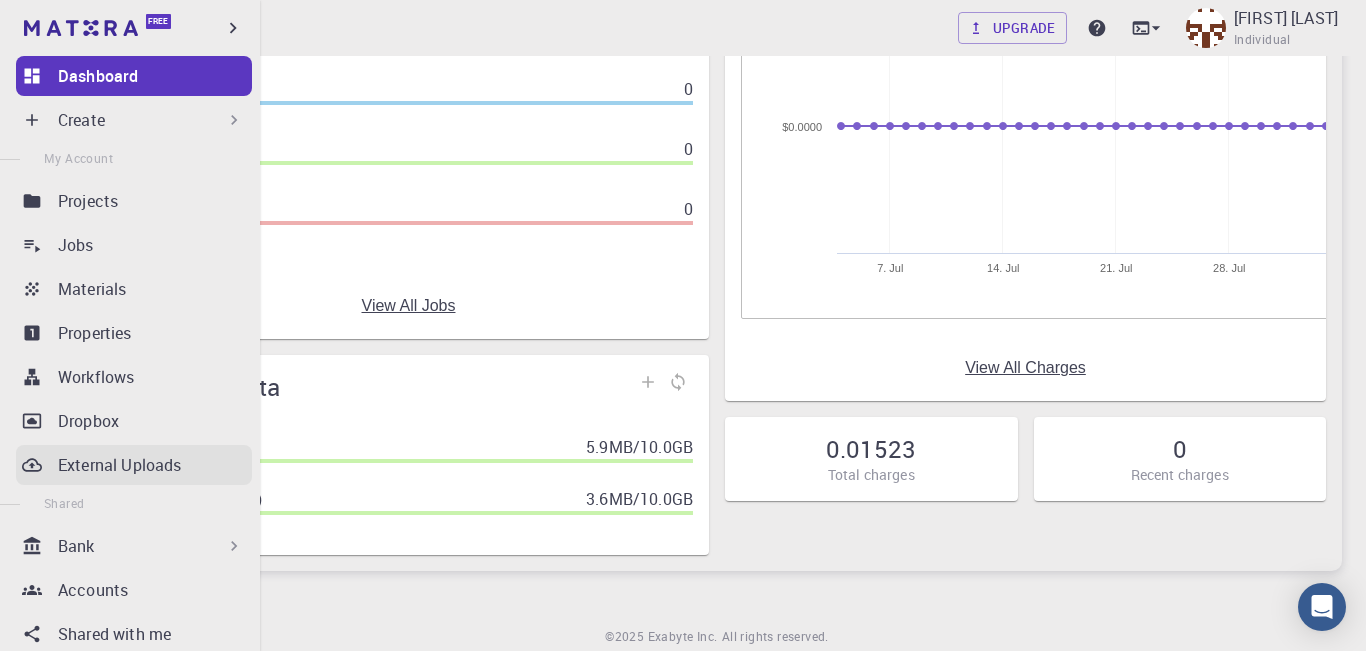click on "External Uploads" at bounding box center (119, 465) 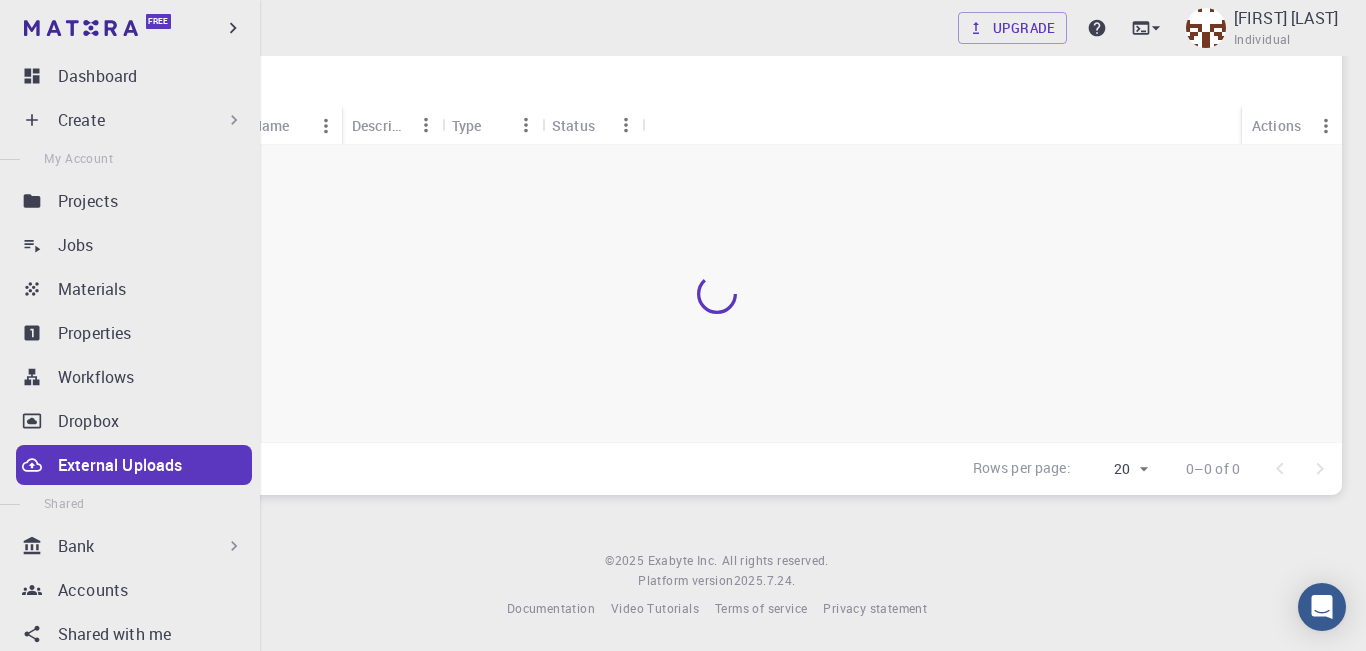 scroll, scrollTop: 129, scrollLeft: 0, axis: vertical 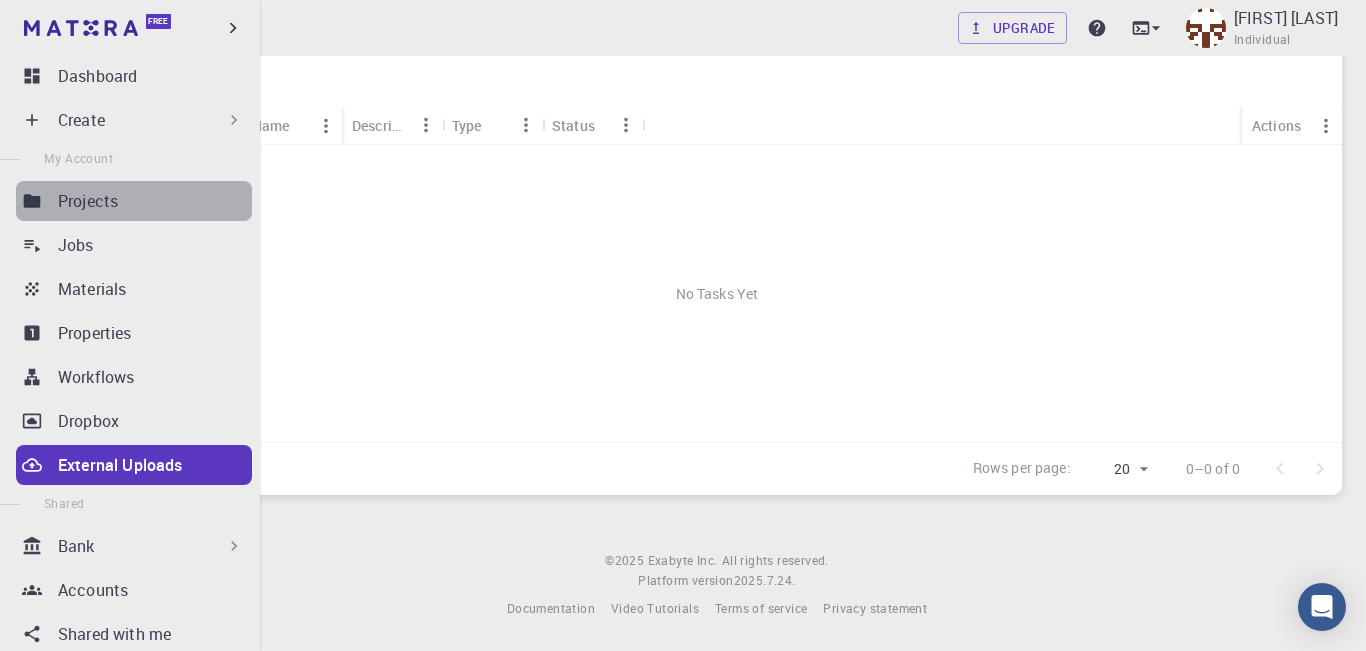 click on "Projects" at bounding box center [88, 201] 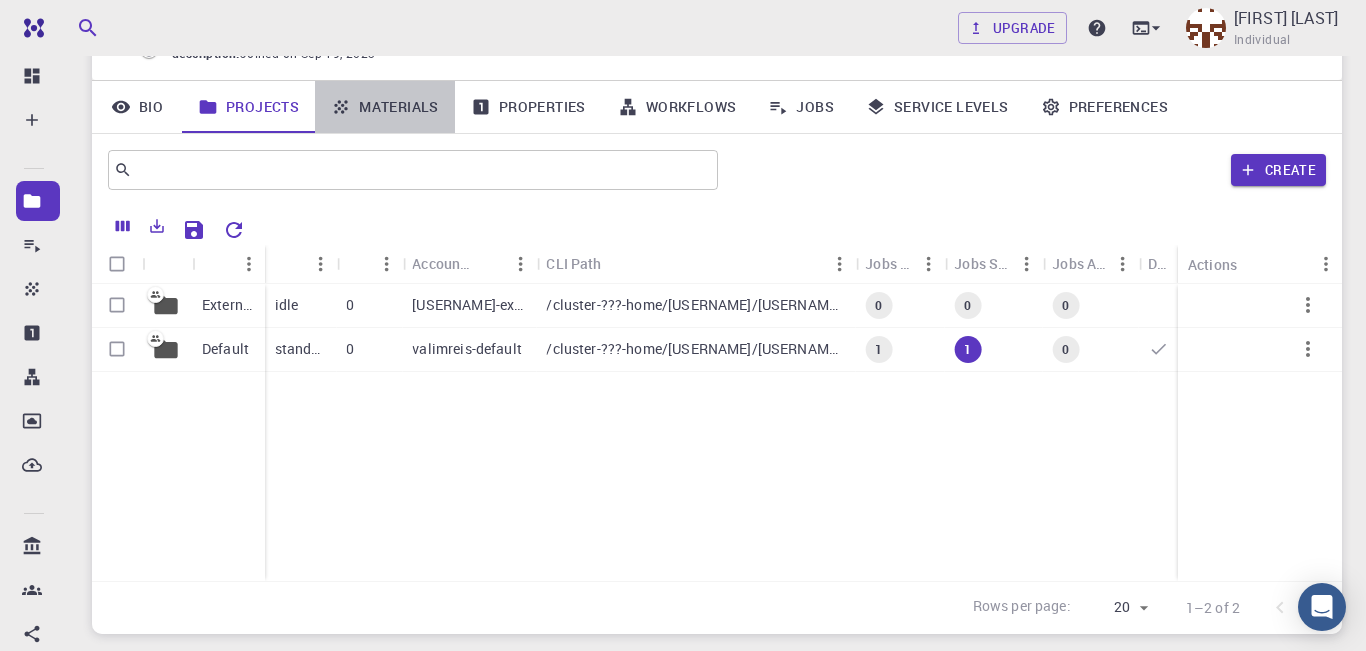 click on "Materials" at bounding box center (385, 107) 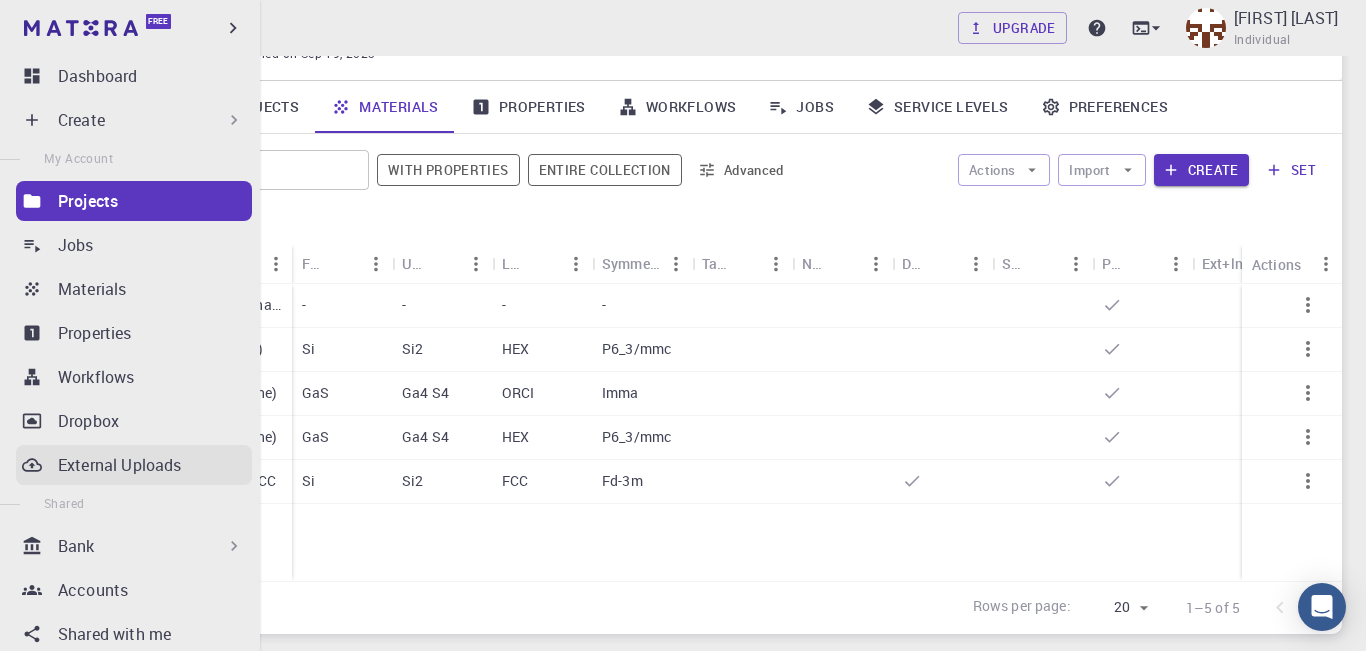 click 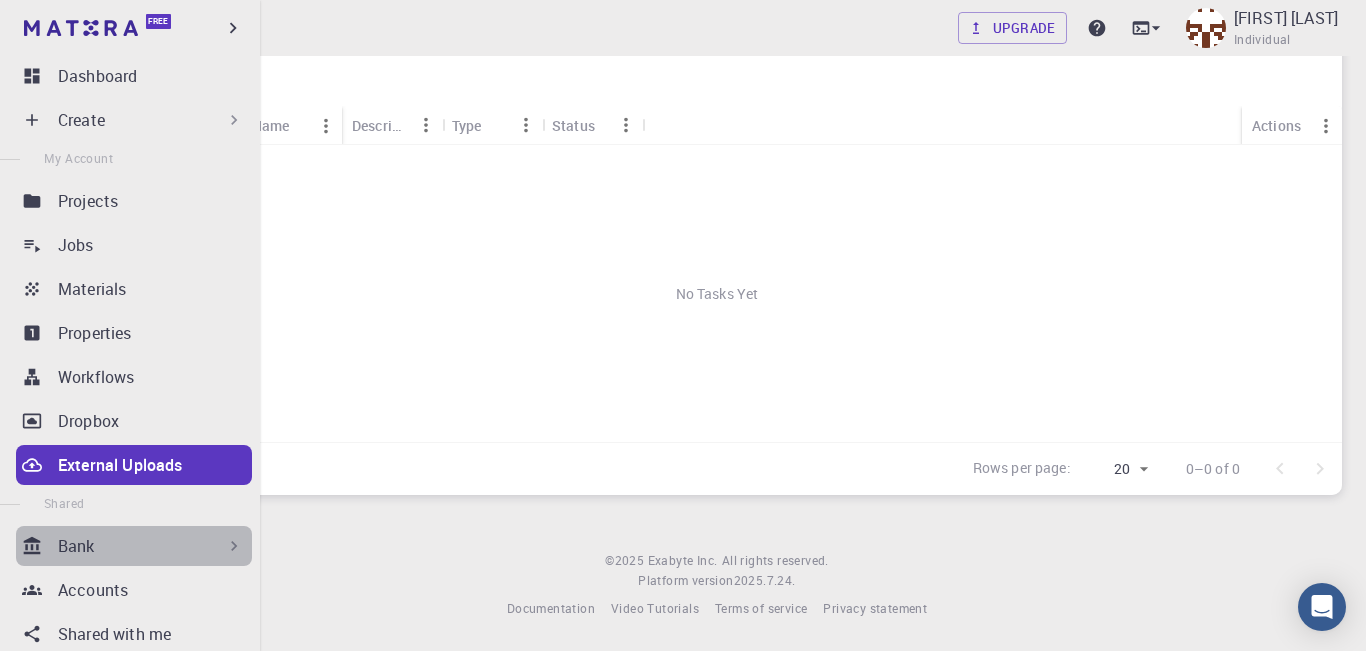 click 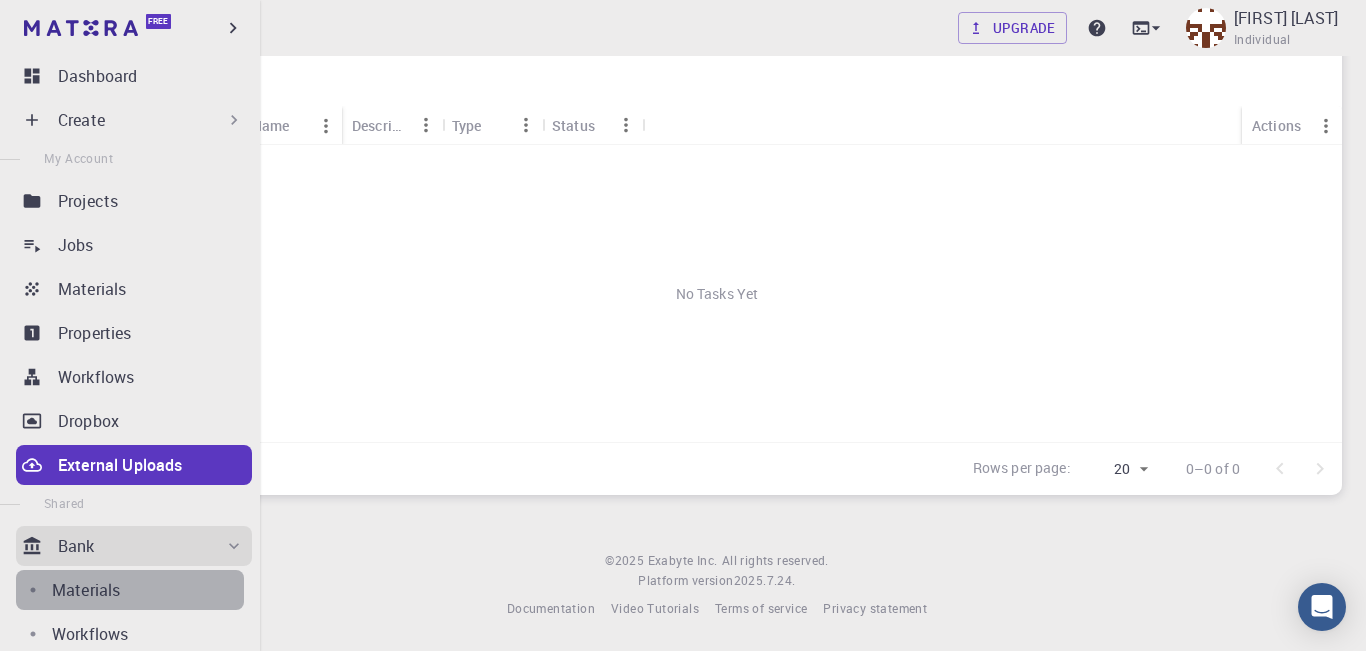 click on "Materials" at bounding box center (86, 590) 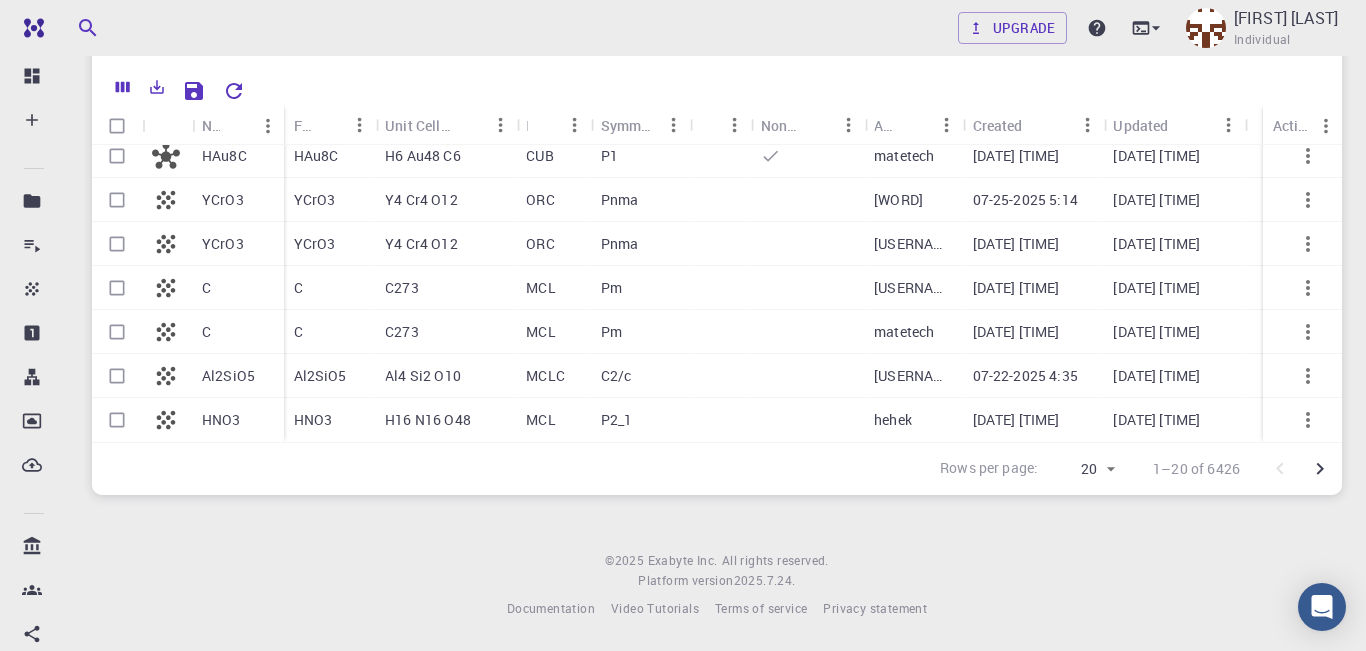 scroll, scrollTop: 0, scrollLeft: 0, axis: both 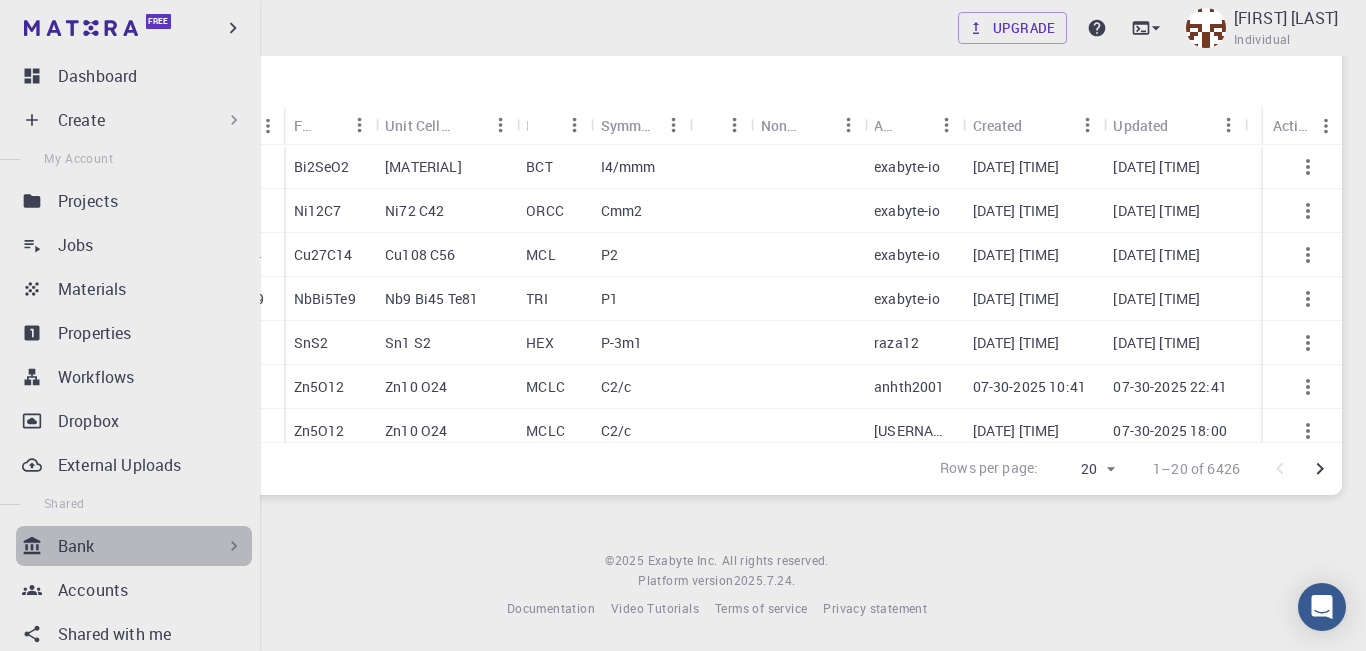 click on "Bank" at bounding box center (76, 546) 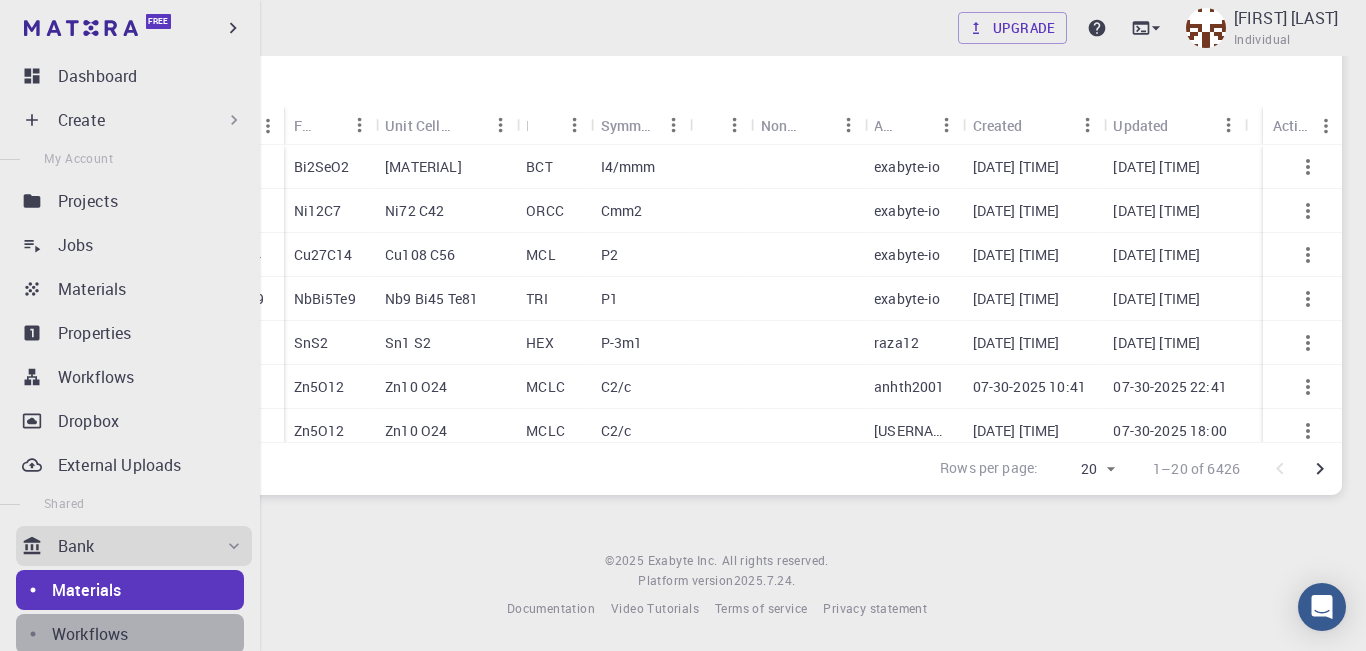 click on "Workflows" at bounding box center [90, 634] 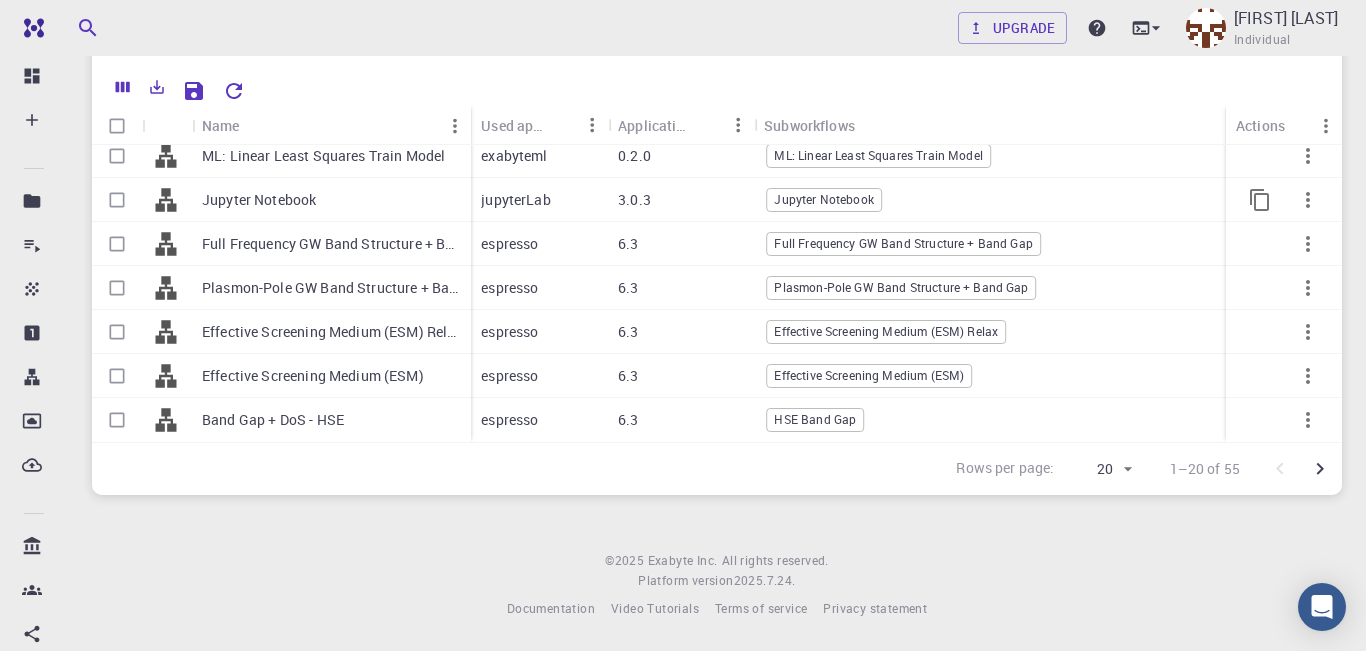 scroll, scrollTop: 0, scrollLeft: 0, axis: both 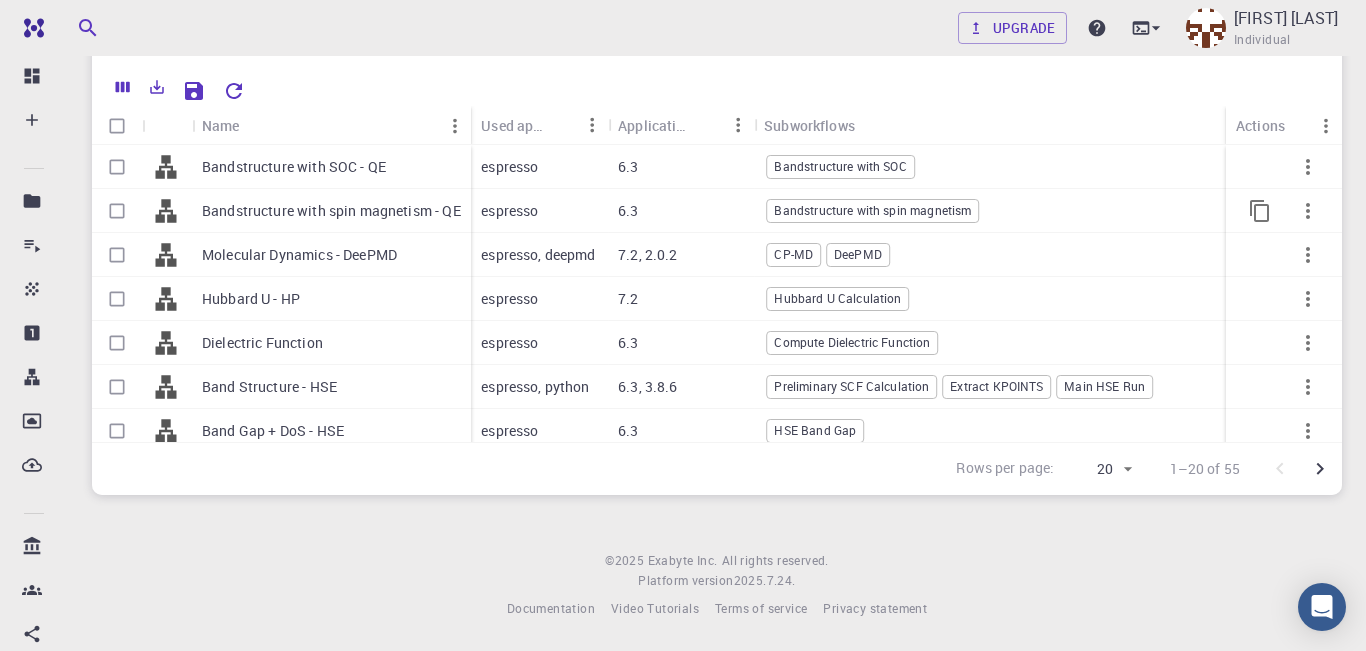 click on "Bandstructure with spin magnetism - QE" at bounding box center [331, 211] 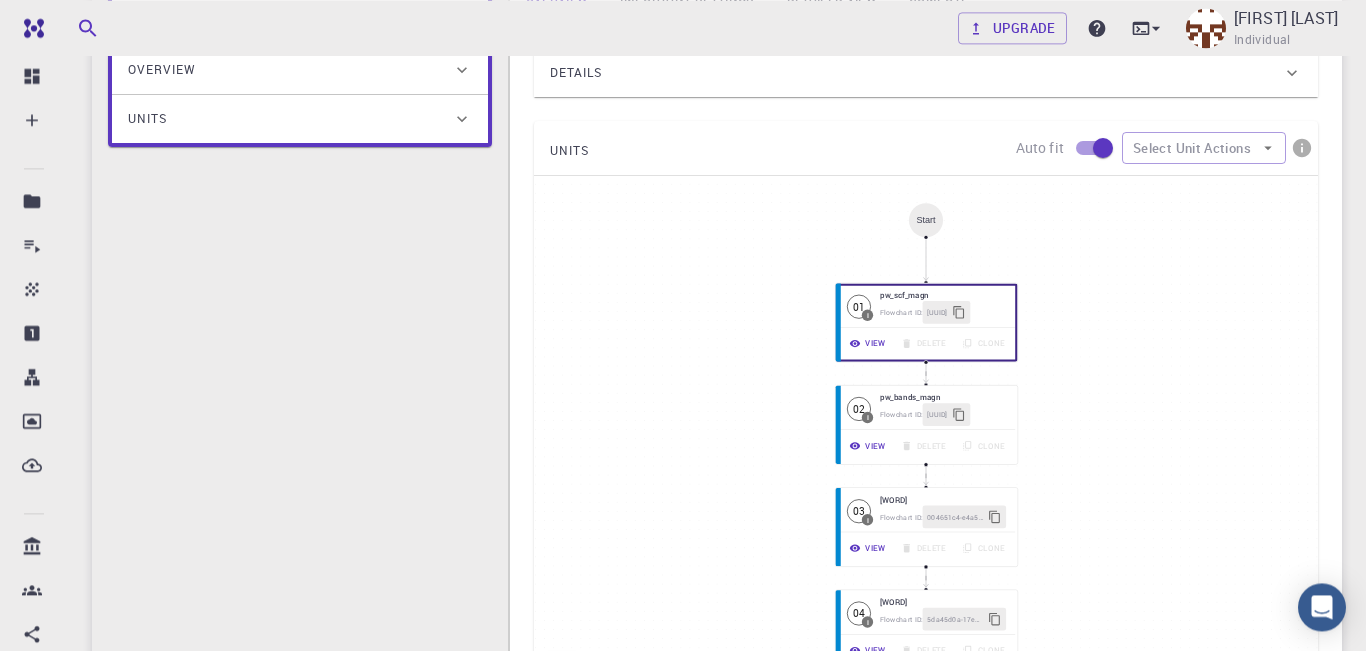 scroll, scrollTop: 0, scrollLeft: 0, axis: both 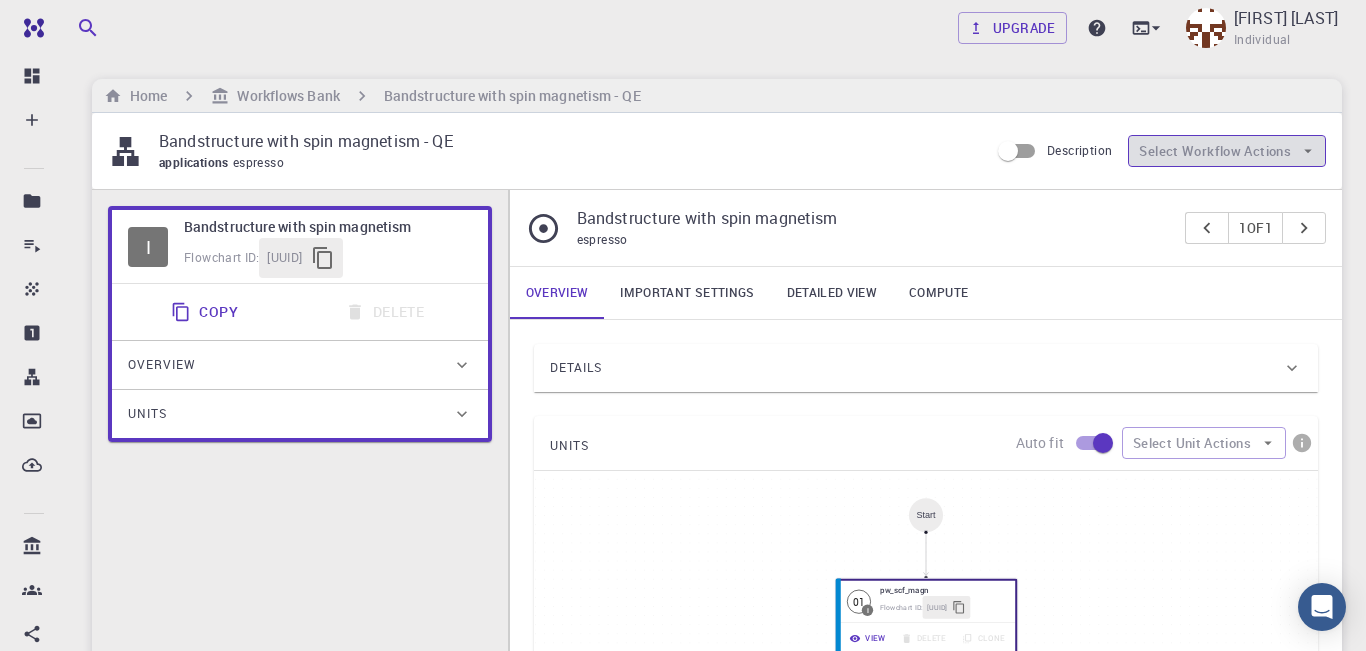 click 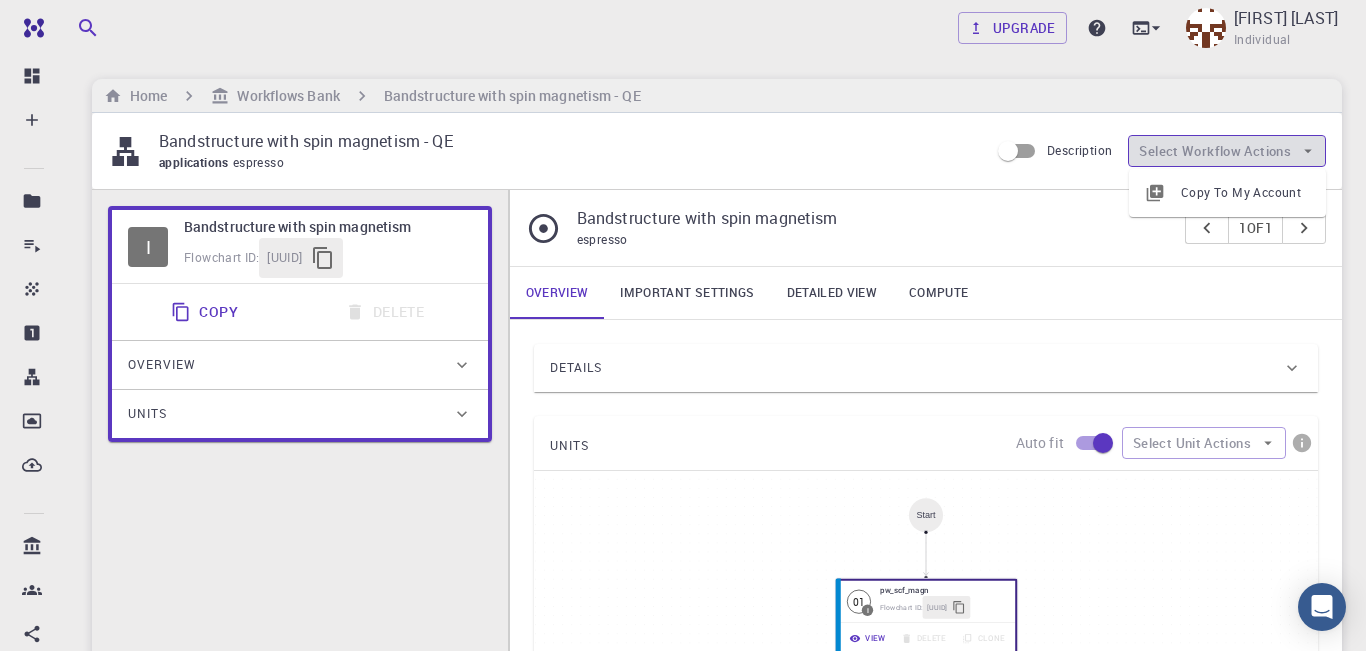 click 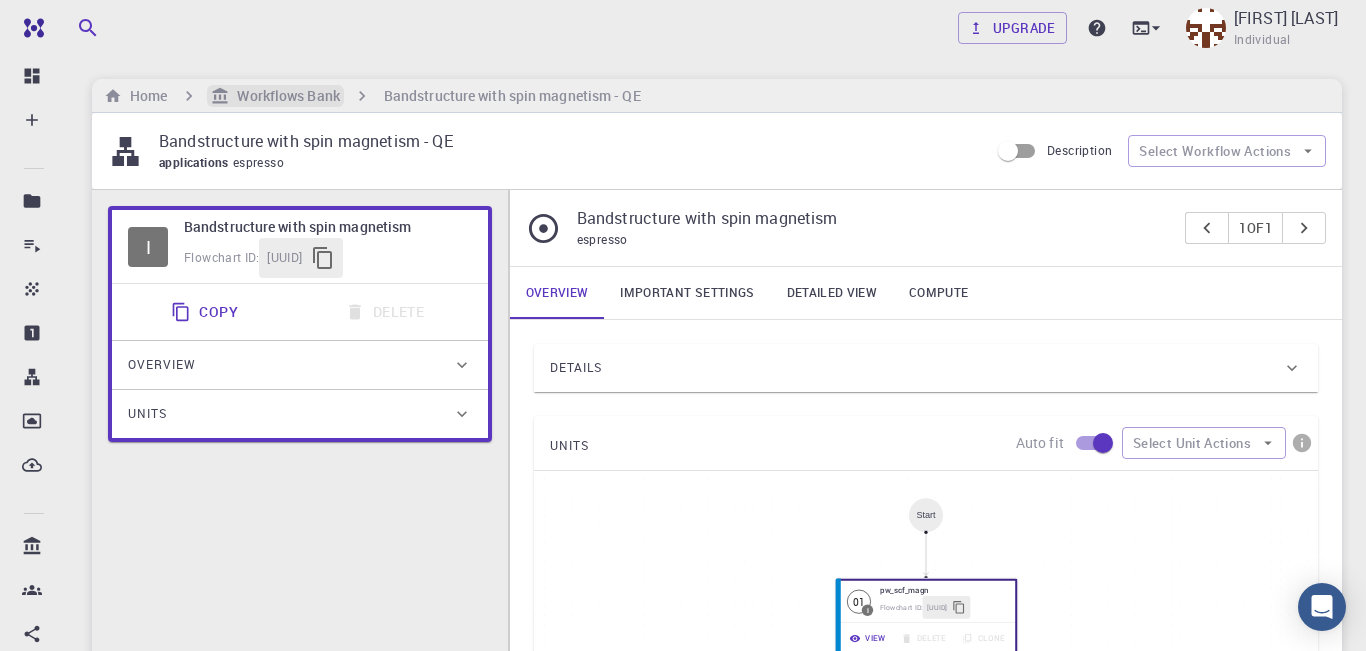 click on "Workflows Bank" at bounding box center [284, 96] 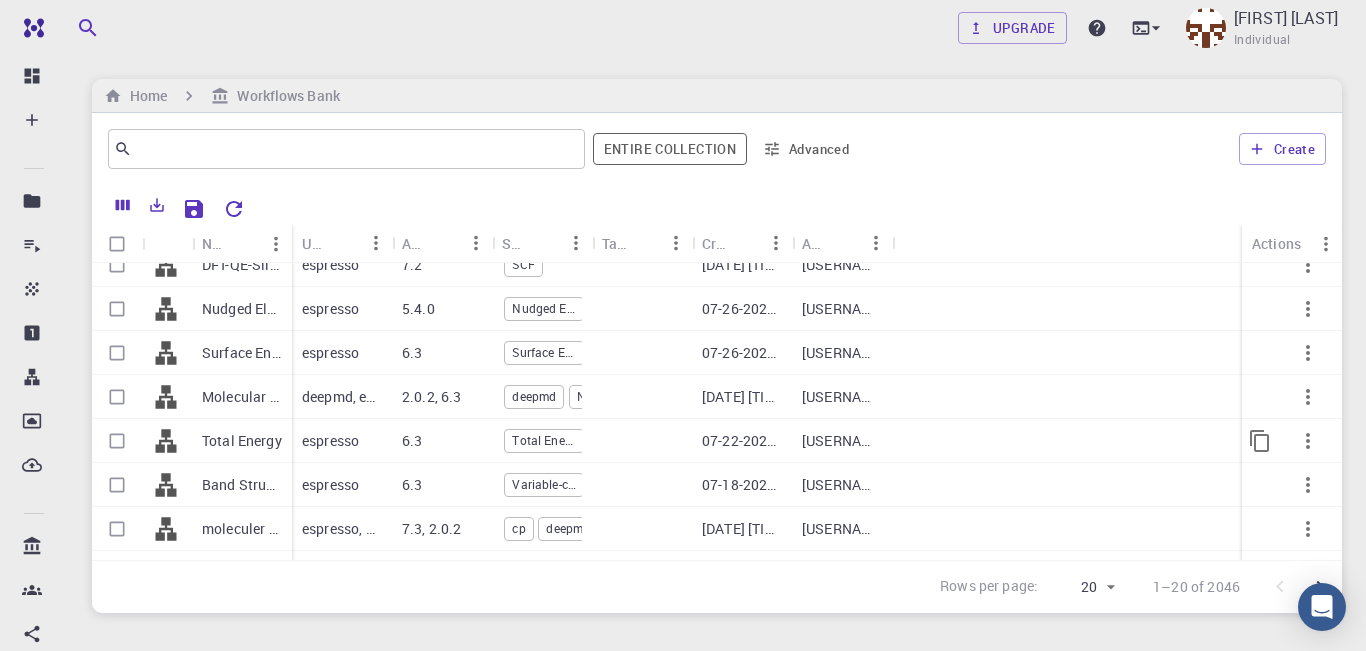 scroll, scrollTop: 120, scrollLeft: 0, axis: vertical 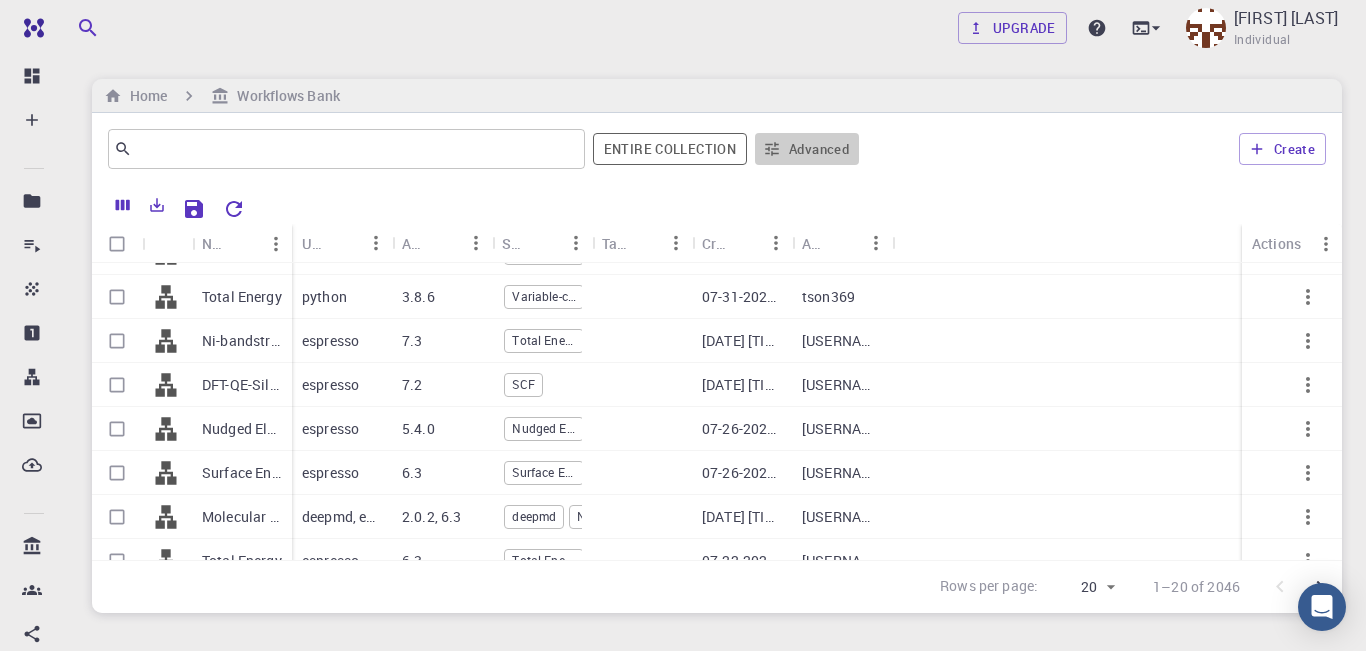 click on "Advanced" at bounding box center [807, 149] 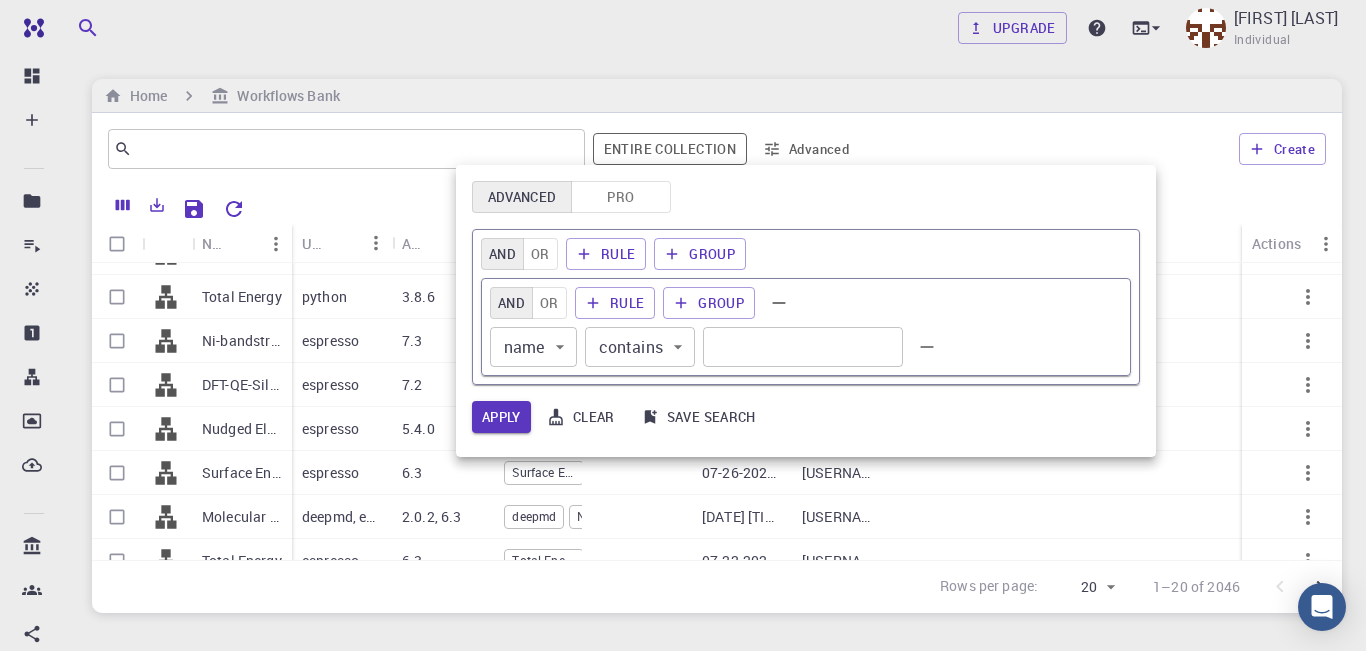 click at bounding box center [683, 325] 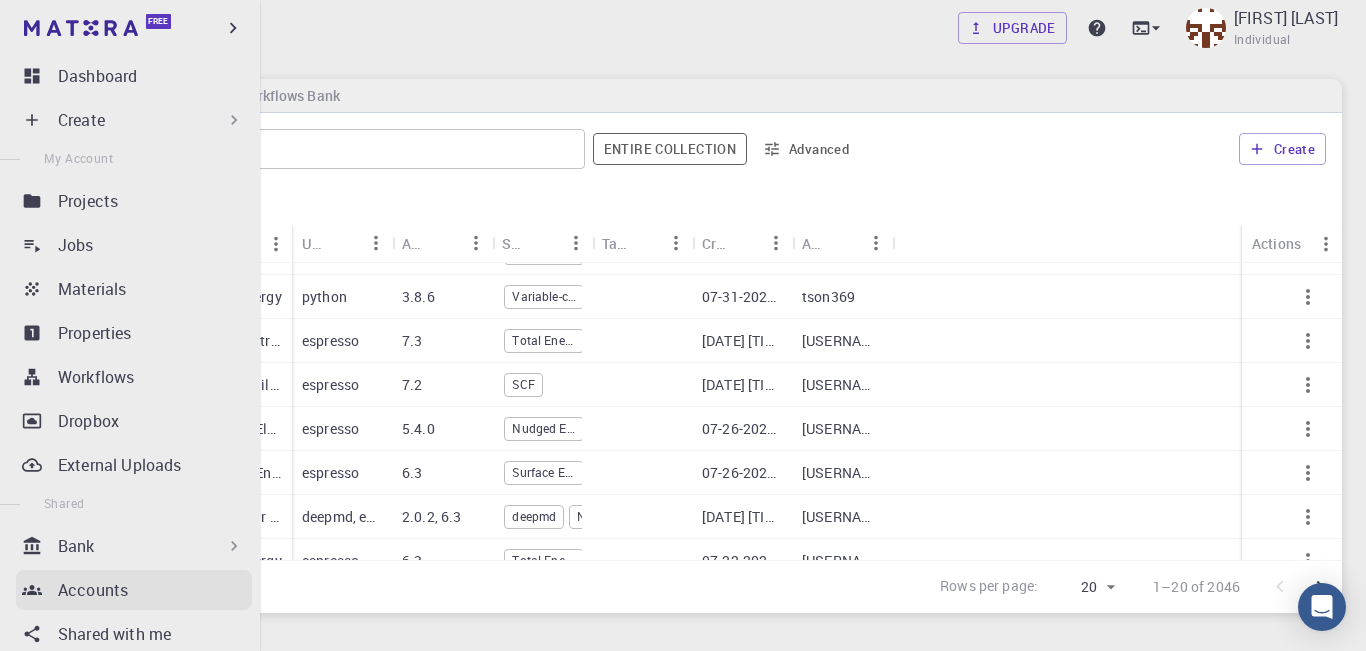 scroll, scrollTop: 276, scrollLeft: 0, axis: vertical 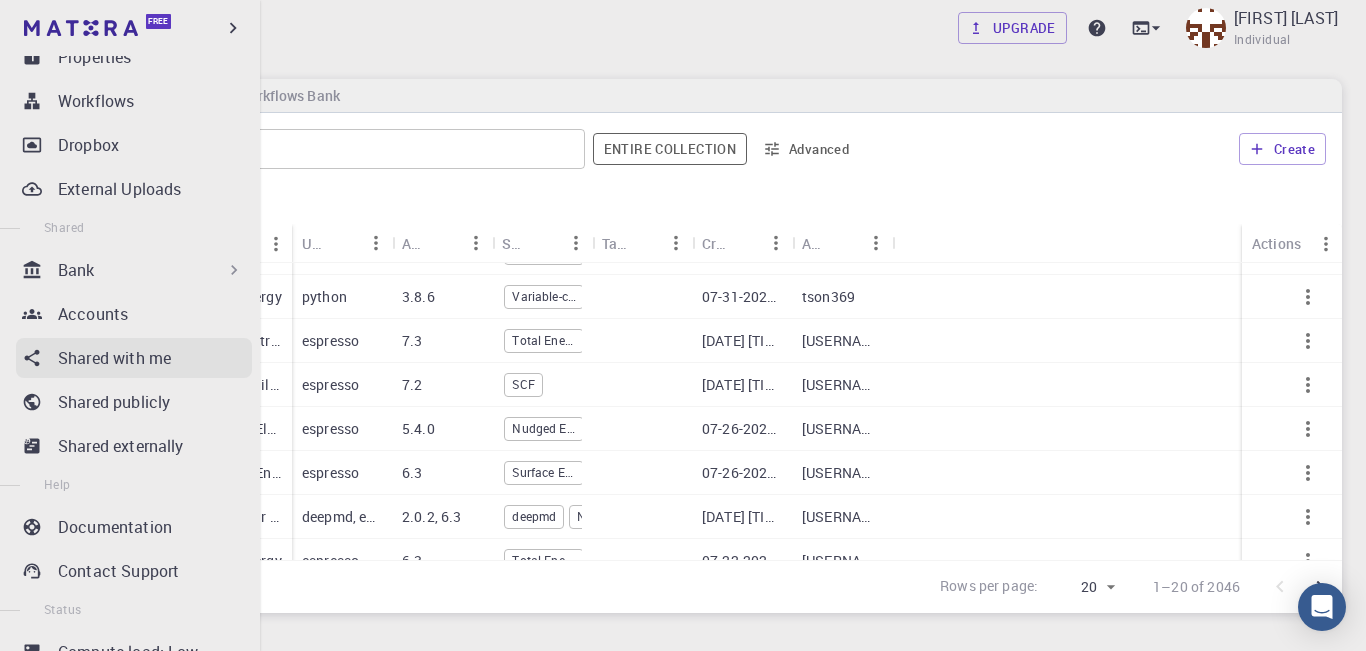 click on "Shared with me" at bounding box center (134, 358) 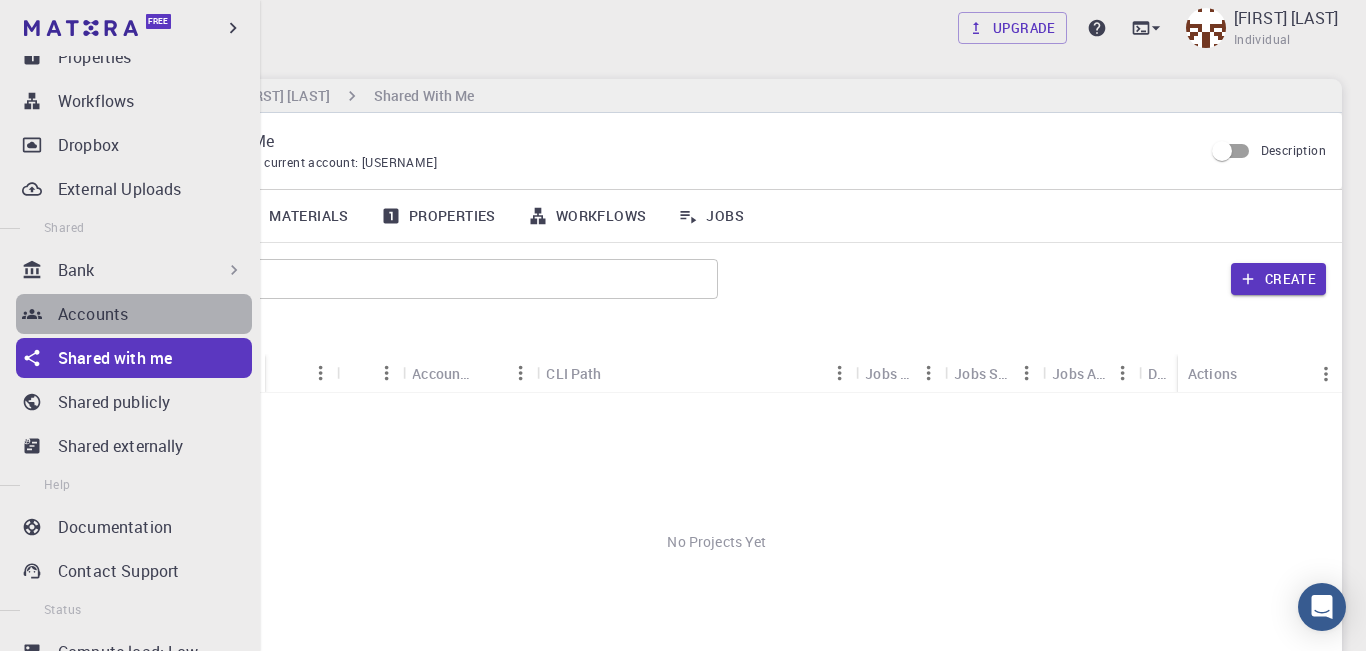 click 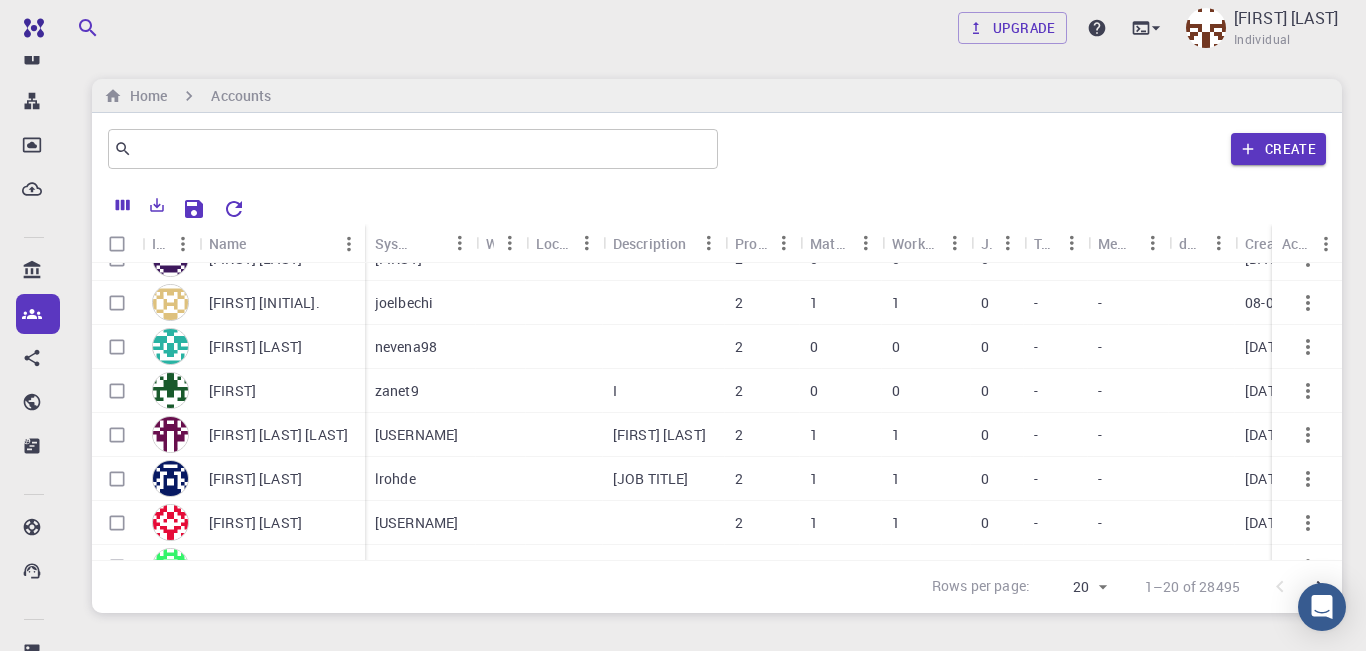 scroll, scrollTop: 0, scrollLeft: 0, axis: both 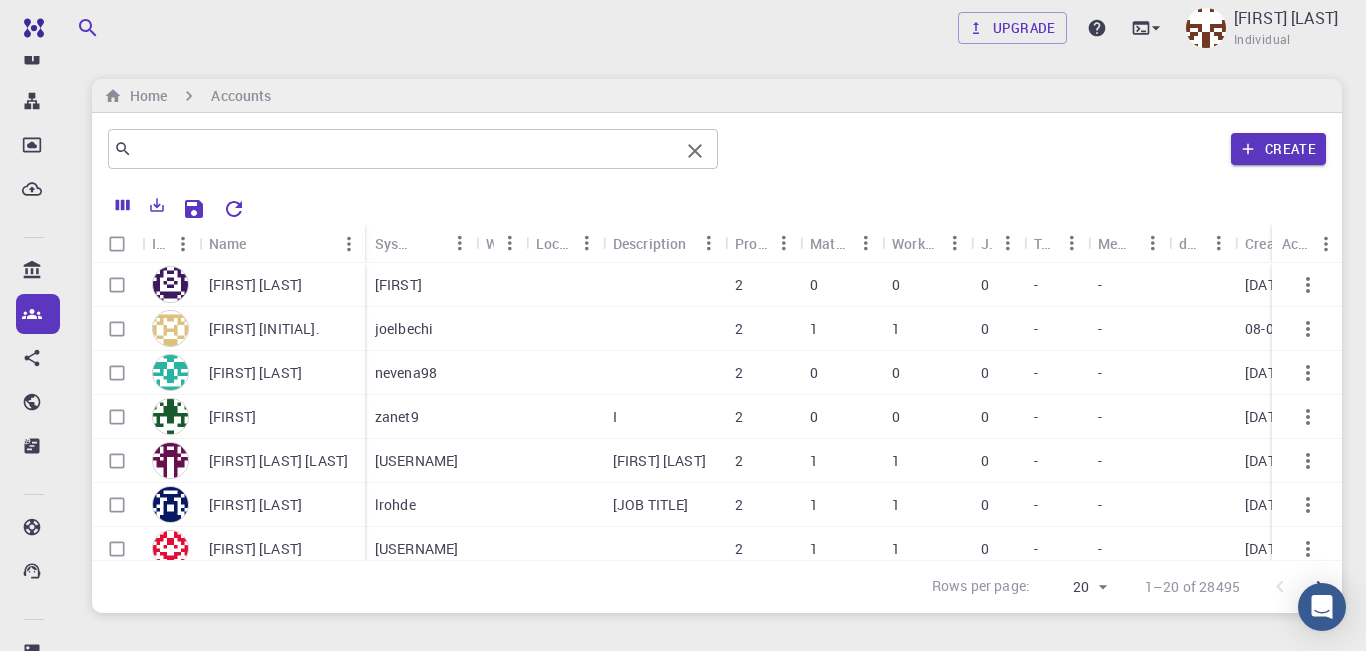 click at bounding box center [405, 149] 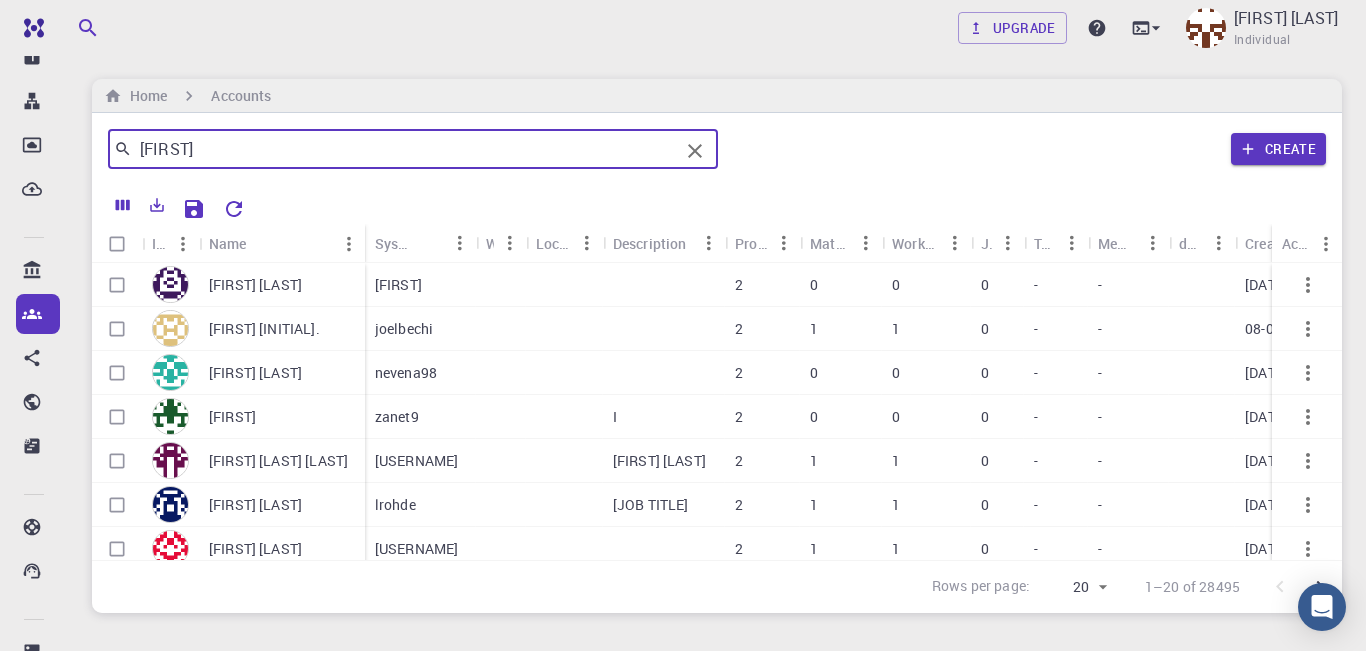 type on "Daniel" 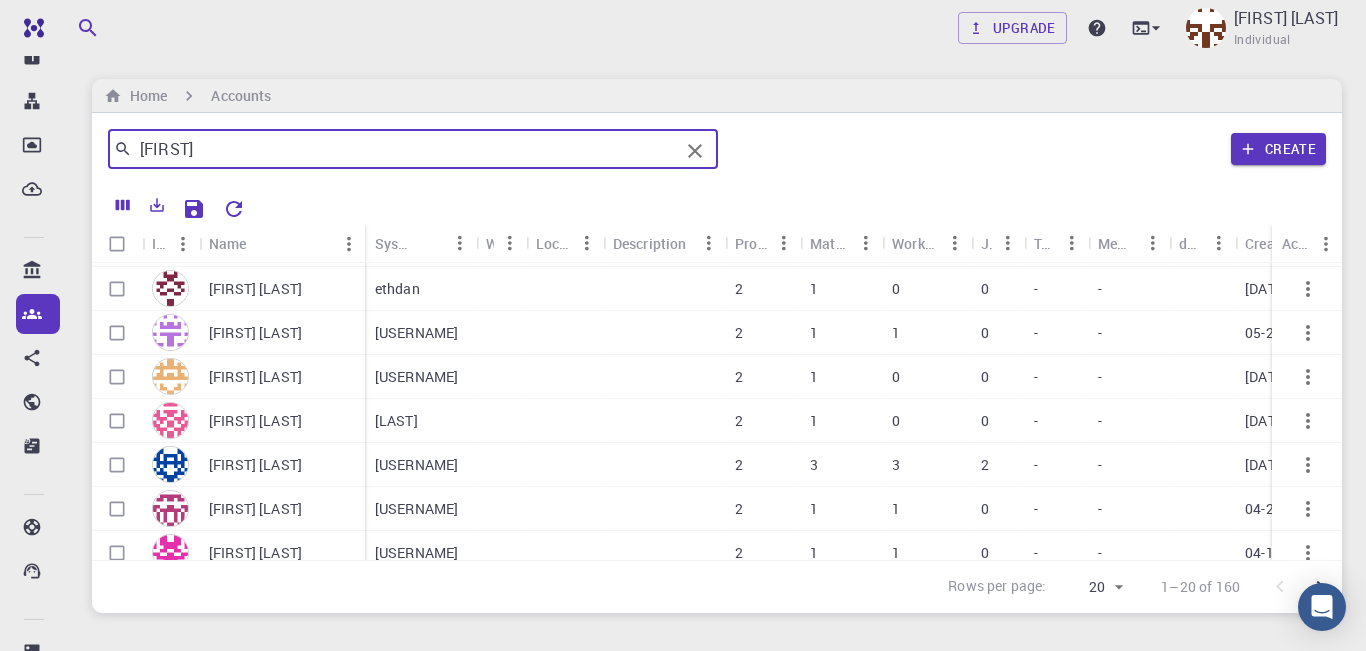 scroll, scrollTop: 583, scrollLeft: 0, axis: vertical 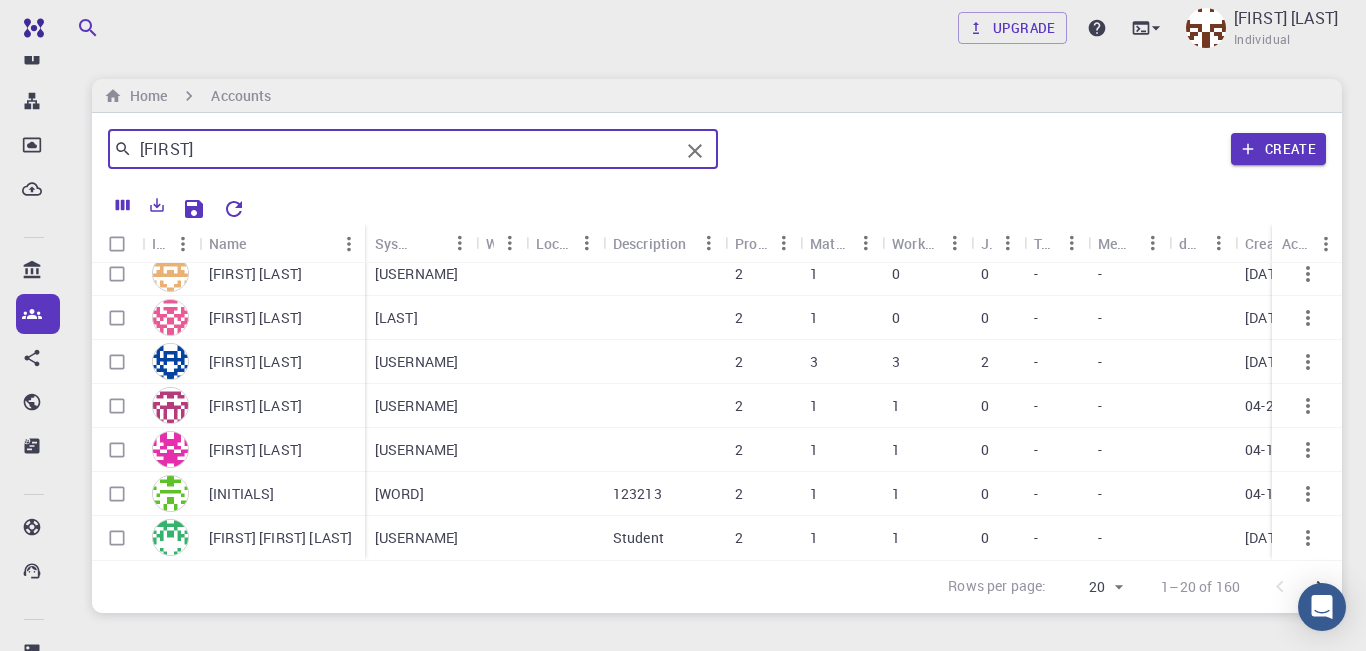 click on "Create" at bounding box center [1026, 149] 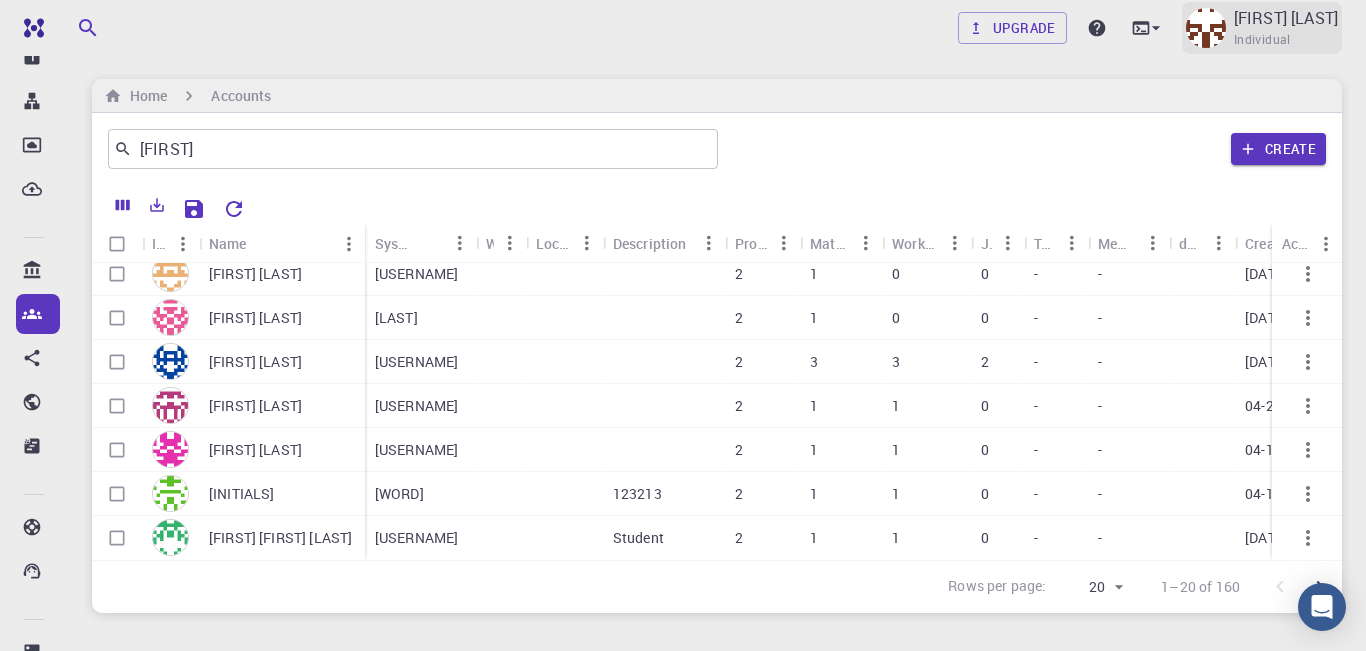 click on "Individual" at bounding box center (1262, 40) 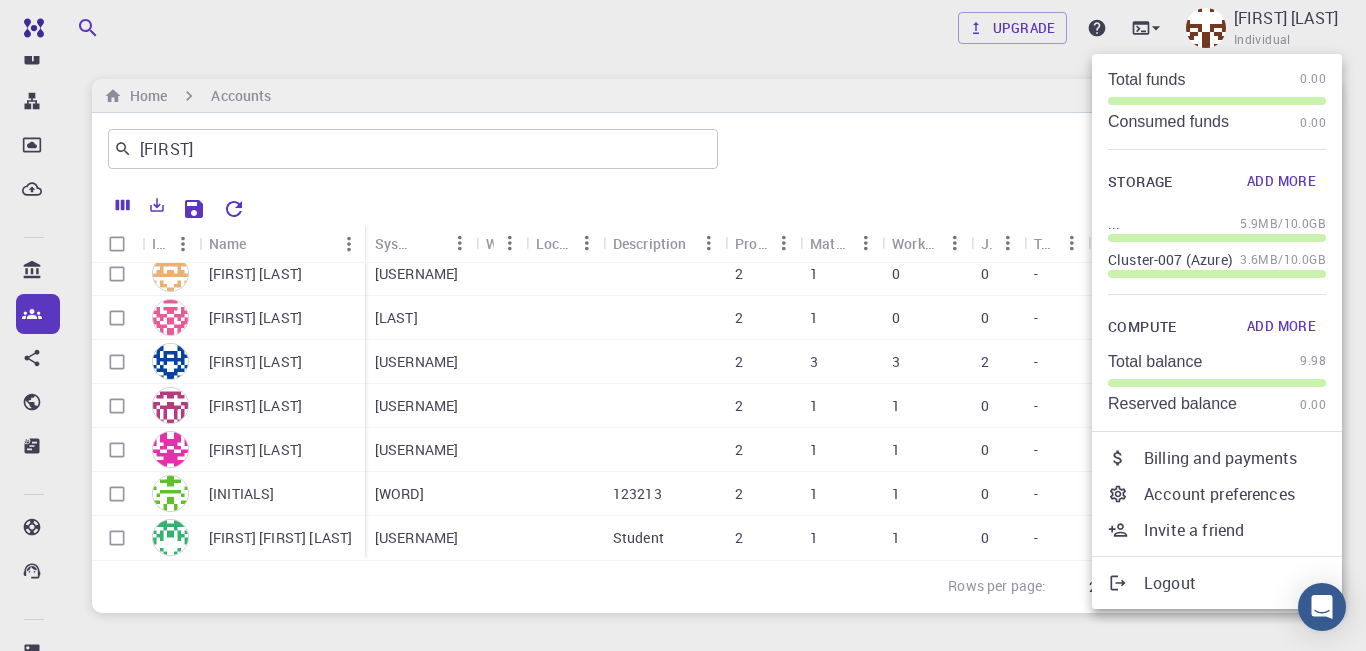 scroll, scrollTop: 0, scrollLeft: 0, axis: both 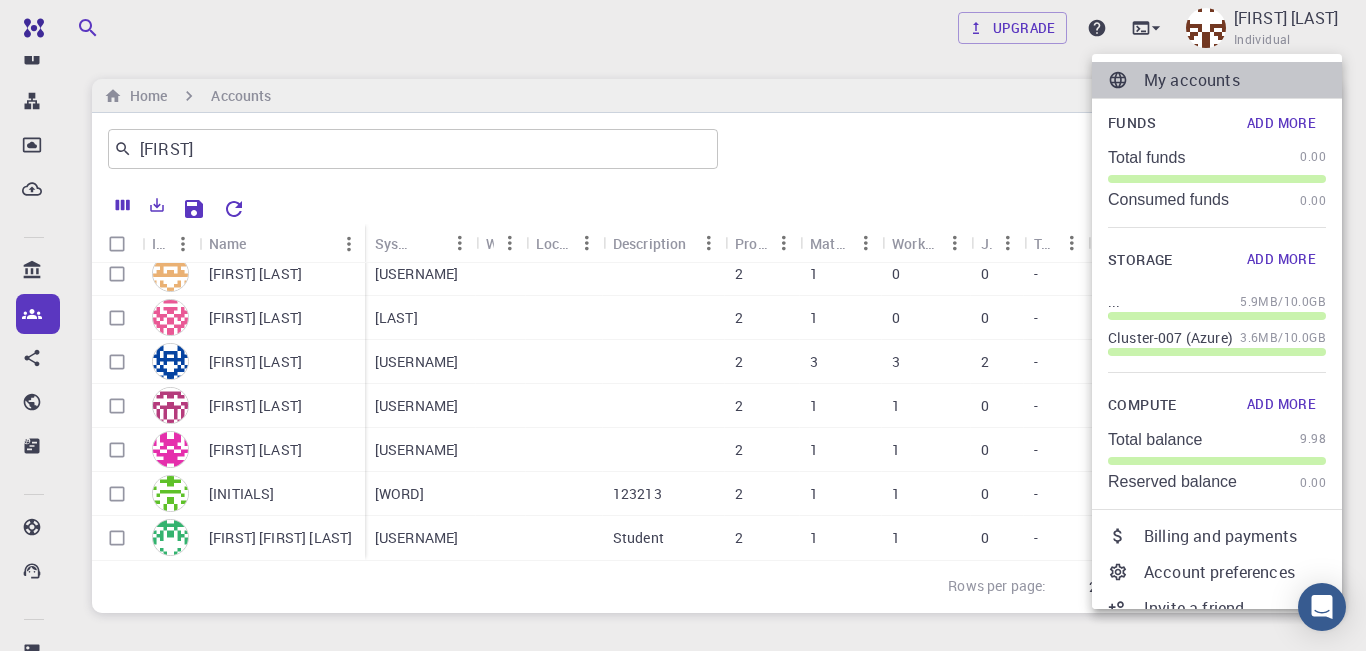 click on "My accounts" at bounding box center (1235, 80) 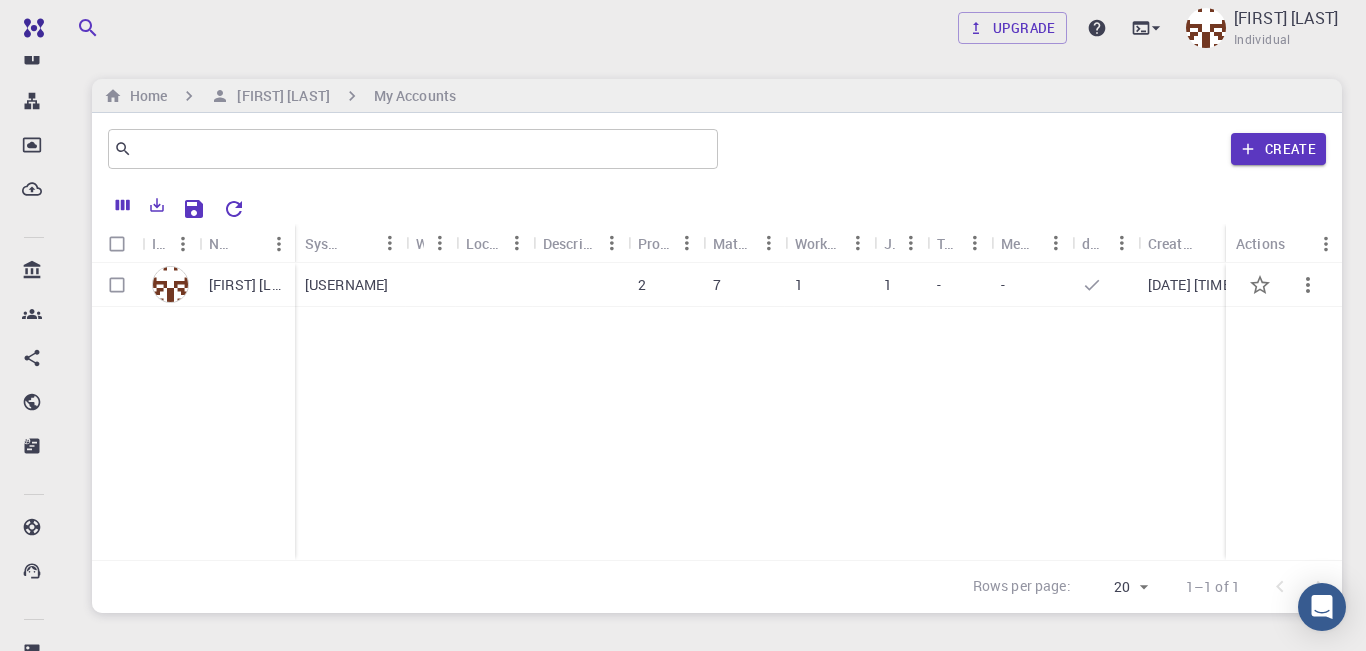 click on "09-19-2023 9:18" at bounding box center (1191, 285) 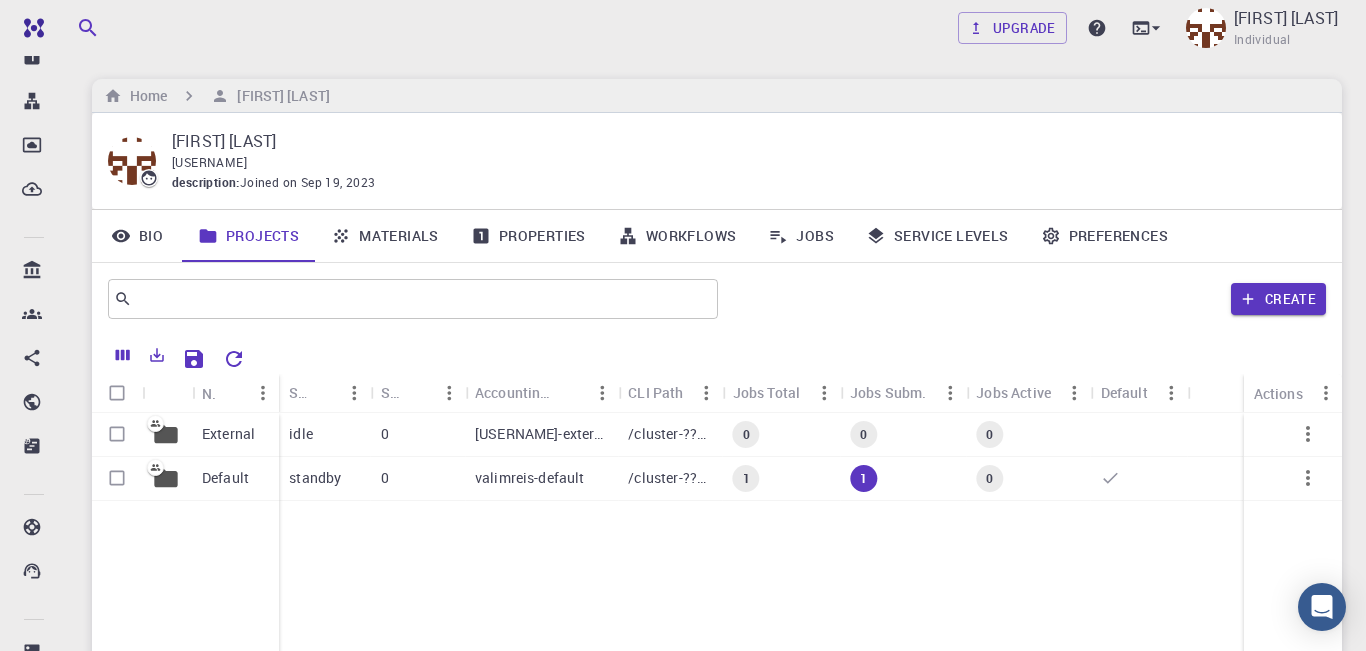 click on "valimreis" at bounding box center (209, 162) 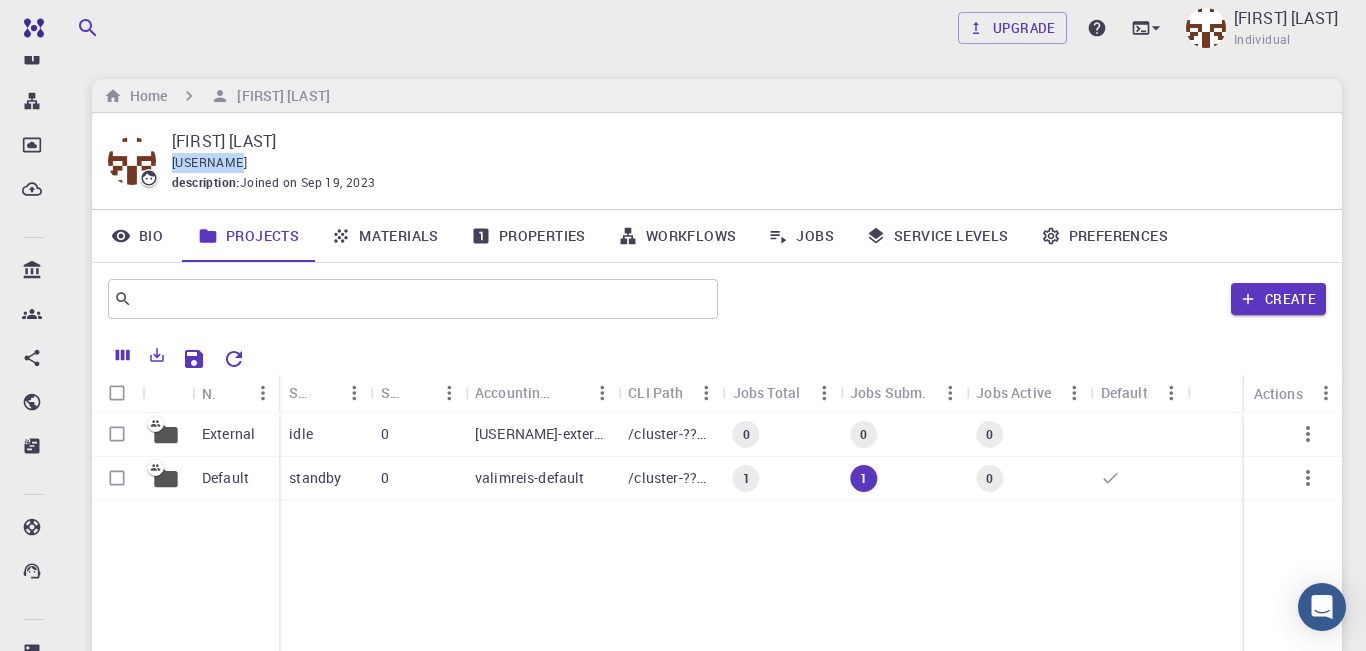 click on "valimreis" at bounding box center (209, 162) 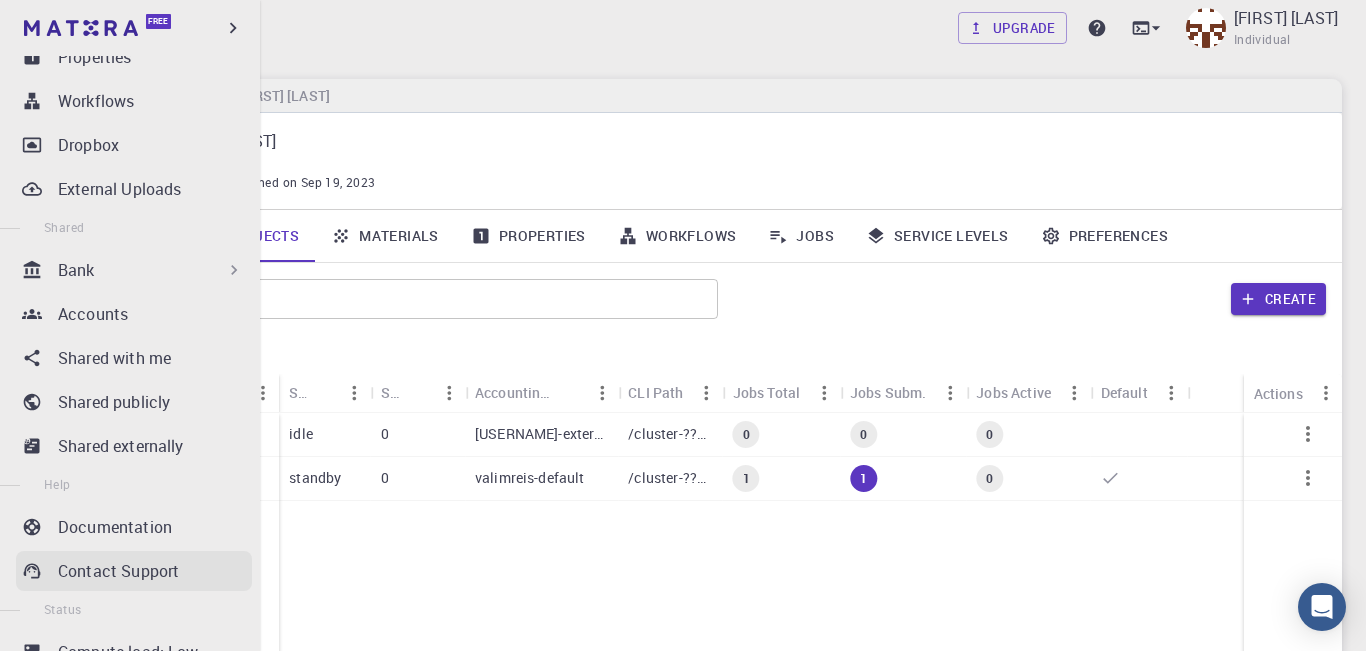 scroll, scrollTop: 345, scrollLeft: 0, axis: vertical 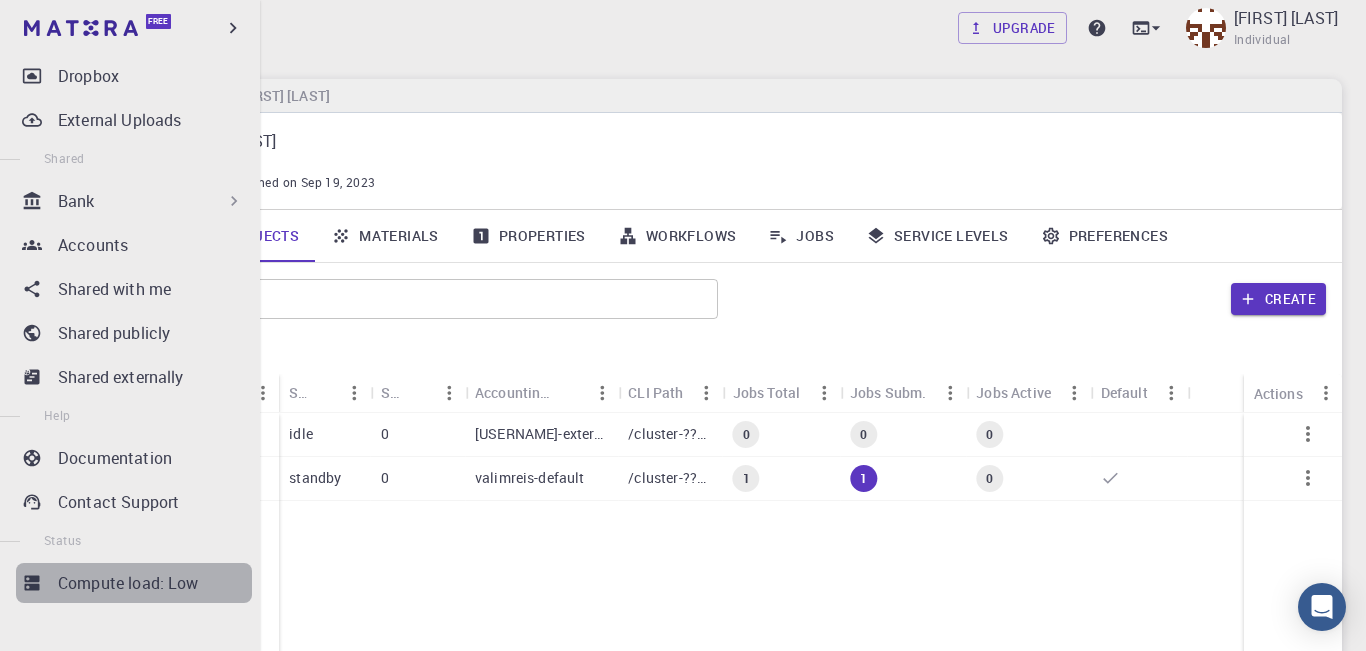 click on "Compute load: Low" at bounding box center [128, 583] 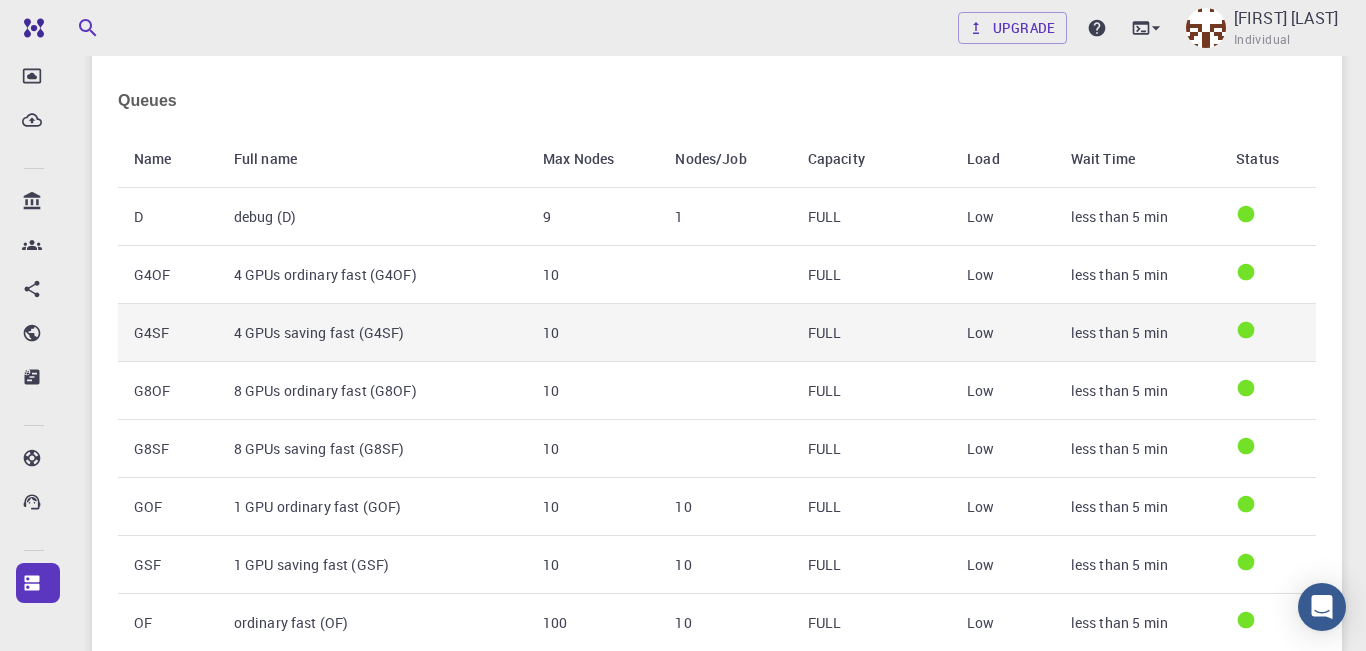 scroll, scrollTop: 0, scrollLeft: 0, axis: both 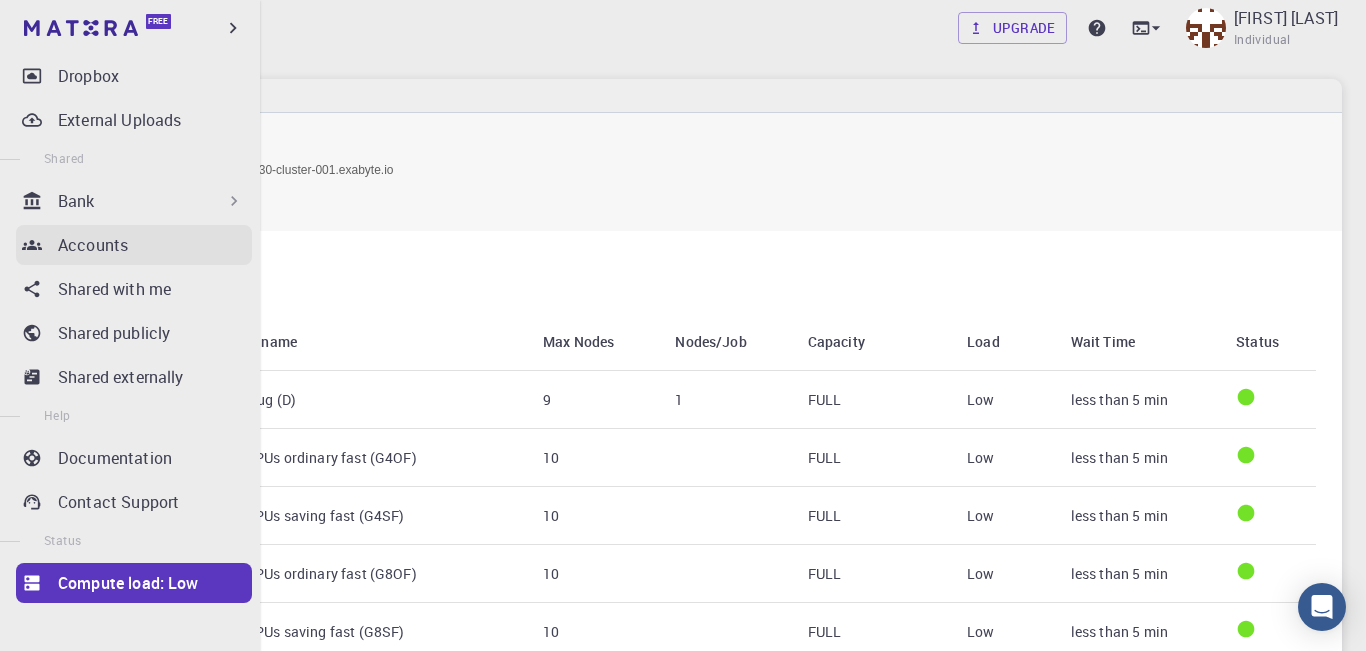 click on "Accounts" at bounding box center (93, 245) 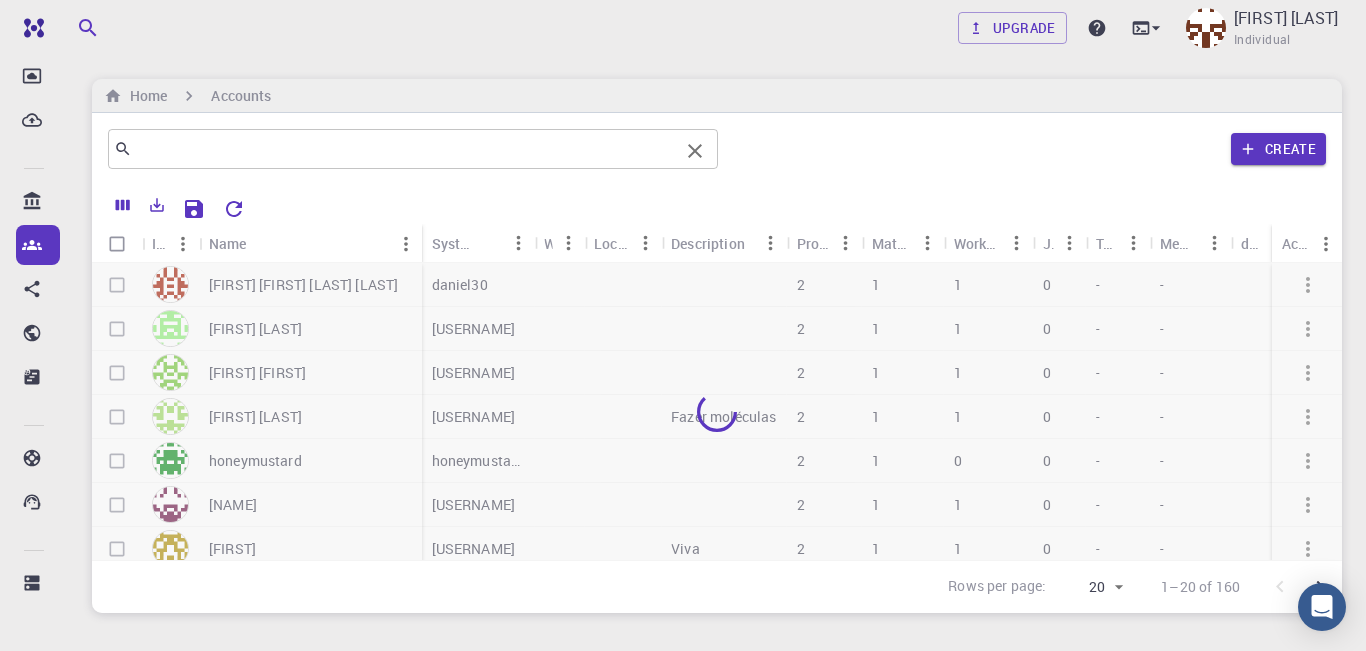 click at bounding box center [405, 149] 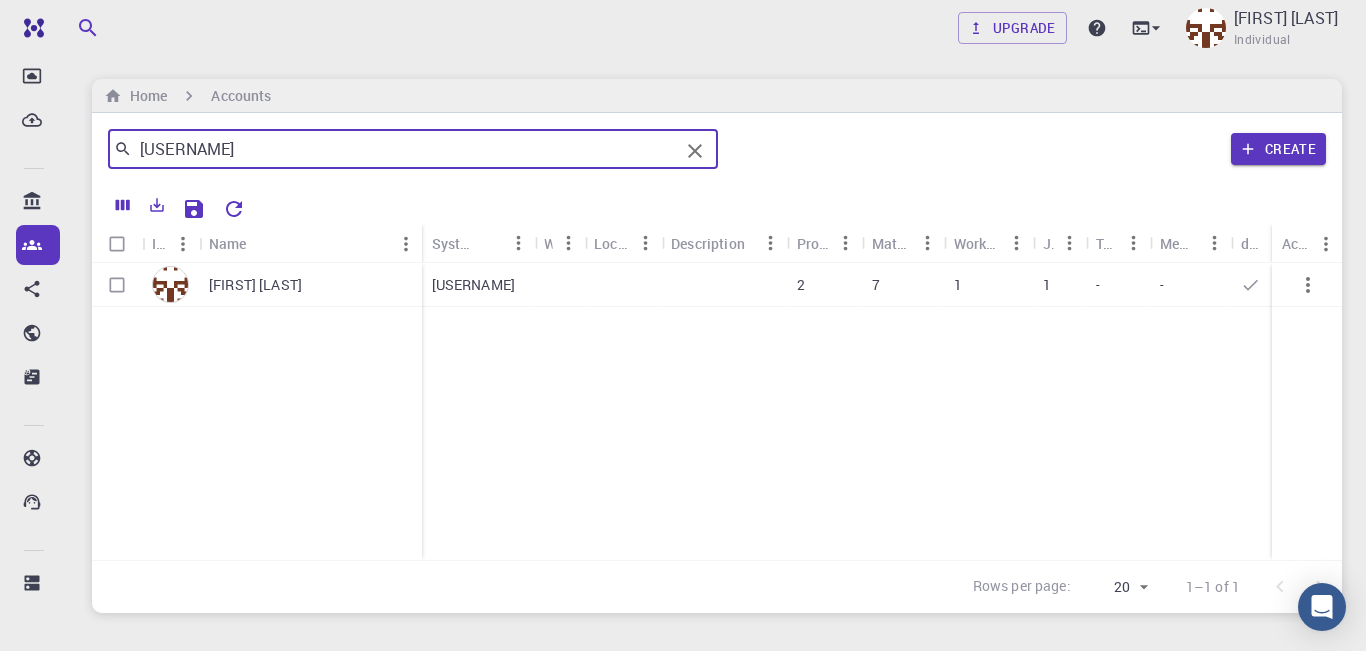 type on "valimreis" 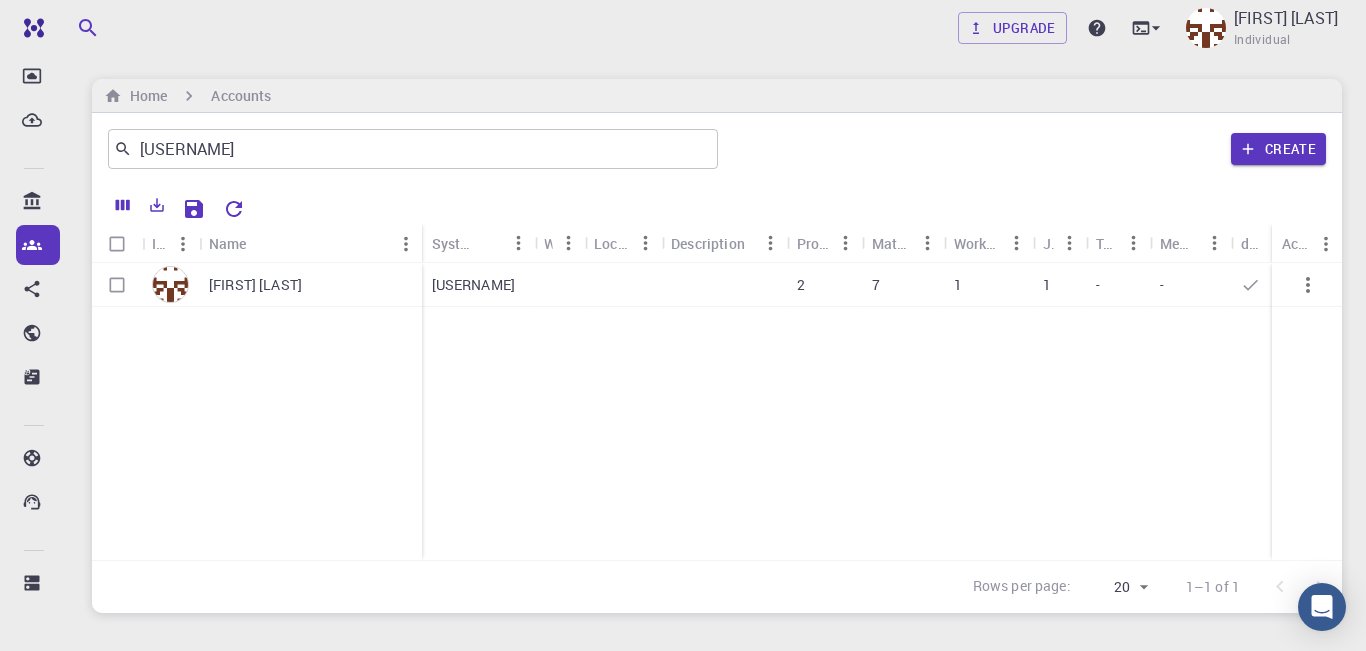 click on "7" at bounding box center [876, 285] 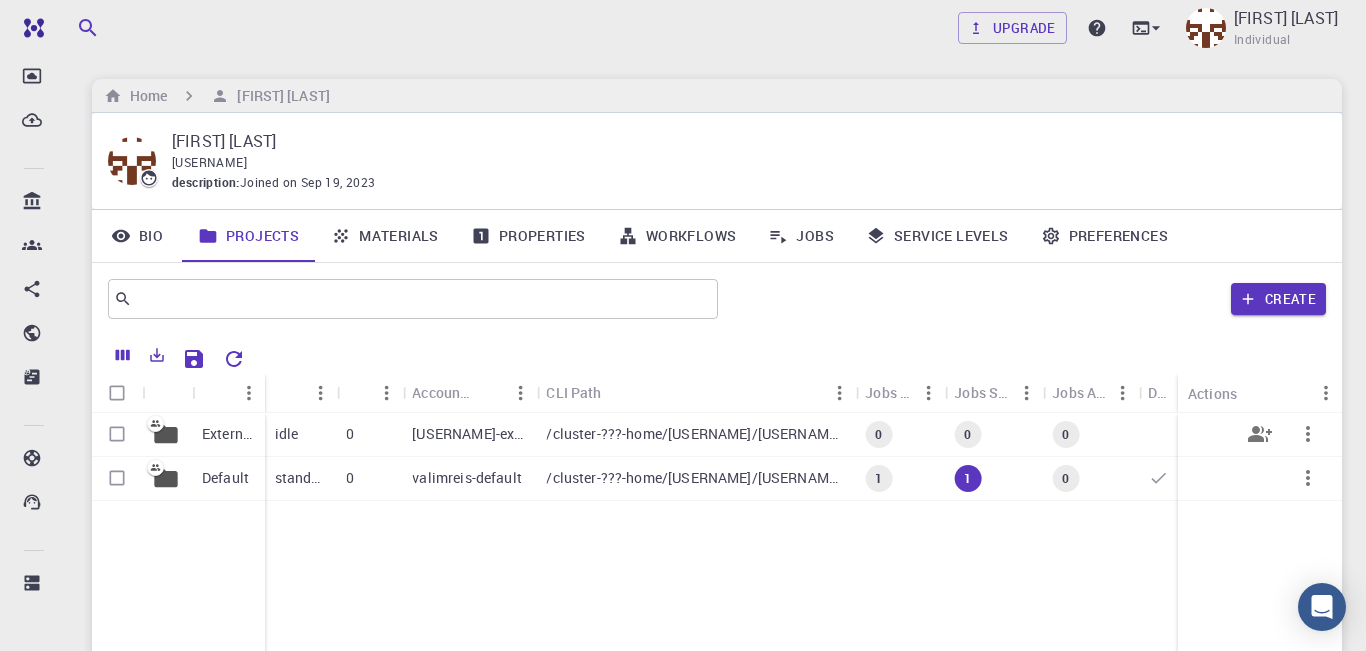 click on "External" at bounding box center [228, 434] 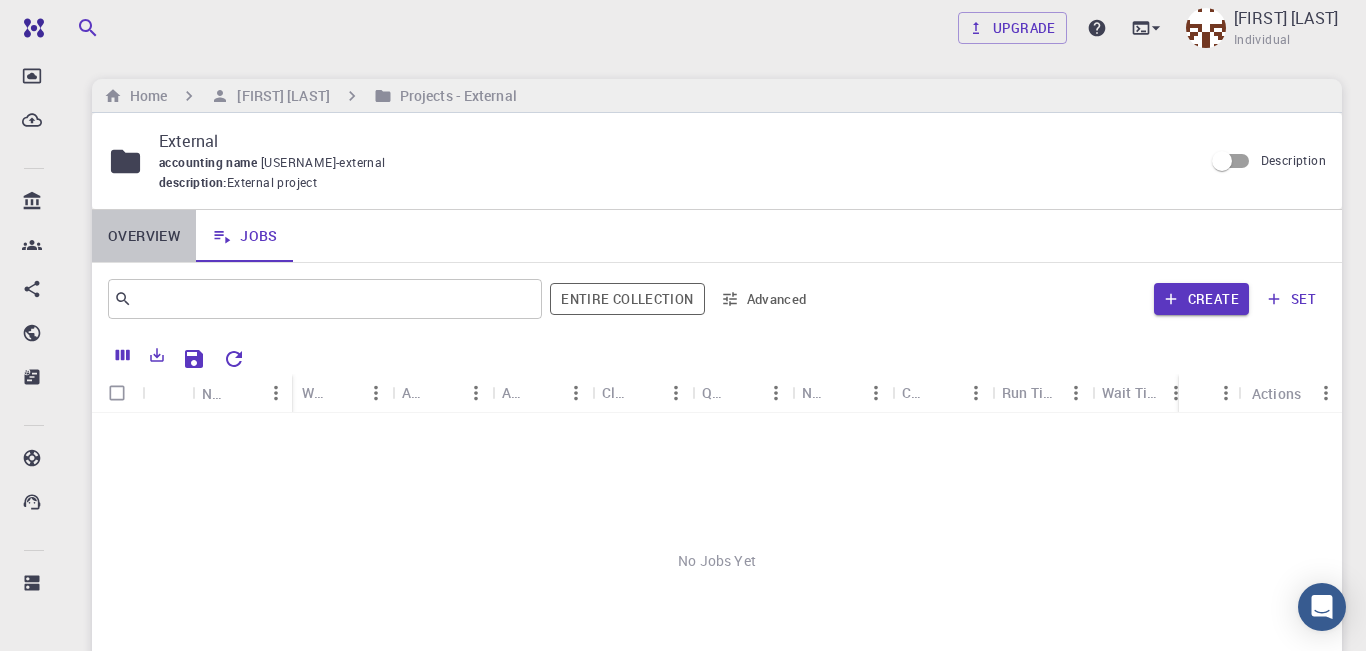 click on "Overview" at bounding box center [144, 236] 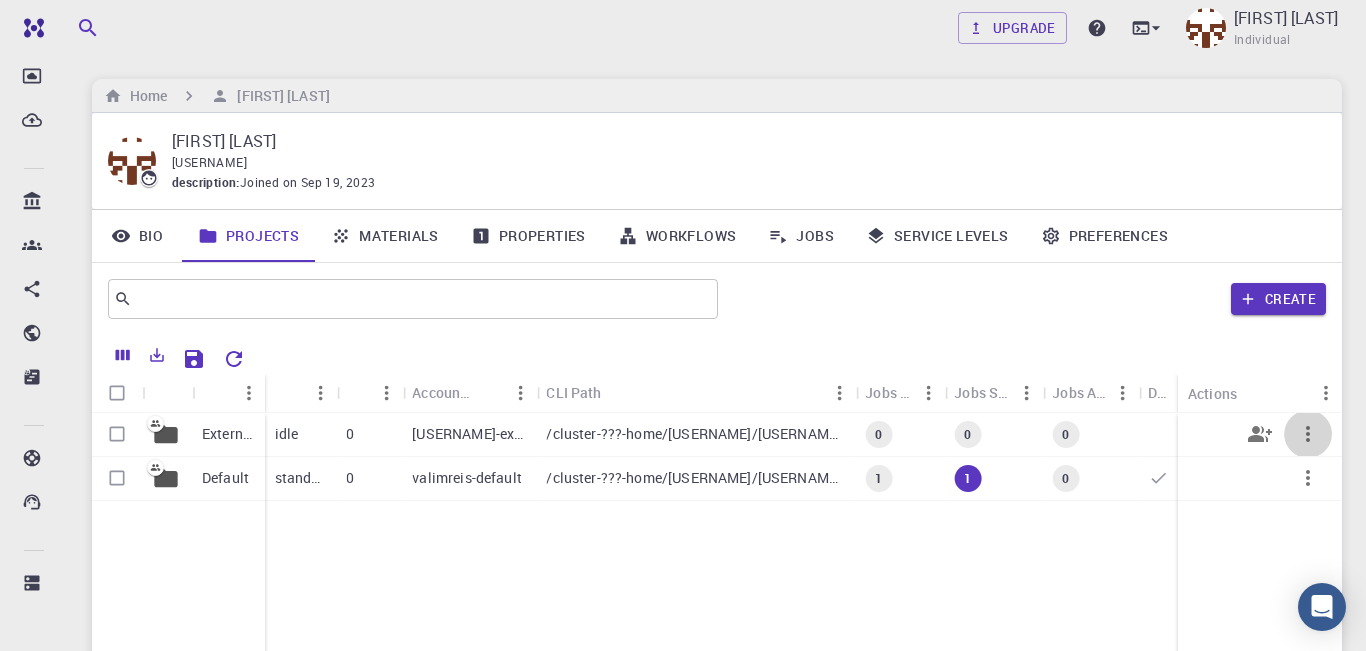 click 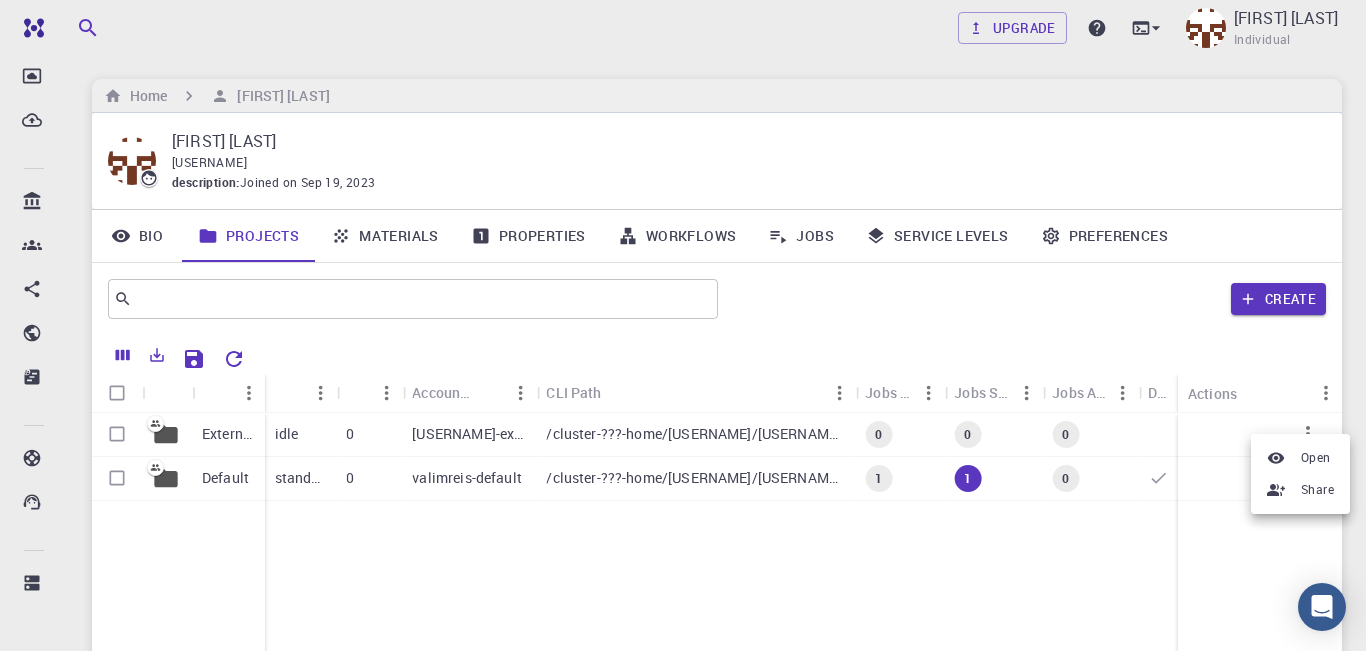 click at bounding box center [683, 325] 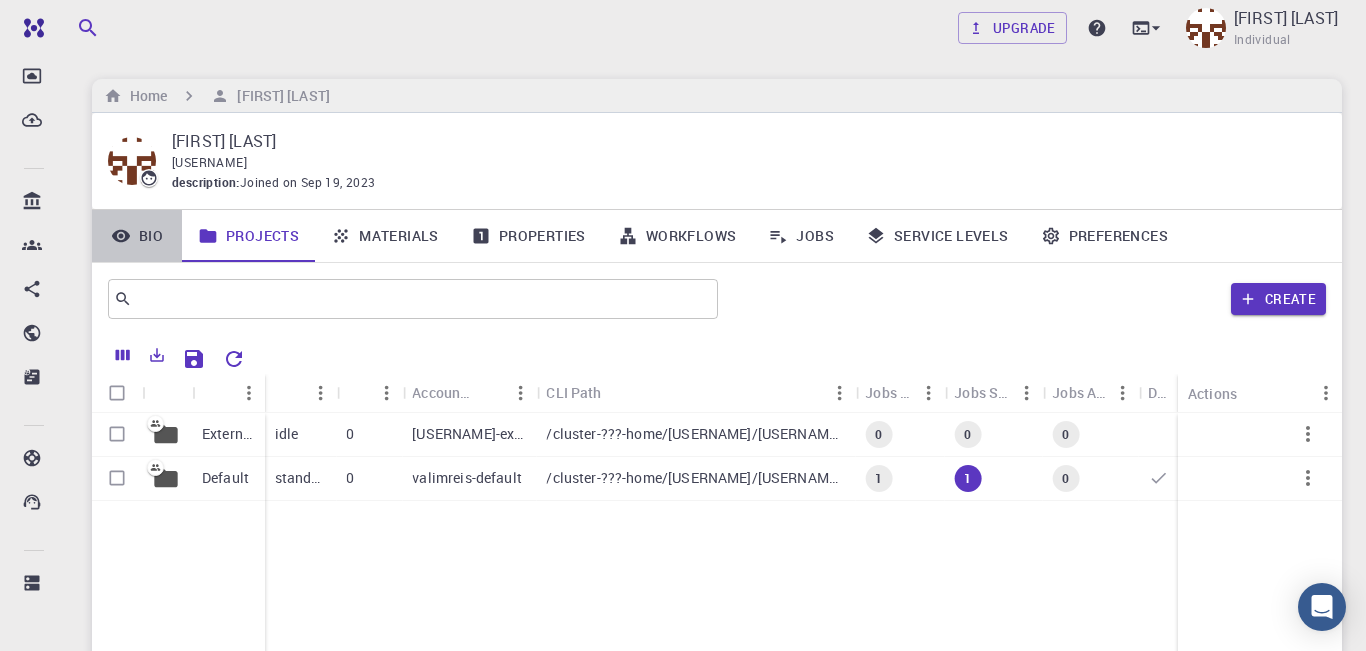 click on "Bio" at bounding box center (137, 236) 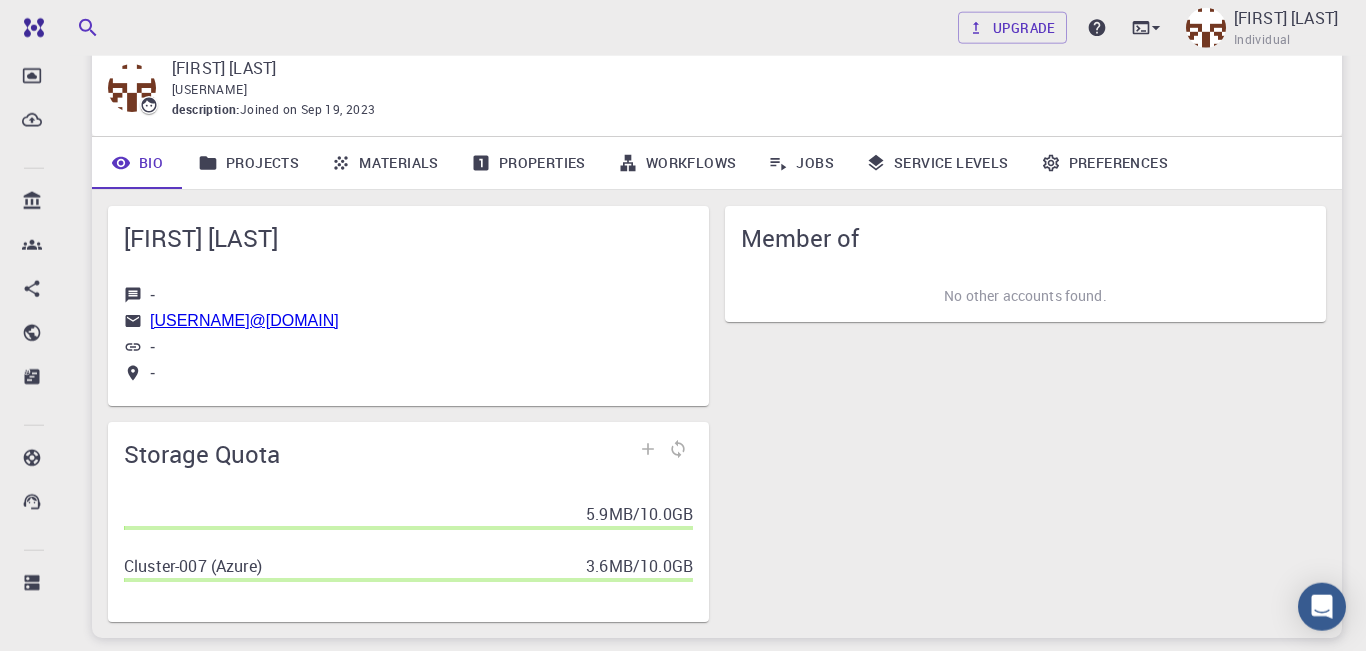 scroll, scrollTop: 0, scrollLeft: 0, axis: both 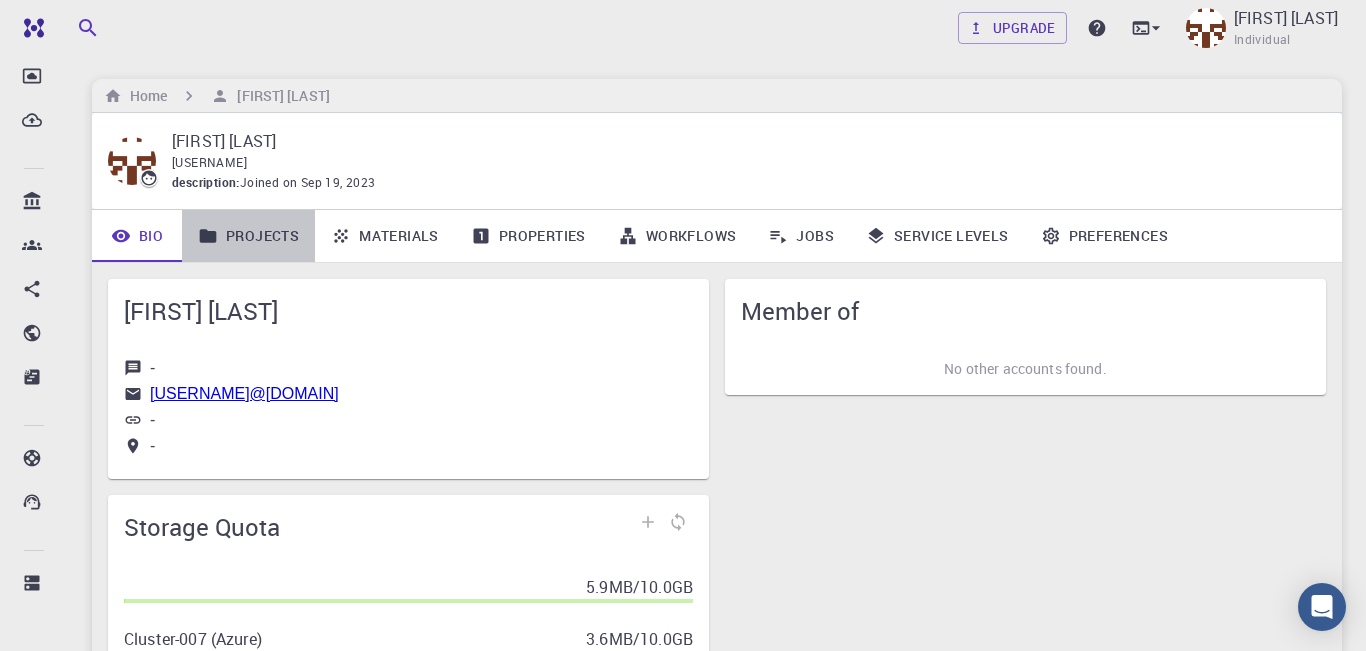 click on "Projects" at bounding box center (248, 236) 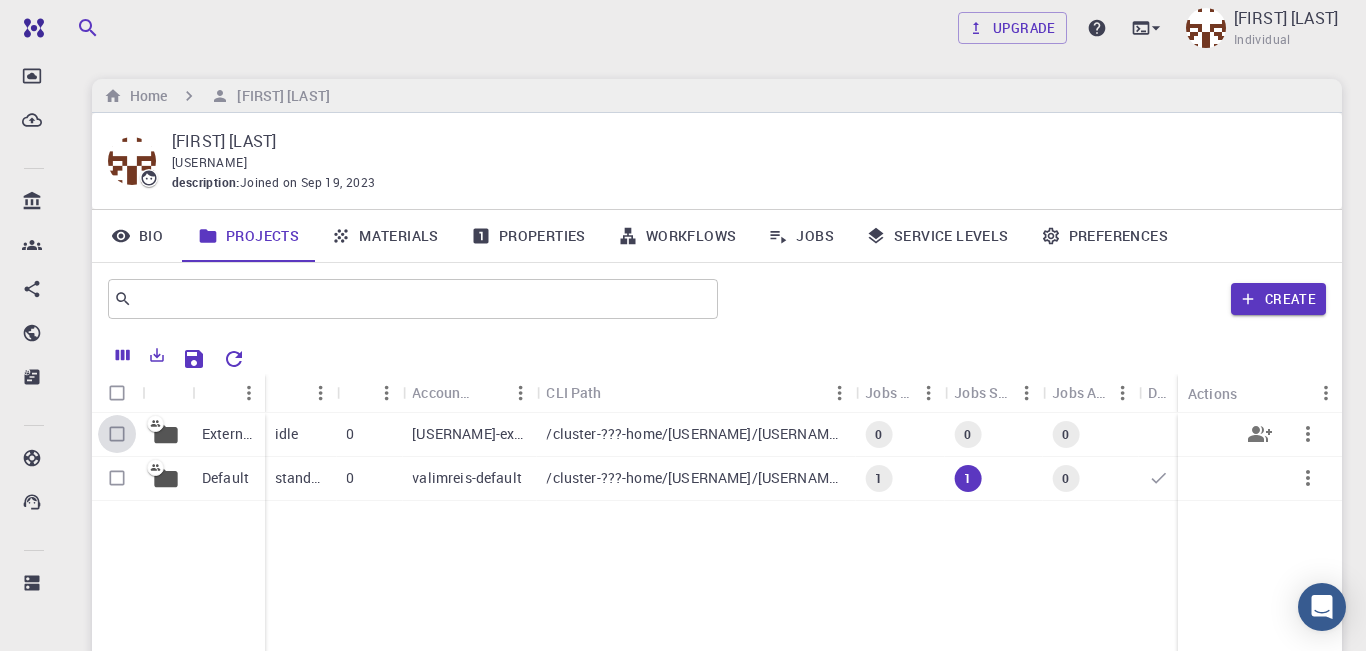 click at bounding box center (117, 434) 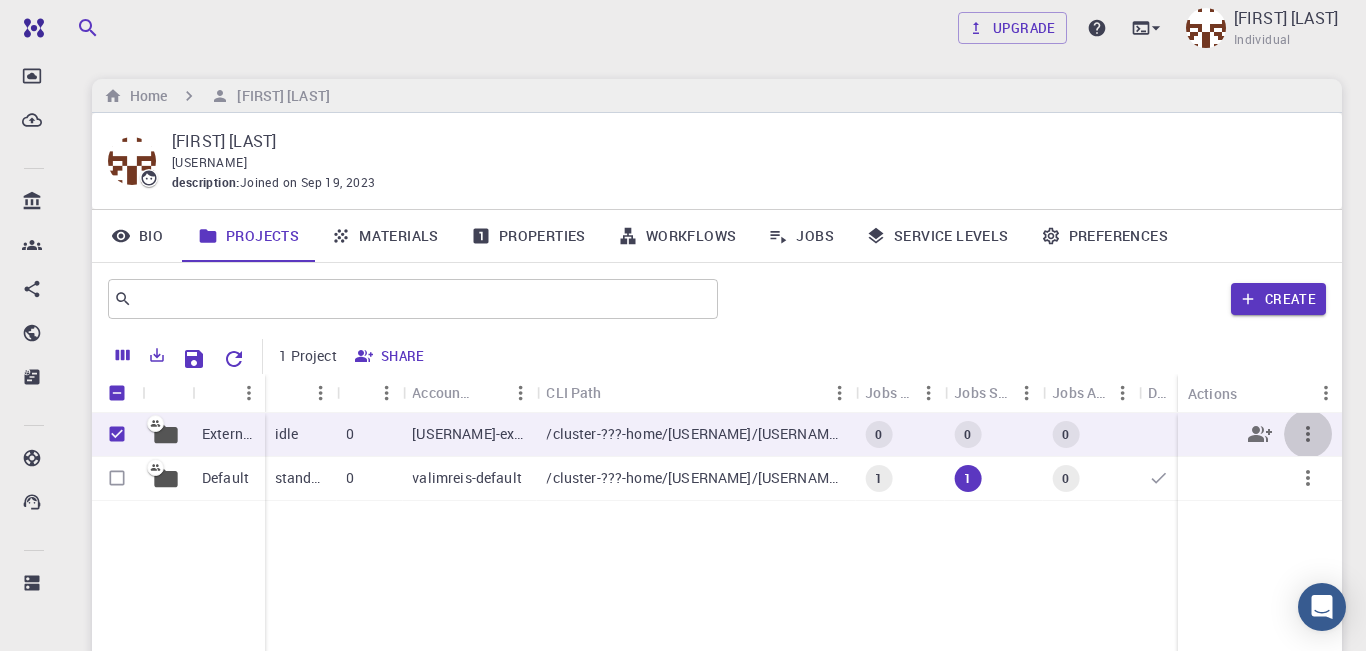 click 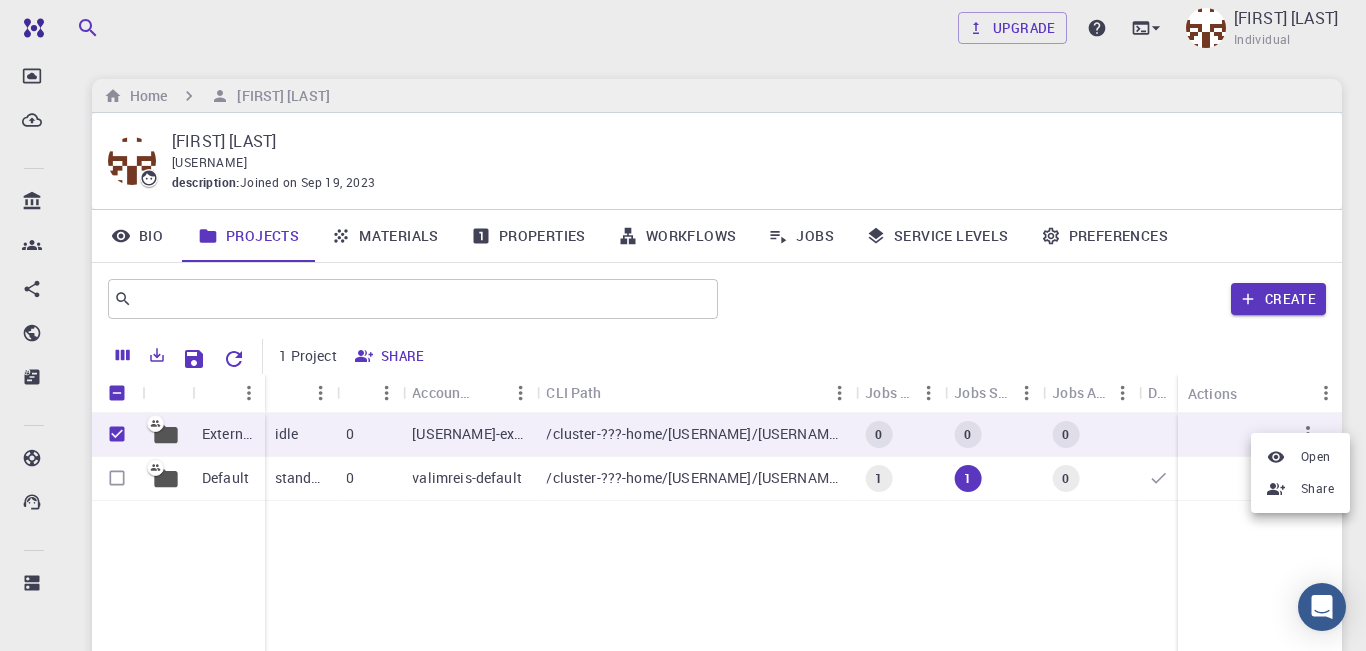 click at bounding box center (683, 325) 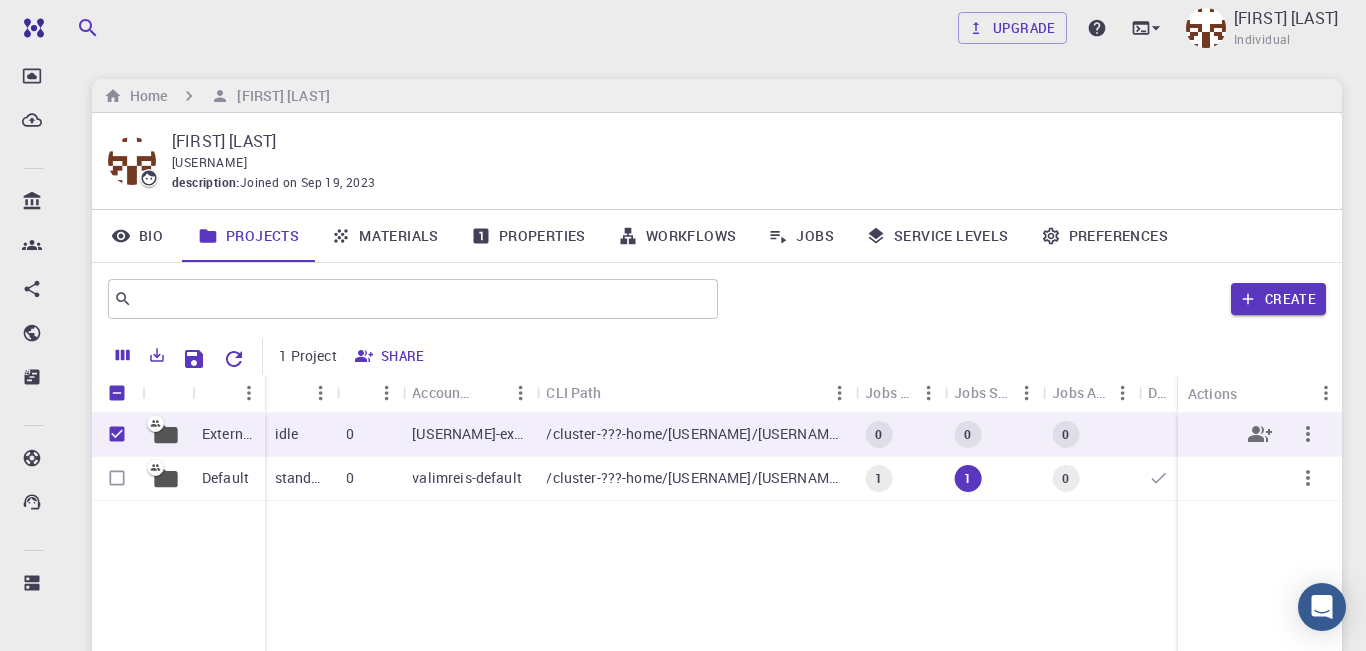 type 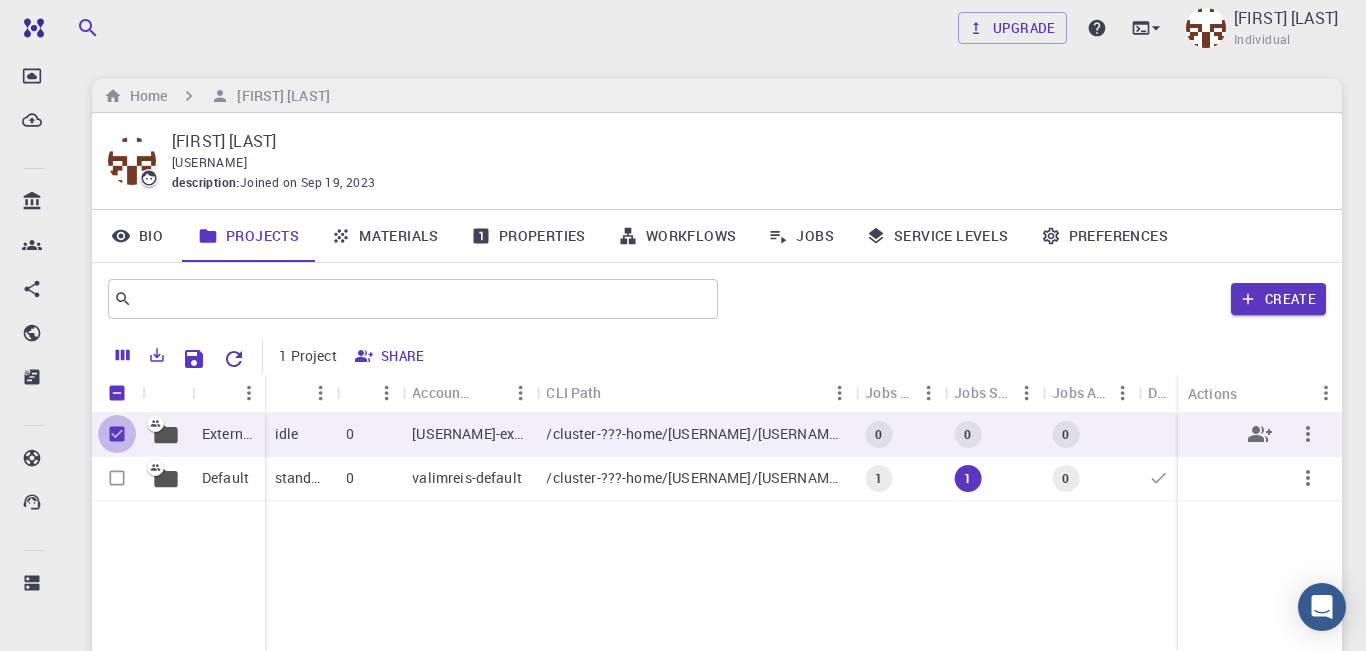 click at bounding box center [117, 434] 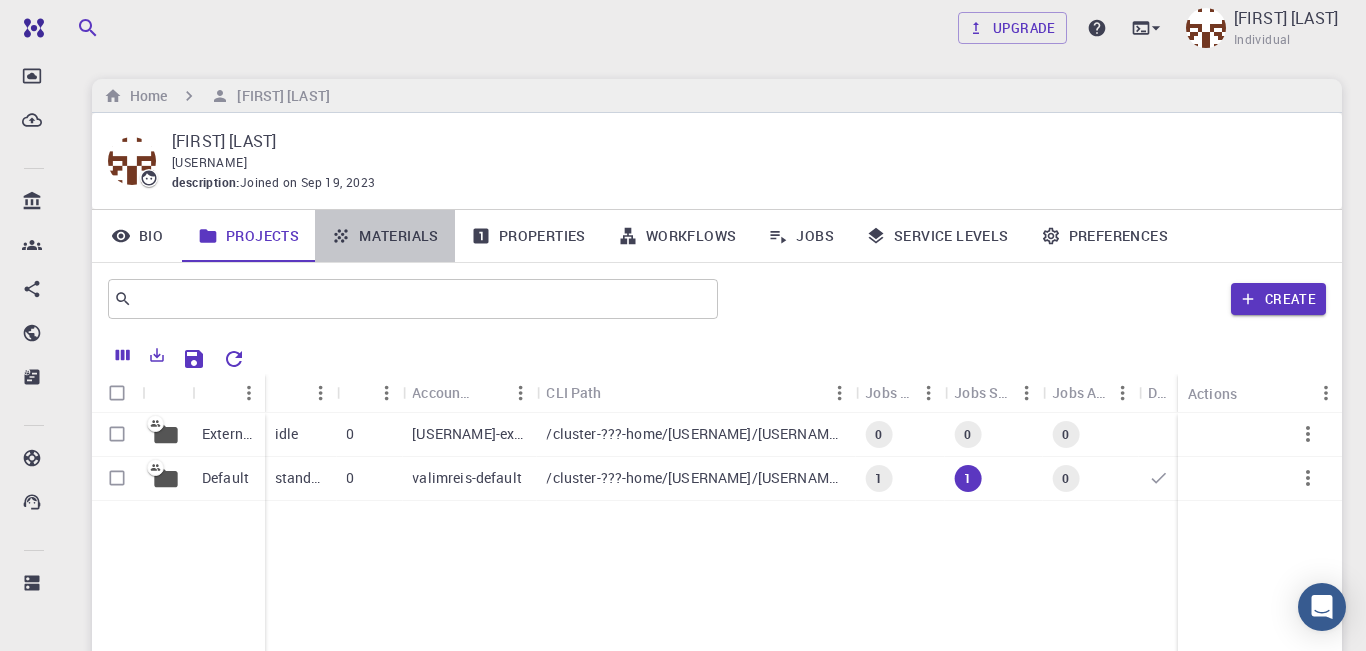 click on "Materials" at bounding box center (385, 236) 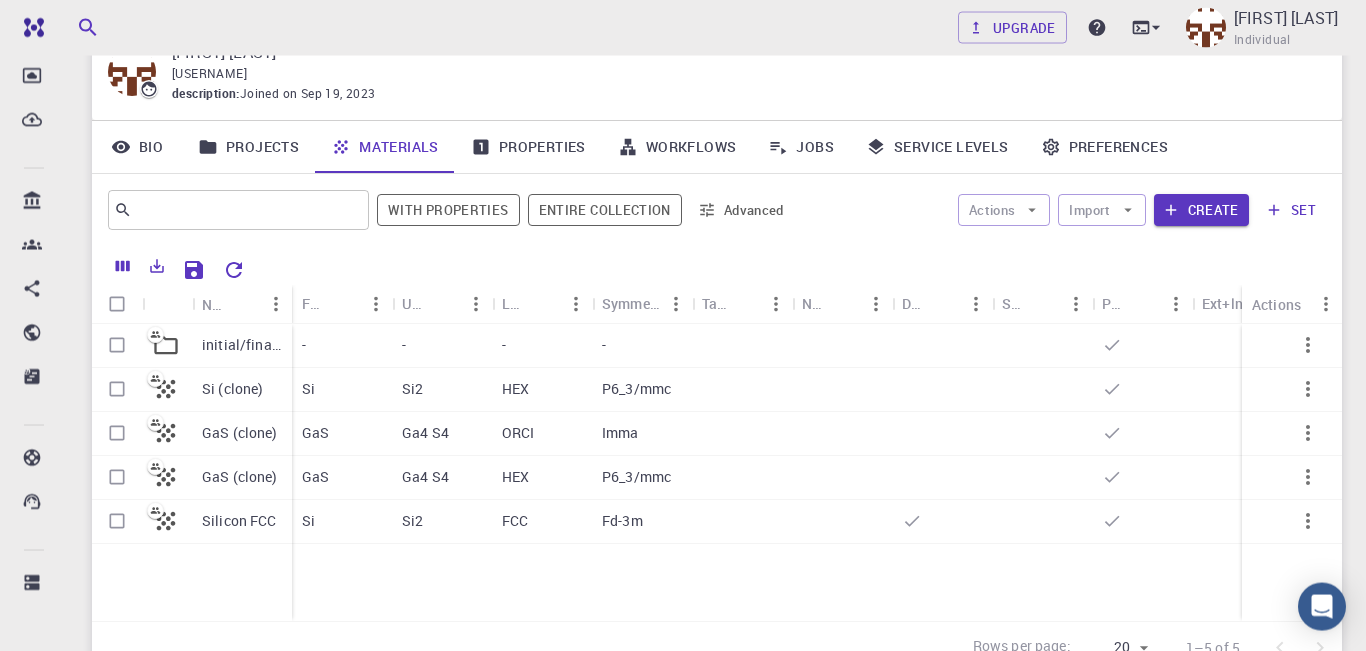 scroll, scrollTop: 138, scrollLeft: 0, axis: vertical 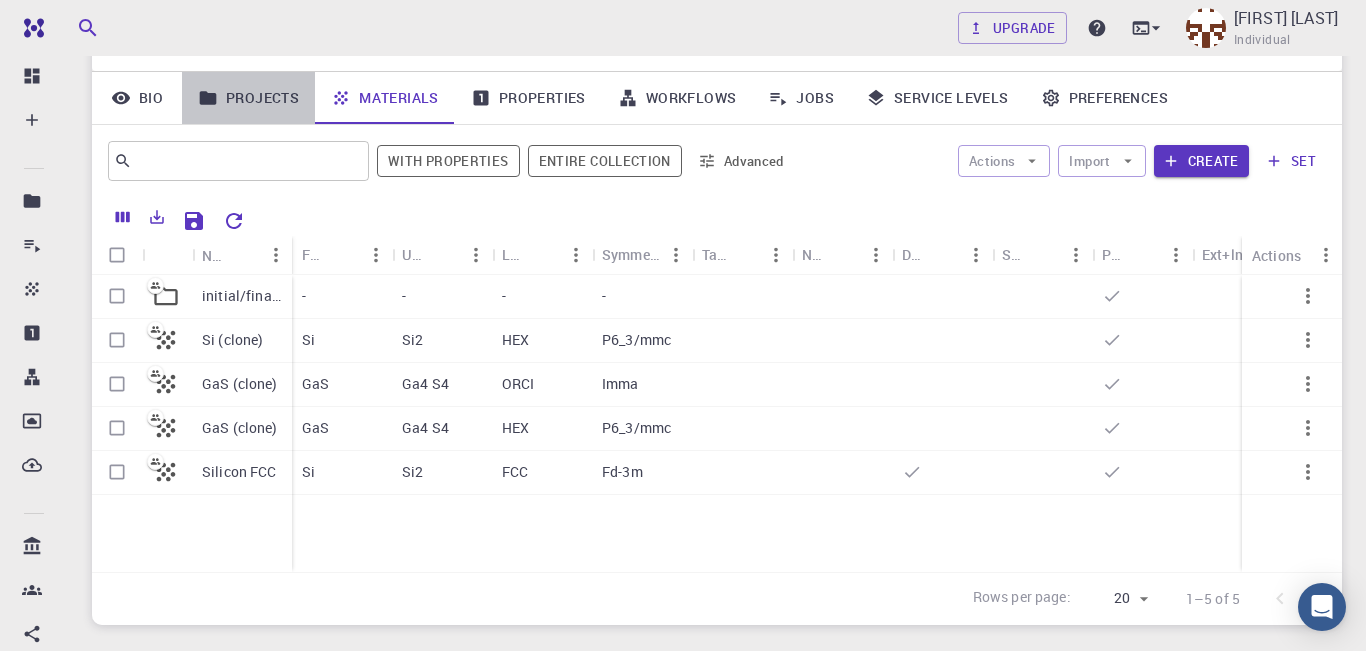 click on "Projects" at bounding box center (248, 98) 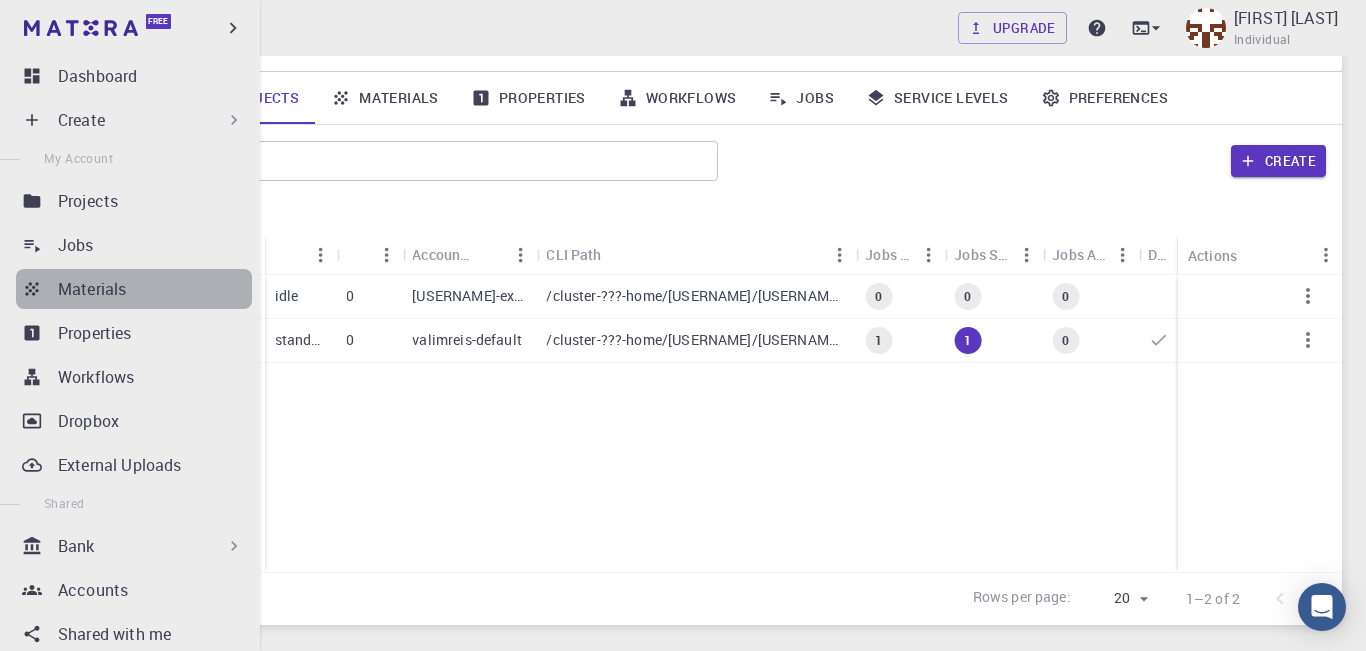 click 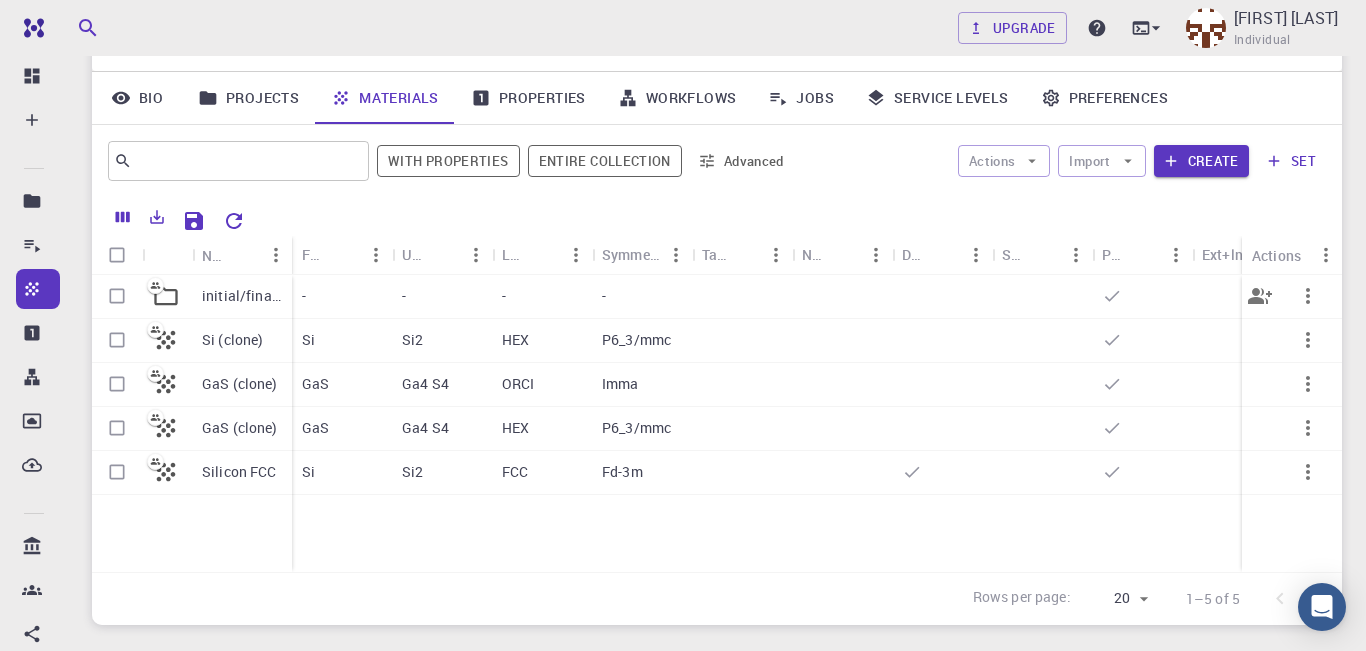 click on "initial/final structures" at bounding box center (242, 296) 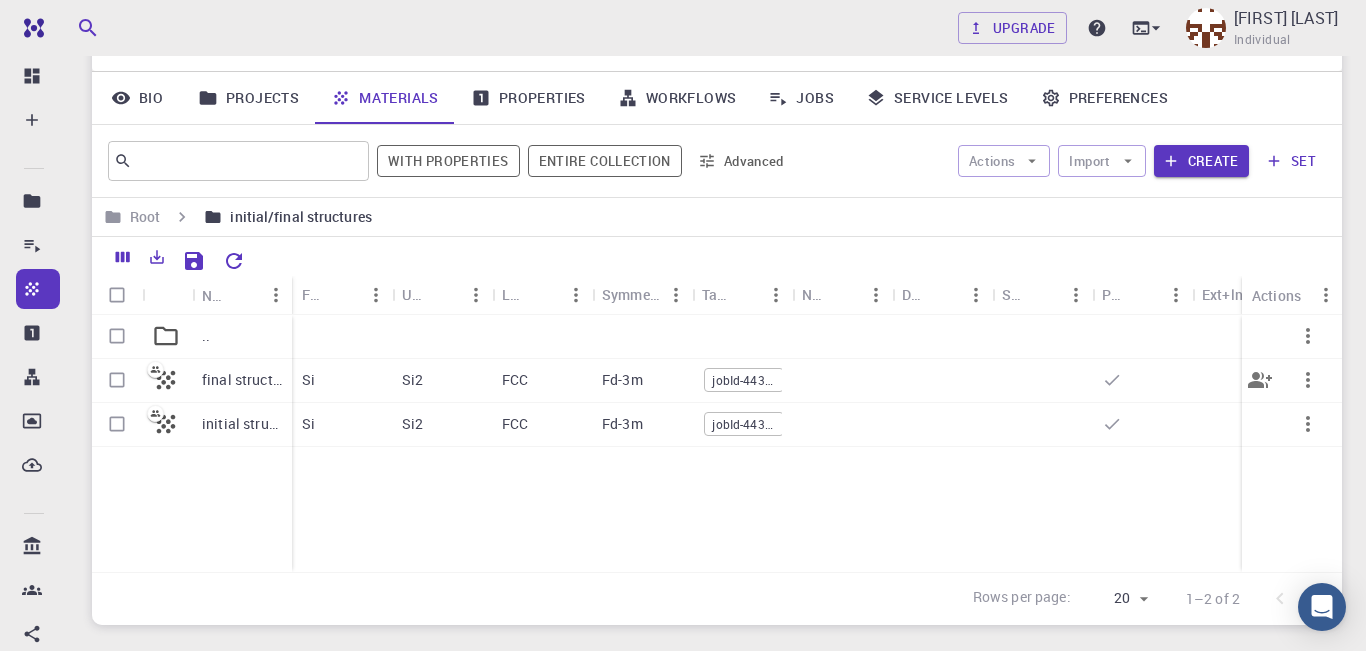click on "jobId-443dgxSKaocmS4kz8" at bounding box center (744, 380) 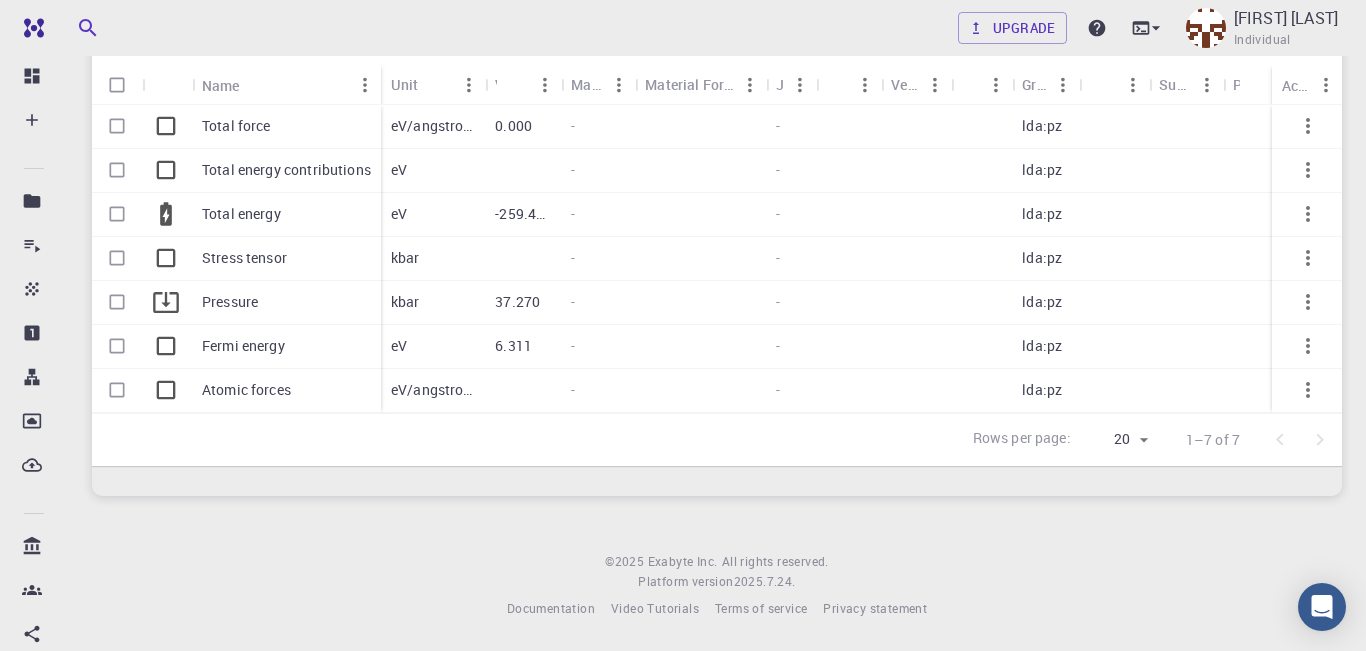 scroll, scrollTop: 0, scrollLeft: 0, axis: both 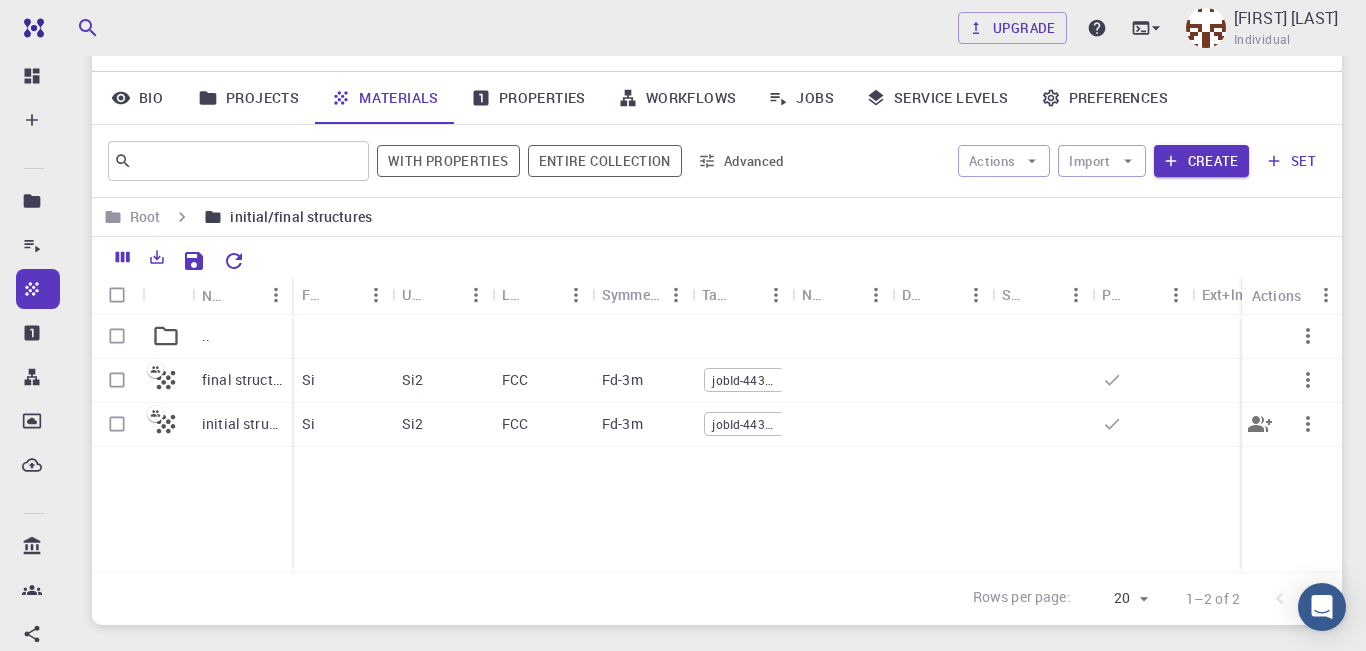 click on "initial structure" at bounding box center [242, 424] 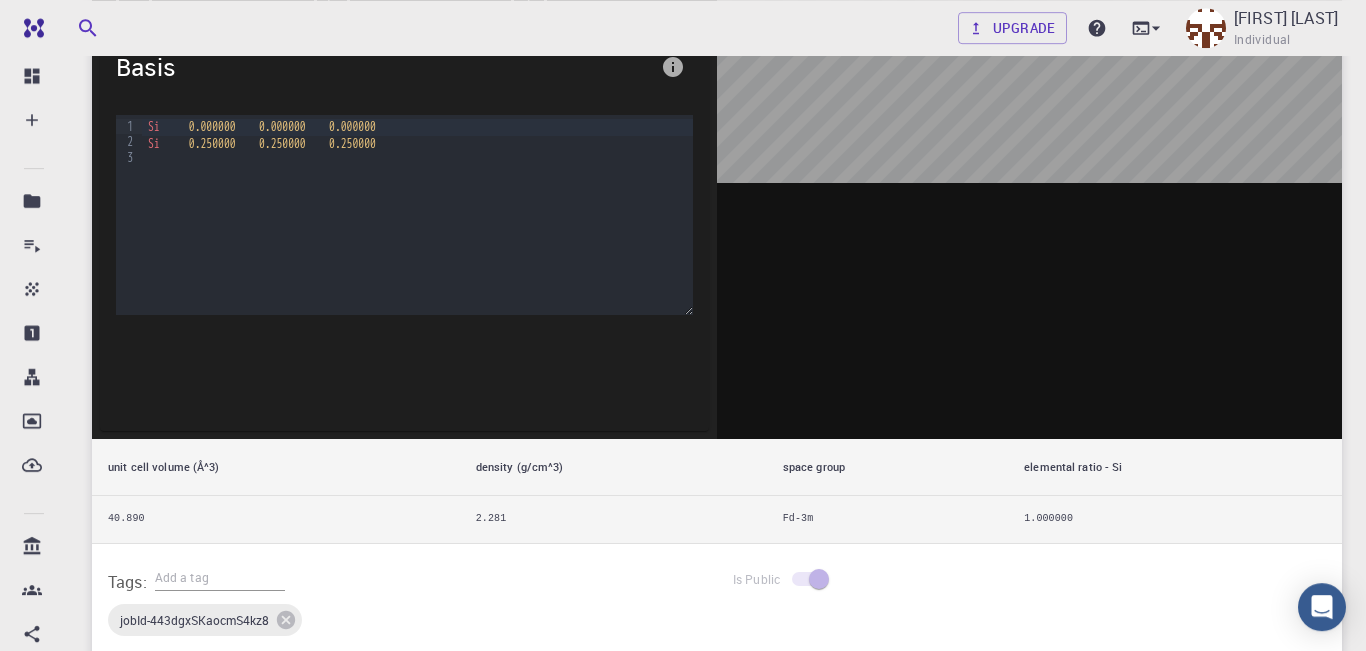 scroll, scrollTop: 0, scrollLeft: 0, axis: both 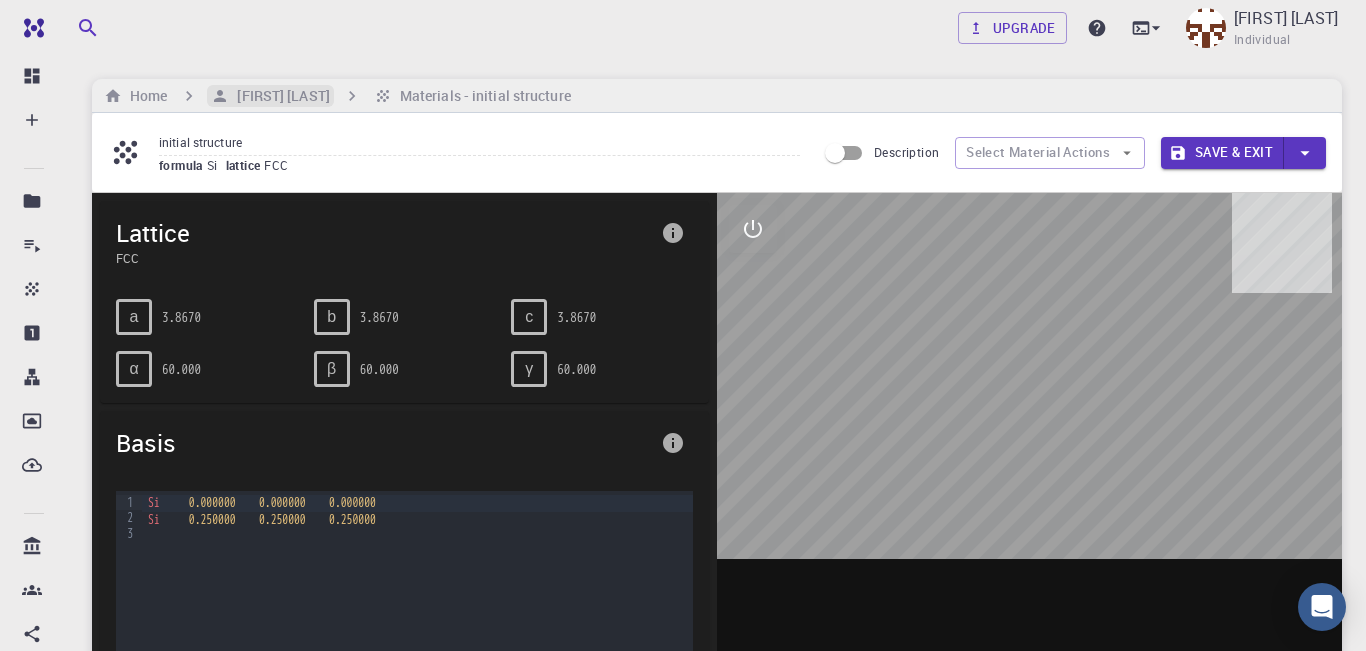 click on "[FIRST] [LAST]" at bounding box center (279, 96) 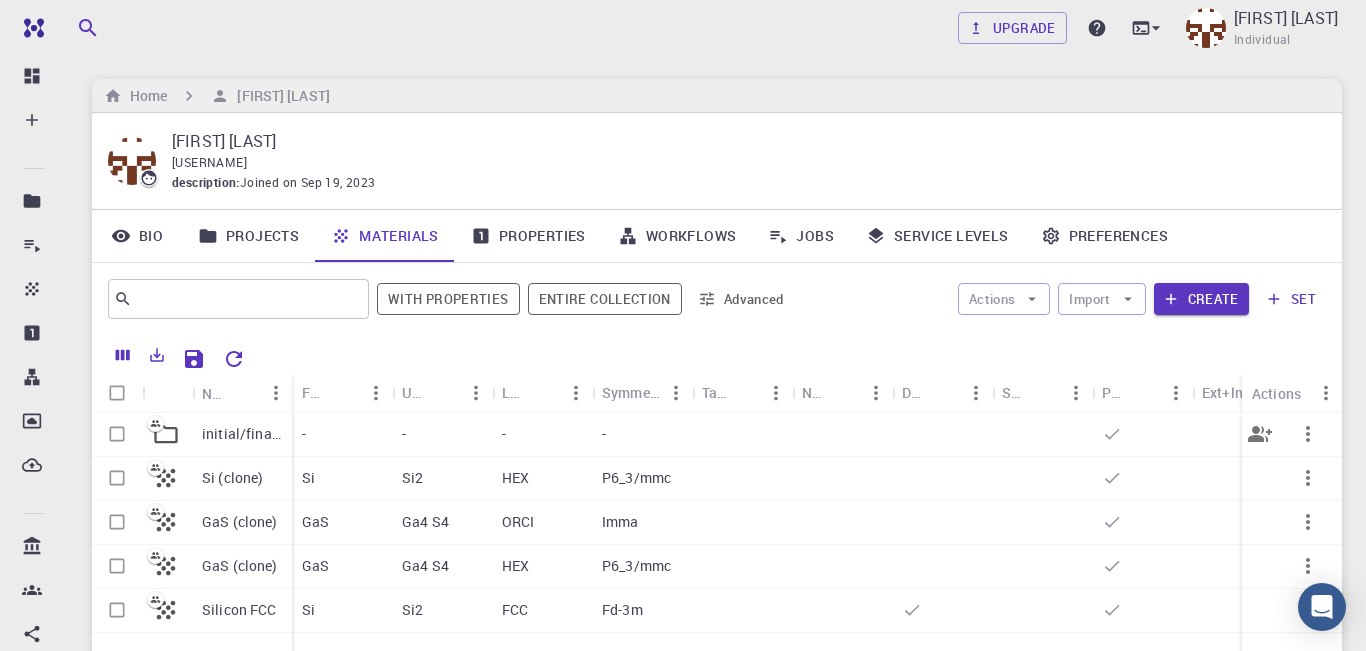 click on "initial/final structures" at bounding box center (242, 434) 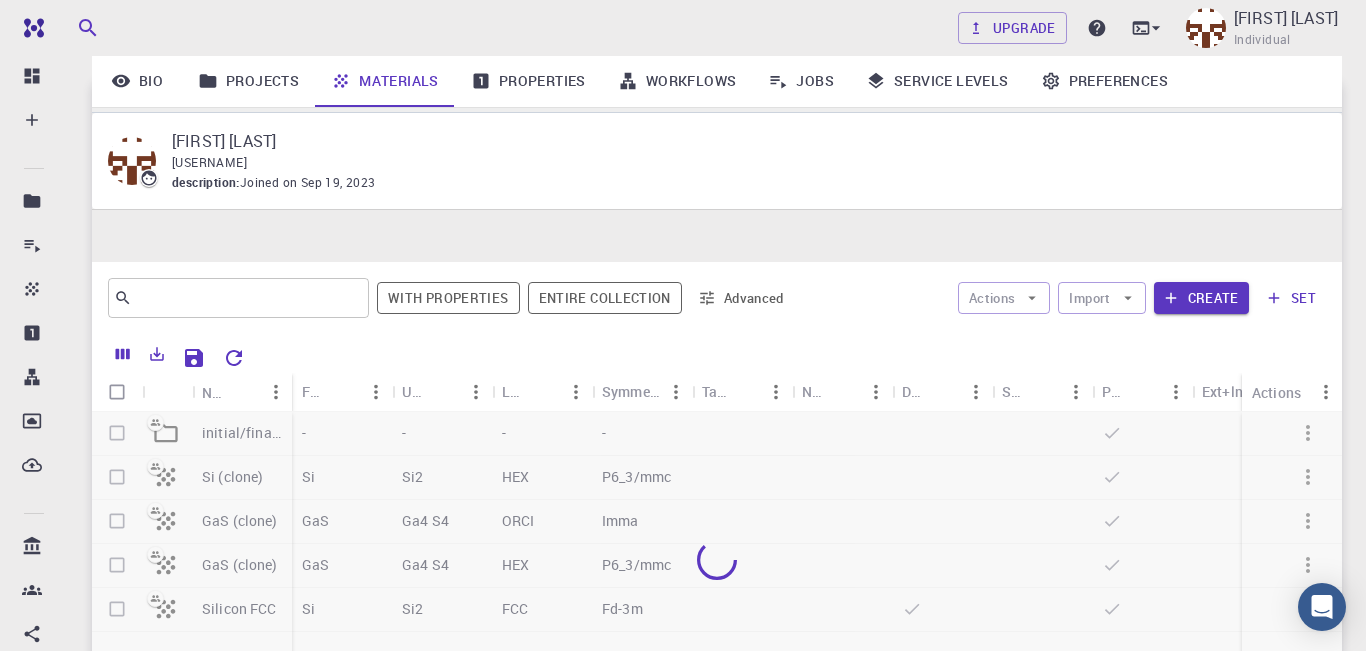 scroll, scrollTop: 267, scrollLeft: 0, axis: vertical 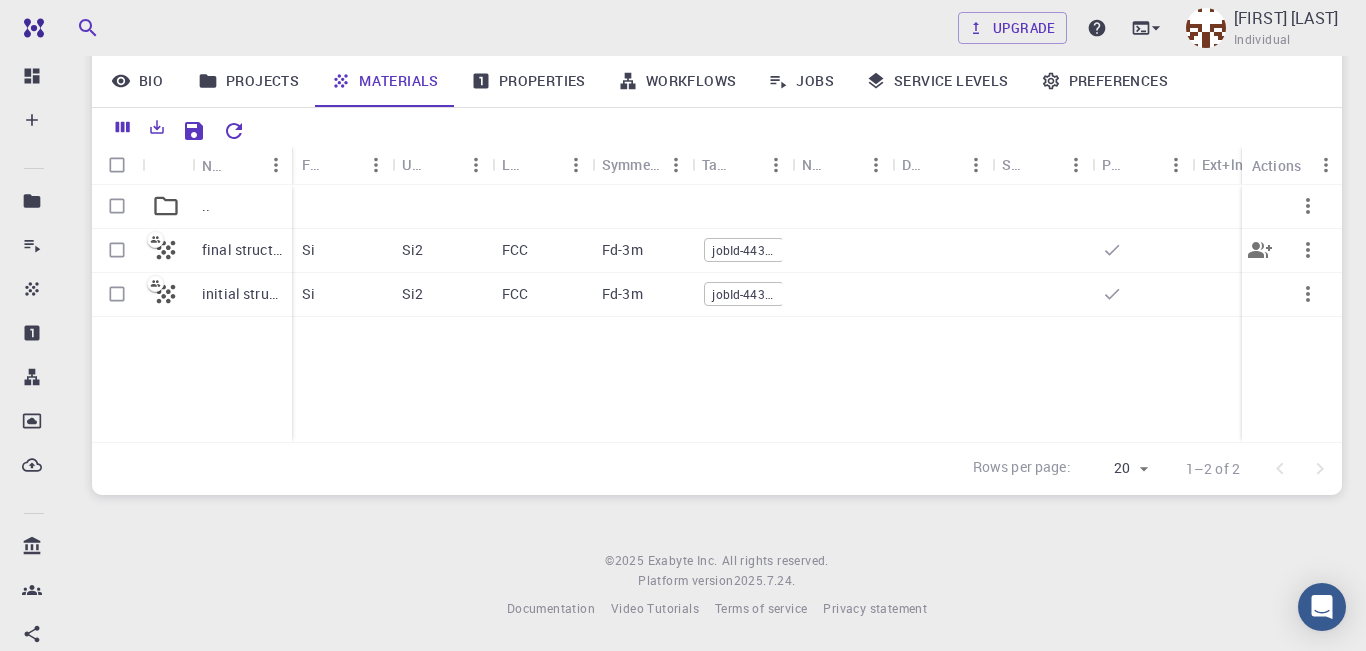 click on "final structure" at bounding box center (242, 250) 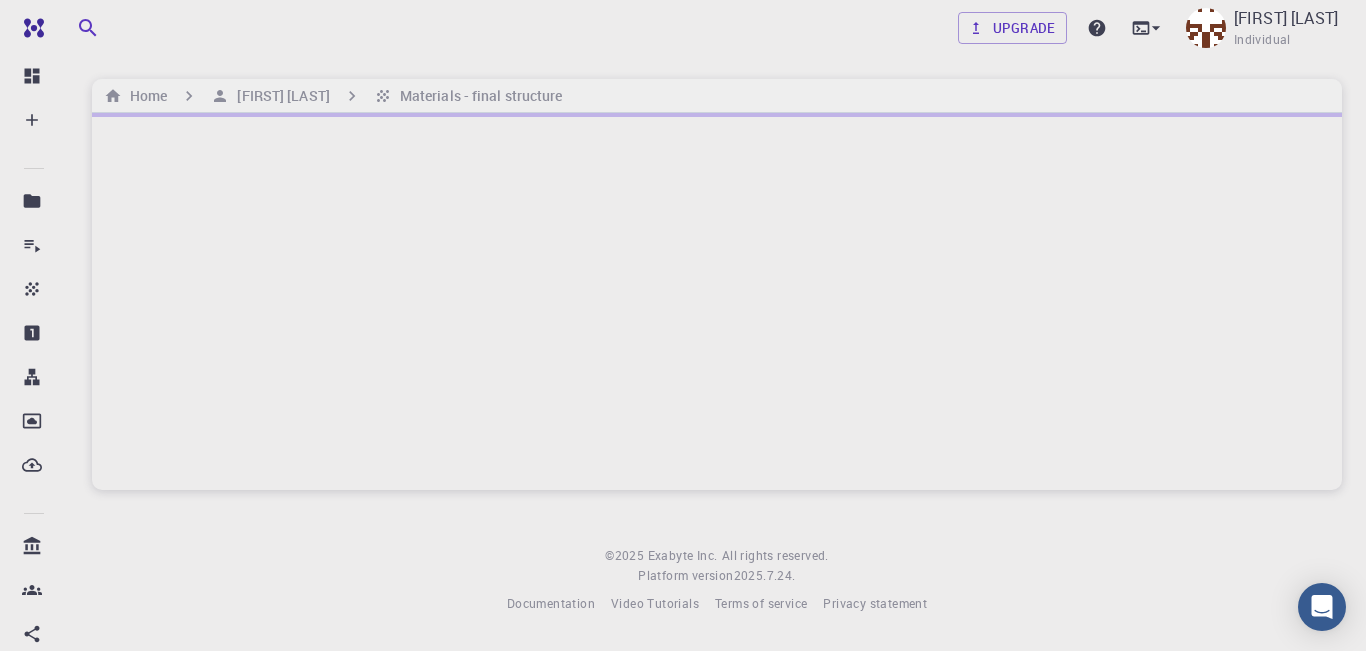 scroll, scrollTop: 6, scrollLeft: 0, axis: vertical 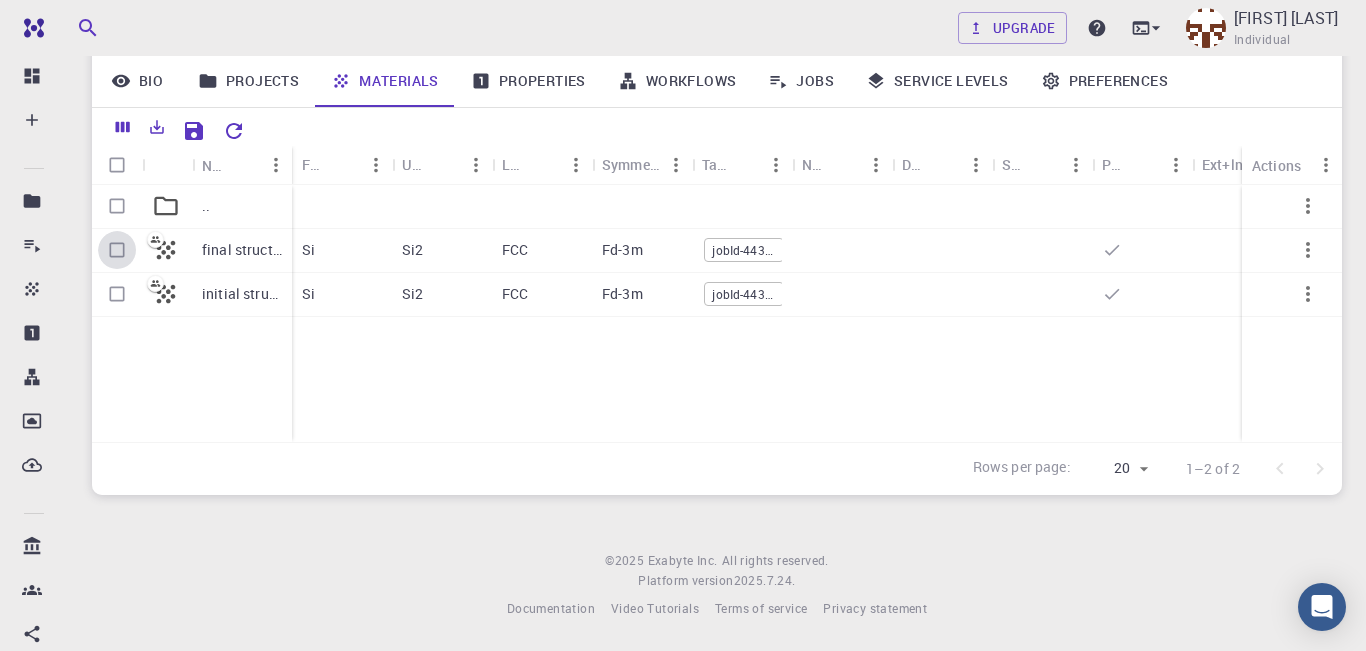 click at bounding box center [117, 250] 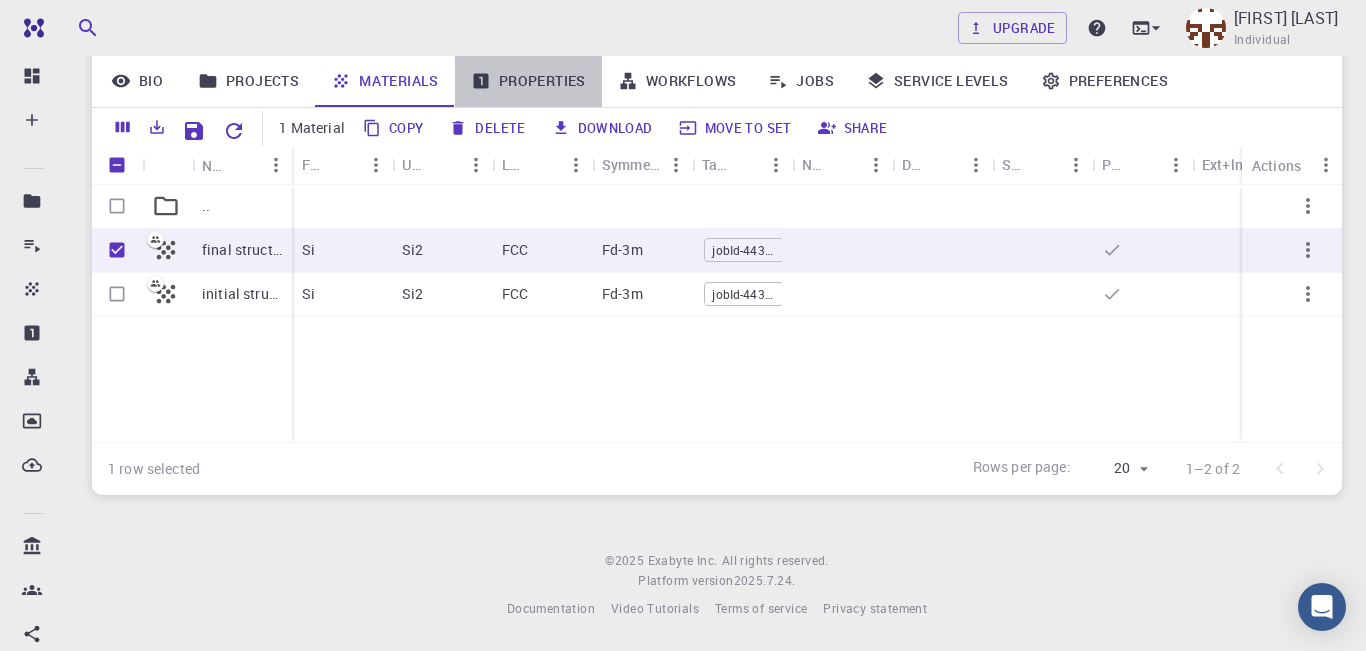 click on "Properties" at bounding box center (528, 81) 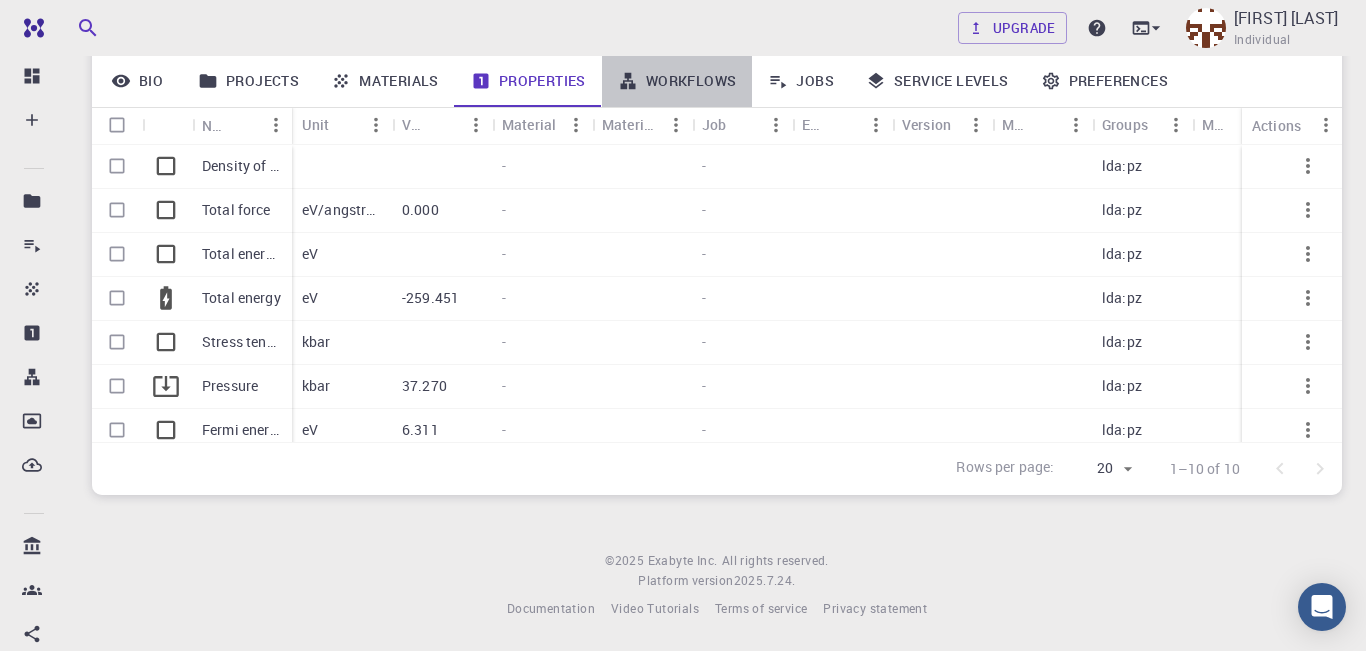 click on "Workflows" at bounding box center [677, 81] 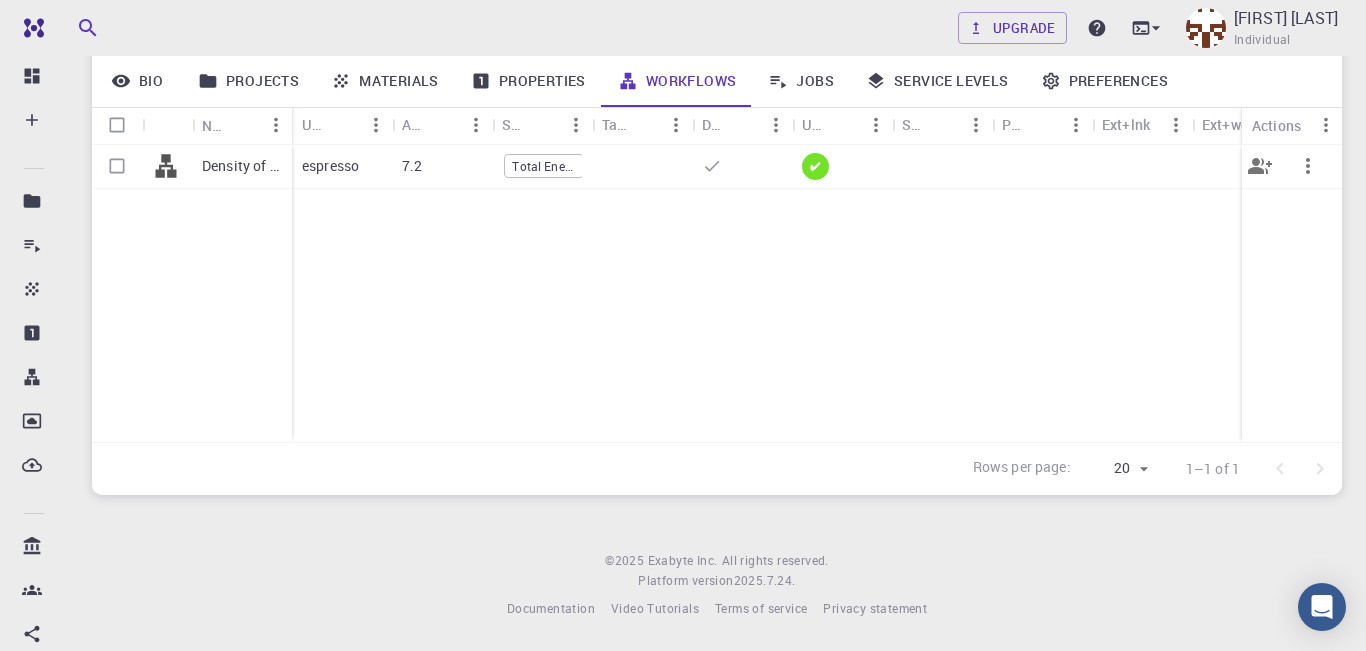click at bounding box center (117, 166) 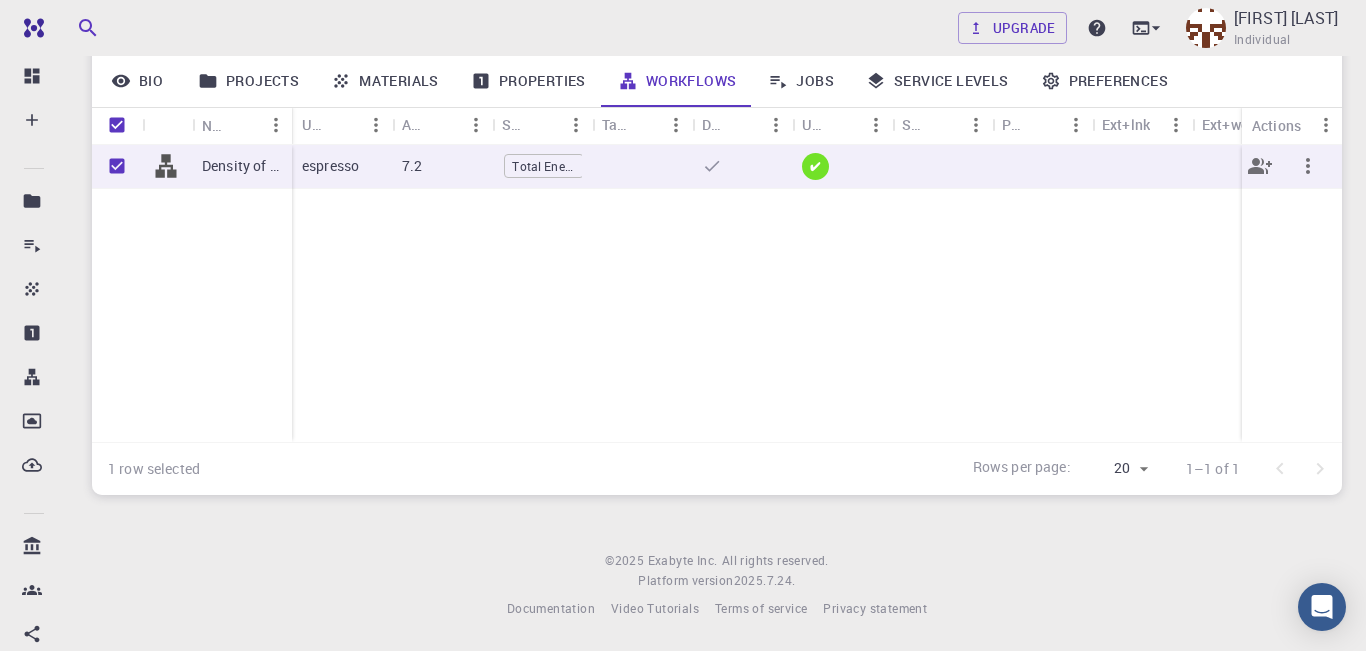 checkbox on "true" 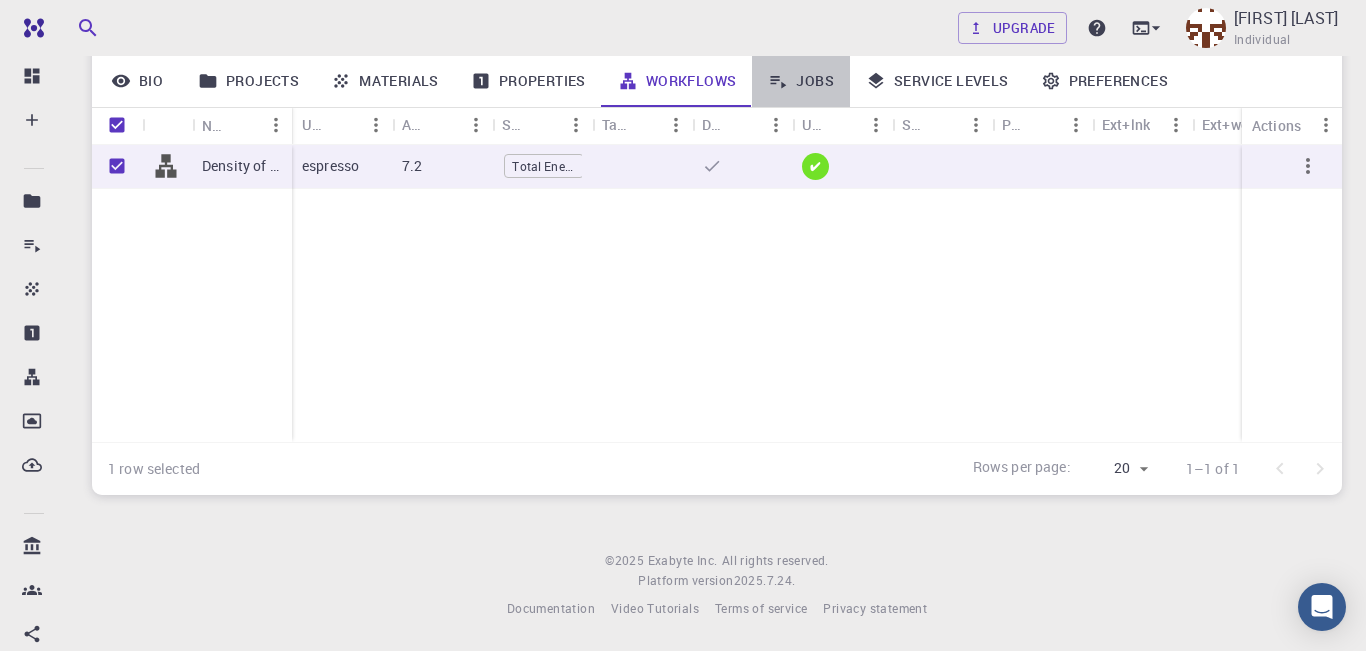 click on "Jobs" at bounding box center [801, 81] 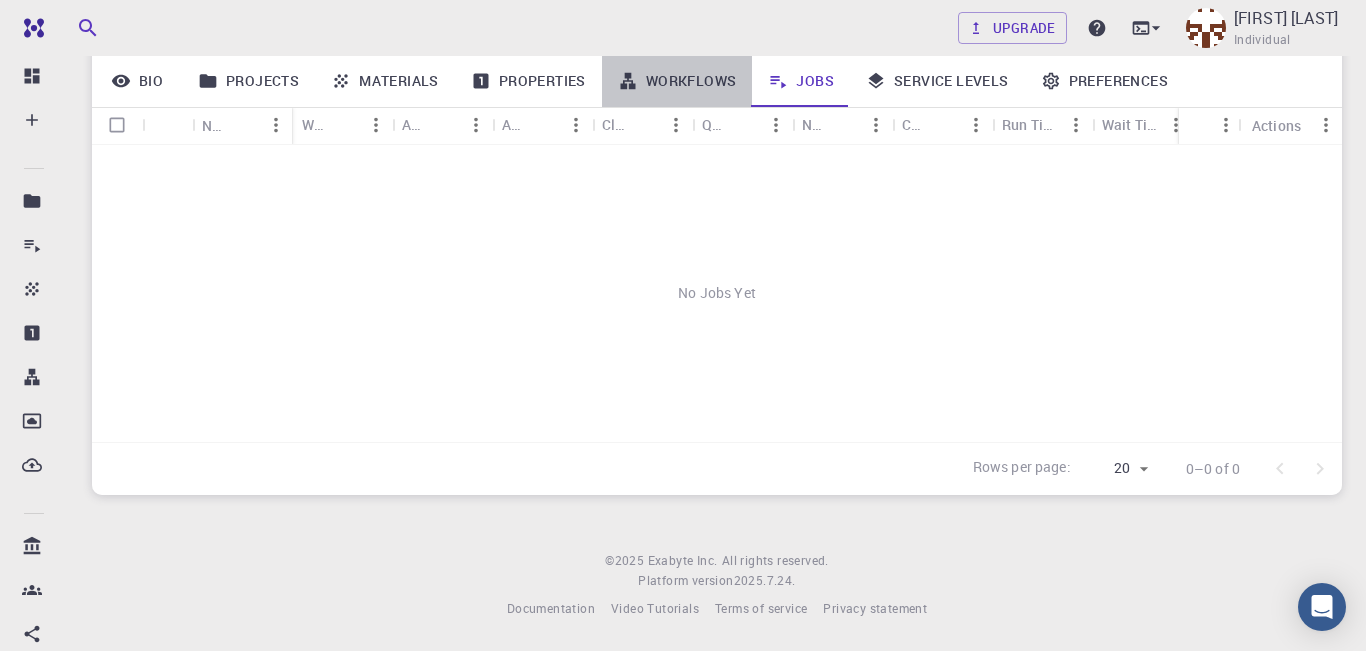click on "Workflows" at bounding box center (677, 81) 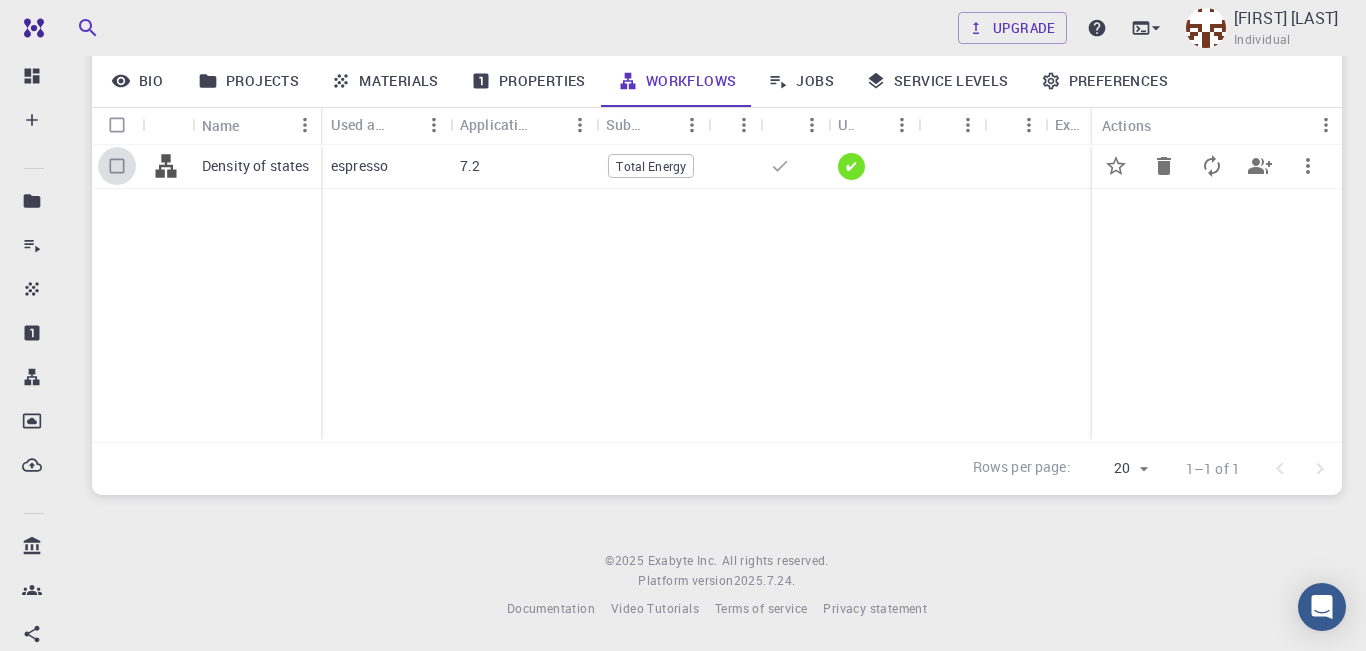 click at bounding box center [117, 166] 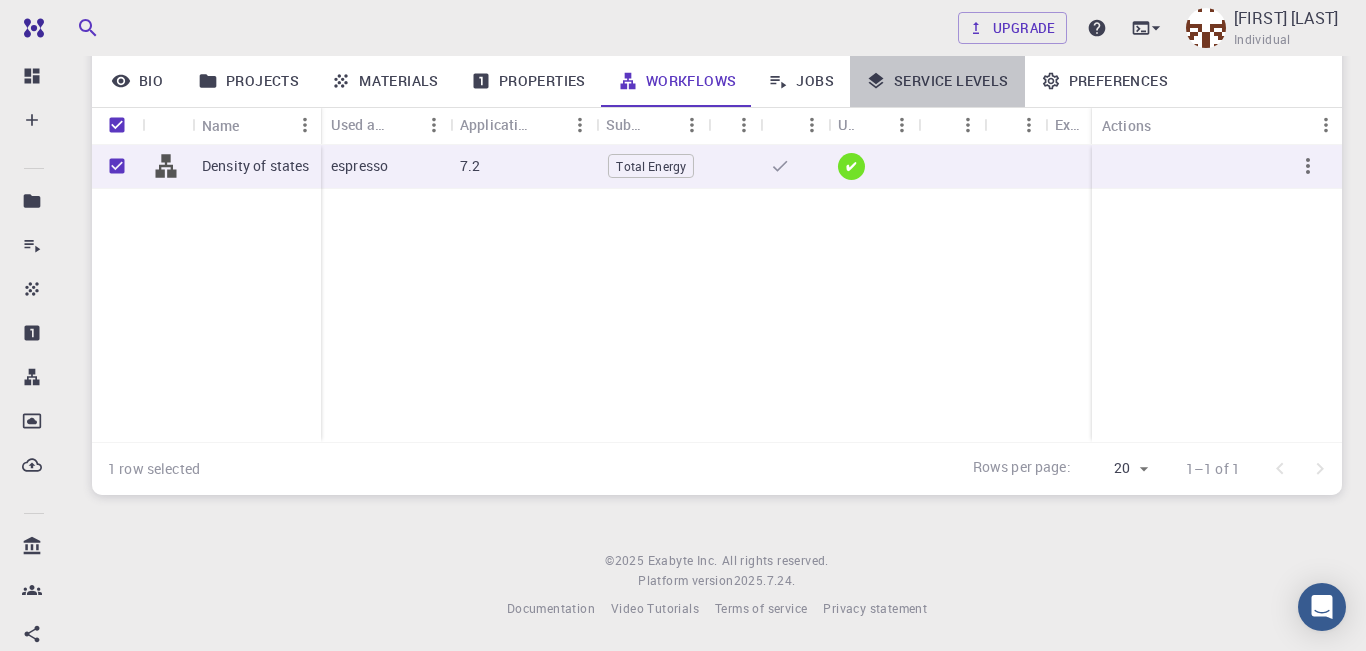 click on "Service Levels" at bounding box center (937, 81) 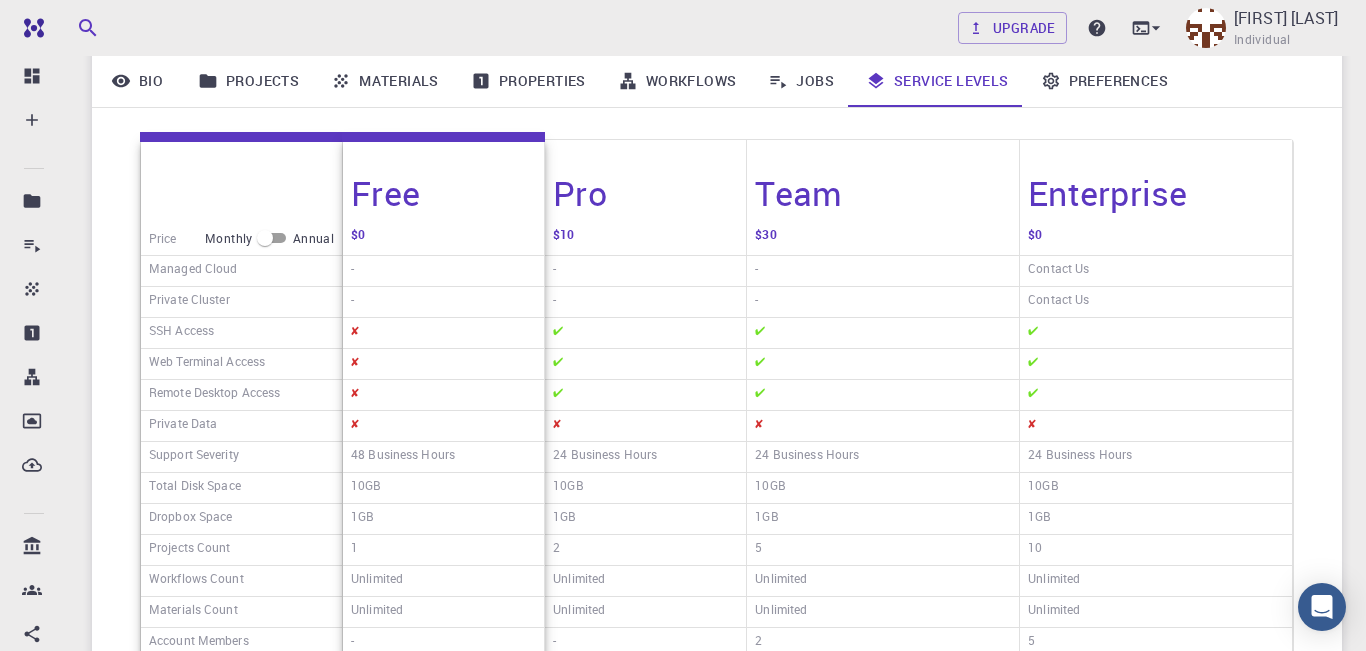 click on "Preferences" at bounding box center (1104, 81) 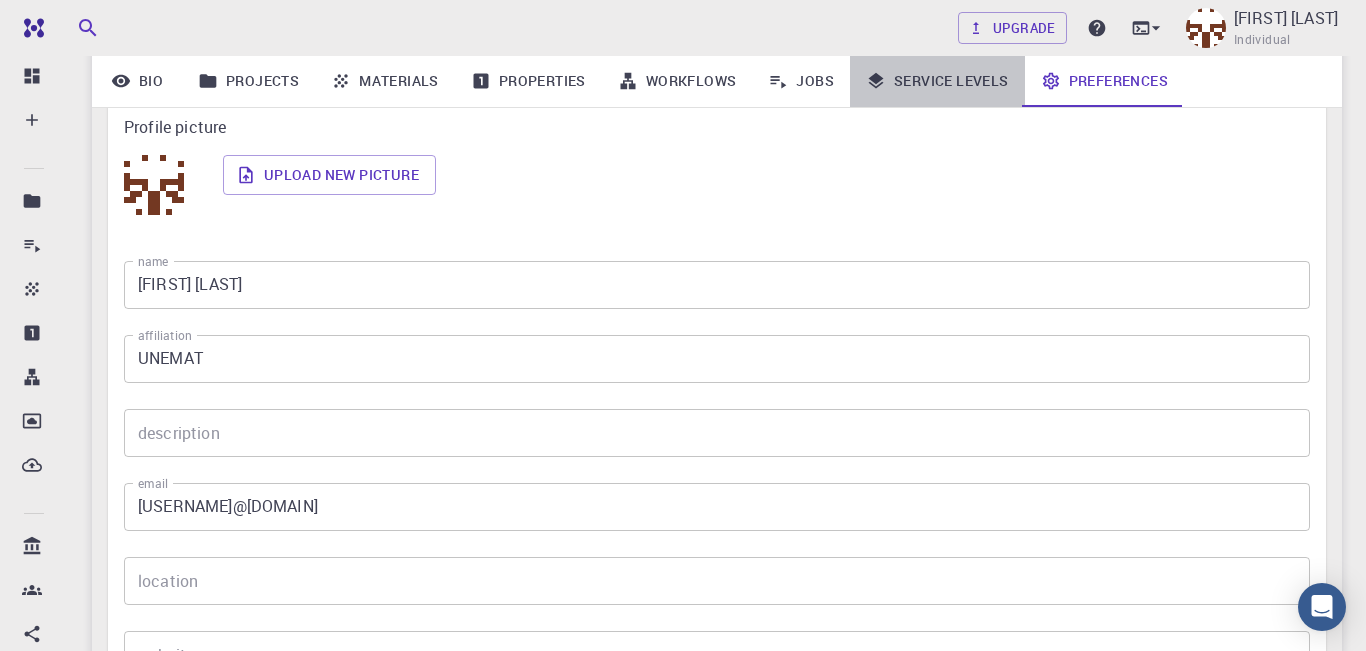 click on "Service Levels" at bounding box center (937, 81) 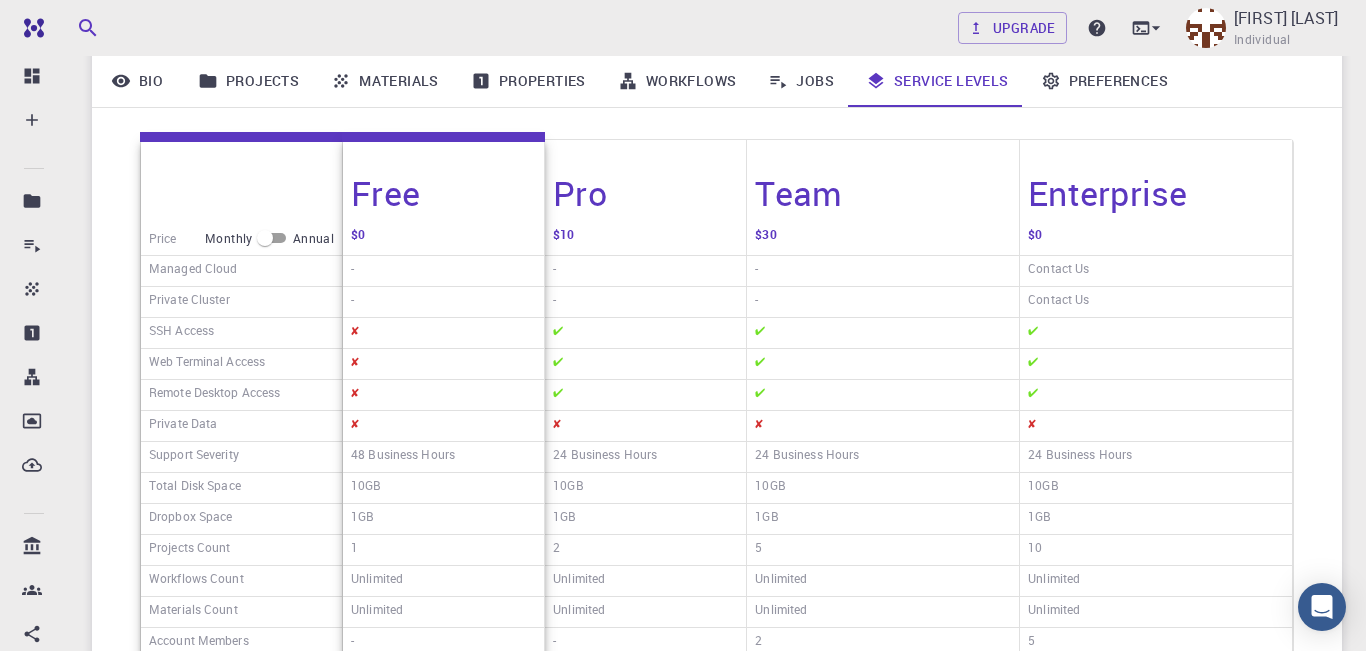 click on "Jobs" at bounding box center (801, 81) 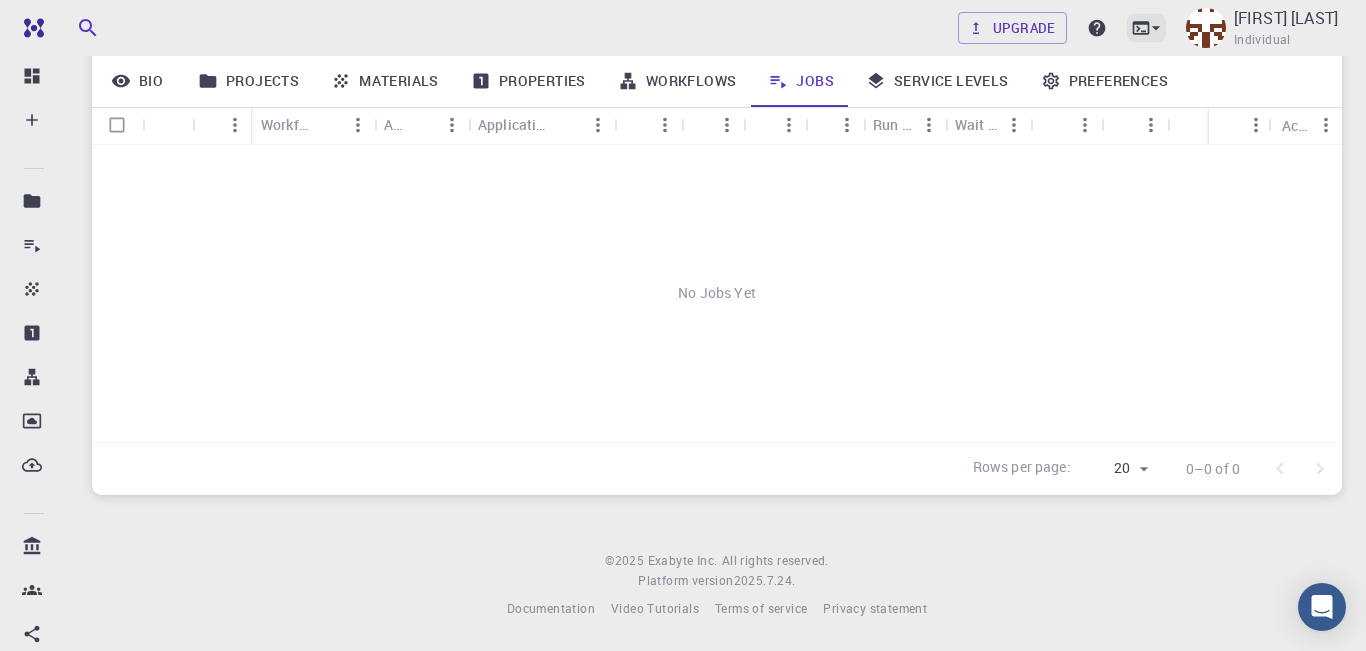 click 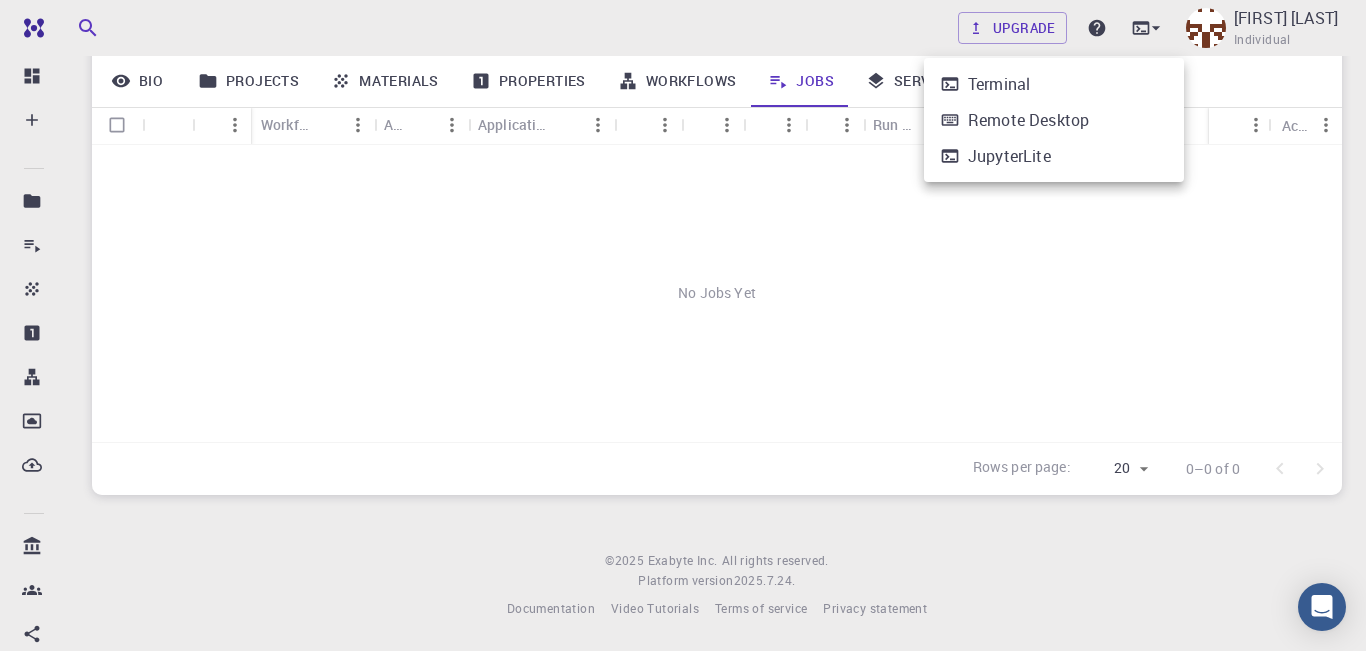 click at bounding box center (683, 325) 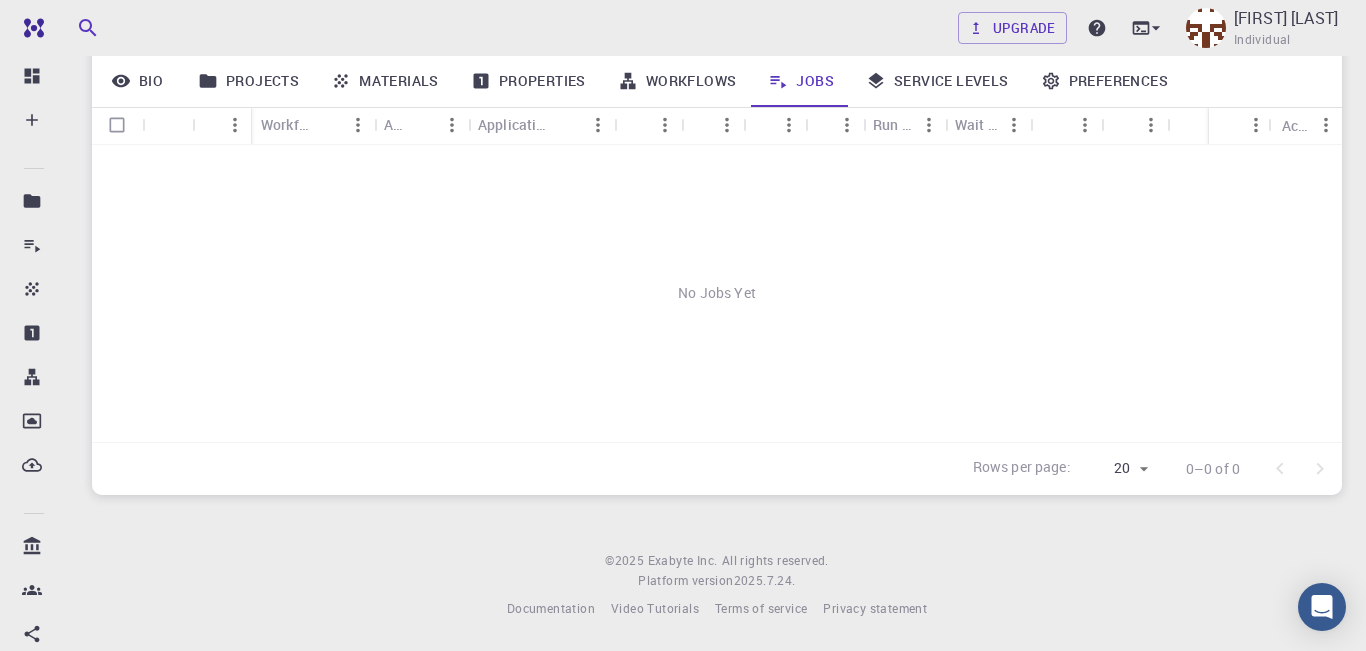 click on "Workflows" at bounding box center [677, 81] 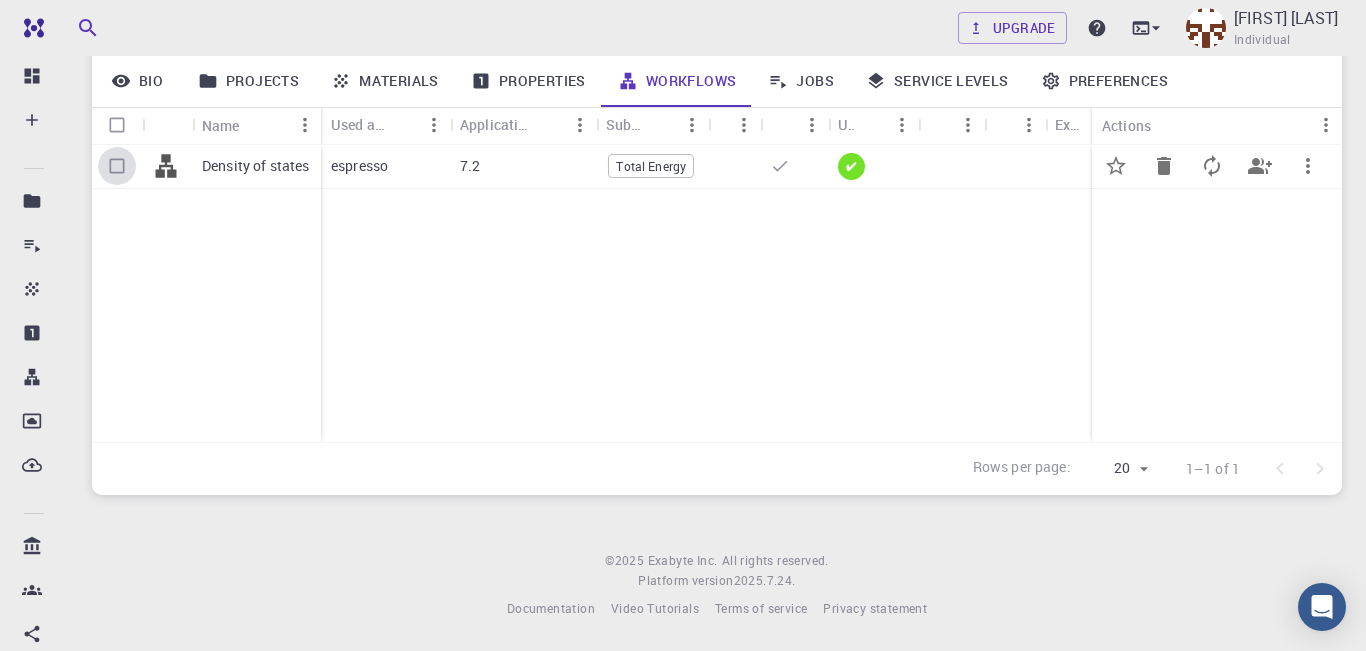 click at bounding box center (117, 166) 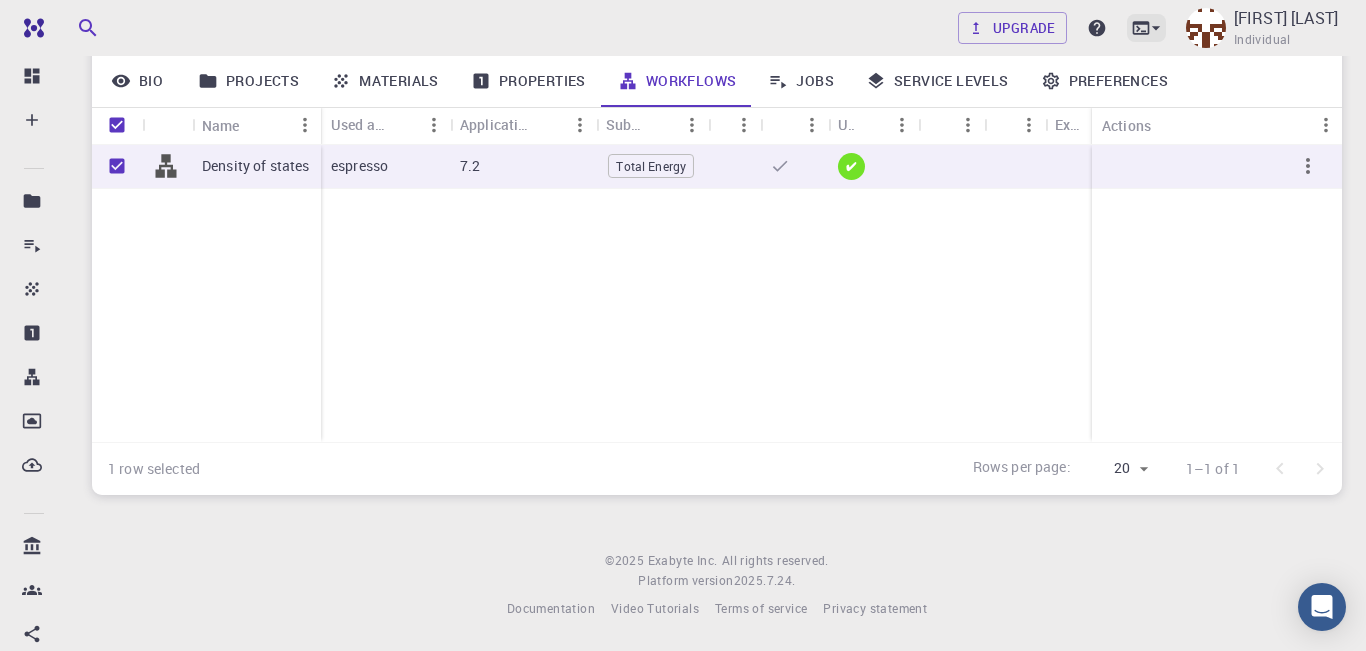 click 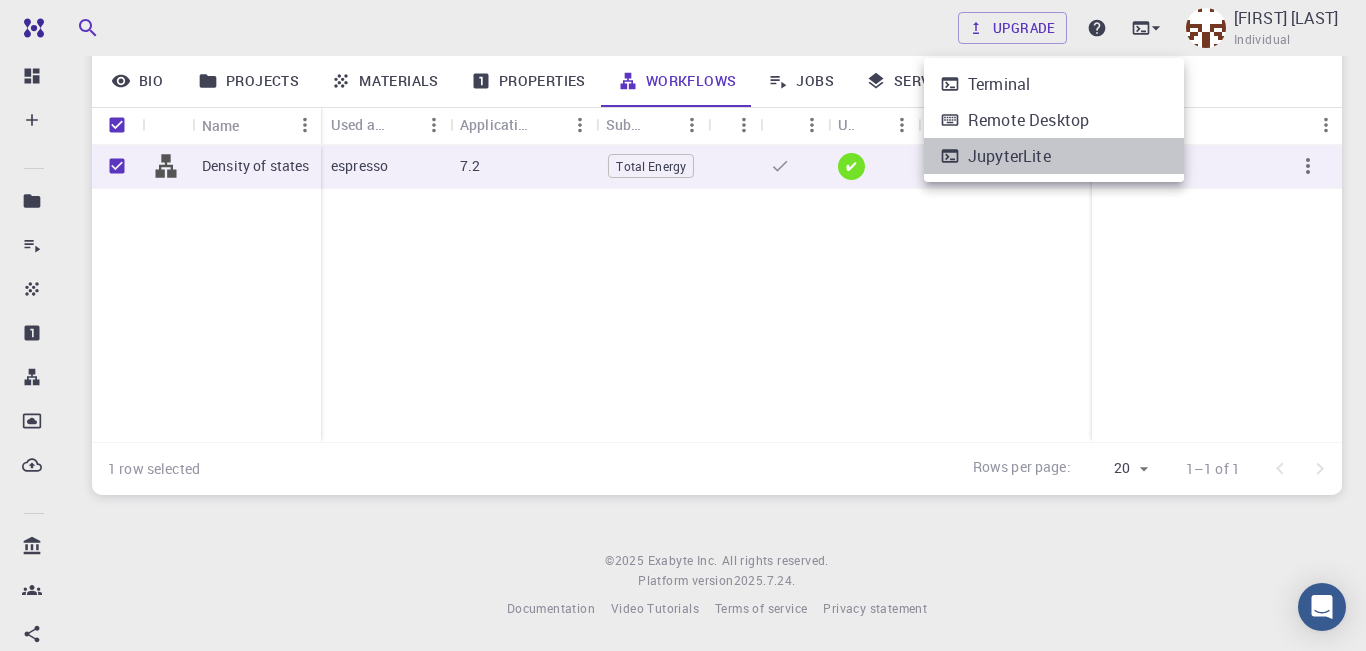 click on "JupyterLite" at bounding box center (1009, 156) 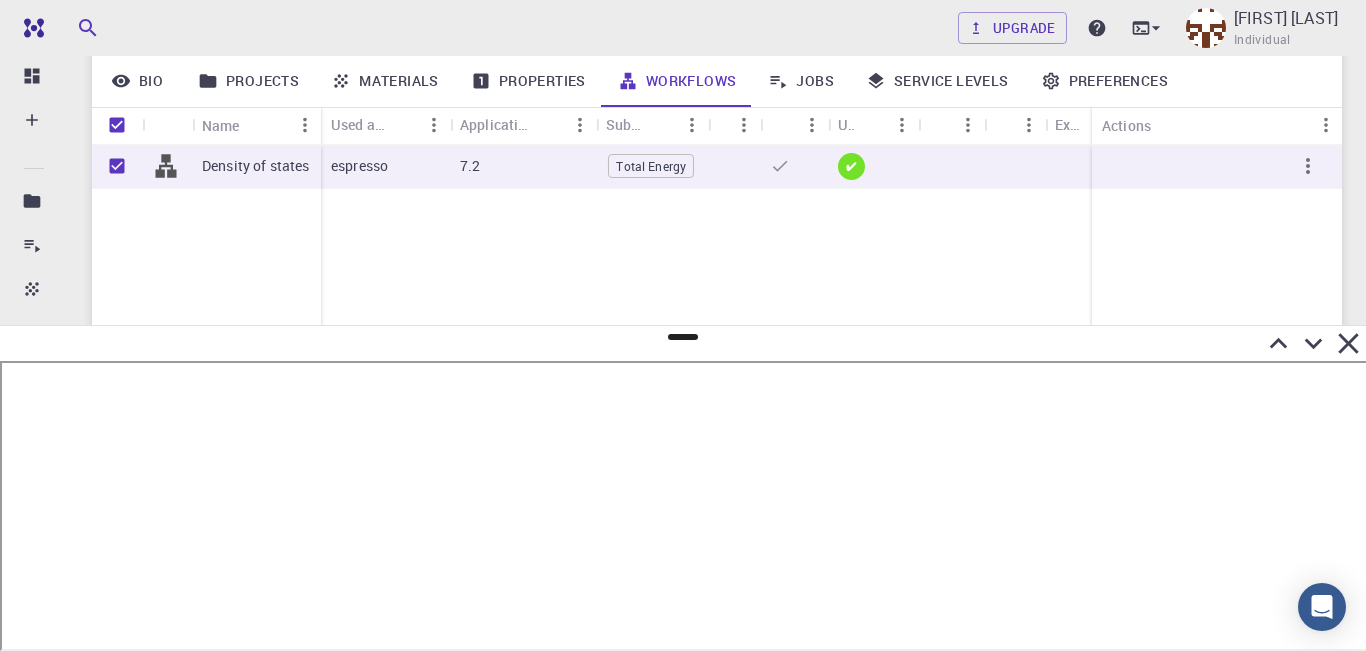 click 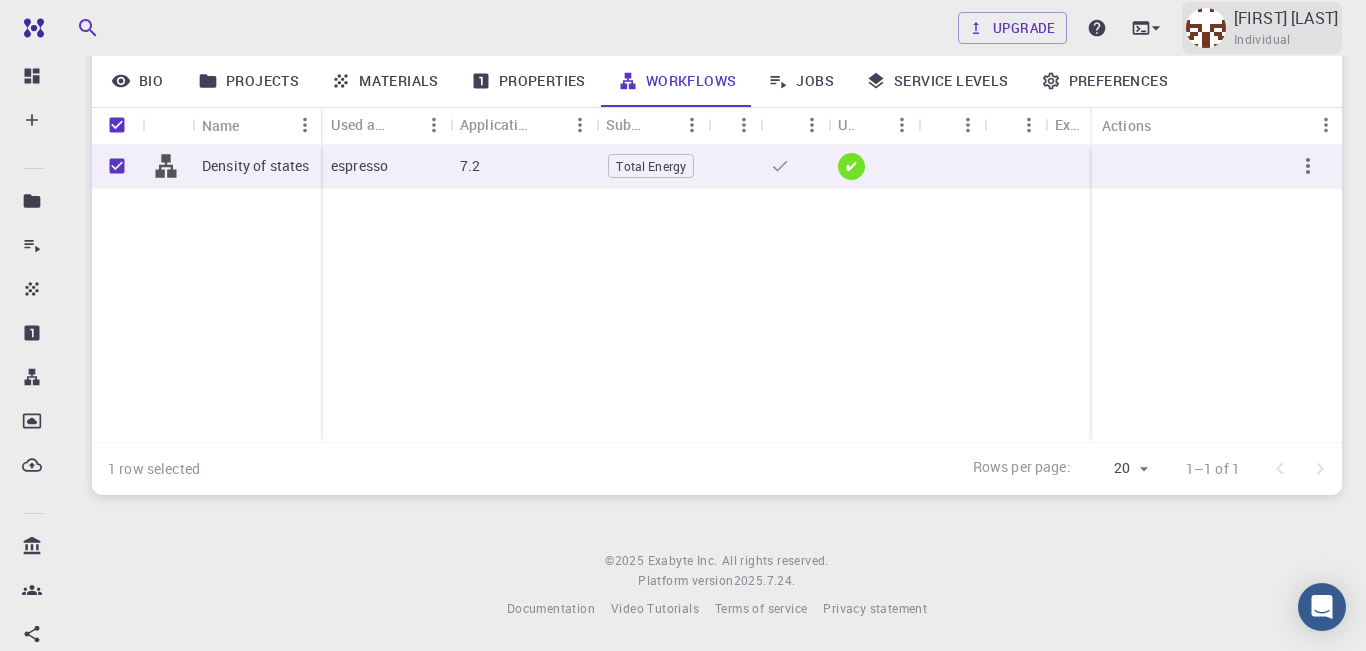 click at bounding box center [1206, 28] 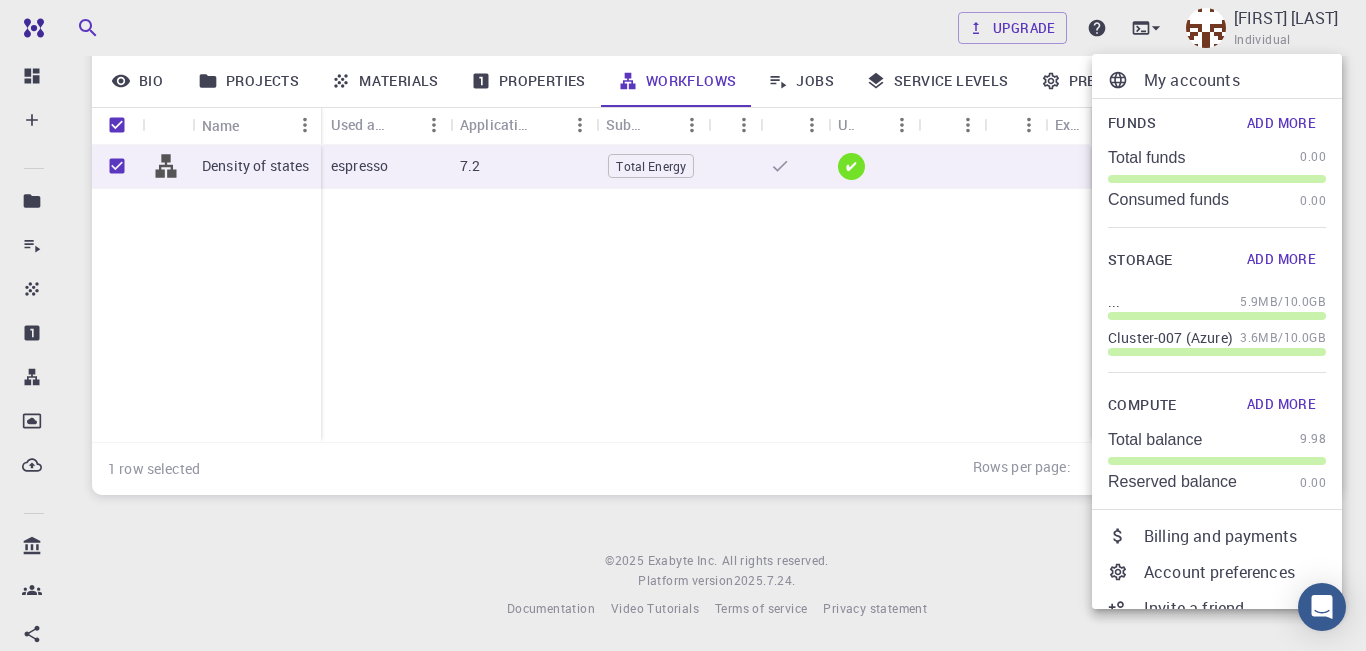 click at bounding box center [683, 325] 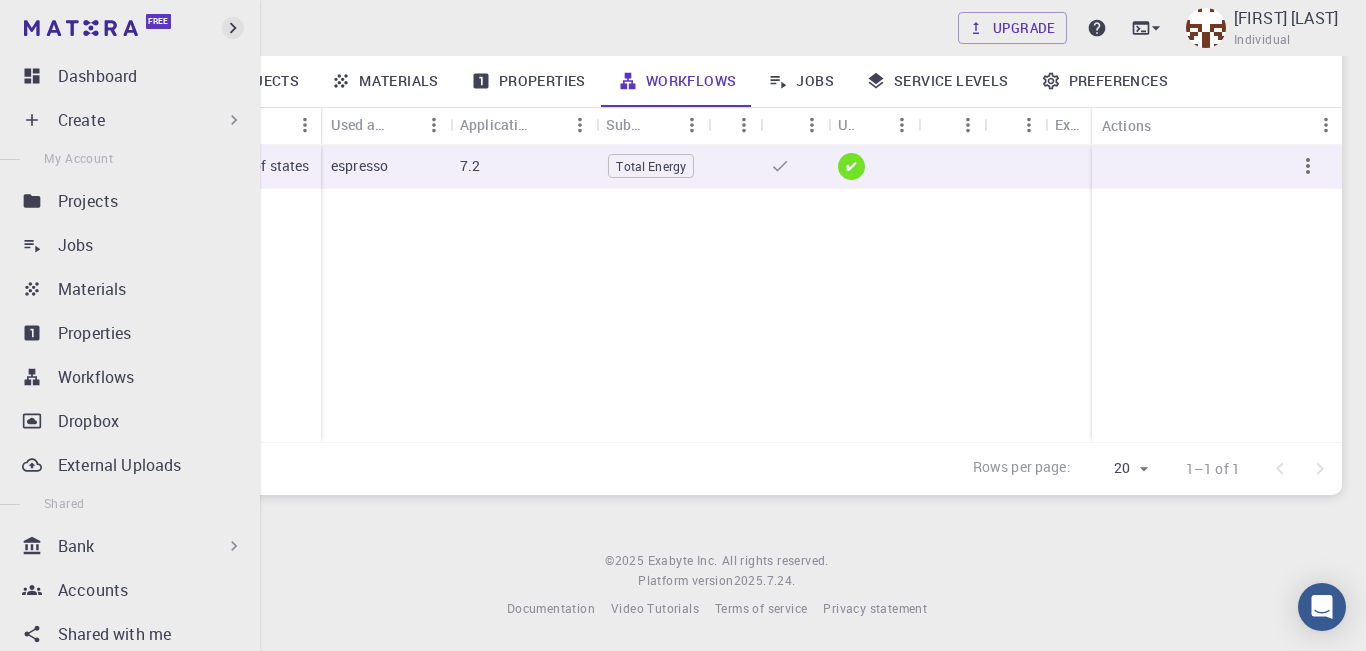 click 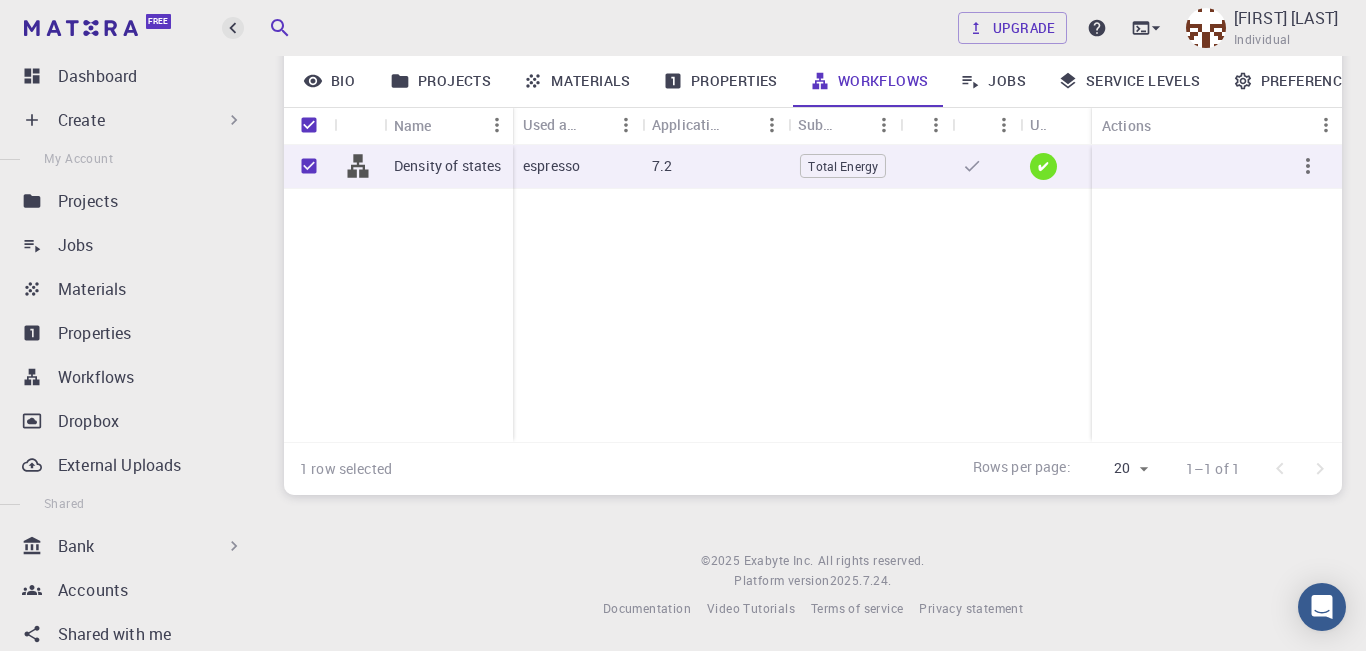 click 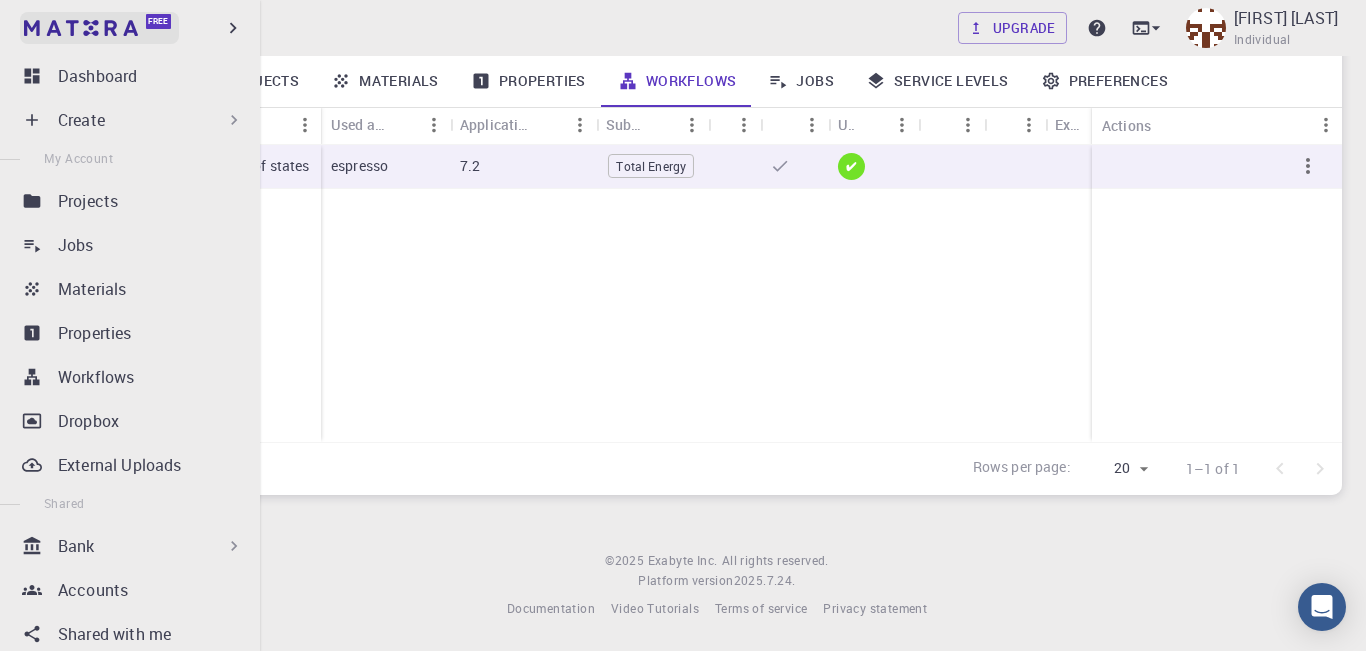 click on "Free" at bounding box center (158, 21) 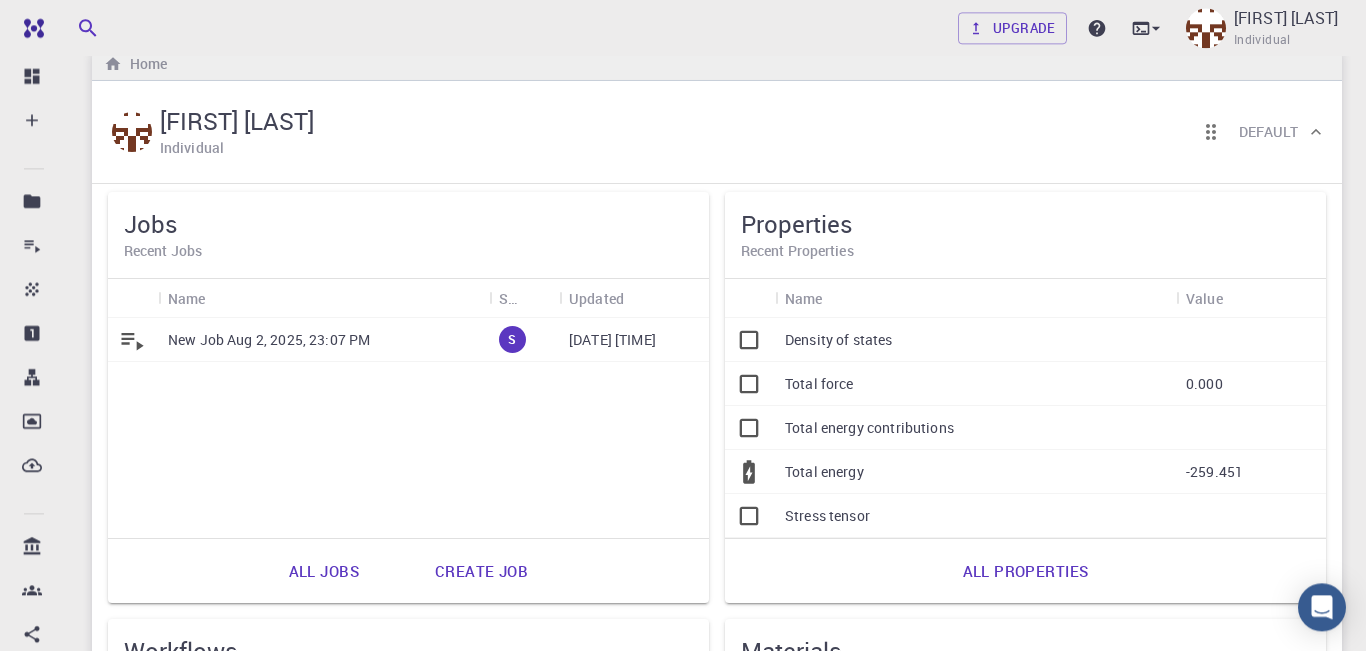 scroll, scrollTop: 0, scrollLeft: 0, axis: both 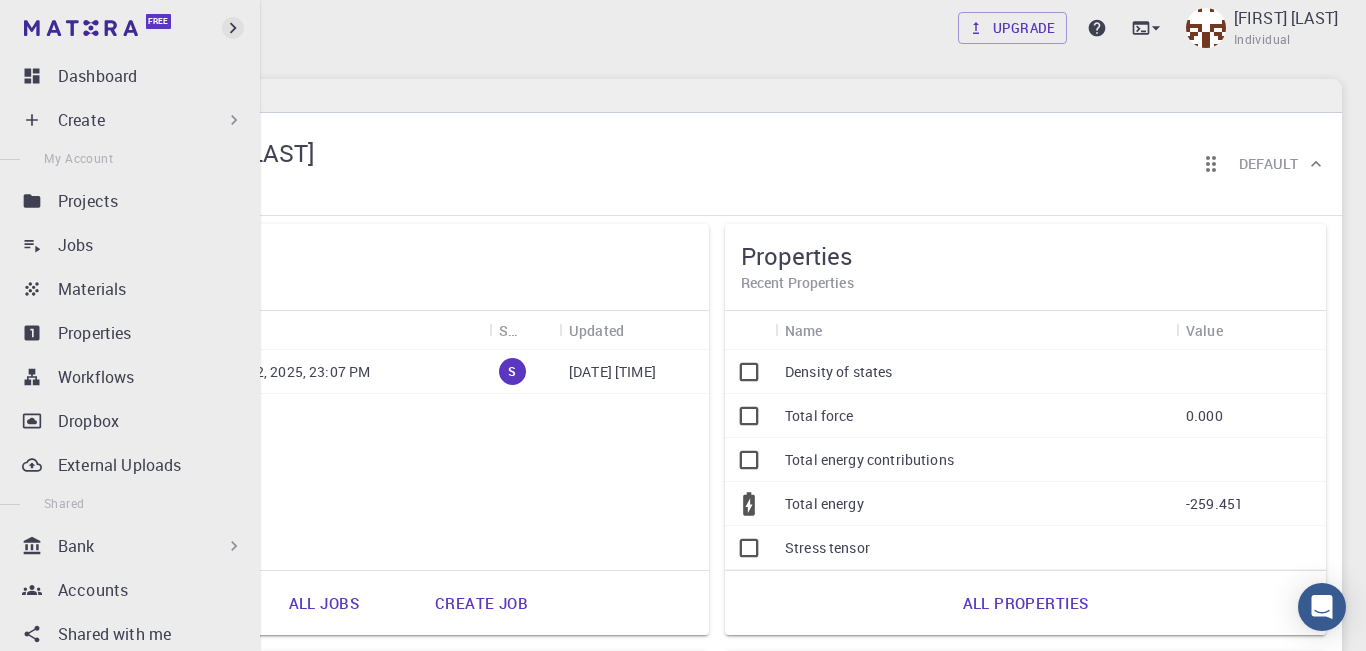 click 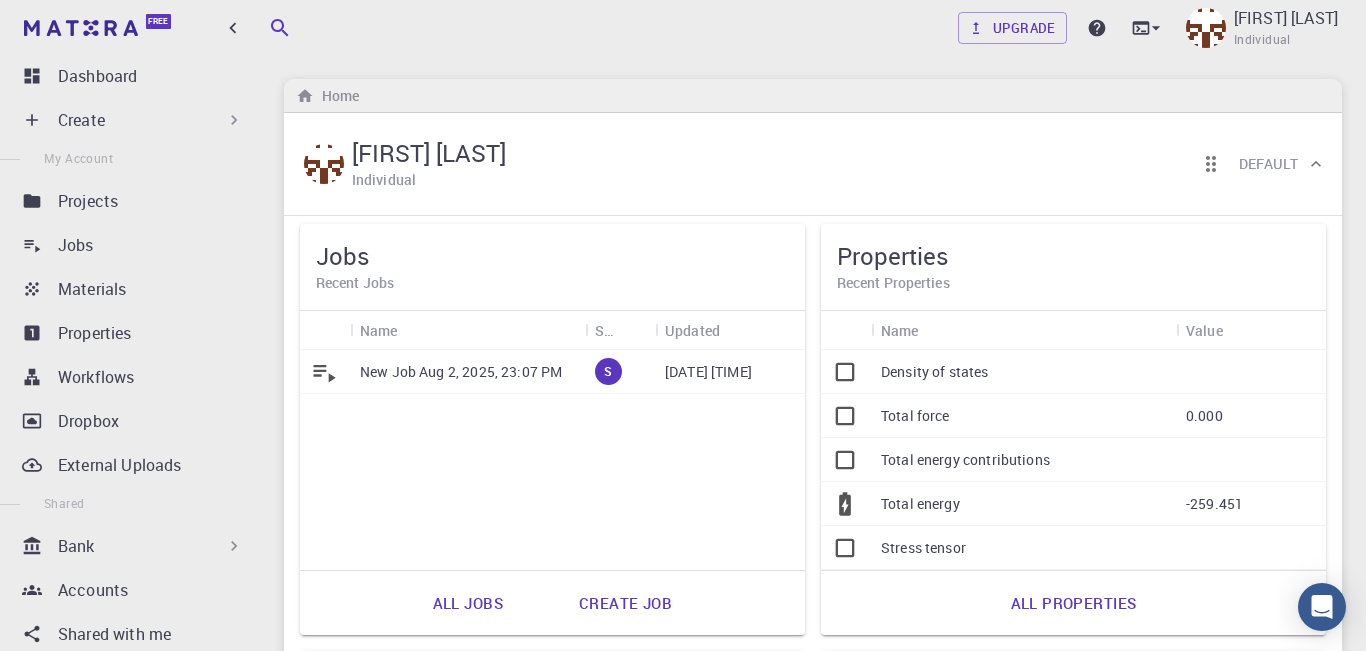 click on "Free" at bounding box center [130, 28] 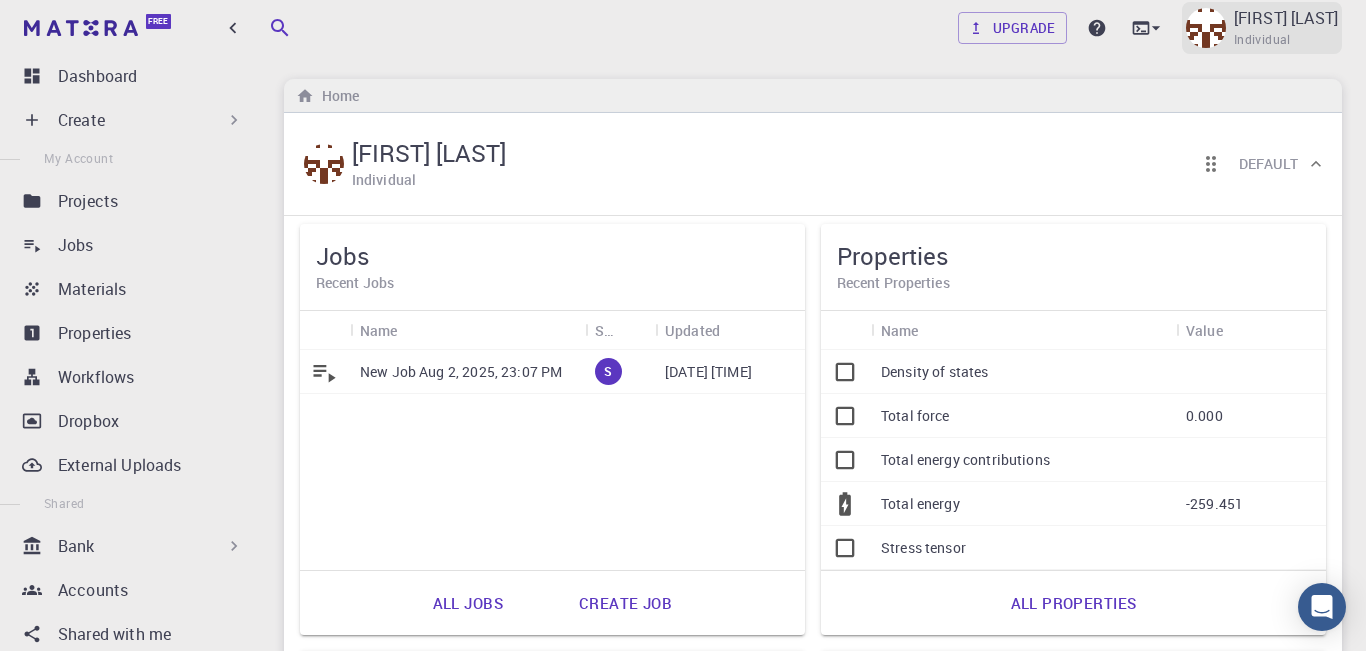 click at bounding box center [1206, 28] 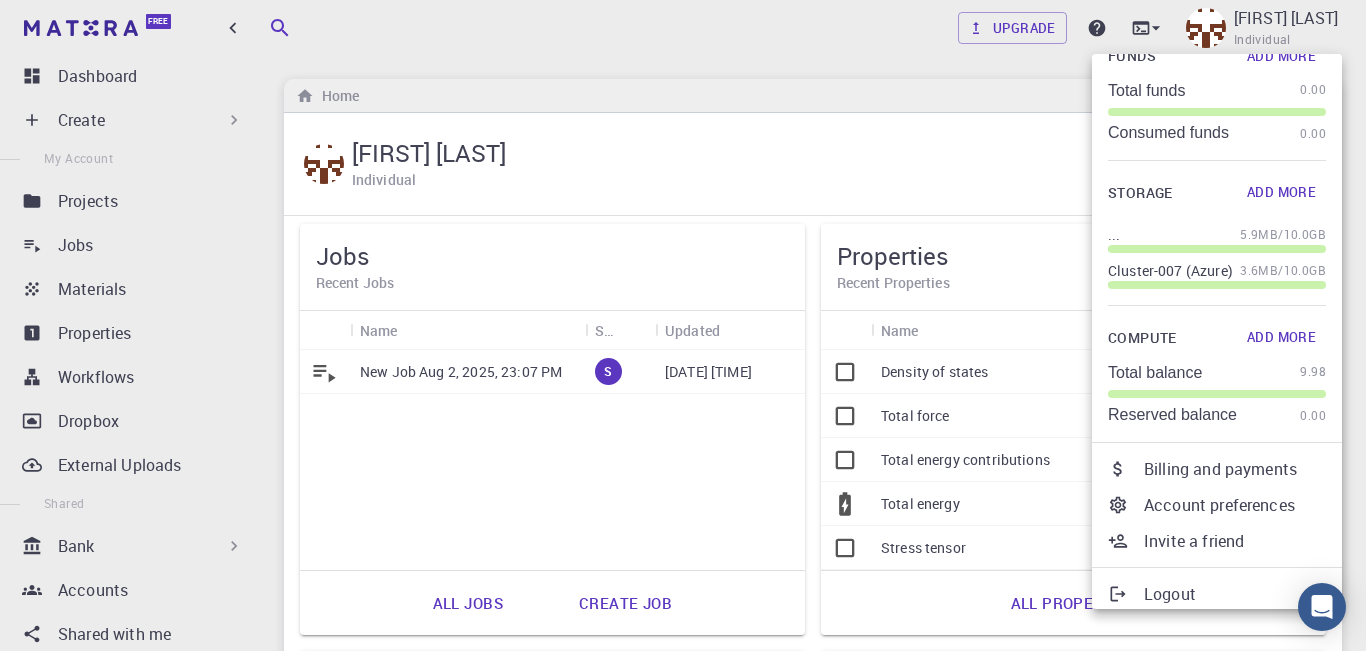 scroll, scrollTop: 90, scrollLeft: 0, axis: vertical 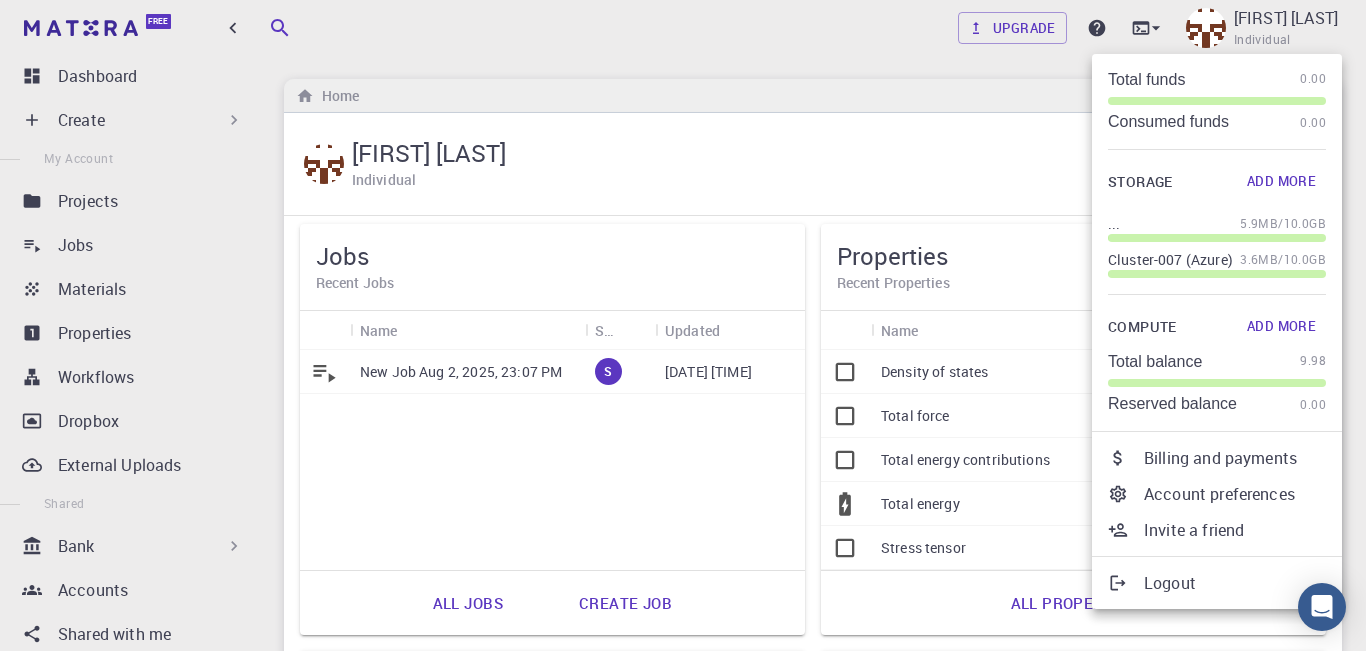 click on "Logout" at bounding box center [1235, 583] 